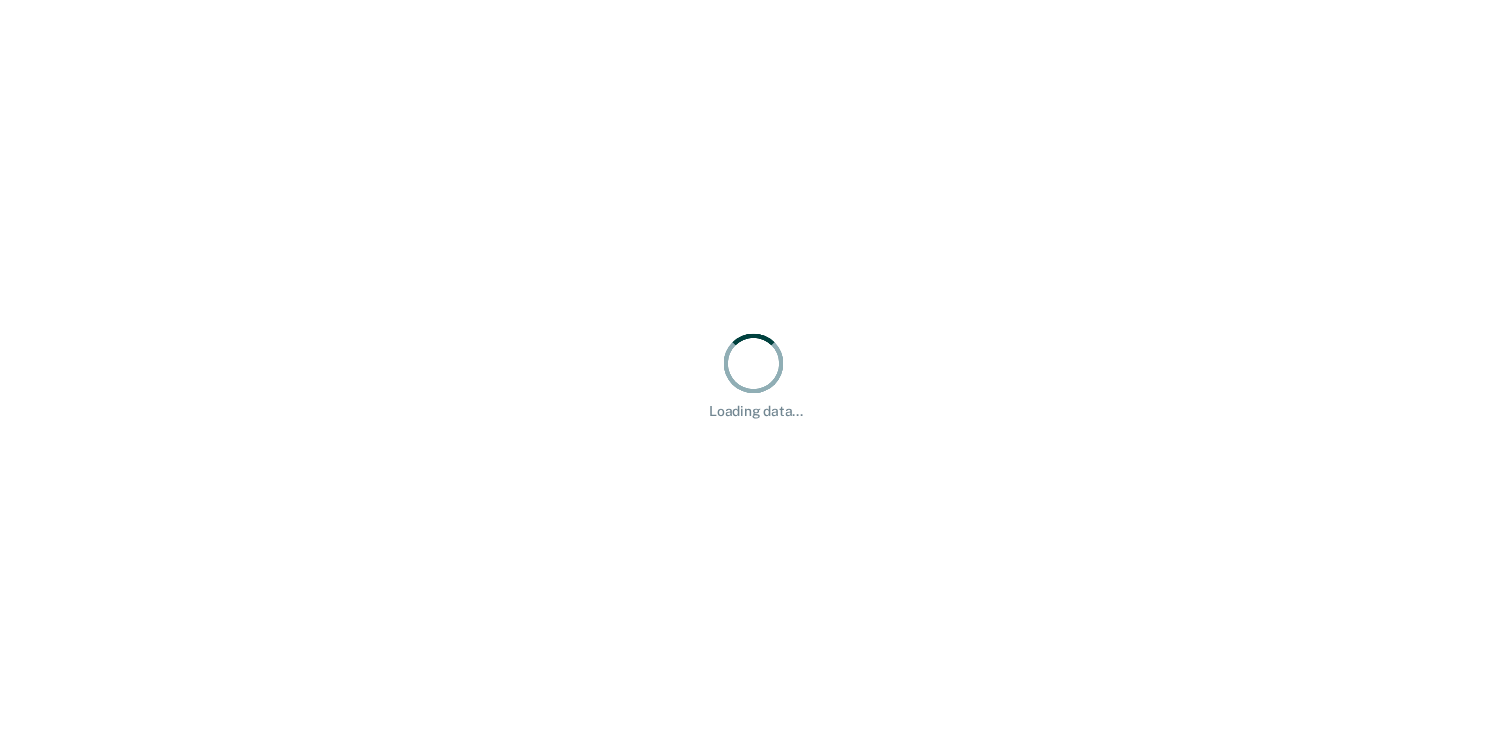 scroll, scrollTop: 0, scrollLeft: 0, axis: both 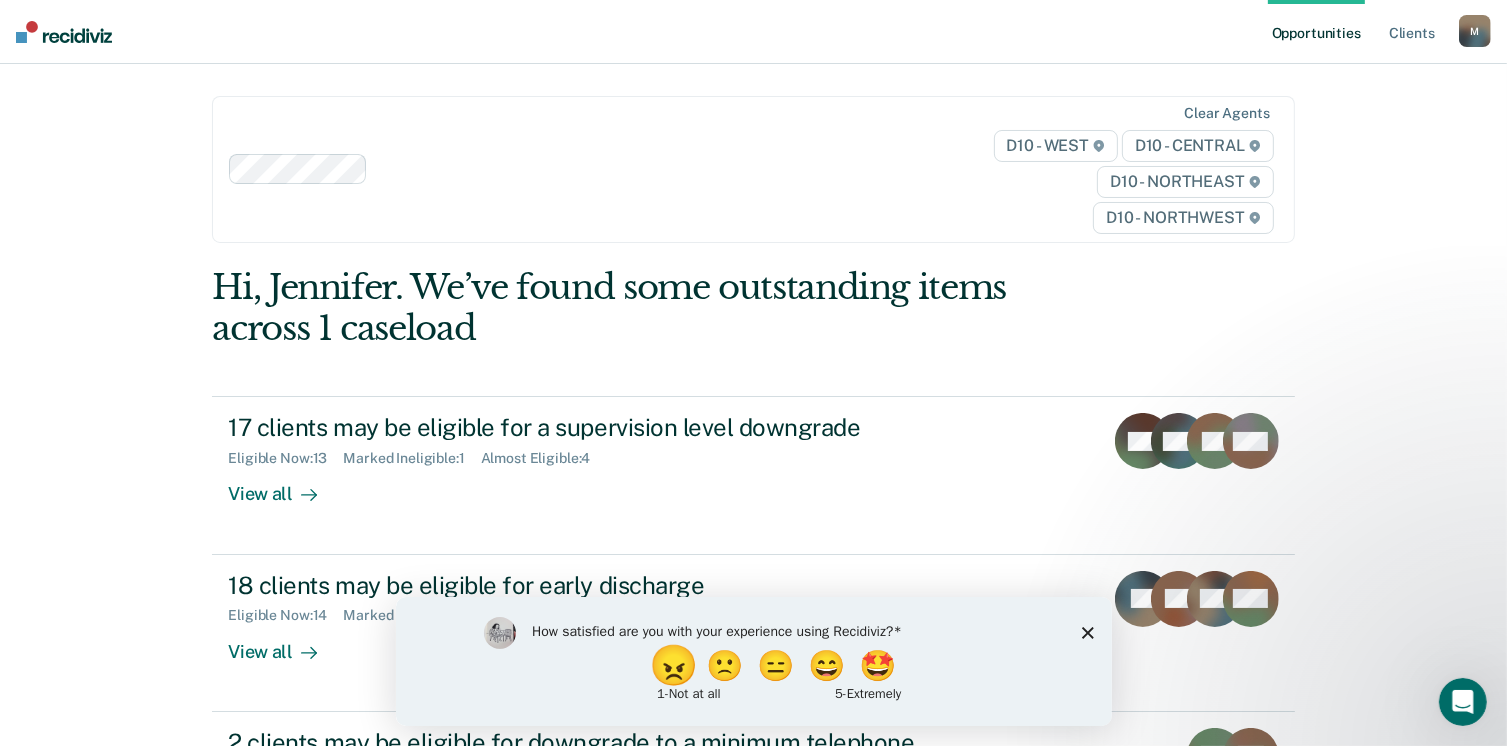 click on "😠" at bounding box center (675, 665) 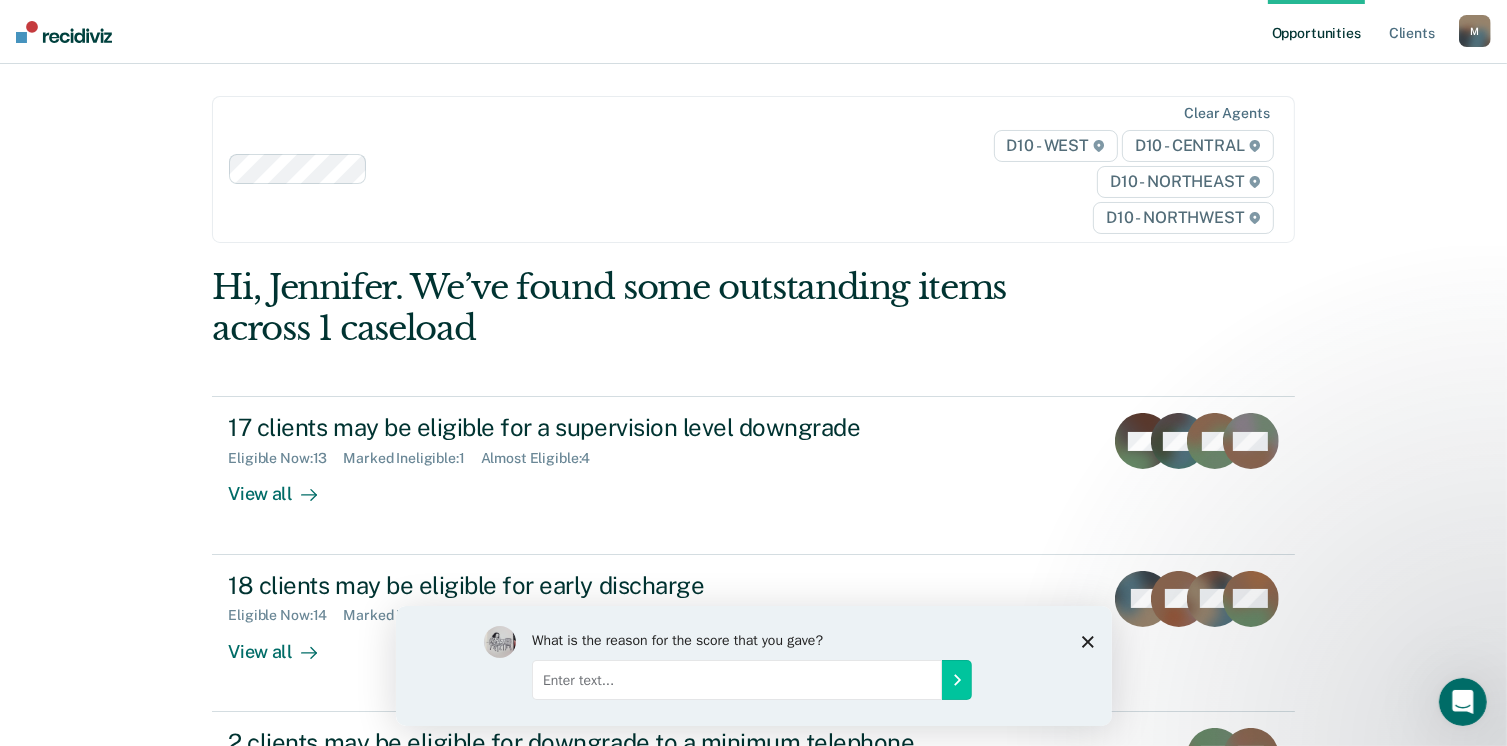 click at bounding box center (736, 679) 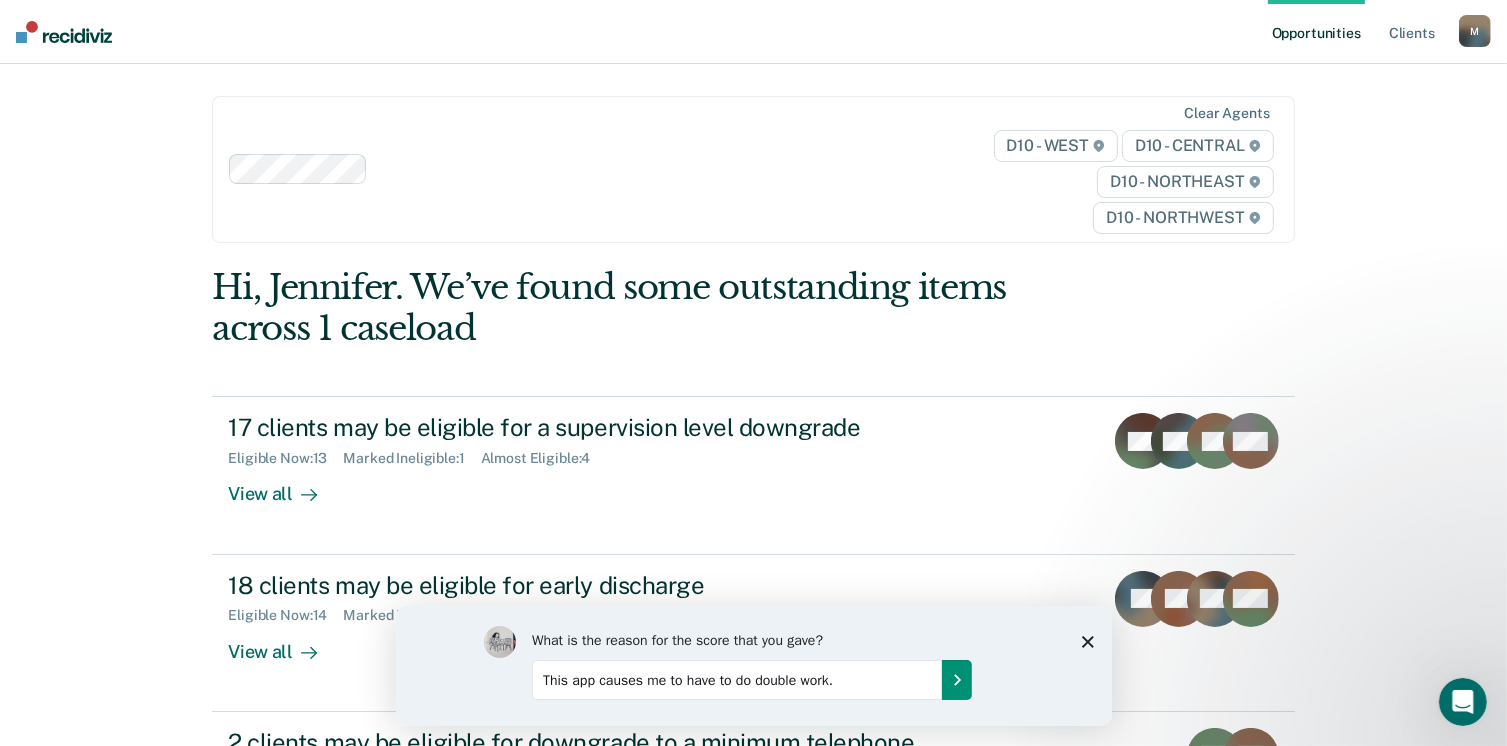 type on "This app causes me to have to do double work." 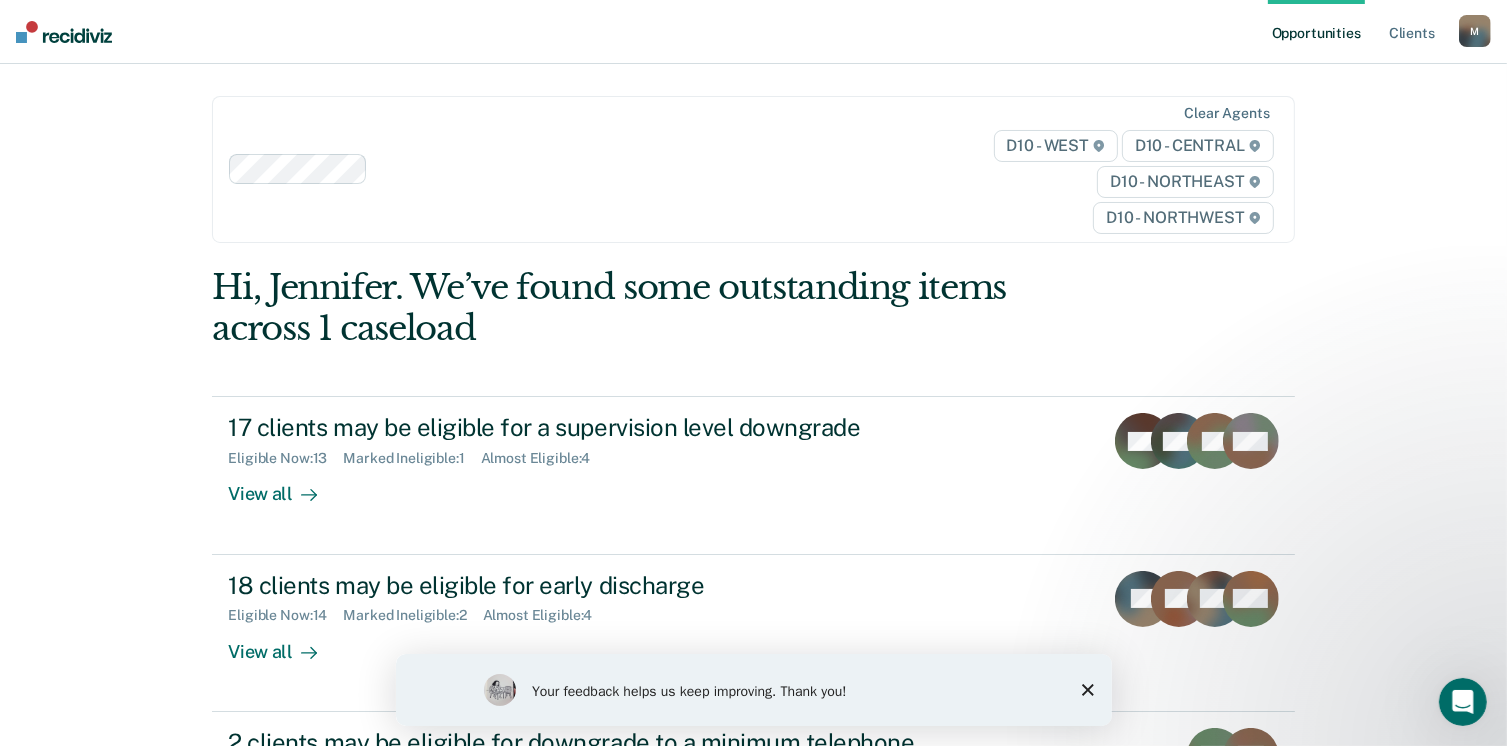 click 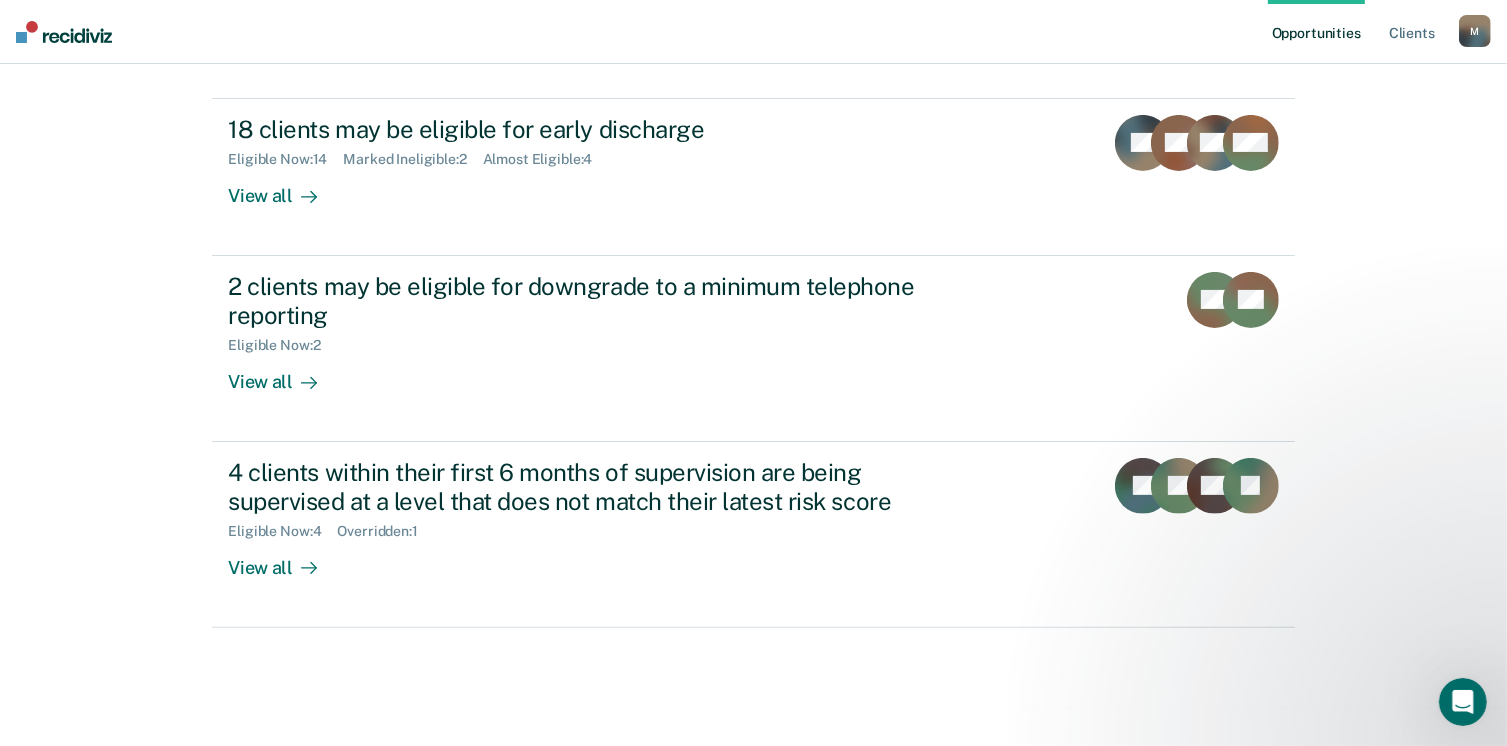 scroll, scrollTop: 458, scrollLeft: 0, axis: vertical 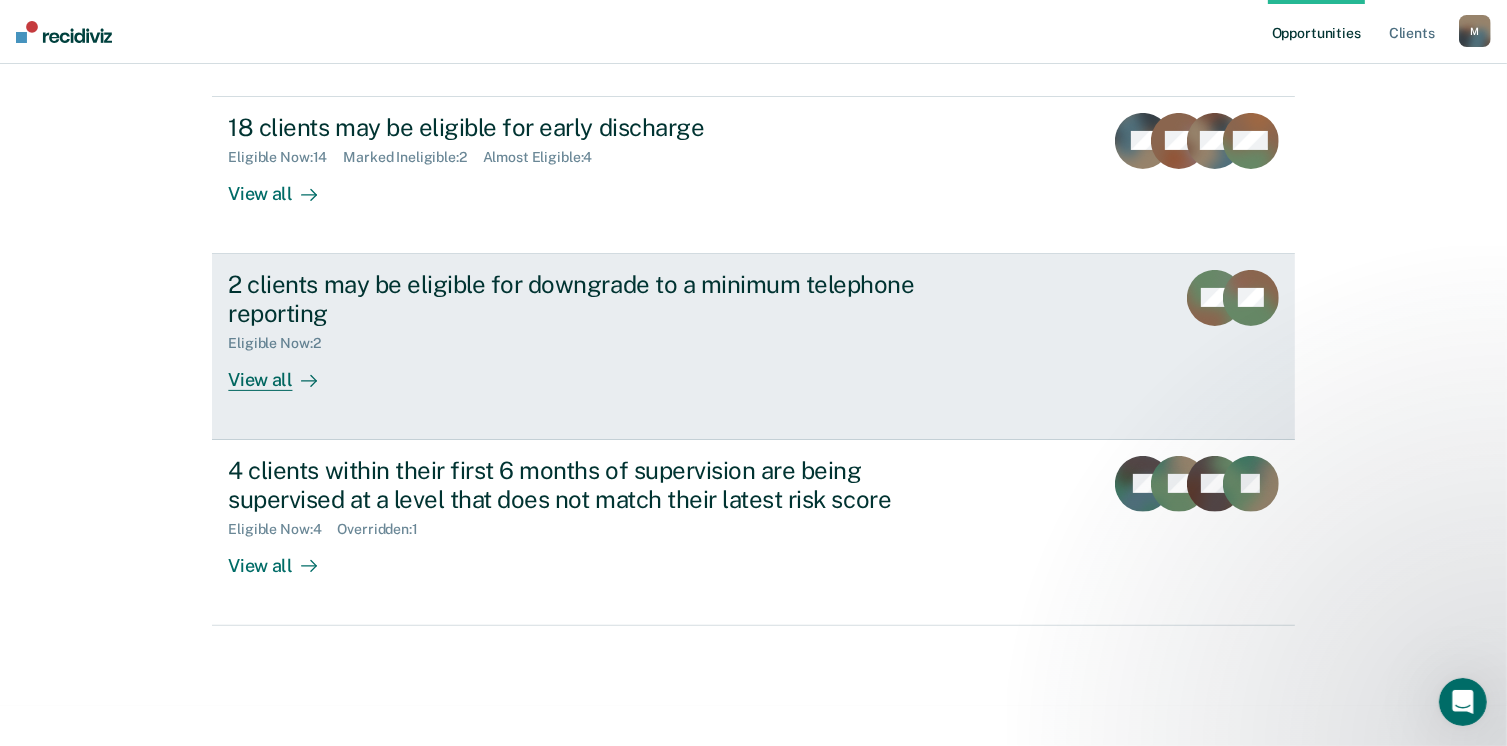 click on "View all" at bounding box center (284, 371) 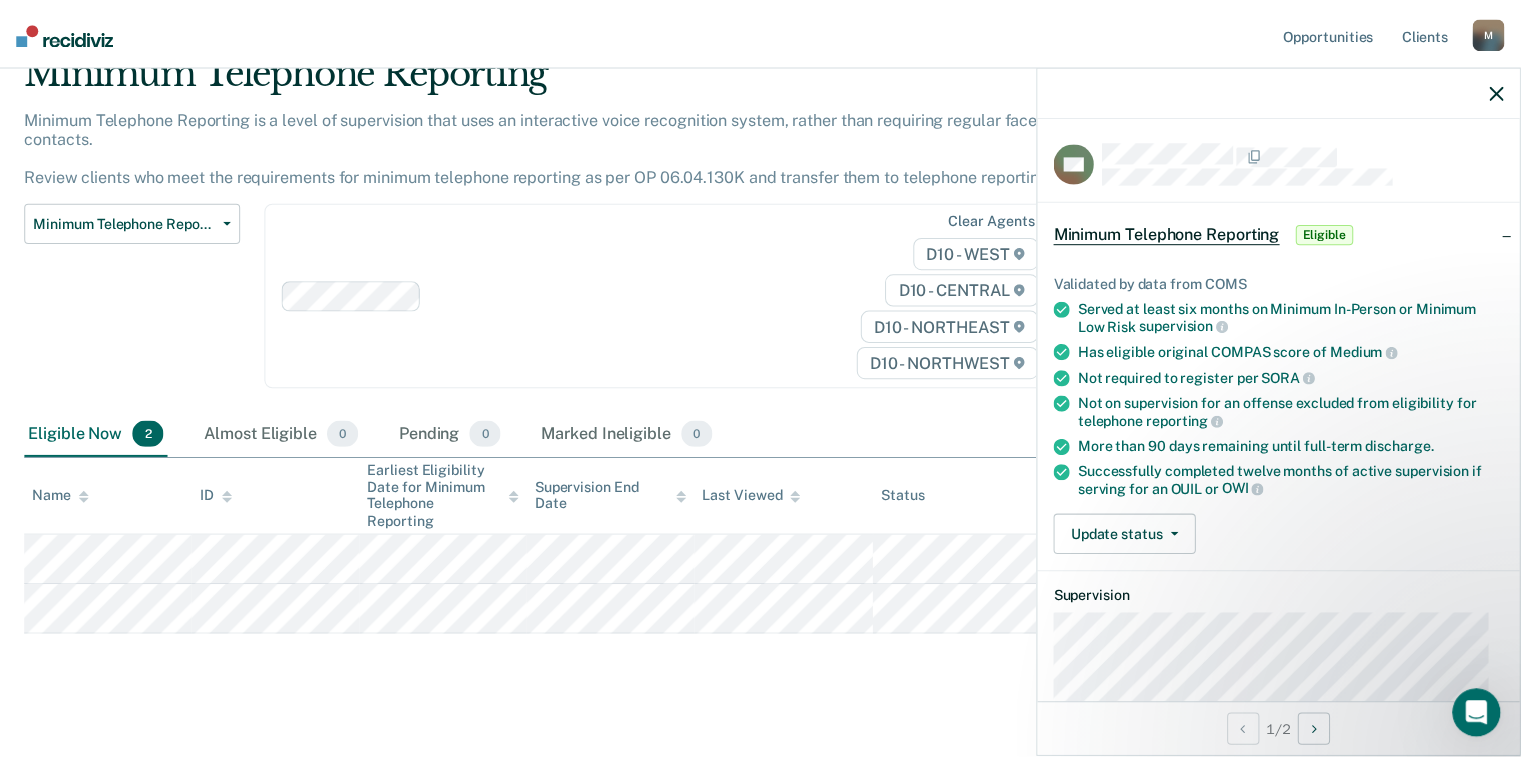scroll, scrollTop: 0, scrollLeft: 0, axis: both 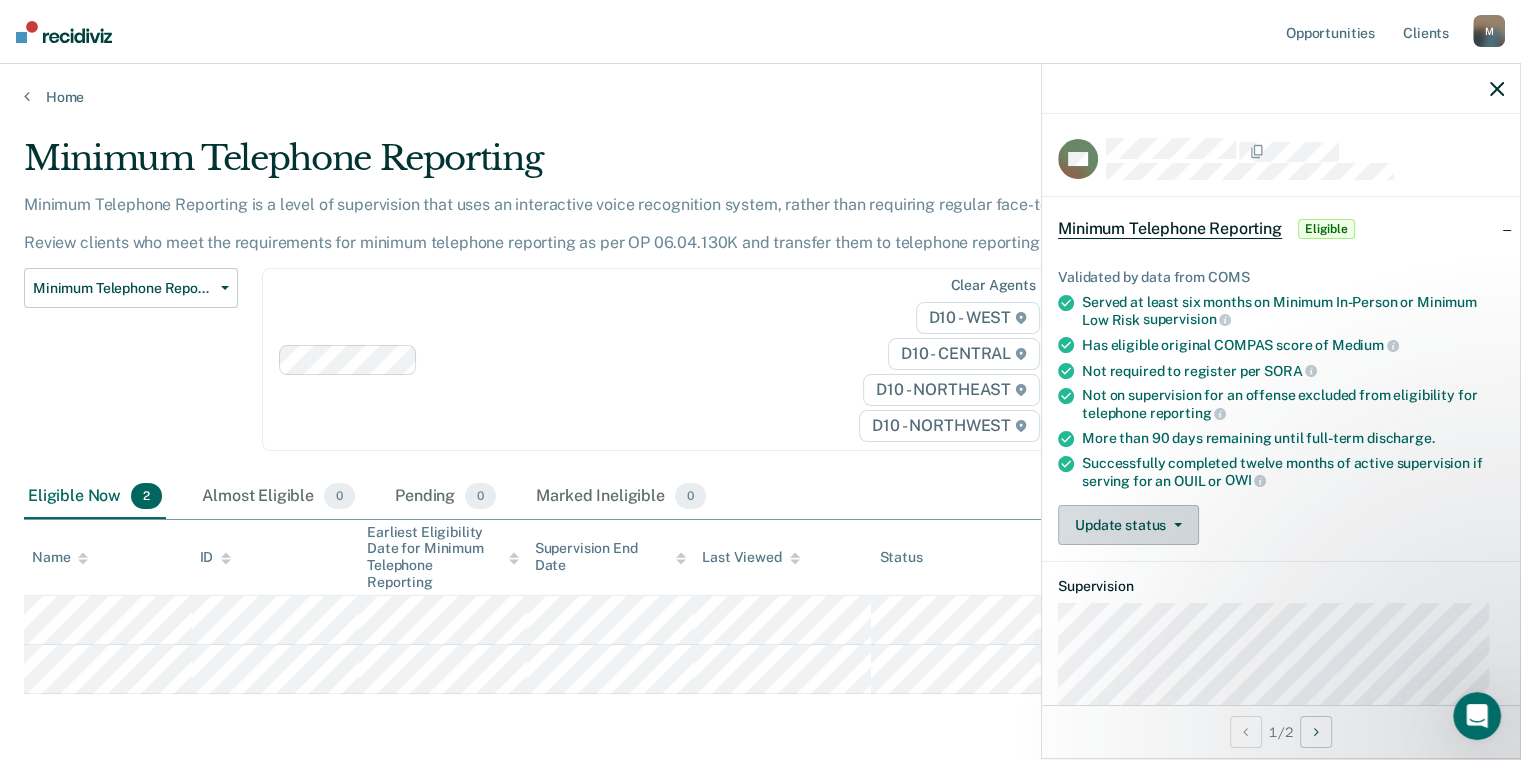 click on "Update status" at bounding box center [1128, 525] 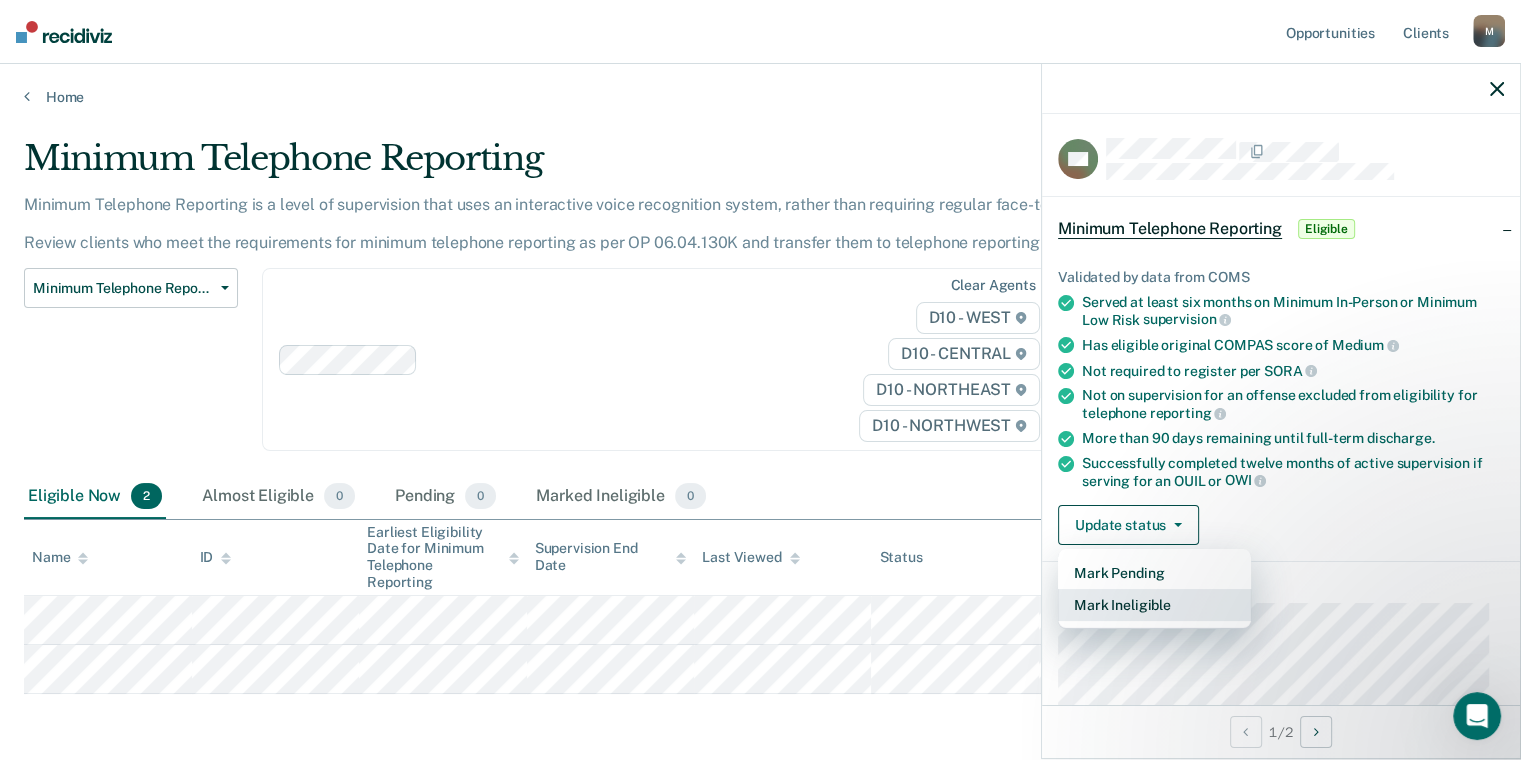 click on "Mark Ineligible" at bounding box center (1154, 605) 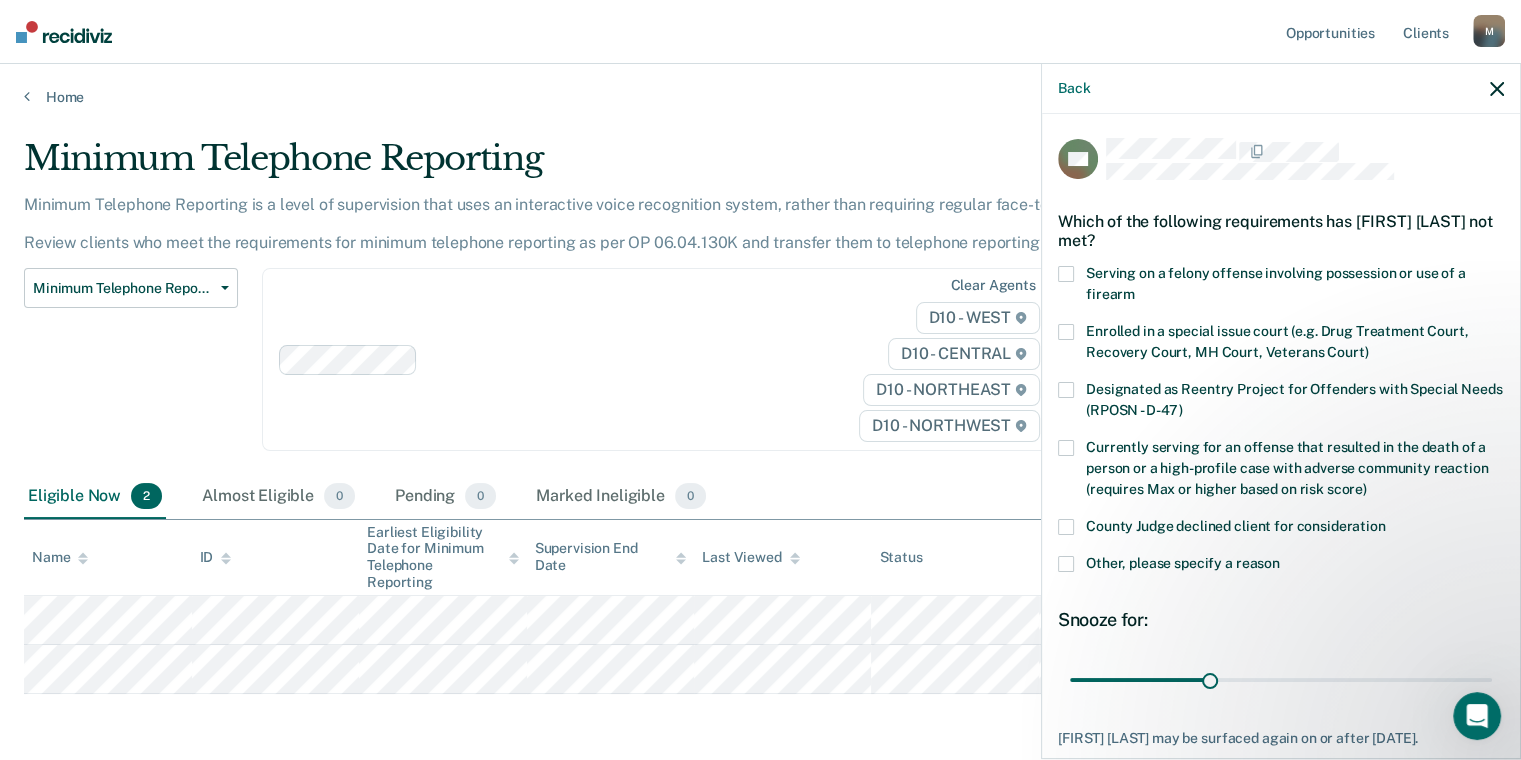 drag, startPoint x: 1066, startPoint y: 522, endPoint x: 1084, endPoint y: 531, distance: 20.12461 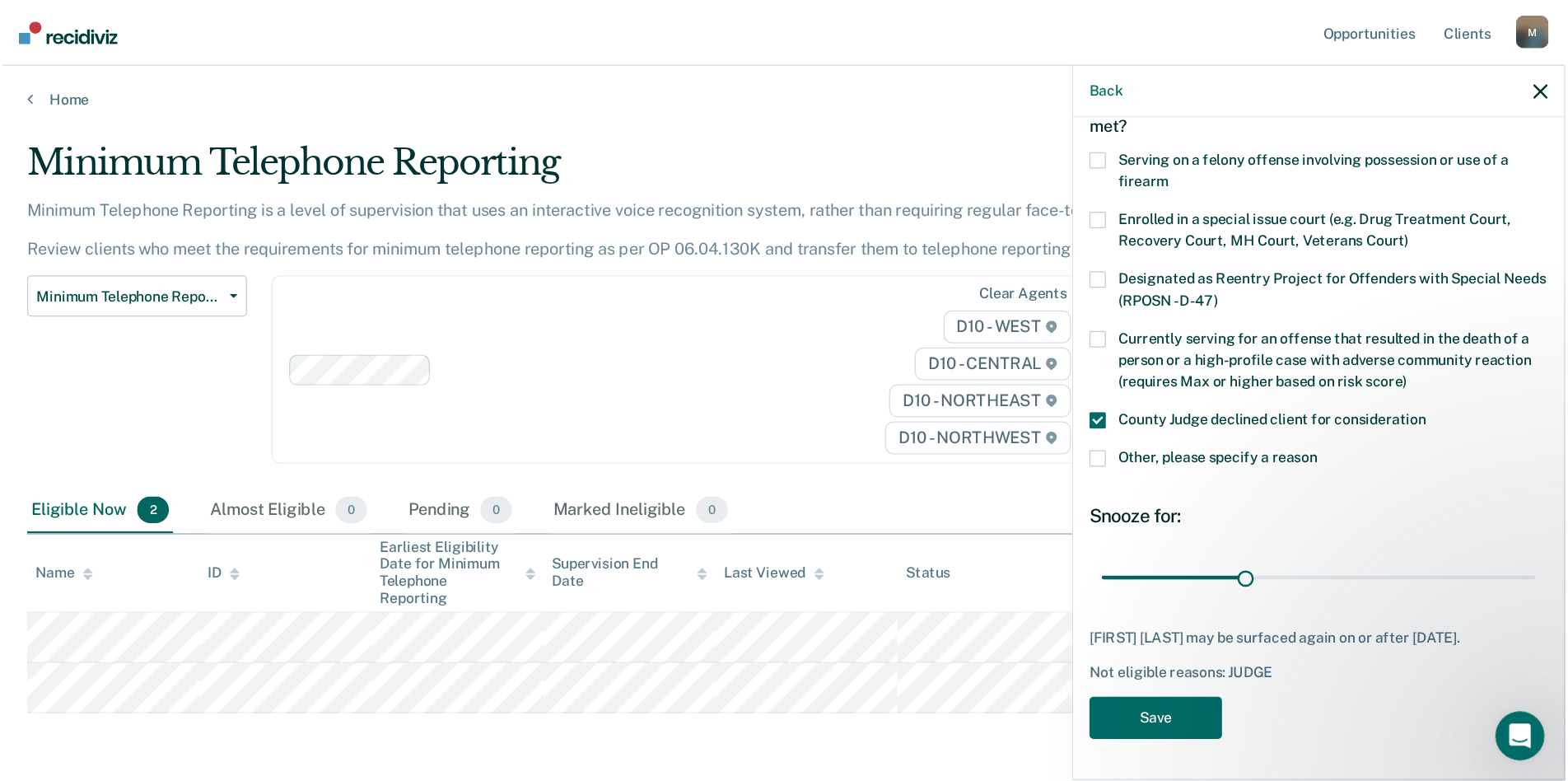 scroll, scrollTop: 109, scrollLeft: 0, axis: vertical 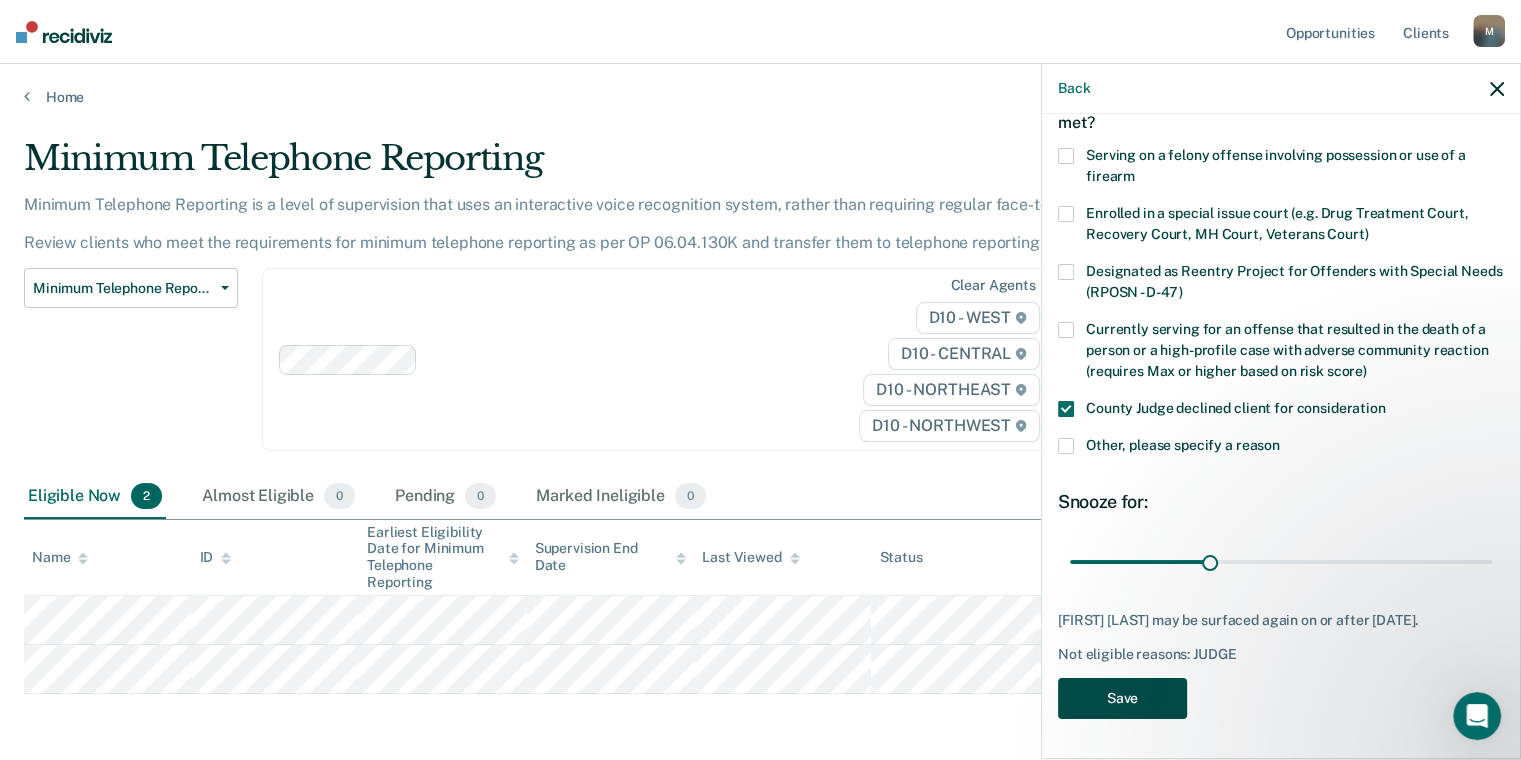 click on "Save" at bounding box center [1122, 698] 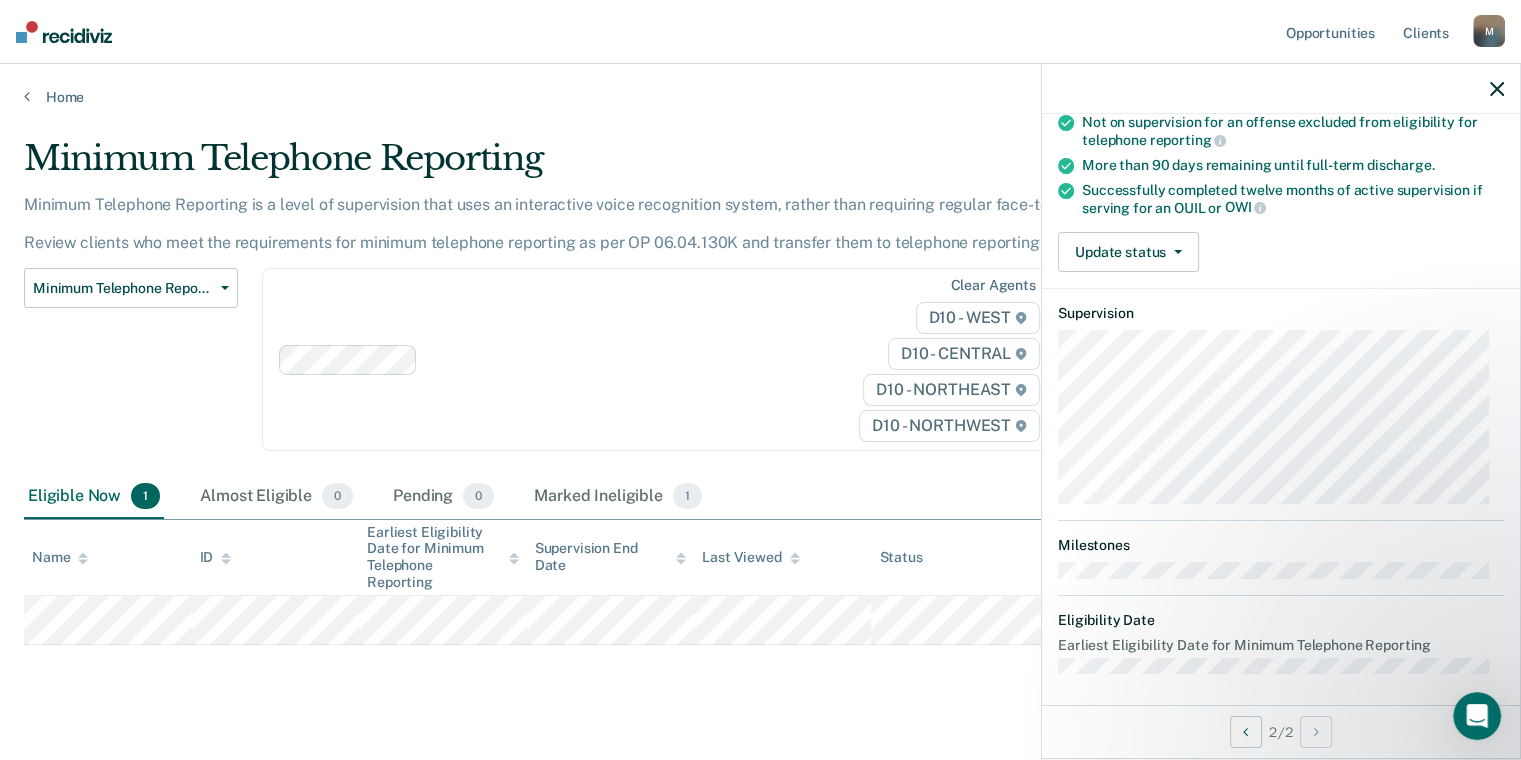 scroll, scrollTop: 275, scrollLeft: 0, axis: vertical 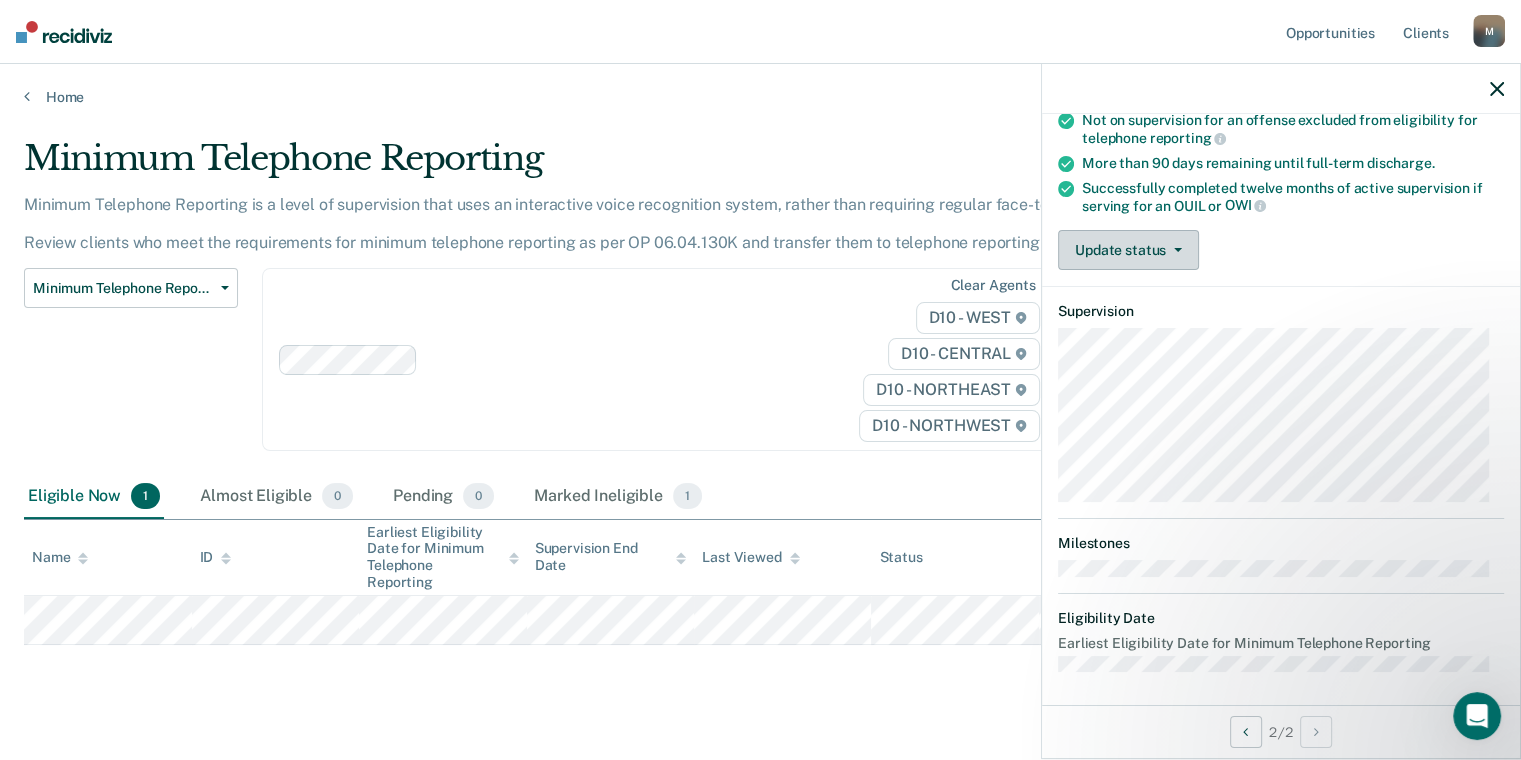 click on "Update status" at bounding box center (1128, 250) 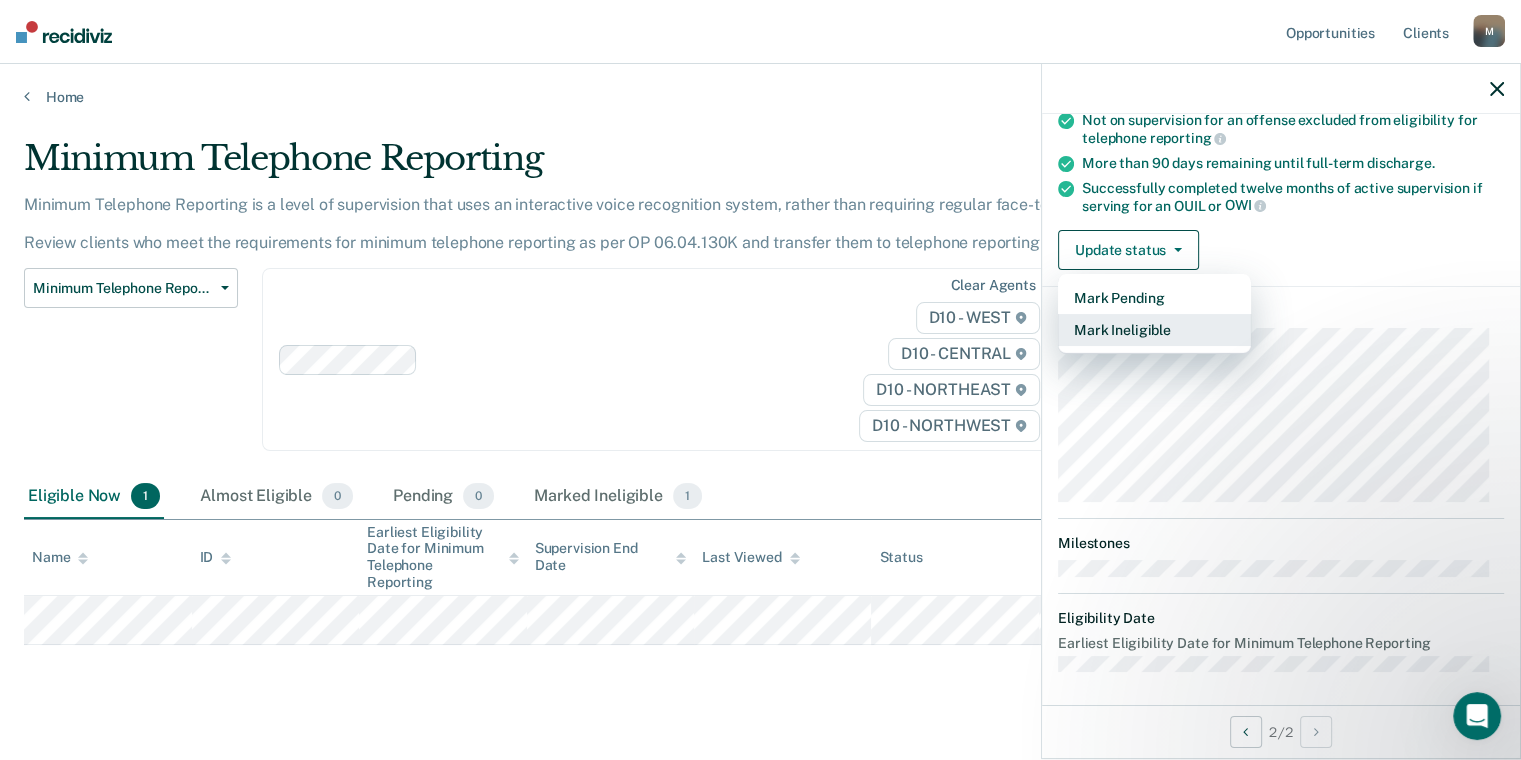 click on "Mark Ineligible" at bounding box center (1154, 330) 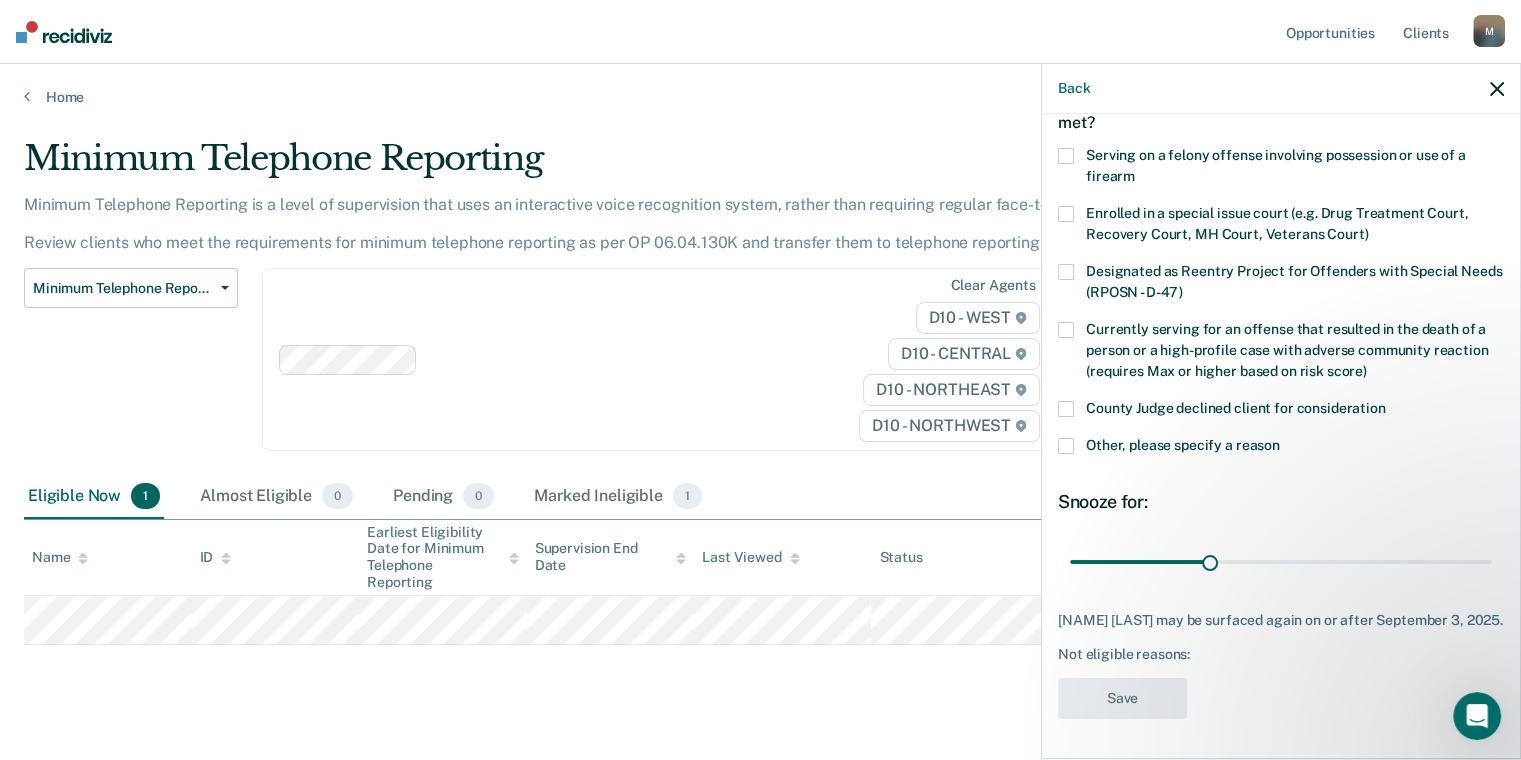 scroll, scrollTop: 132, scrollLeft: 0, axis: vertical 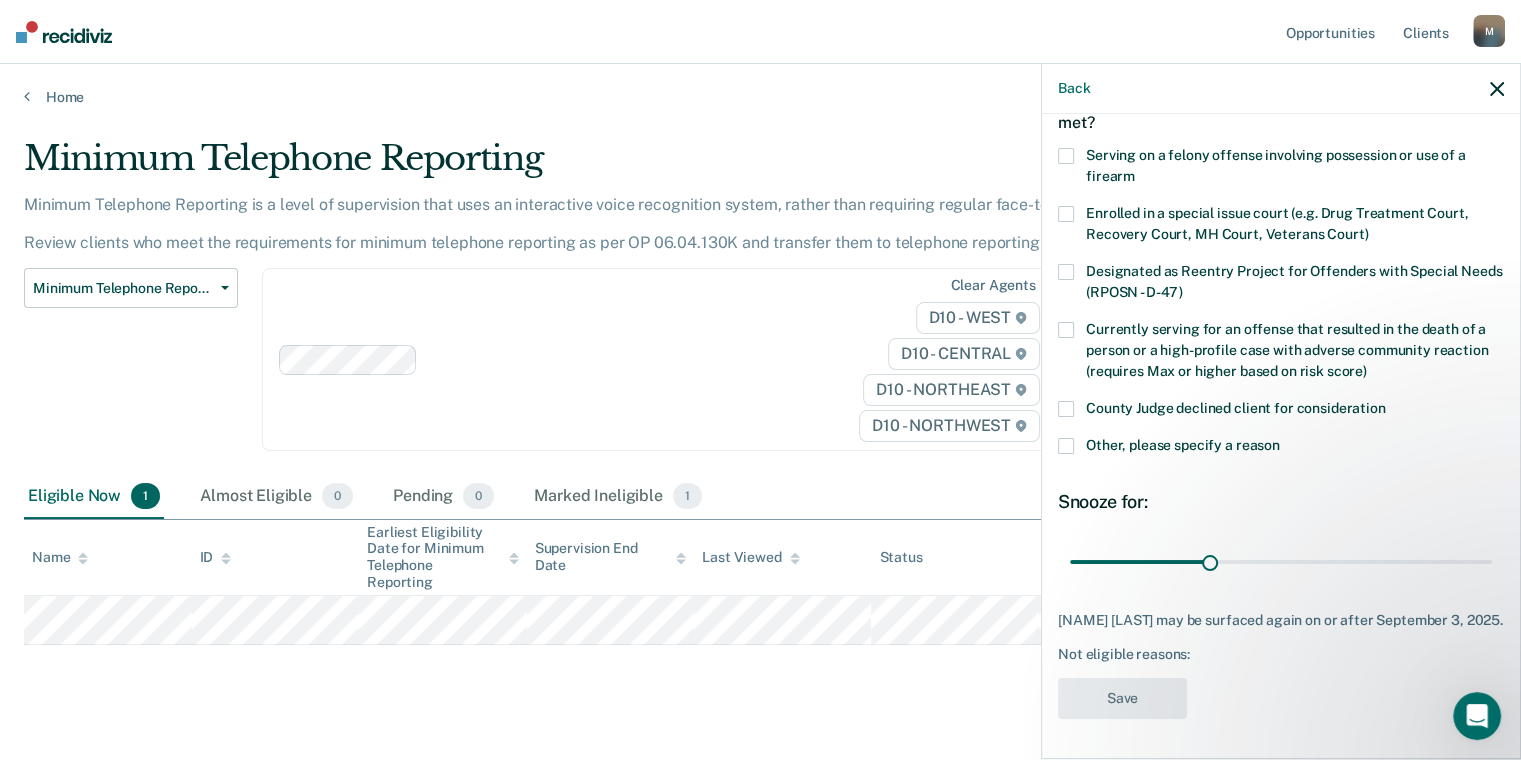 click at bounding box center (1066, 409) 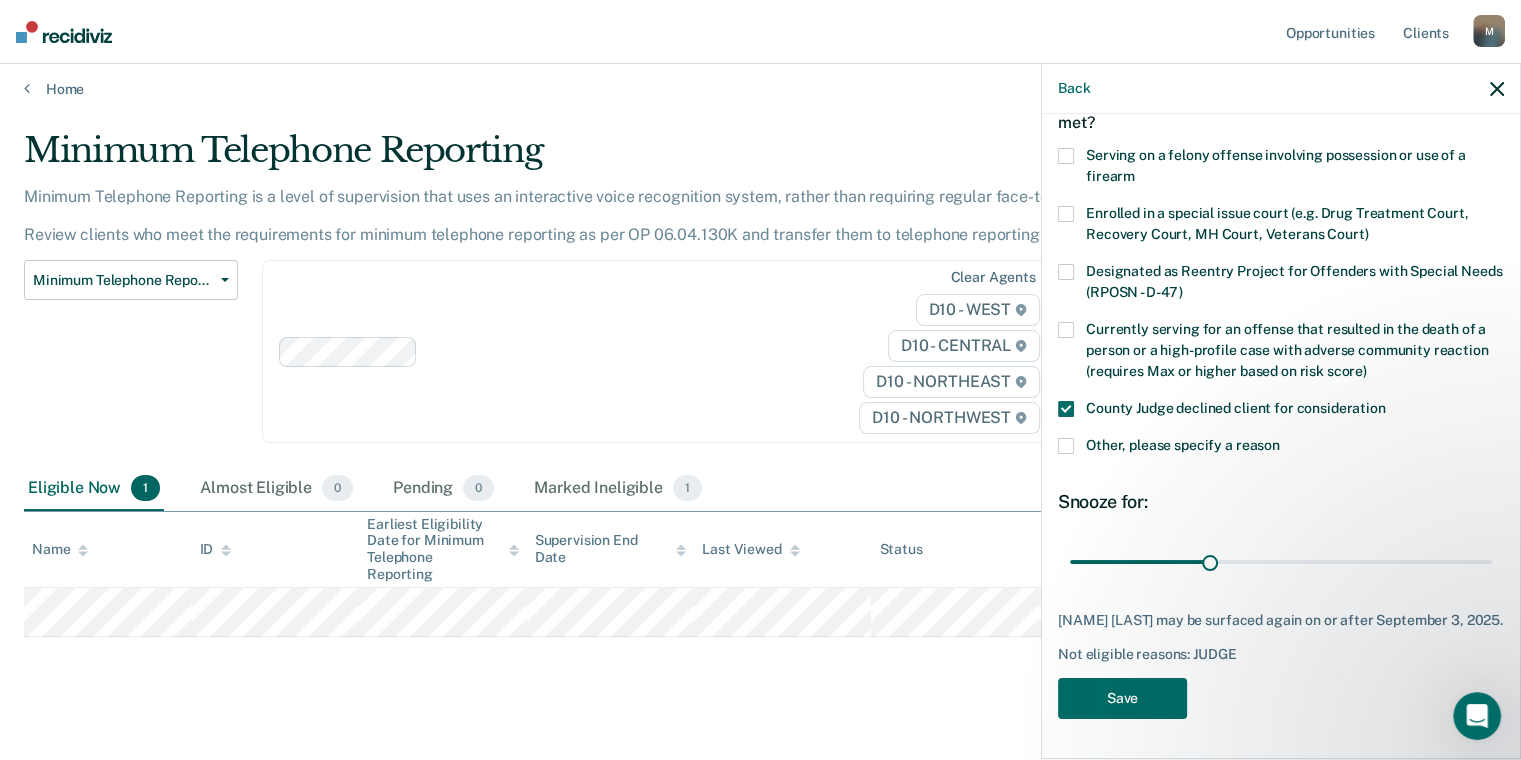 scroll, scrollTop: 9, scrollLeft: 0, axis: vertical 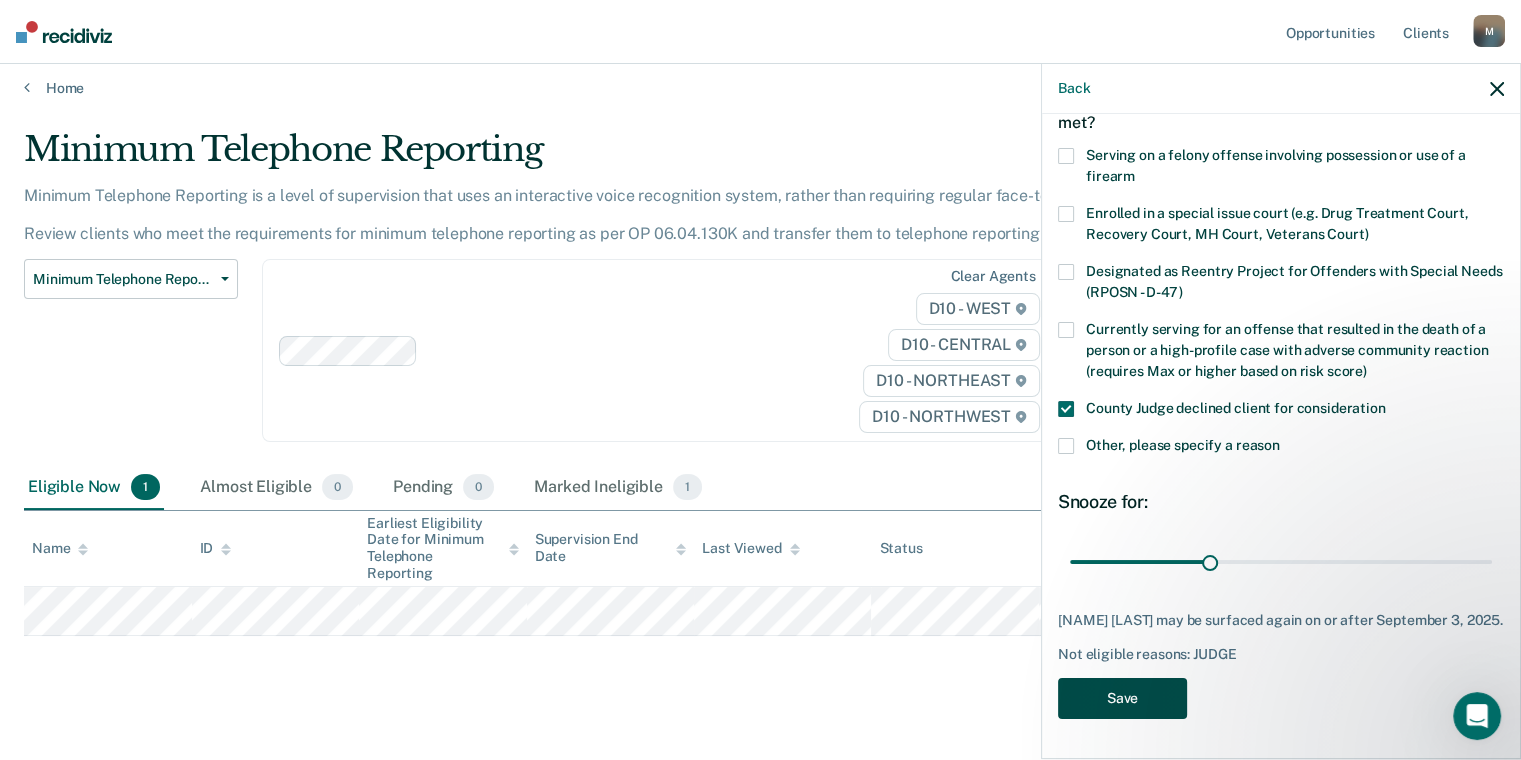 click on "Save" at bounding box center (1122, 698) 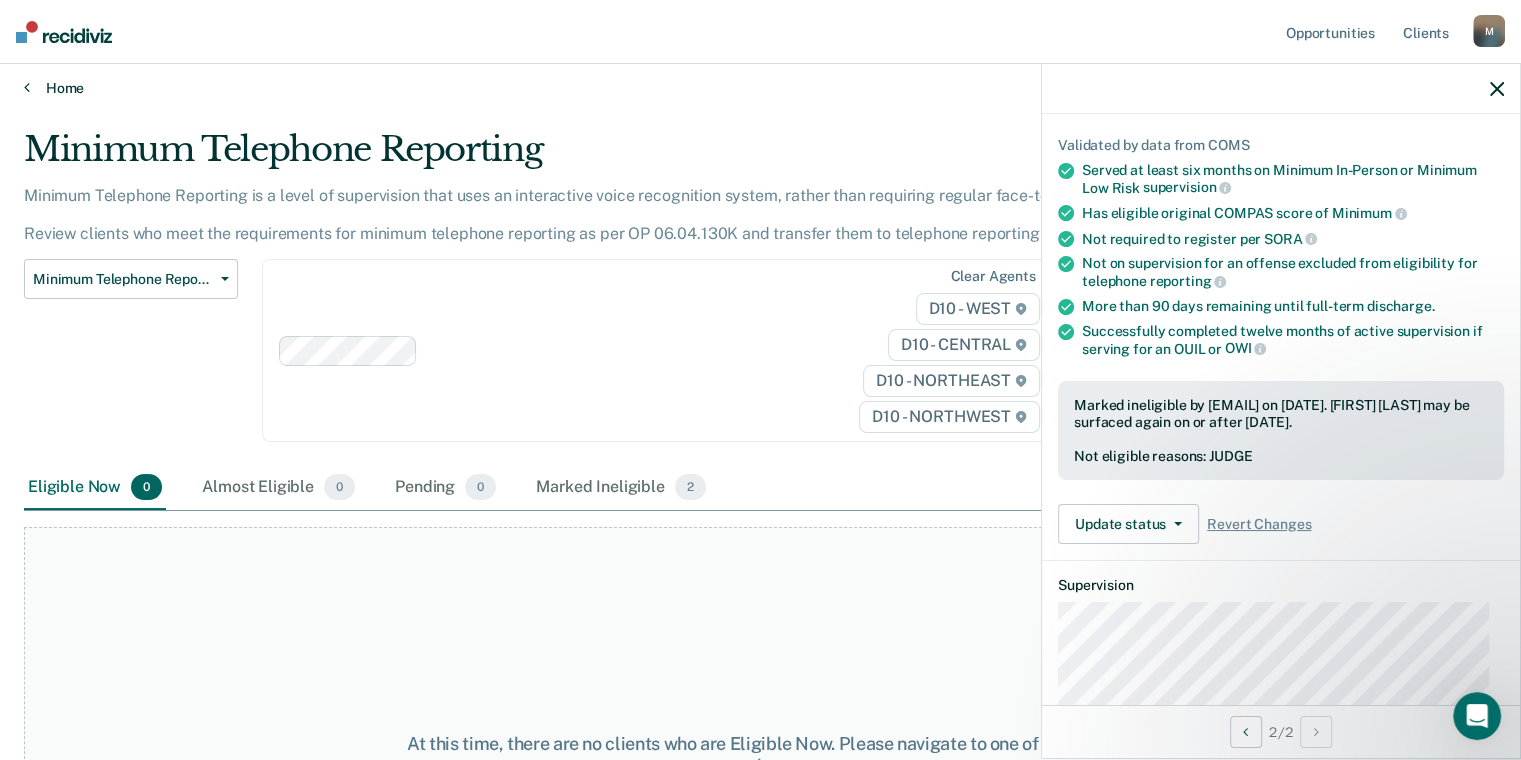 click at bounding box center (27, 87) 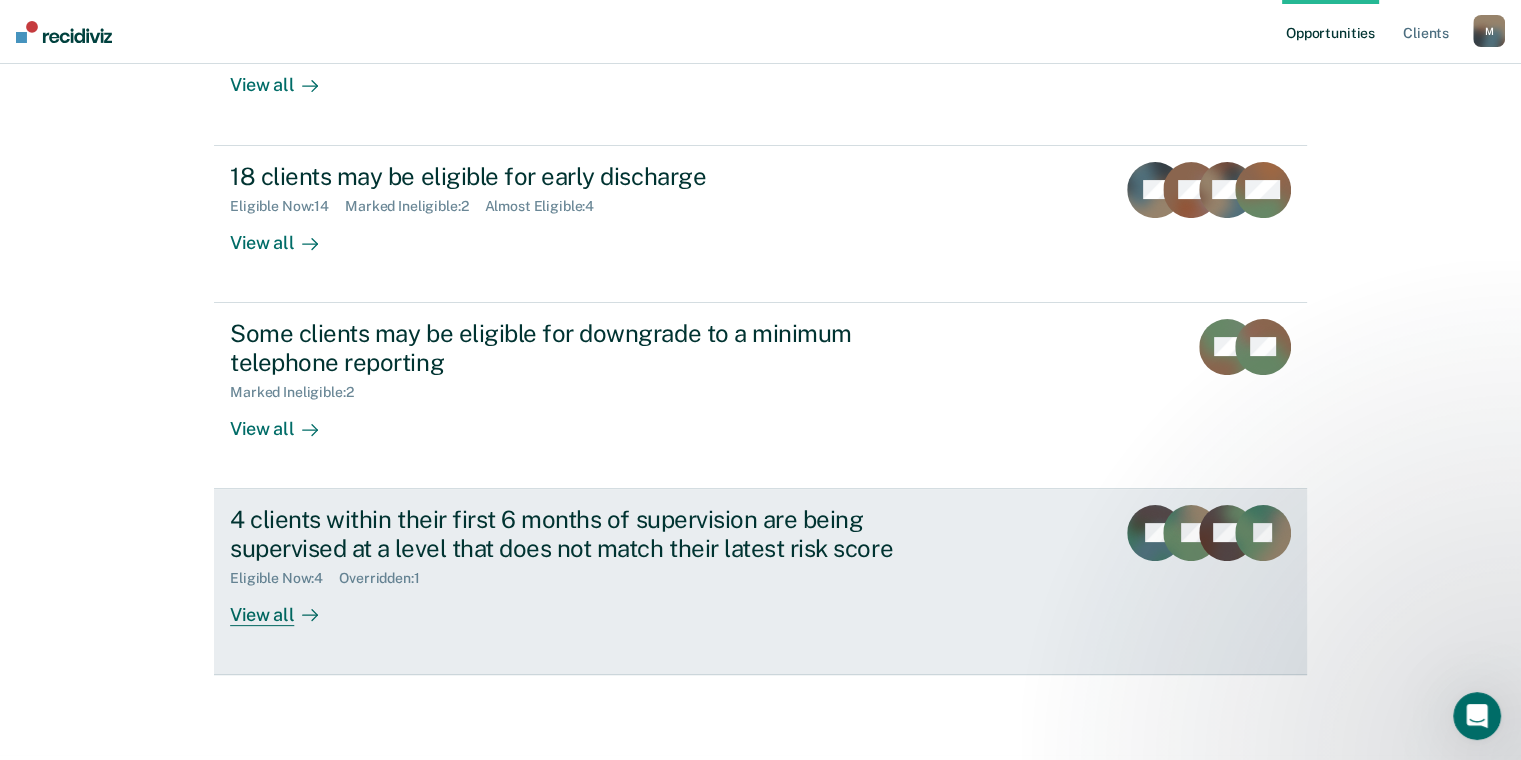 scroll, scrollTop: 444, scrollLeft: 0, axis: vertical 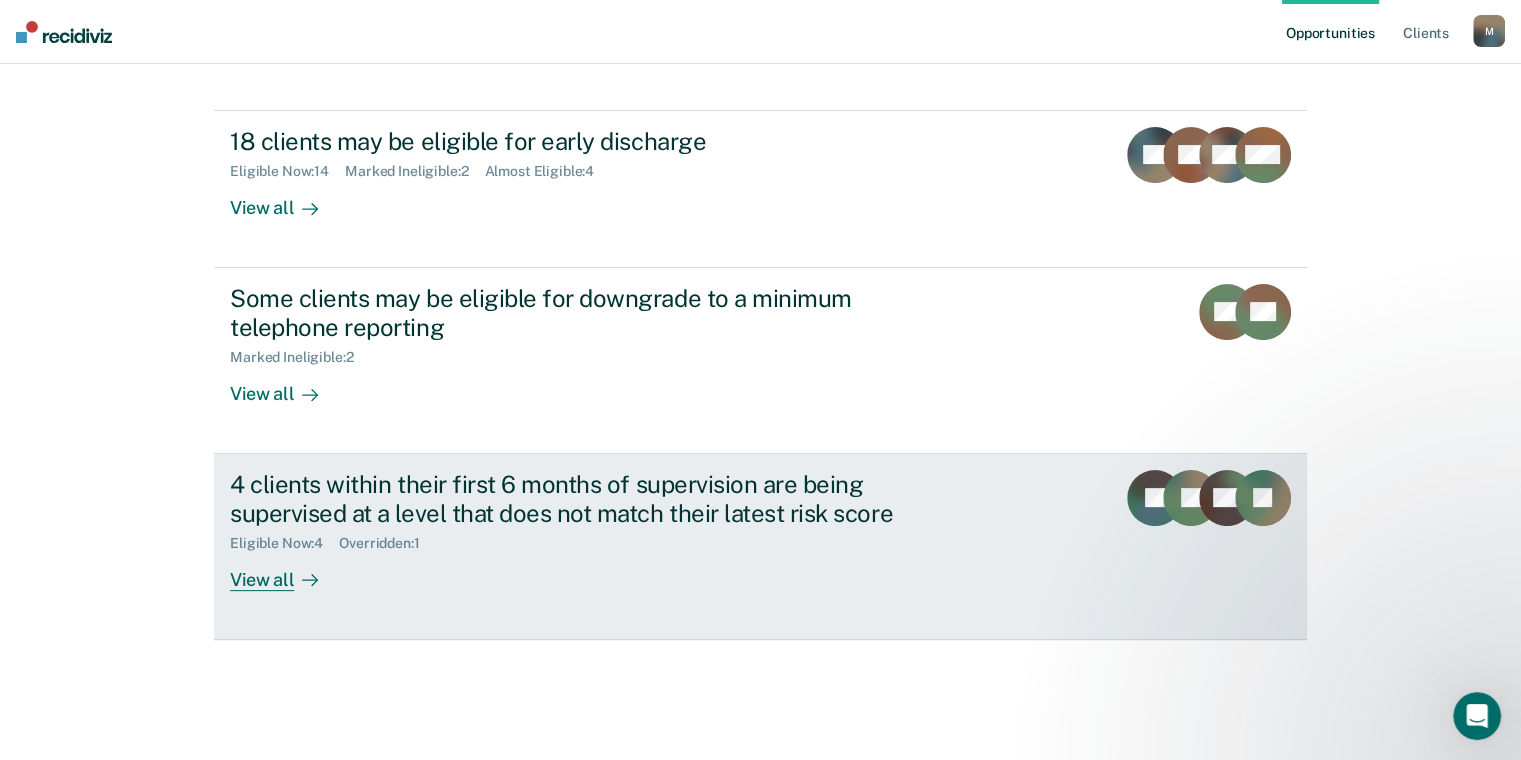 click on "View all" at bounding box center (286, 571) 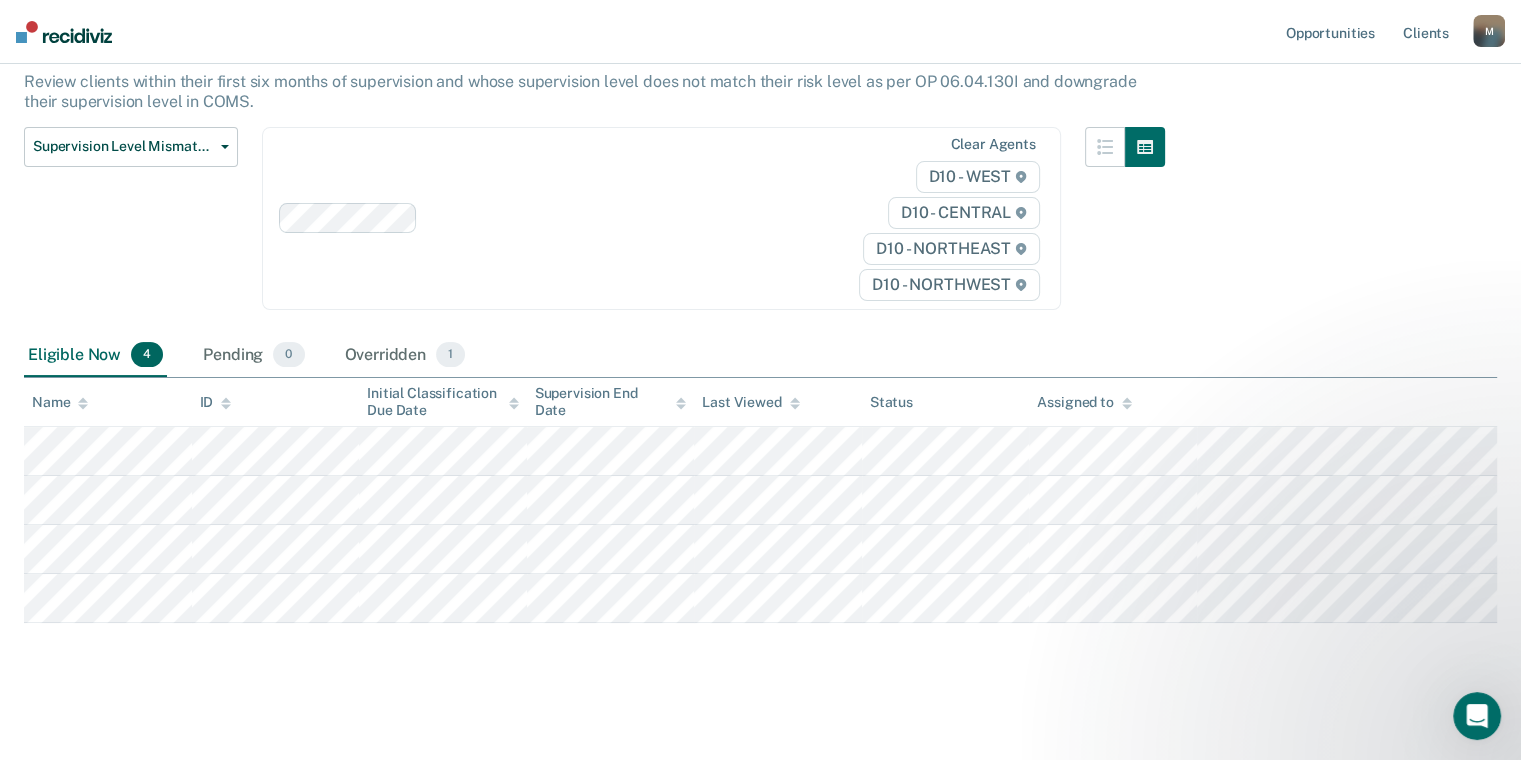 scroll, scrollTop: 204, scrollLeft: 0, axis: vertical 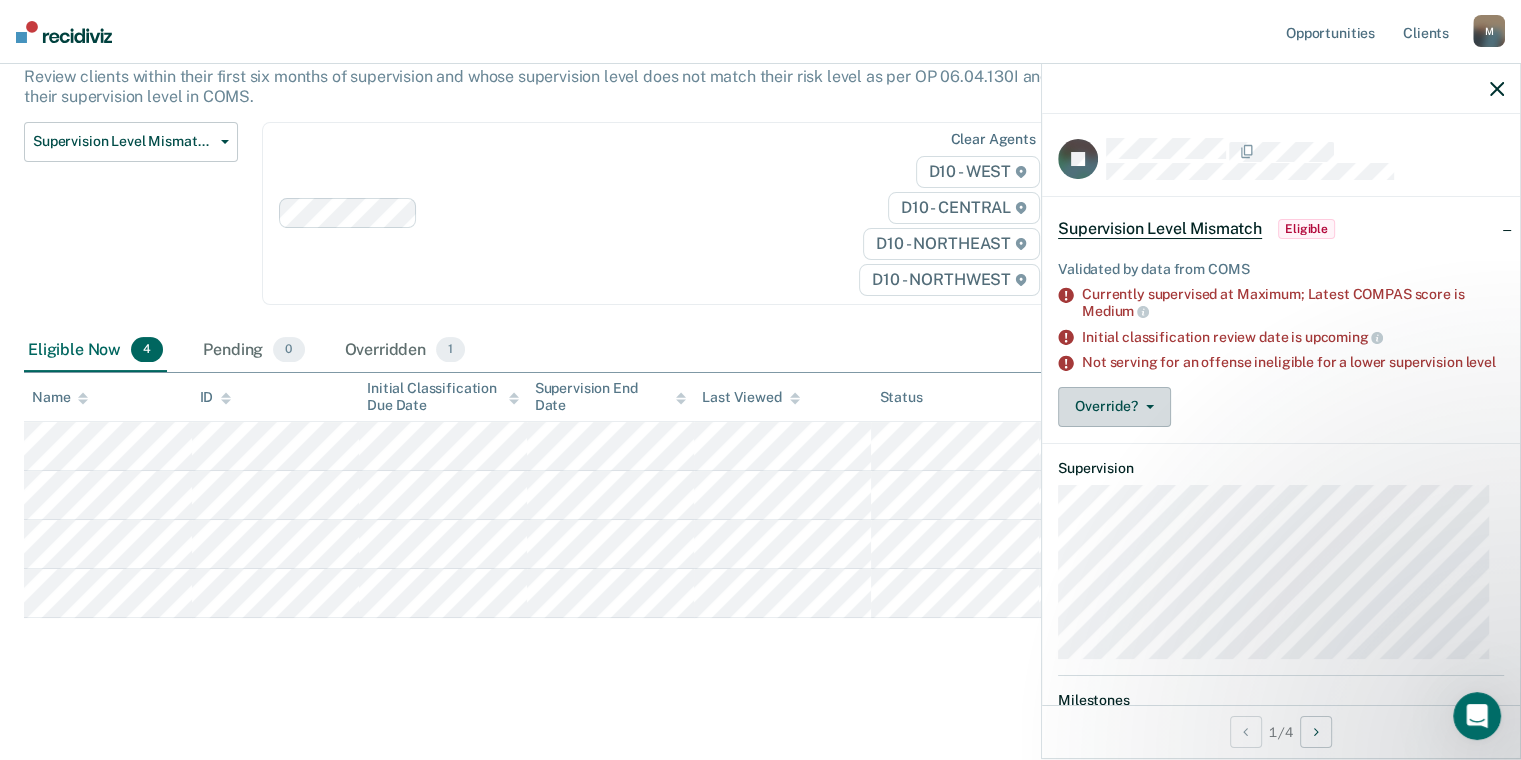 drag, startPoint x: 1110, startPoint y: 408, endPoint x: 1167, endPoint y: 409, distance: 57.00877 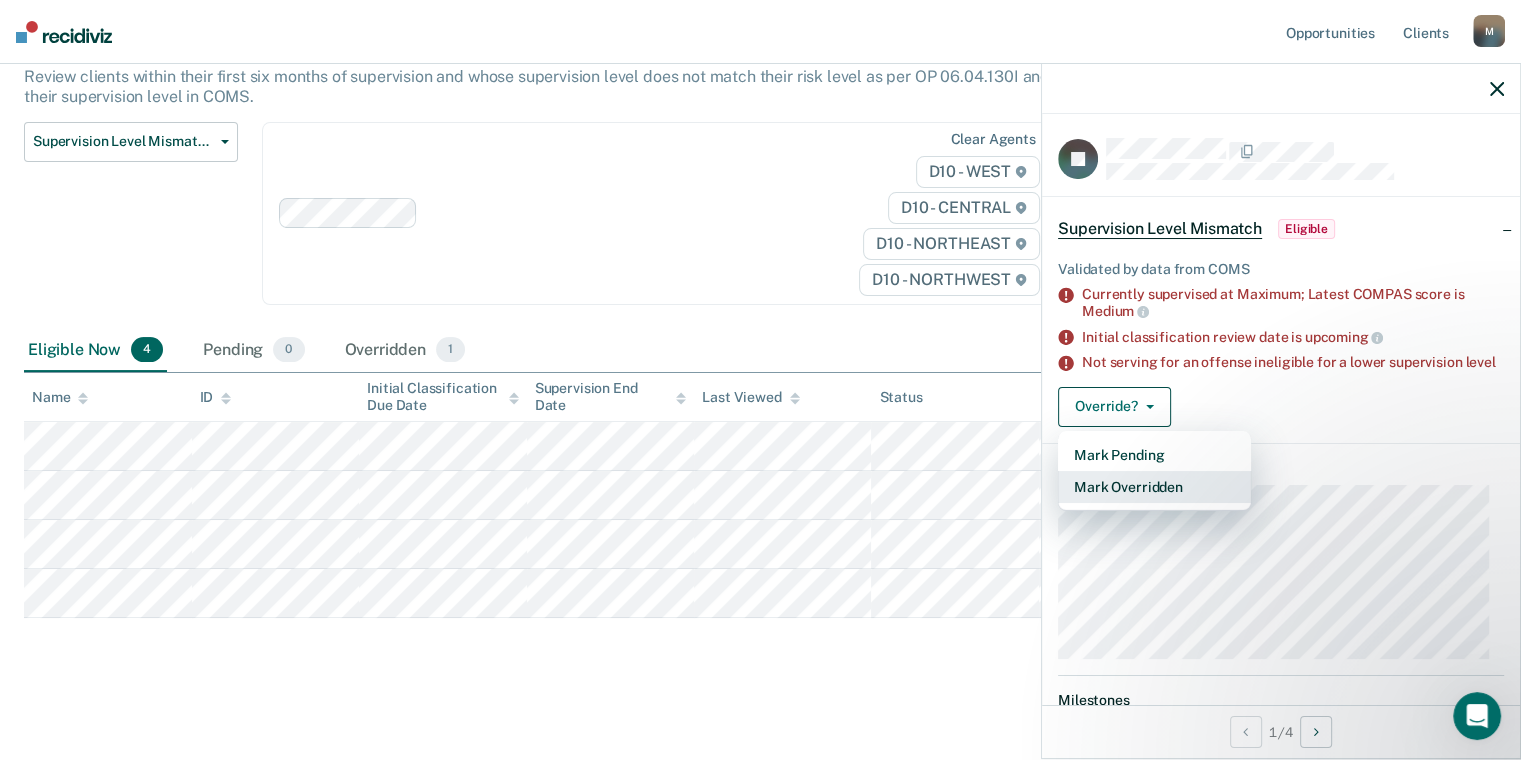 click on "Mark Overridden" at bounding box center (1154, 487) 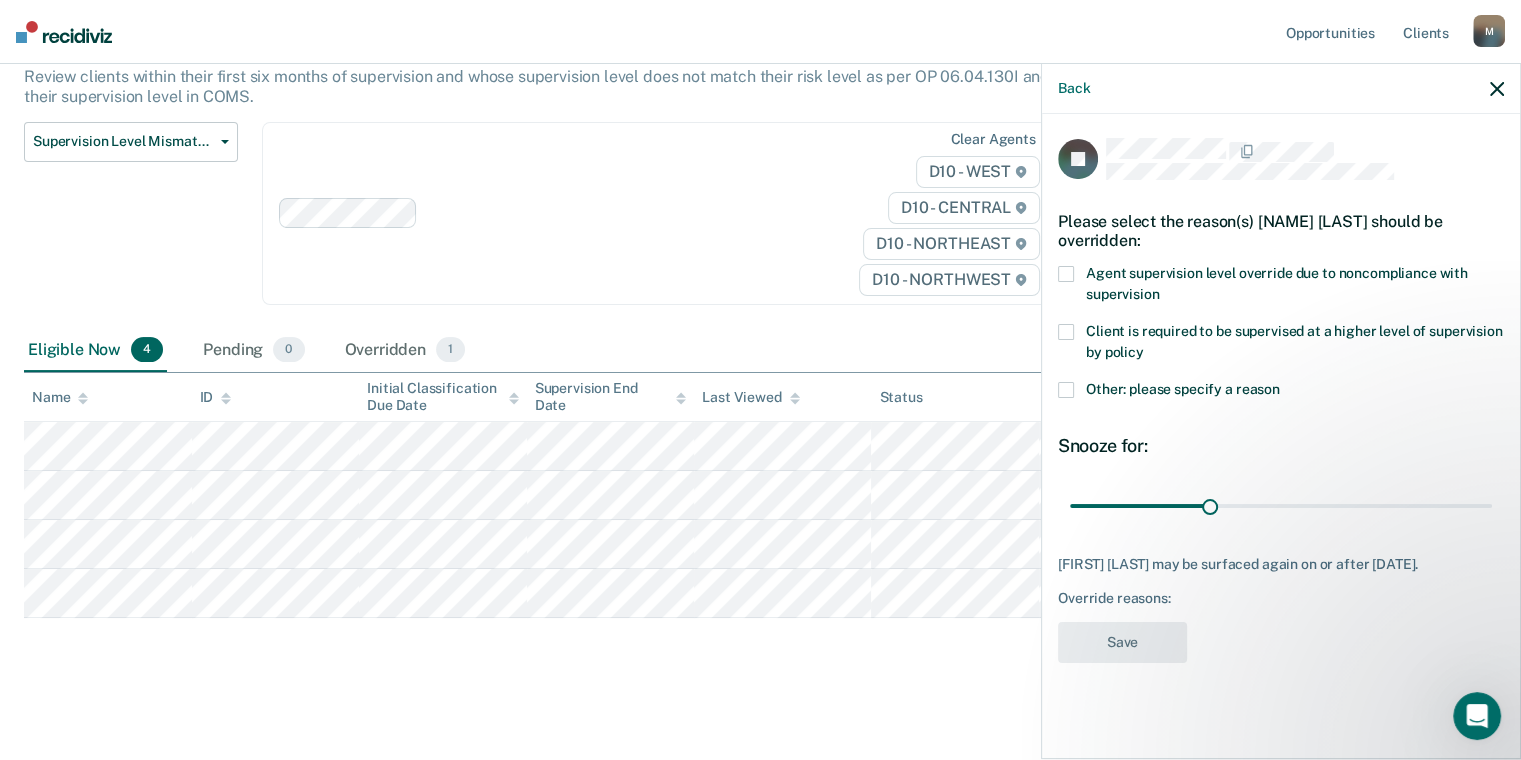 drag, startPoint x: 1064, startPoint y: 267, endPoint x: 1056, endPoint y: 279, distance: 14.422205 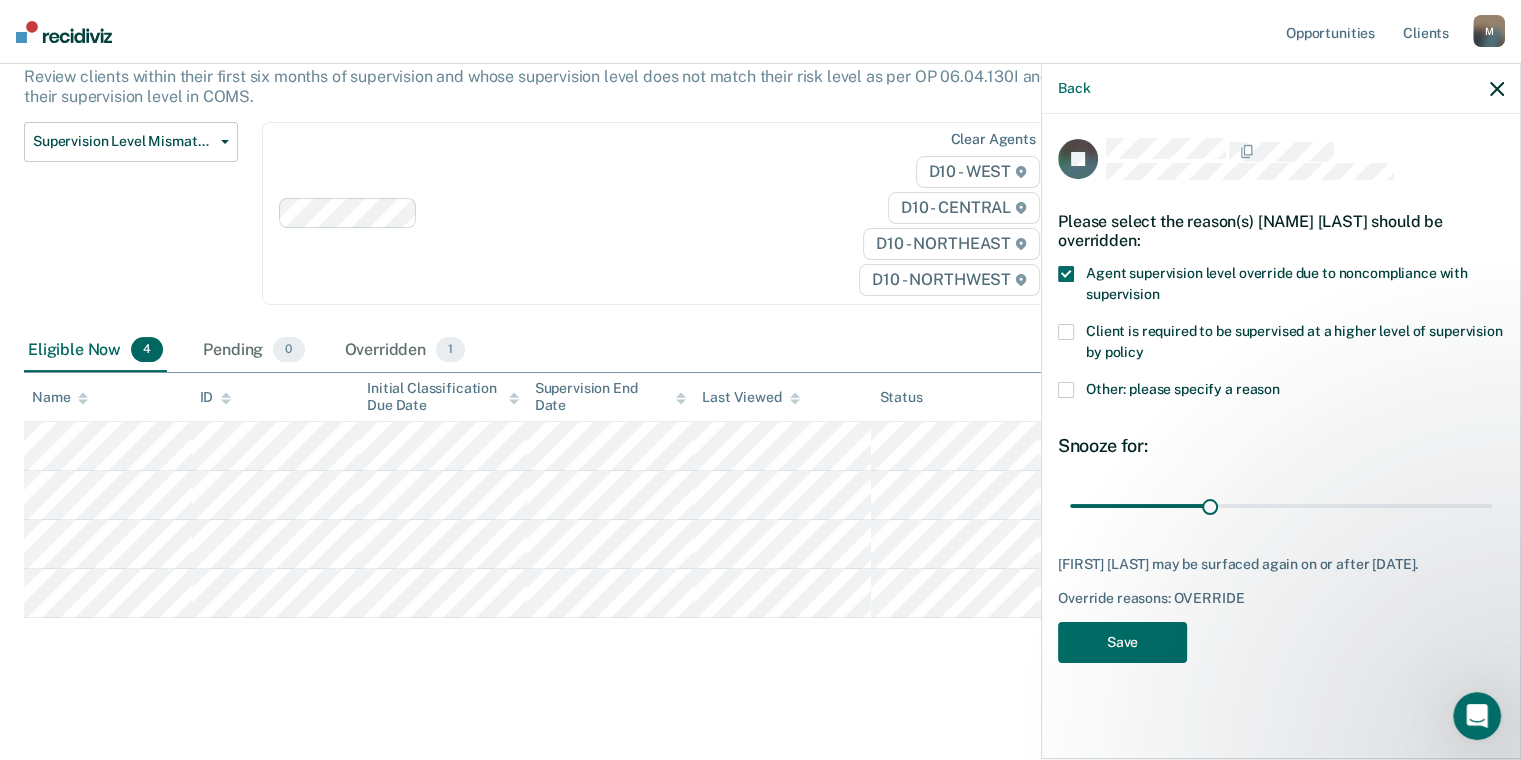 click at bounding box center (1066, 332) 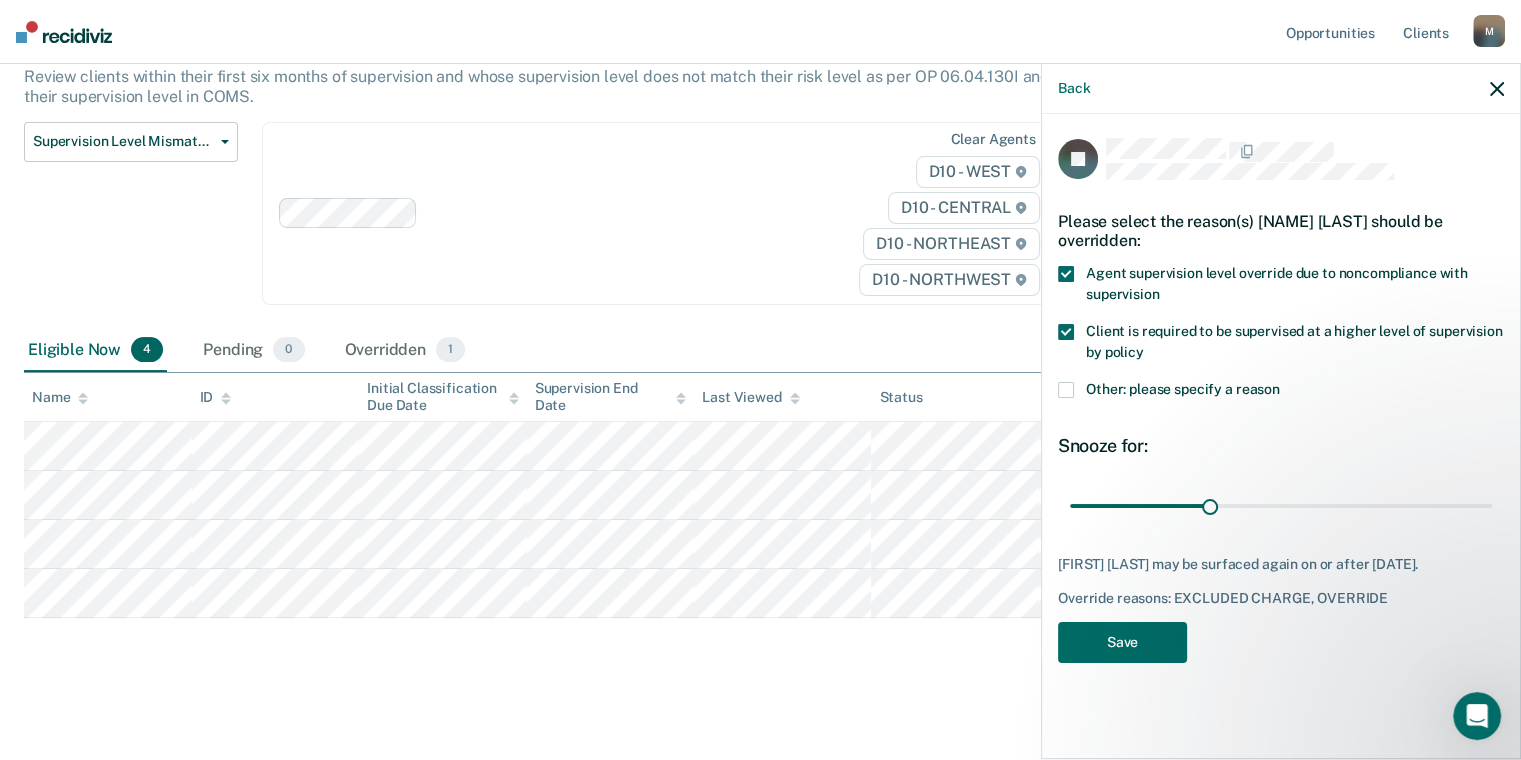 click at bounding box center (1066, 390) 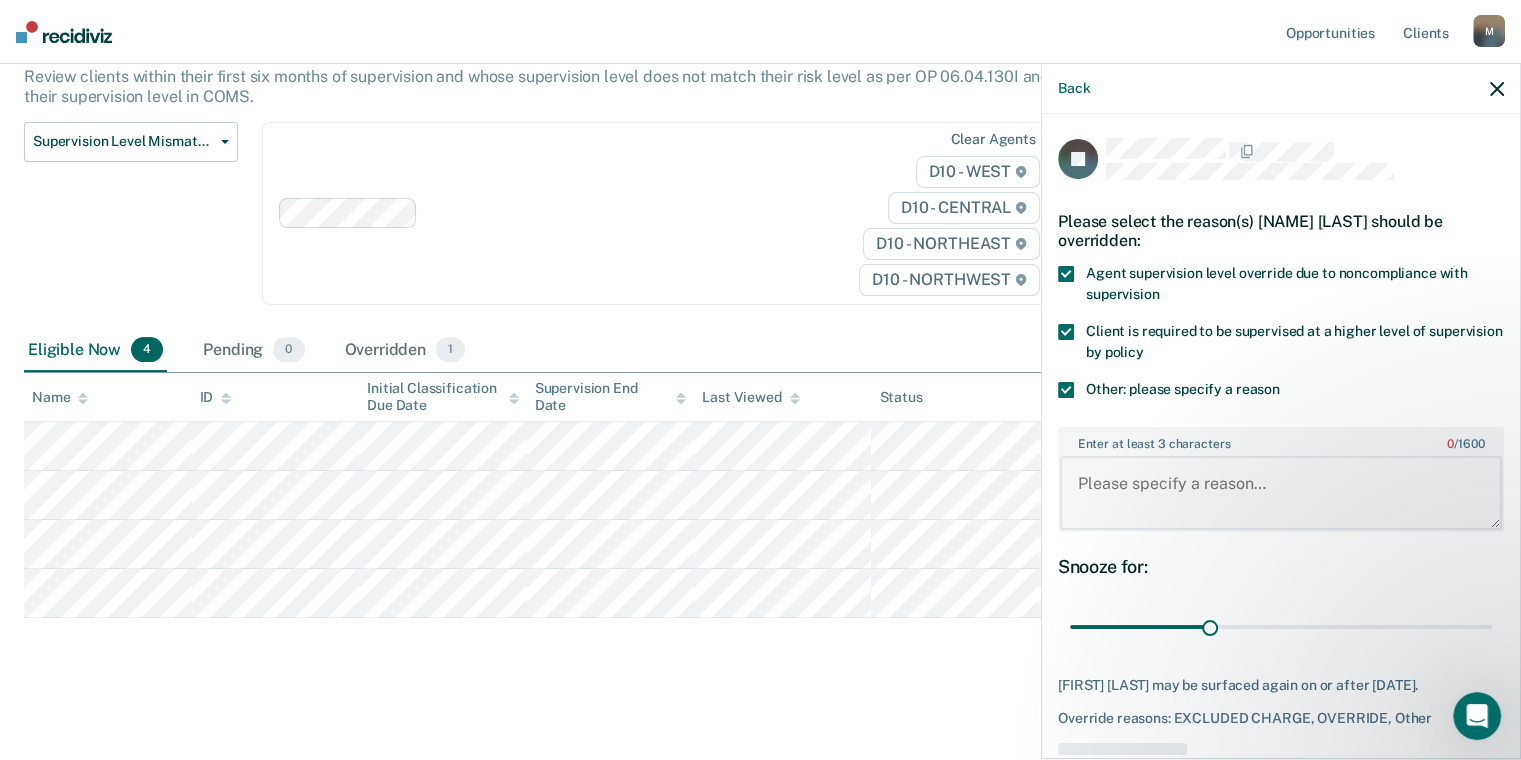 click on "Enter at least 3 characters 0  /  1600" at bounding box center [1281, 493] 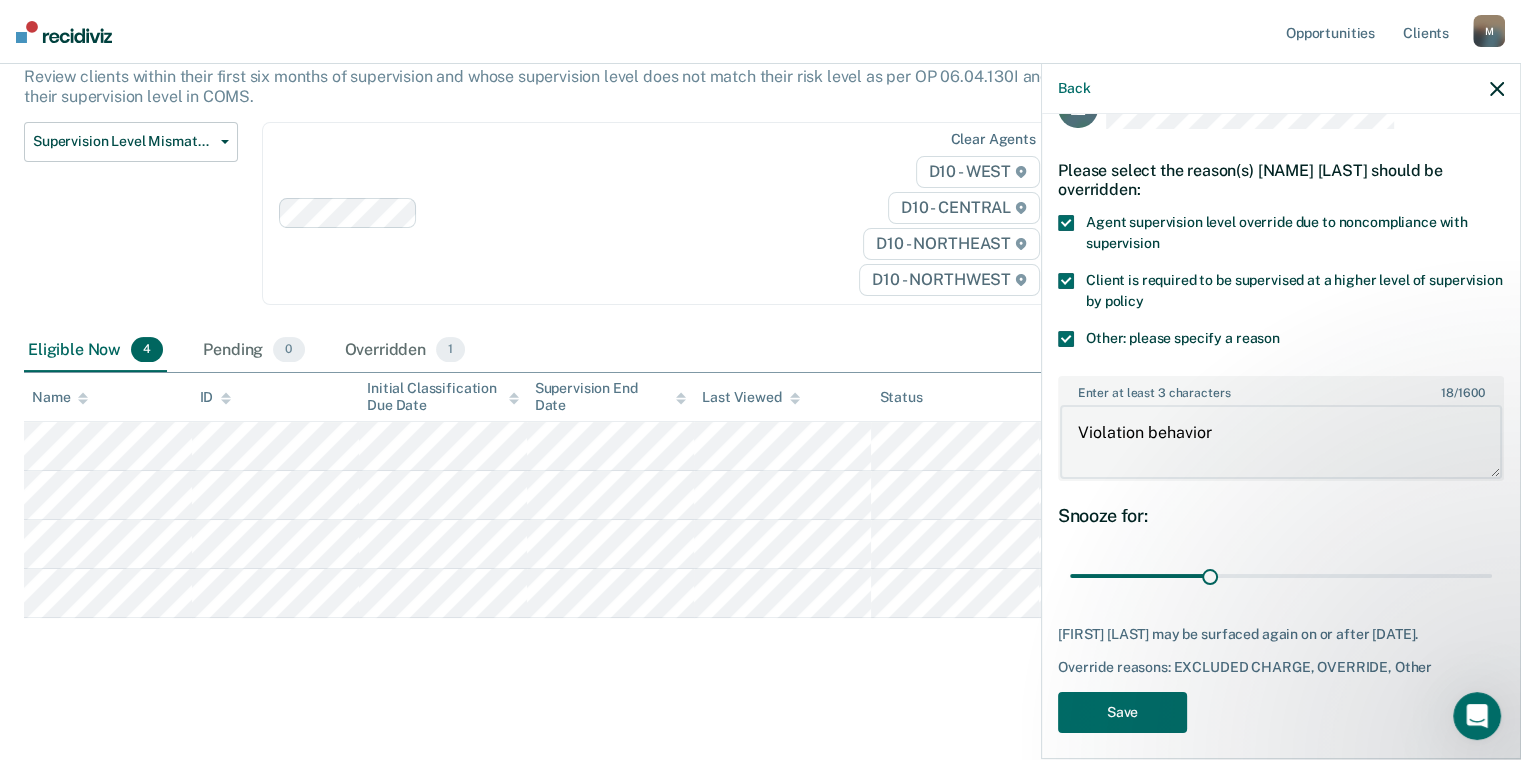scroll, scrollTop: 77, scrollLeft: 0, axis: vertical 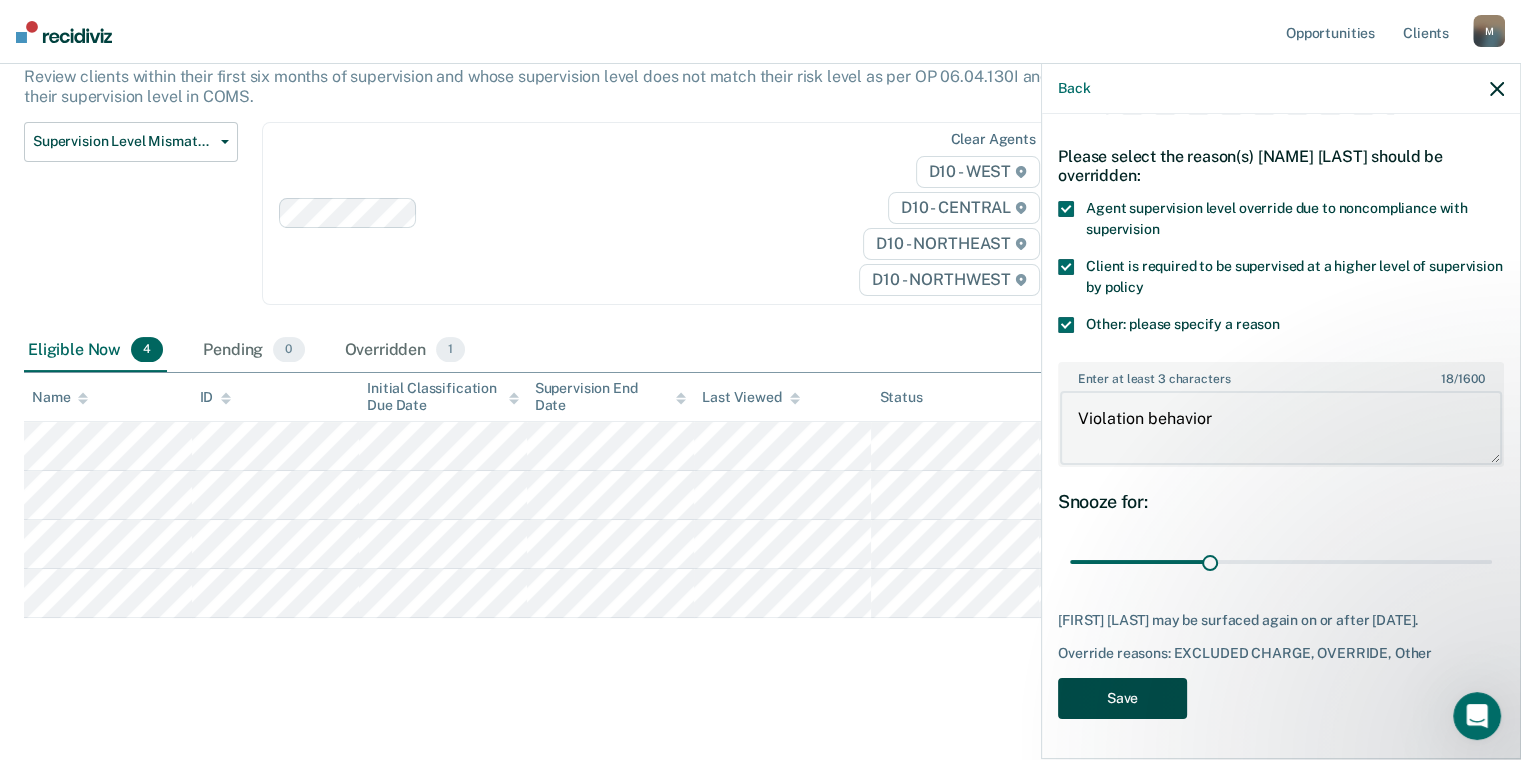 type on "Violation behavior" 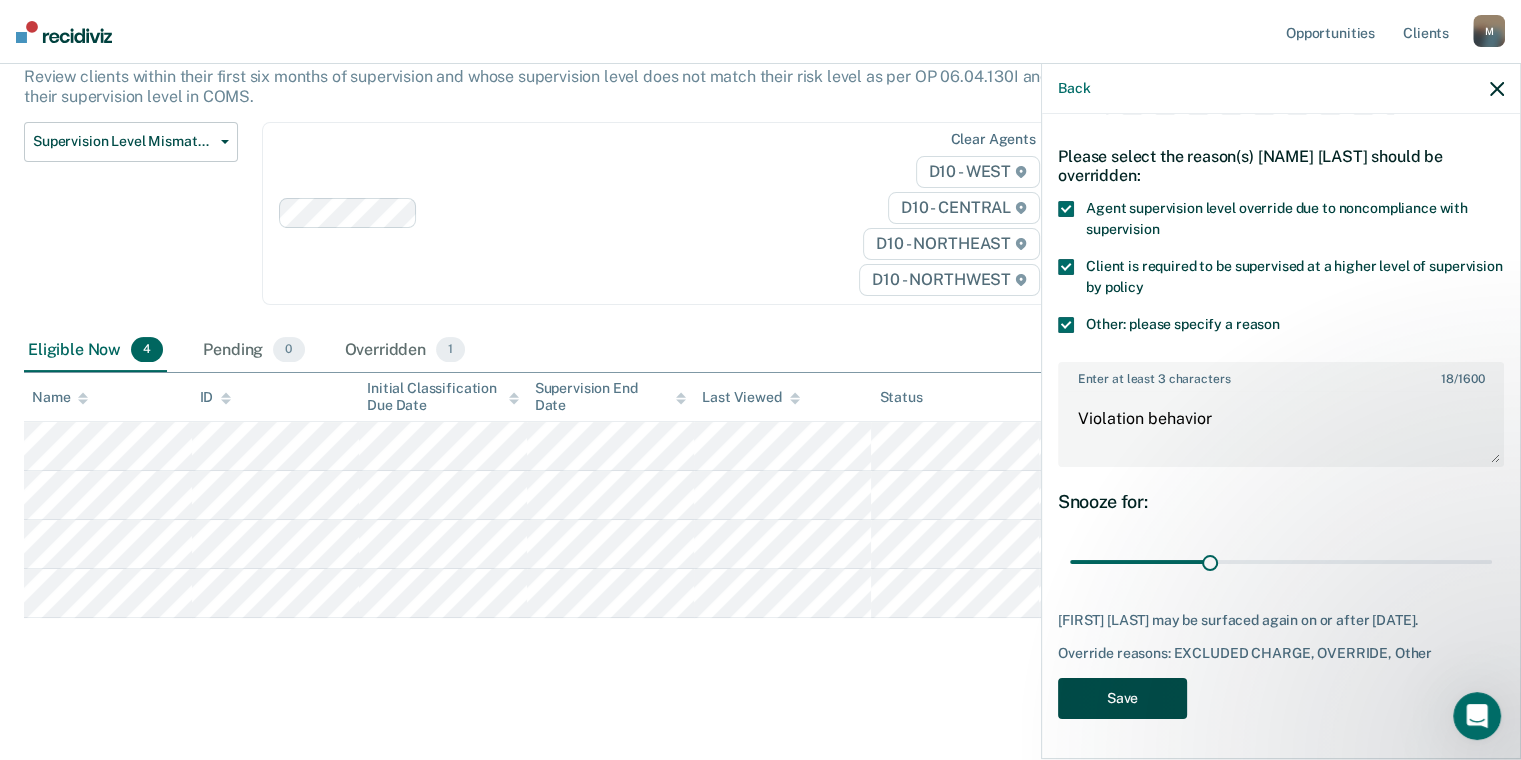 click on "Save" at bounding box center (1122, 698) 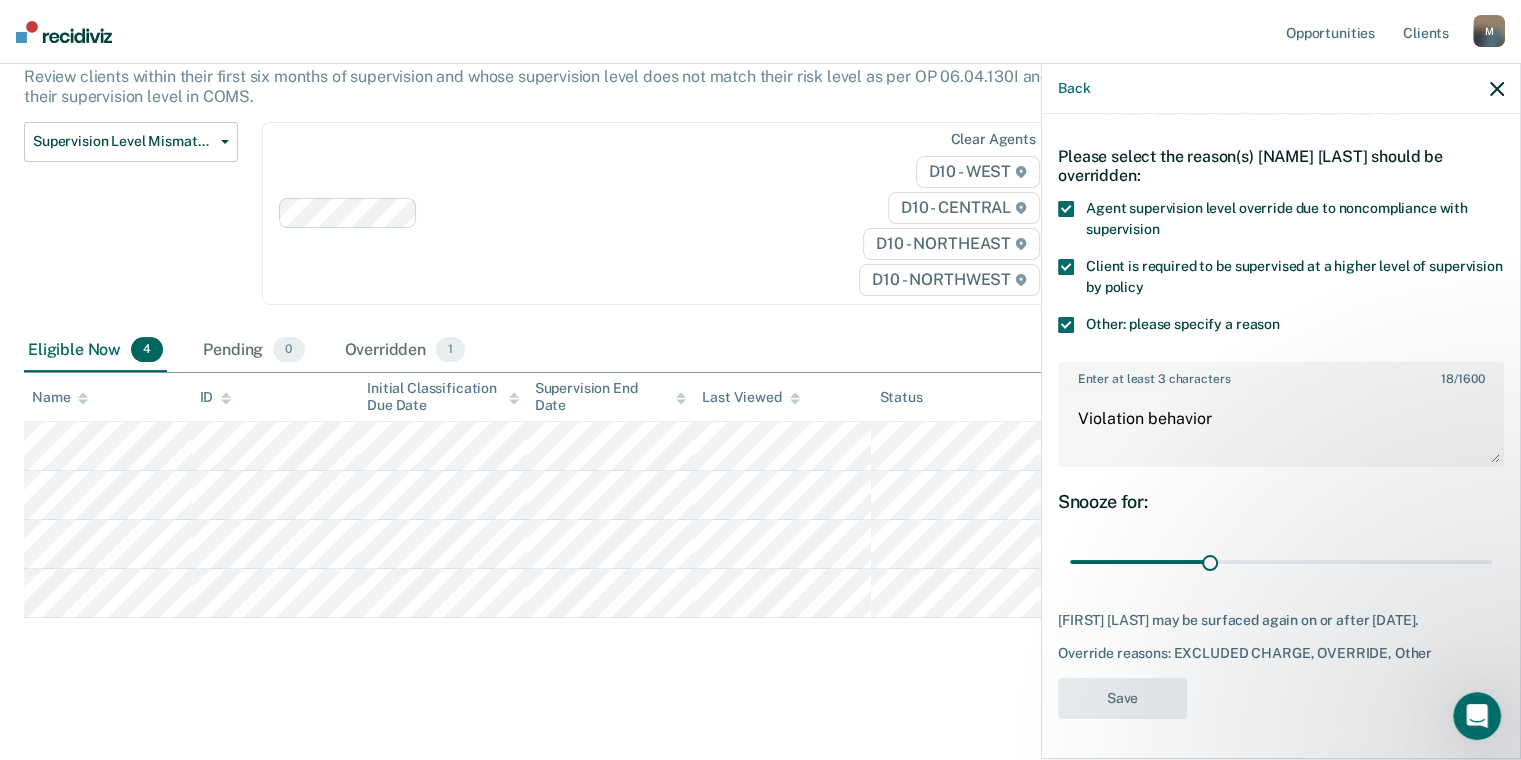 scroll, scrollTop: 155, scrollLeft: 0, axis: vertical 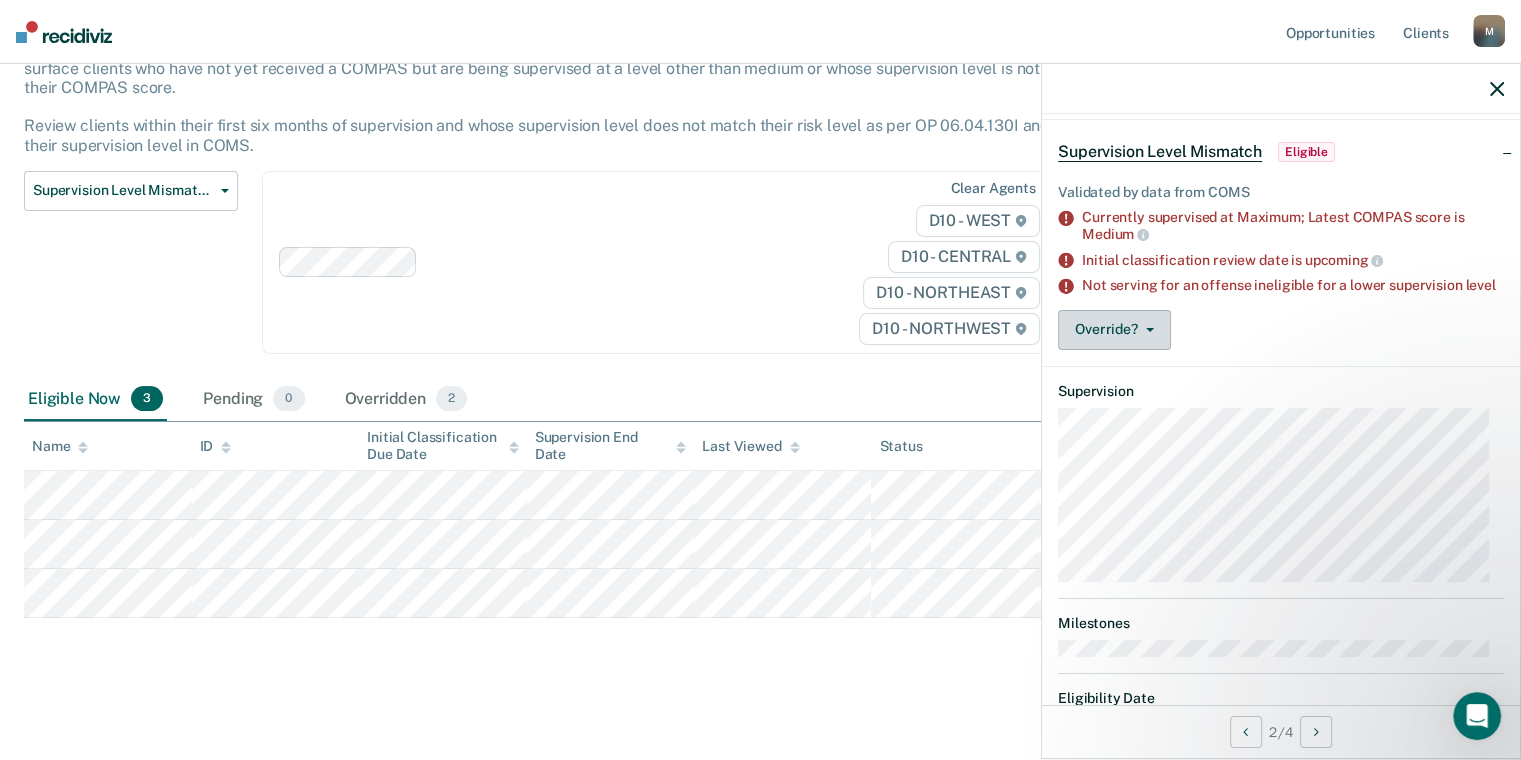 click on "Override?" at bounding box center (1114, 330) 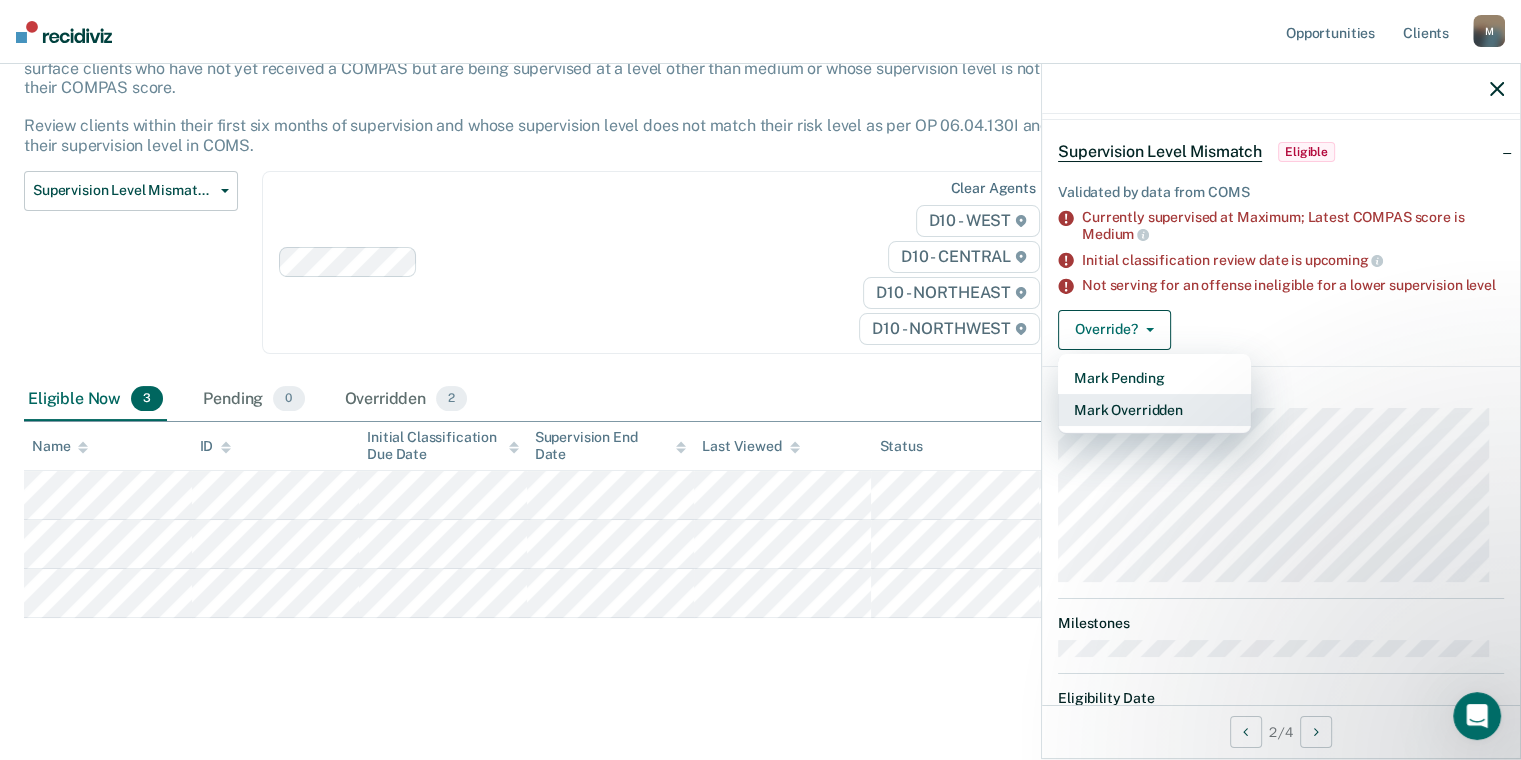 click on "Mark Overridden" at bounding box center (1154, 410) 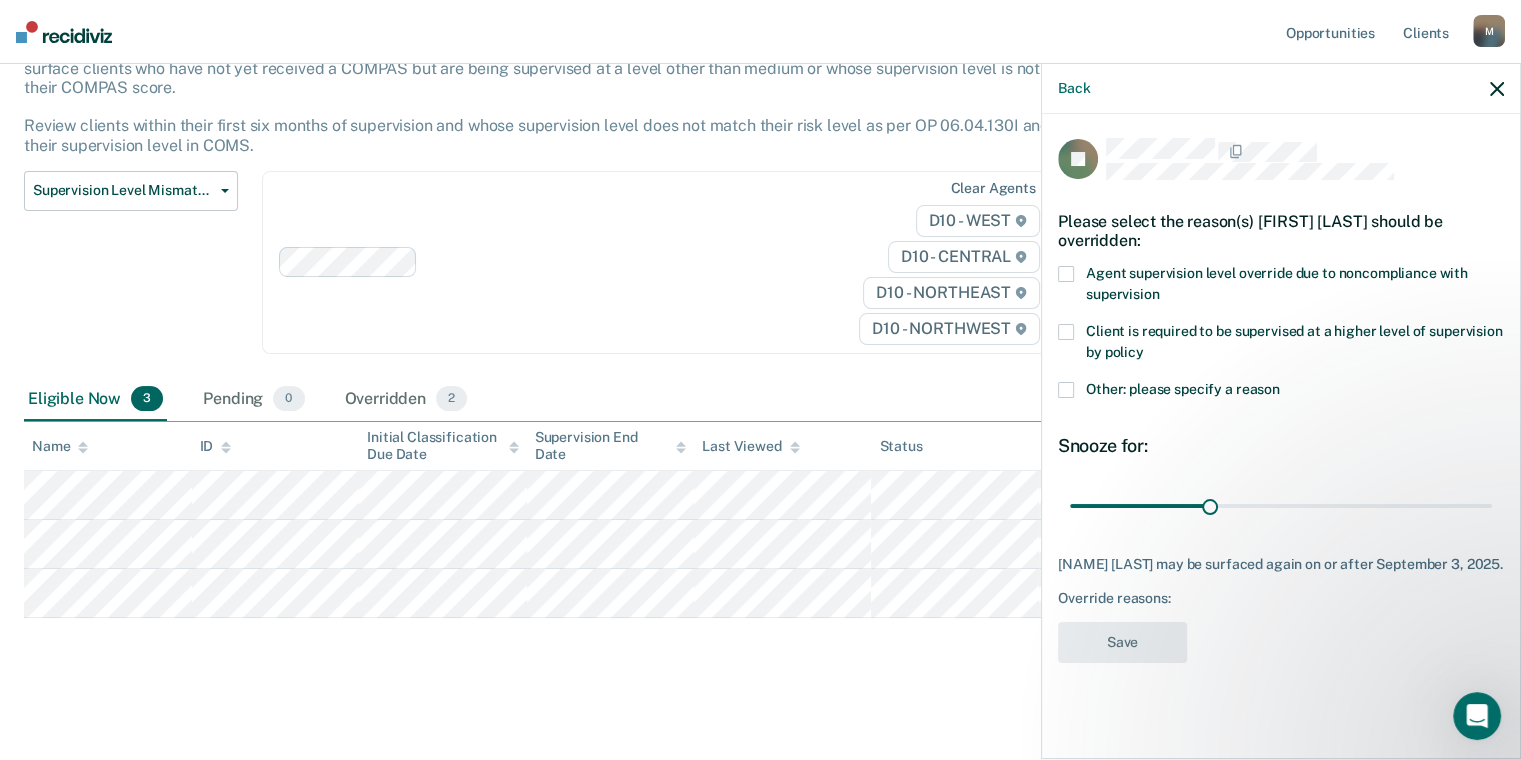 scroll, scrollTop: 0, scrollLeft: 0, axis: both 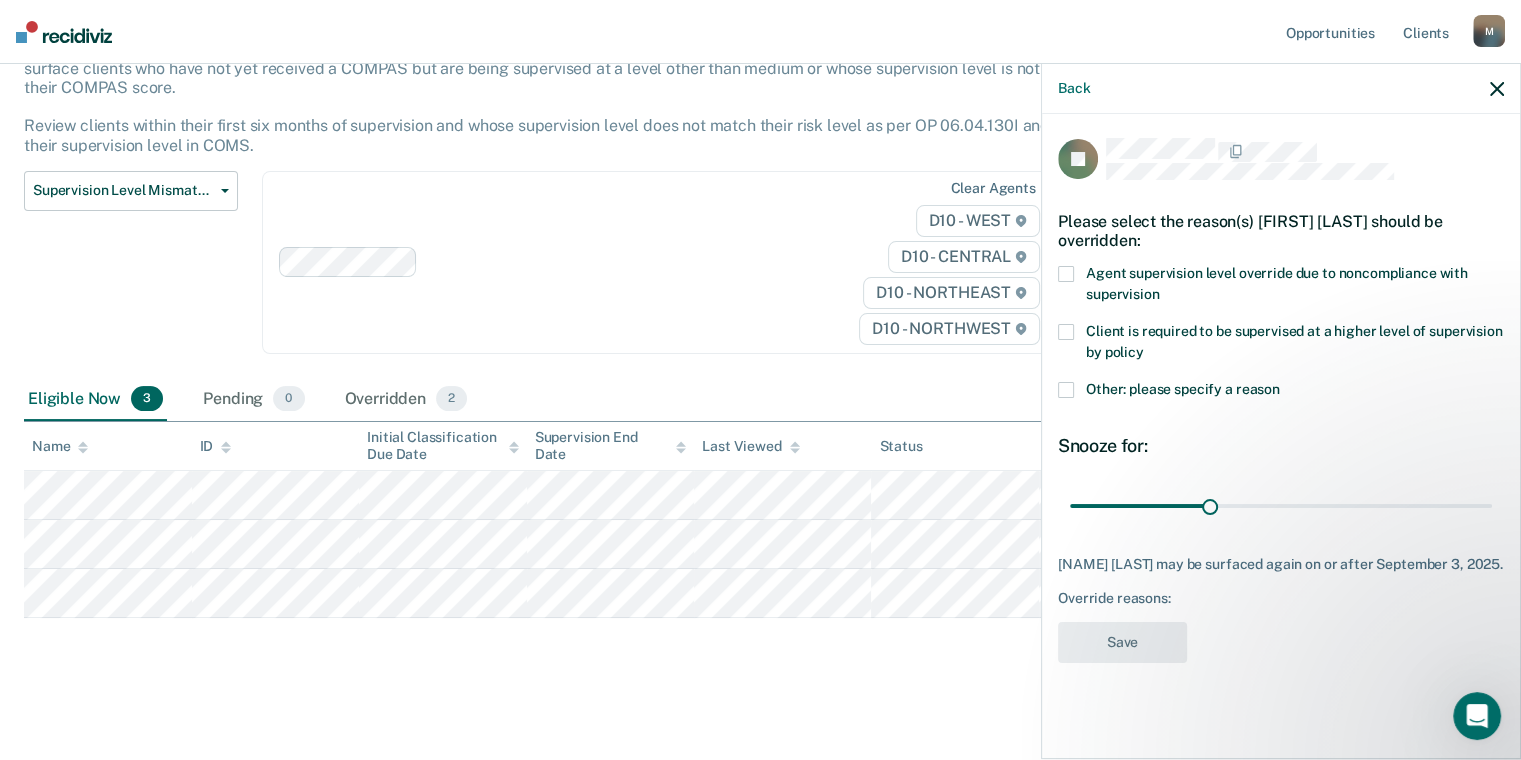 click at bounding box center (1066, 274) 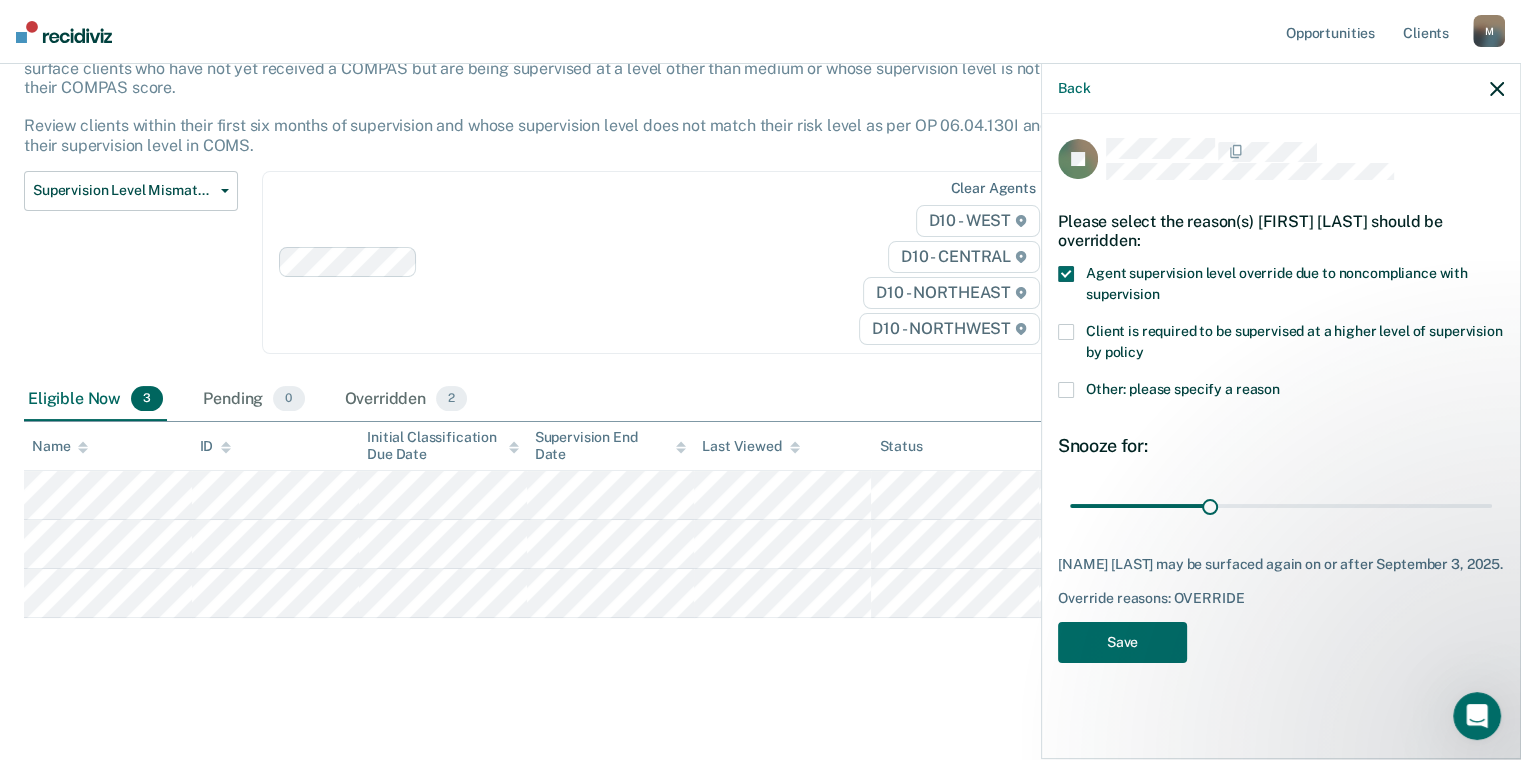 click at bounding box center (1066, 332) 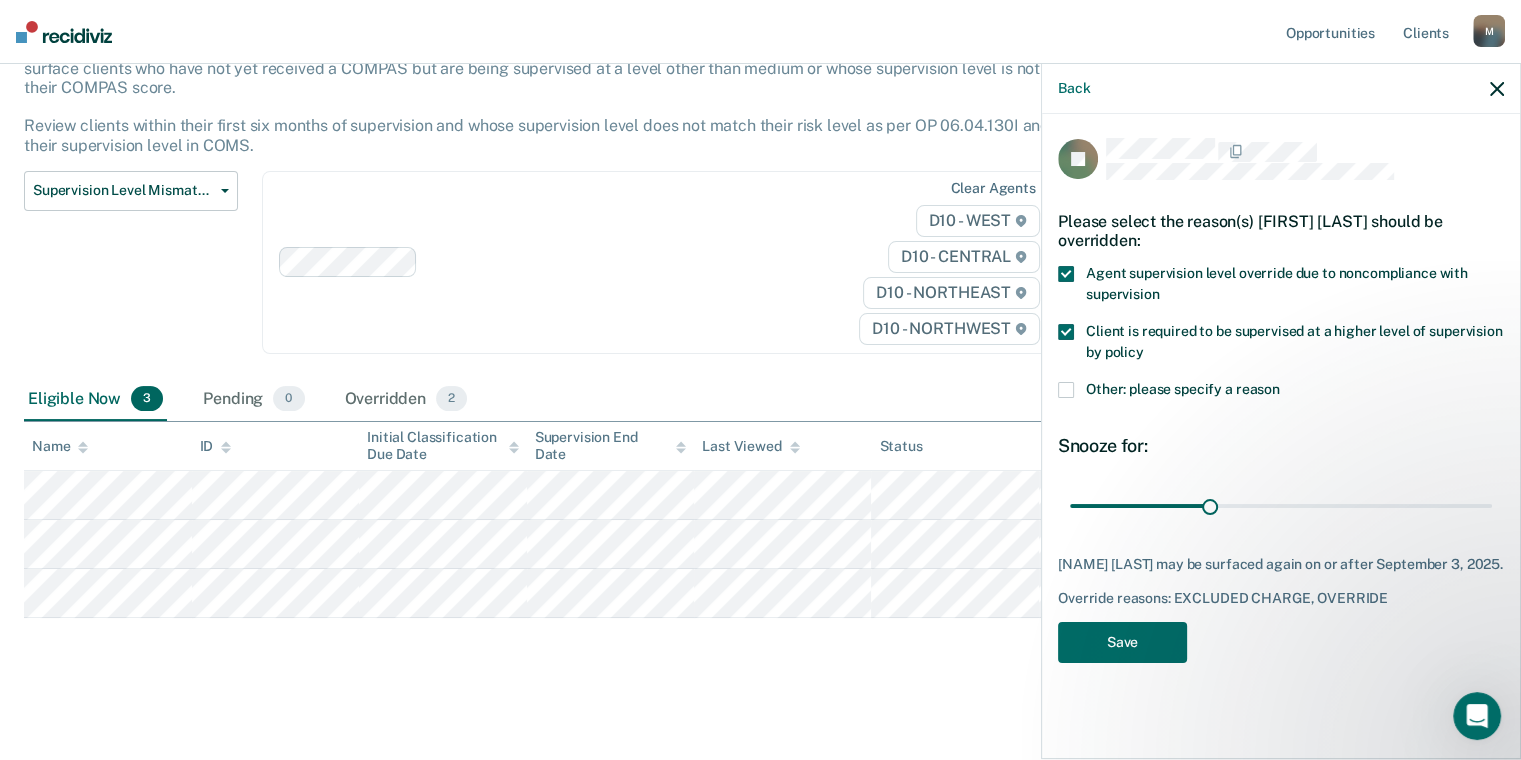 click at bounding box center [1066, 390] 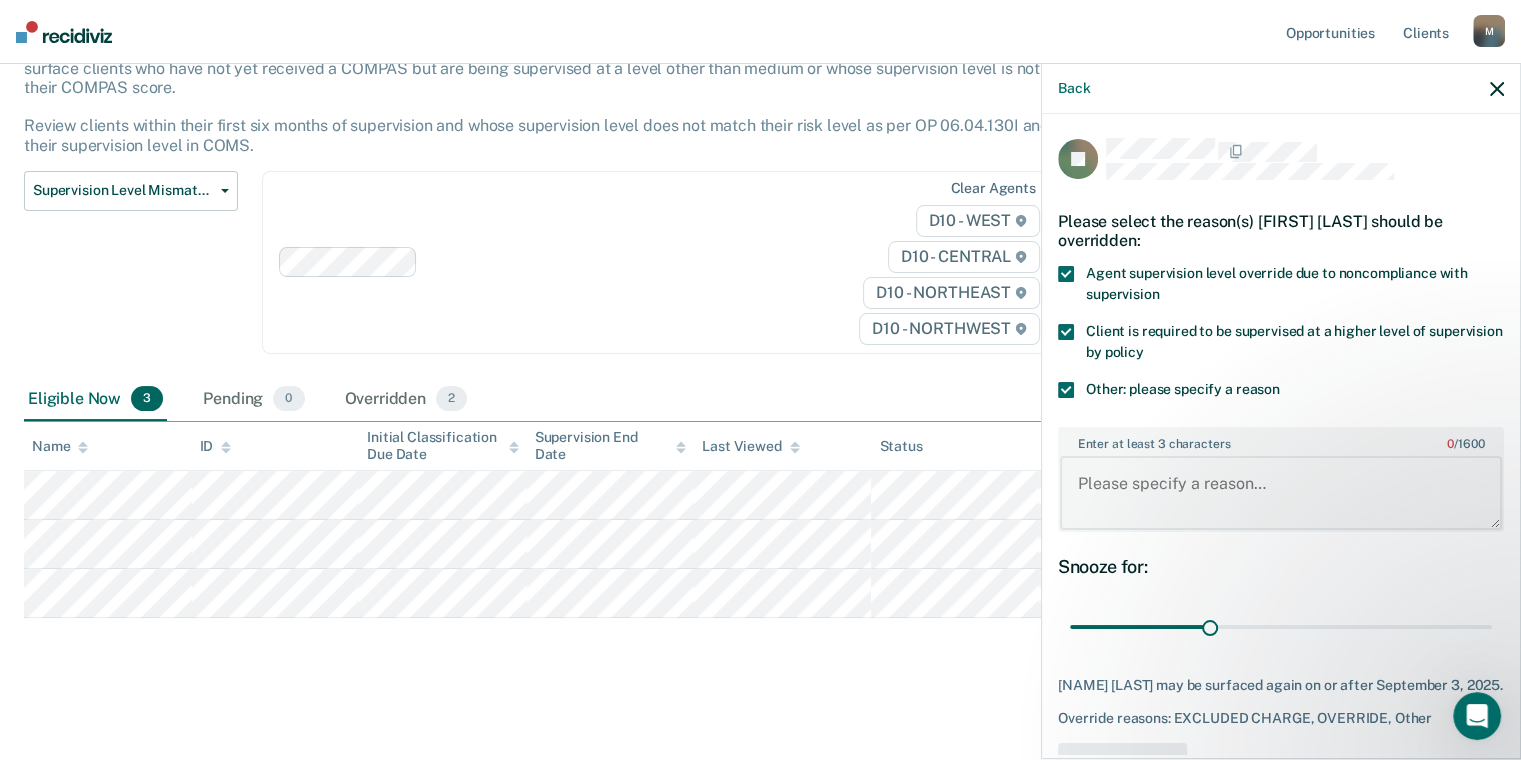 click on "Enter at least 3 characters 0  /  1600" at bounding box center [1281, 493] 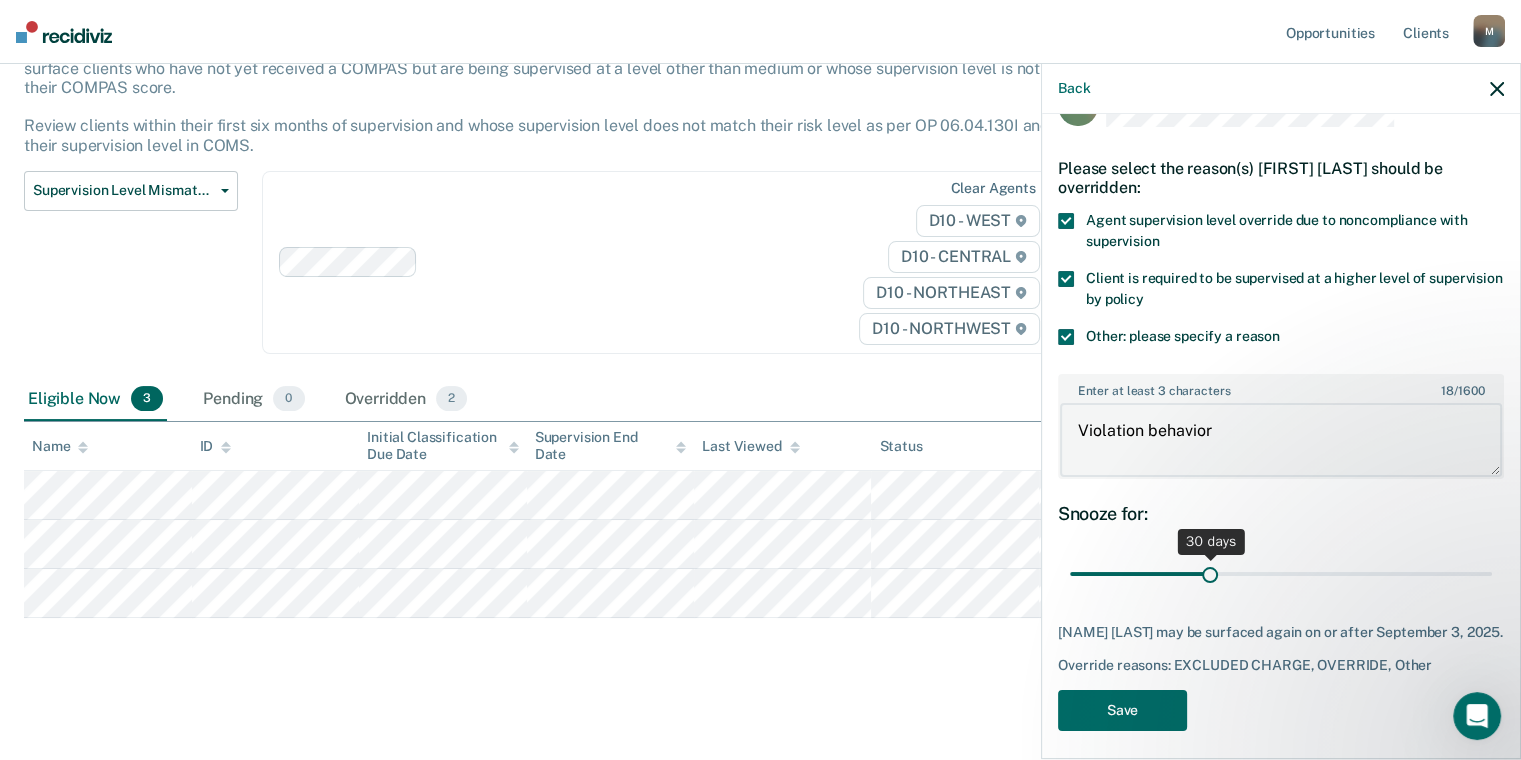 scroll, scrollTop: 77, scrollLeft: 0, axis: vertical 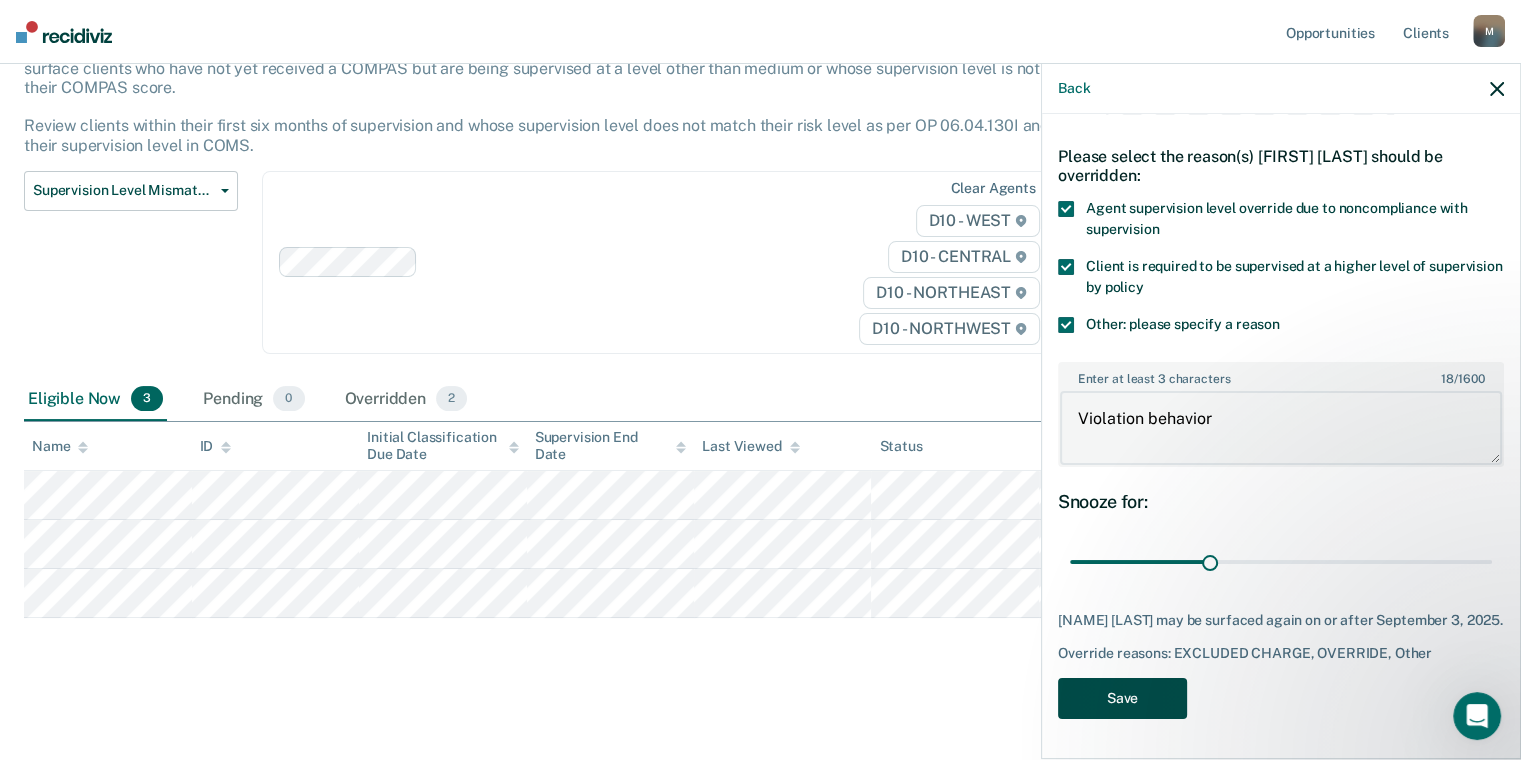 type on "Violation behavior" 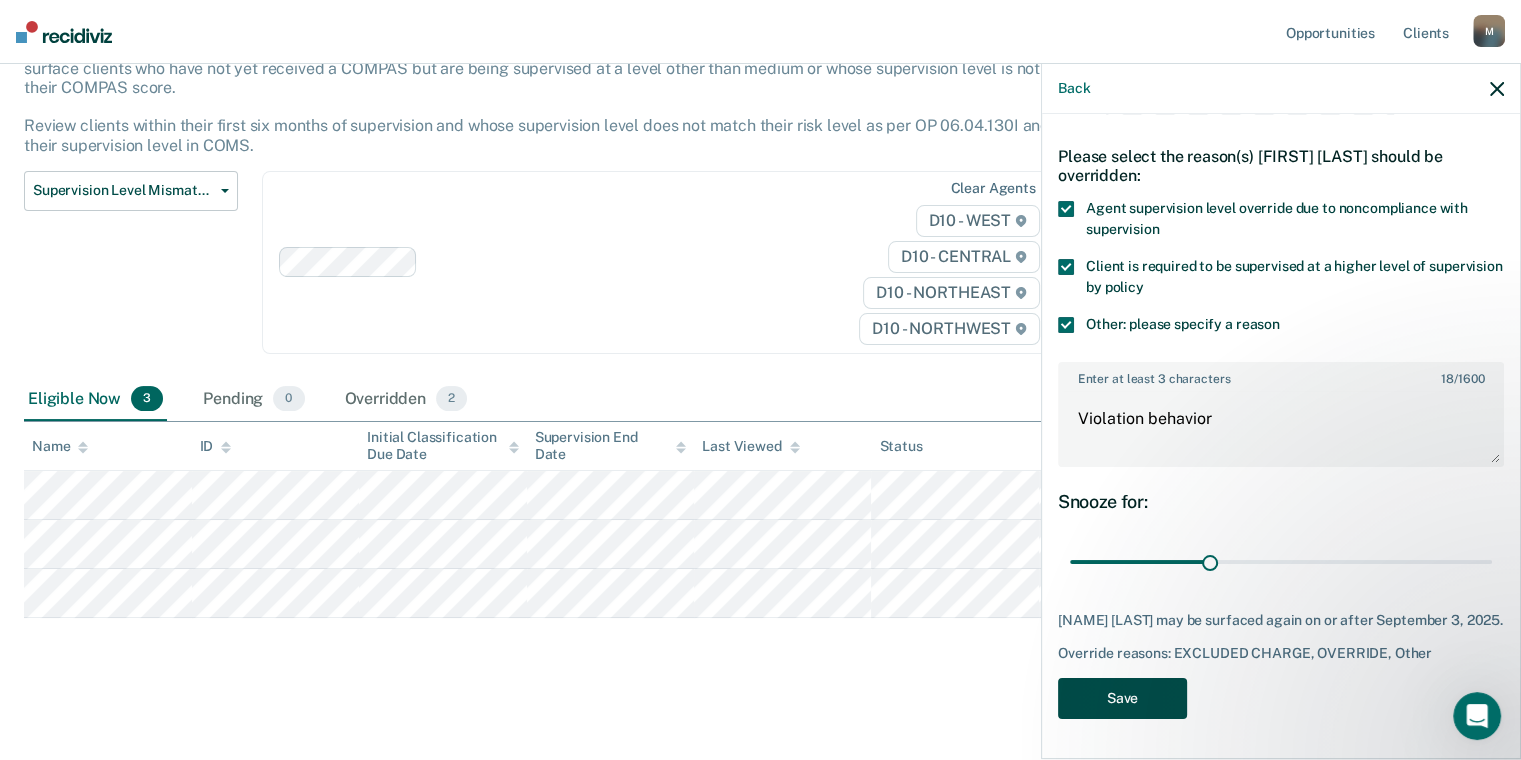 click on "Save" at bounding box center (1122, 698) 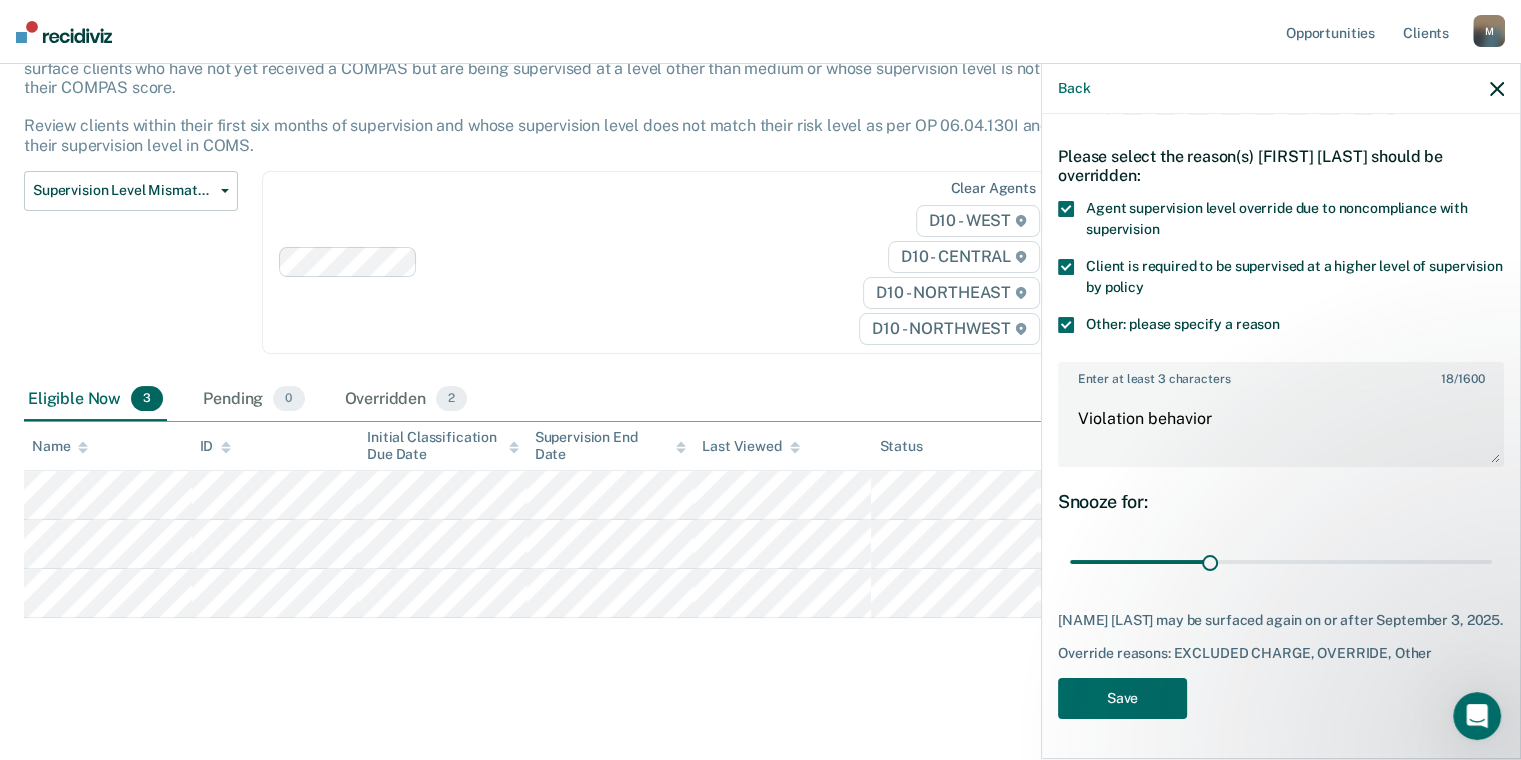 scroll, scrollTop: 106, scrollLeft: 0, axis: vertical 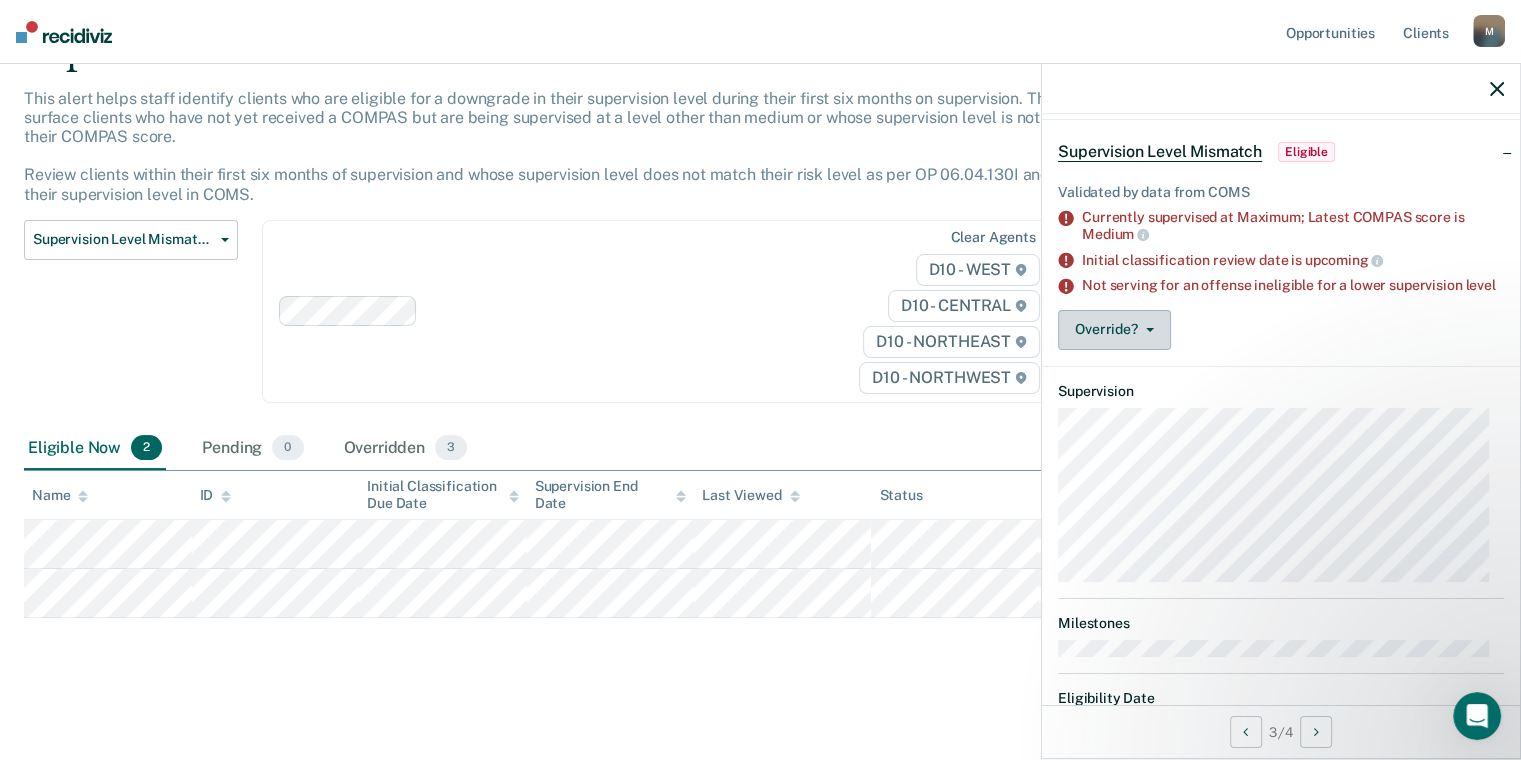 click on "Override?" at bounding box center (1114, 330) 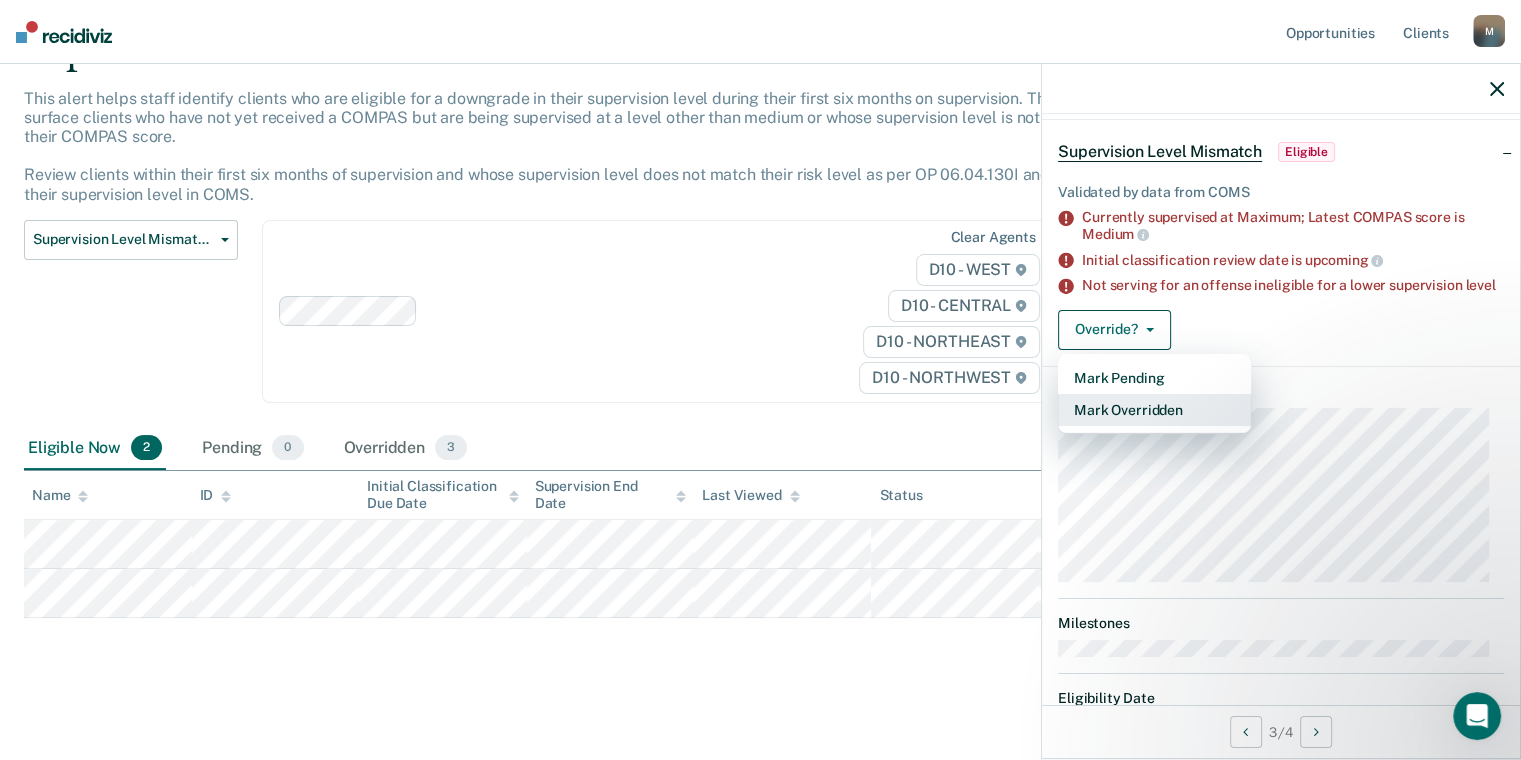 click on "Mark Overridden" at bounding box center [1154, 410] 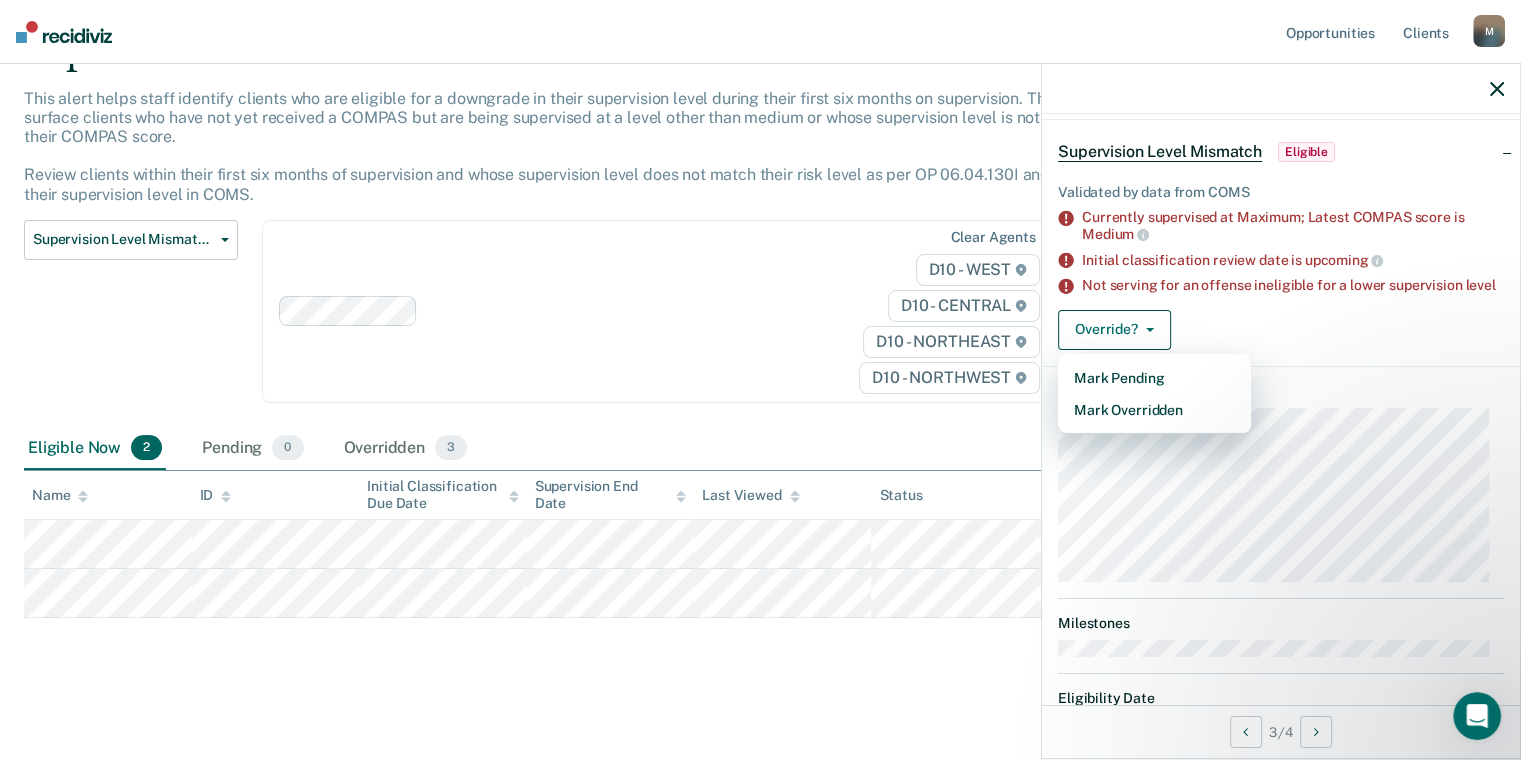 scroll, scrollTop: 0, scrollLeft: 0, axis: both 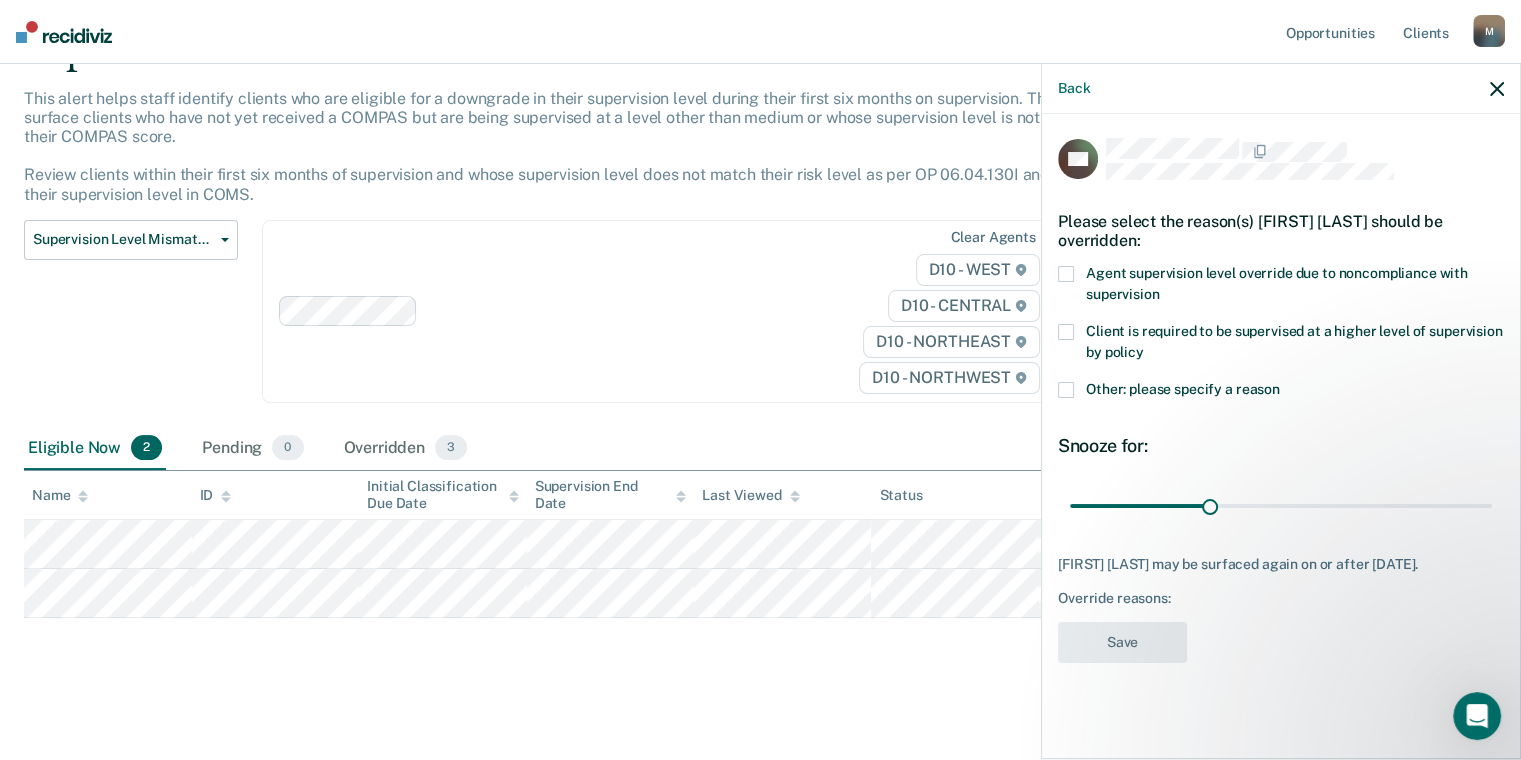 click at bounding box center (1066, 274) 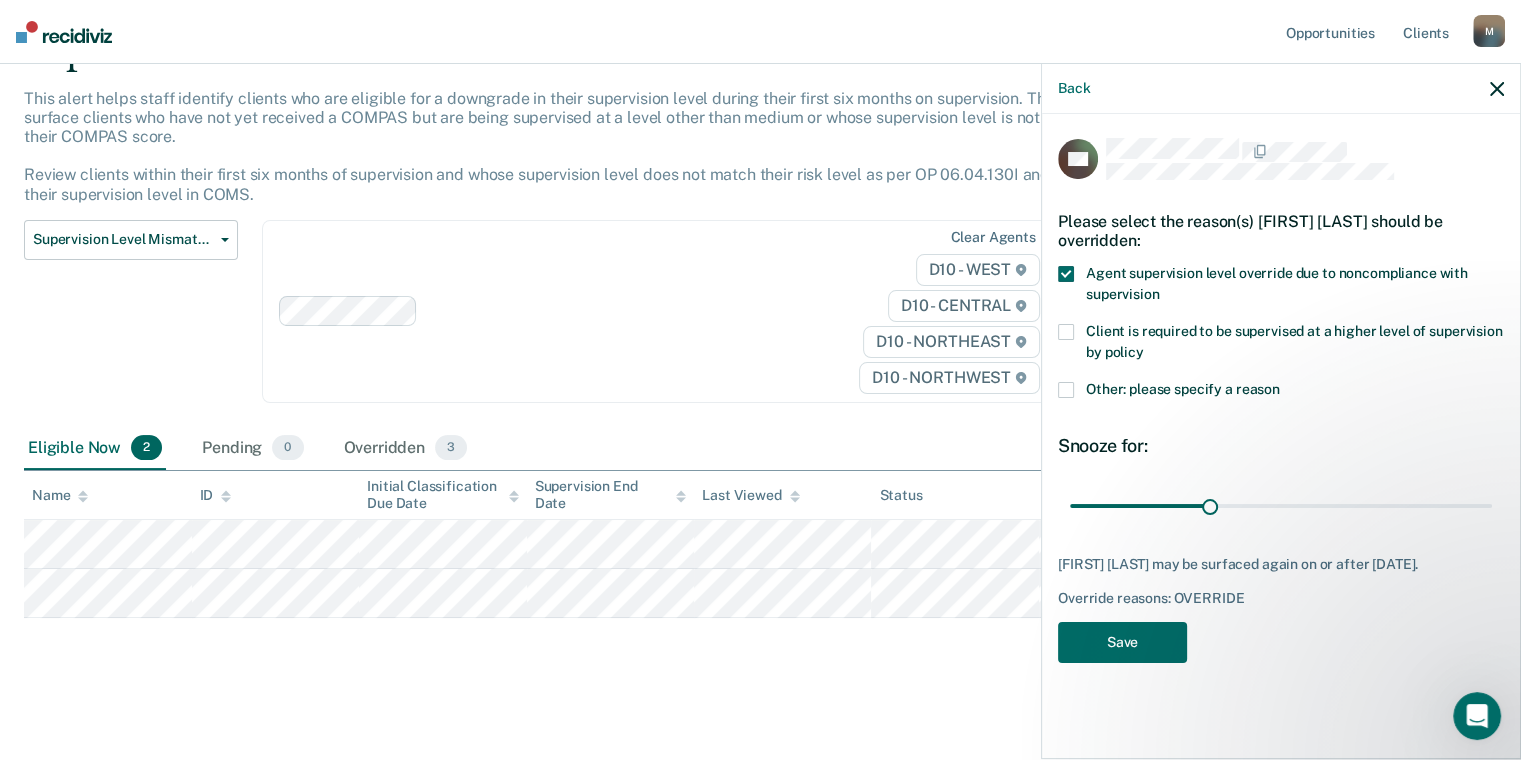 click at bounding box center (1066, 332) 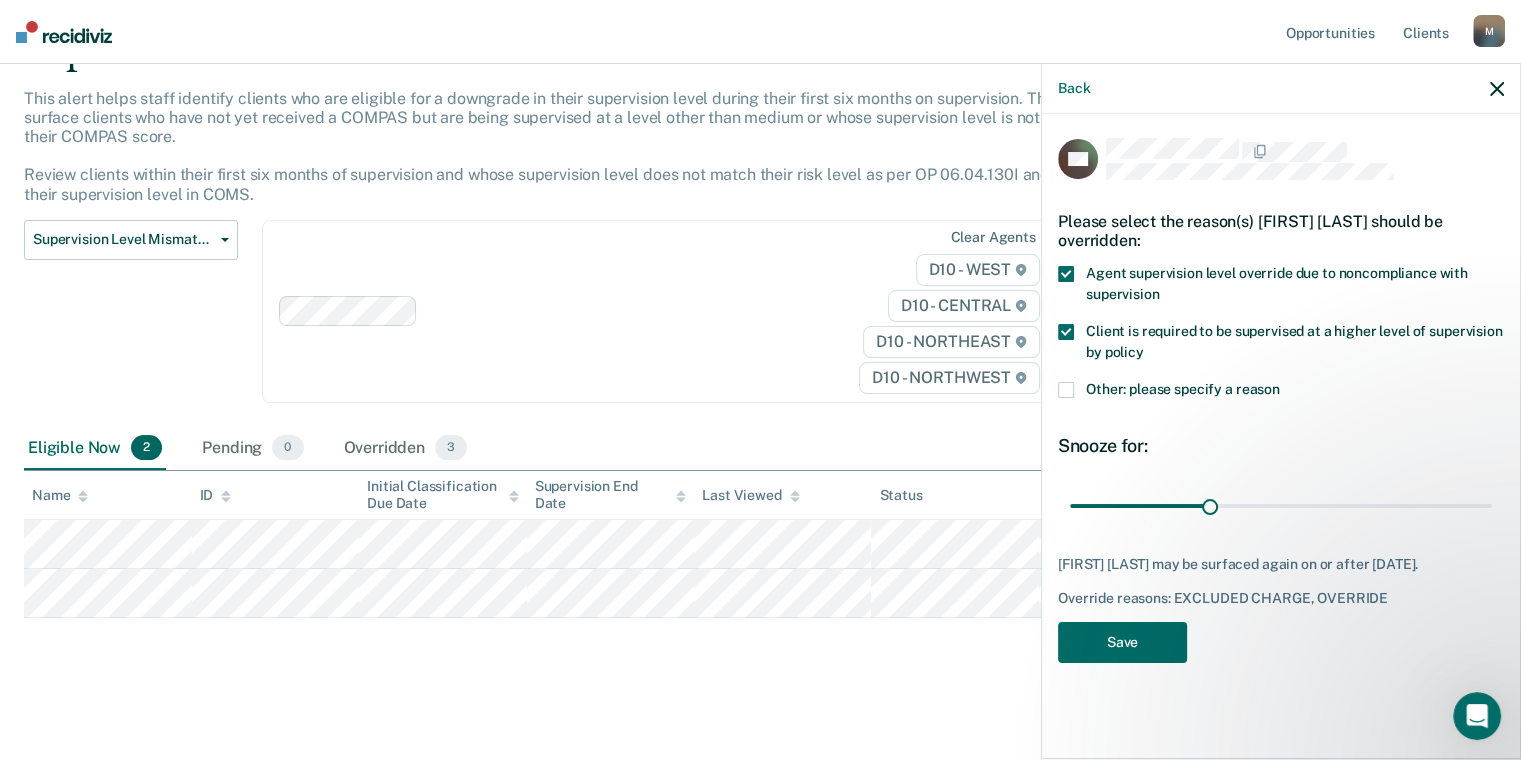 click at bounding box center (1066, 390) 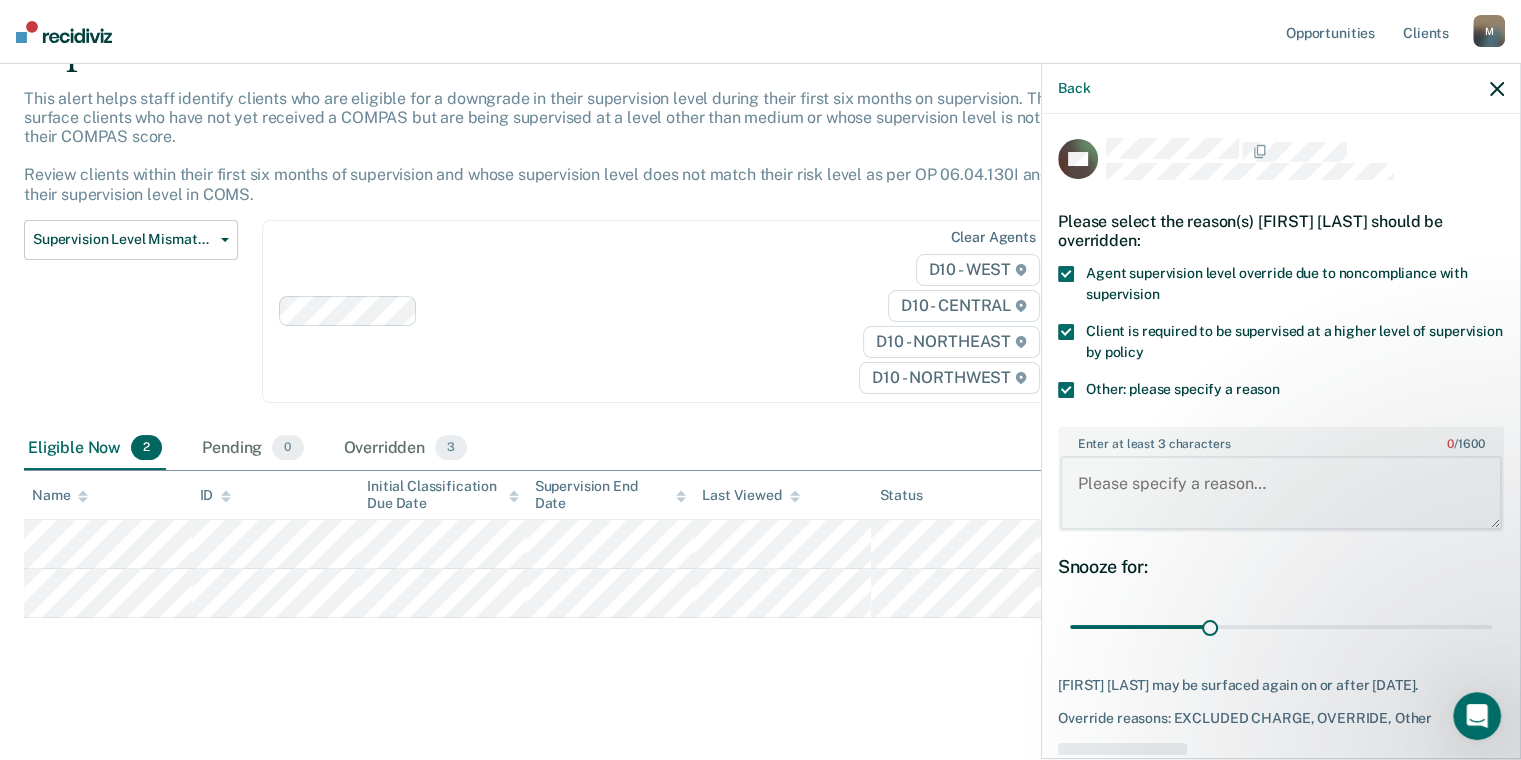 click on "Enter at least 3 characters 0  /  1600" at bounding box center [1281, 493] 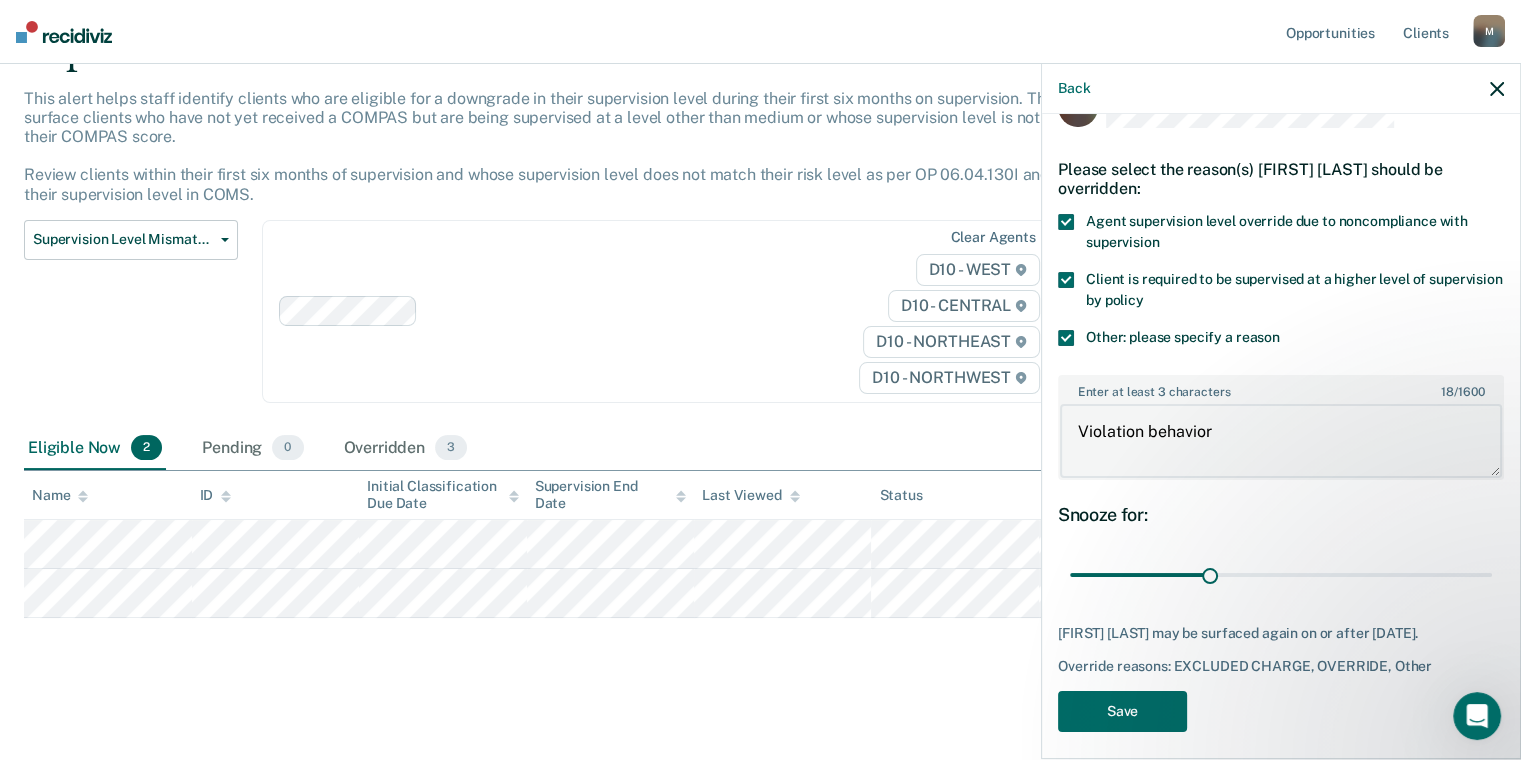 scroll, scrollTop: 77, scrollLeft: 0, axis: vertical 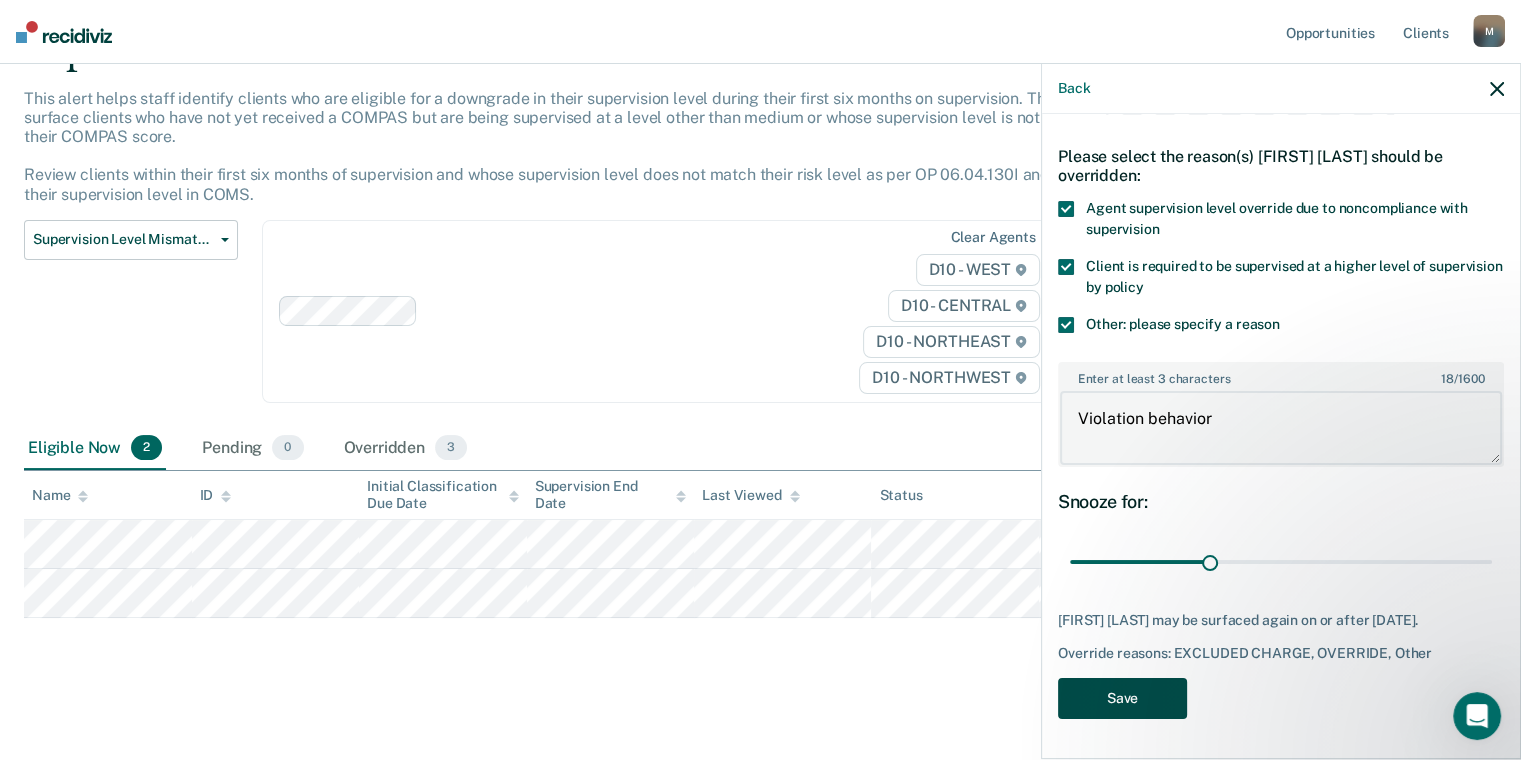 type on "Violation behavior" 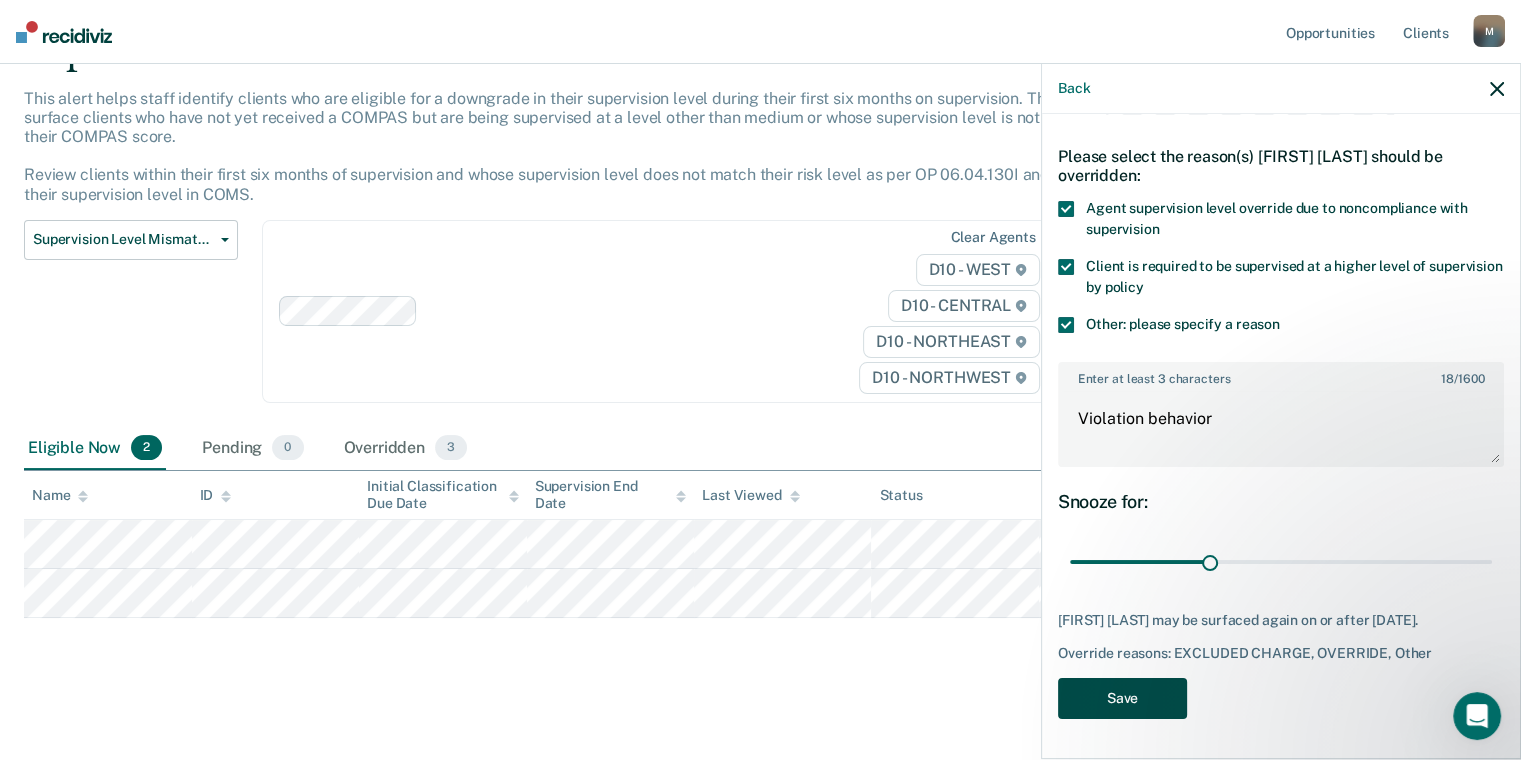 click on "Save" at bounding box center (1122, 698) 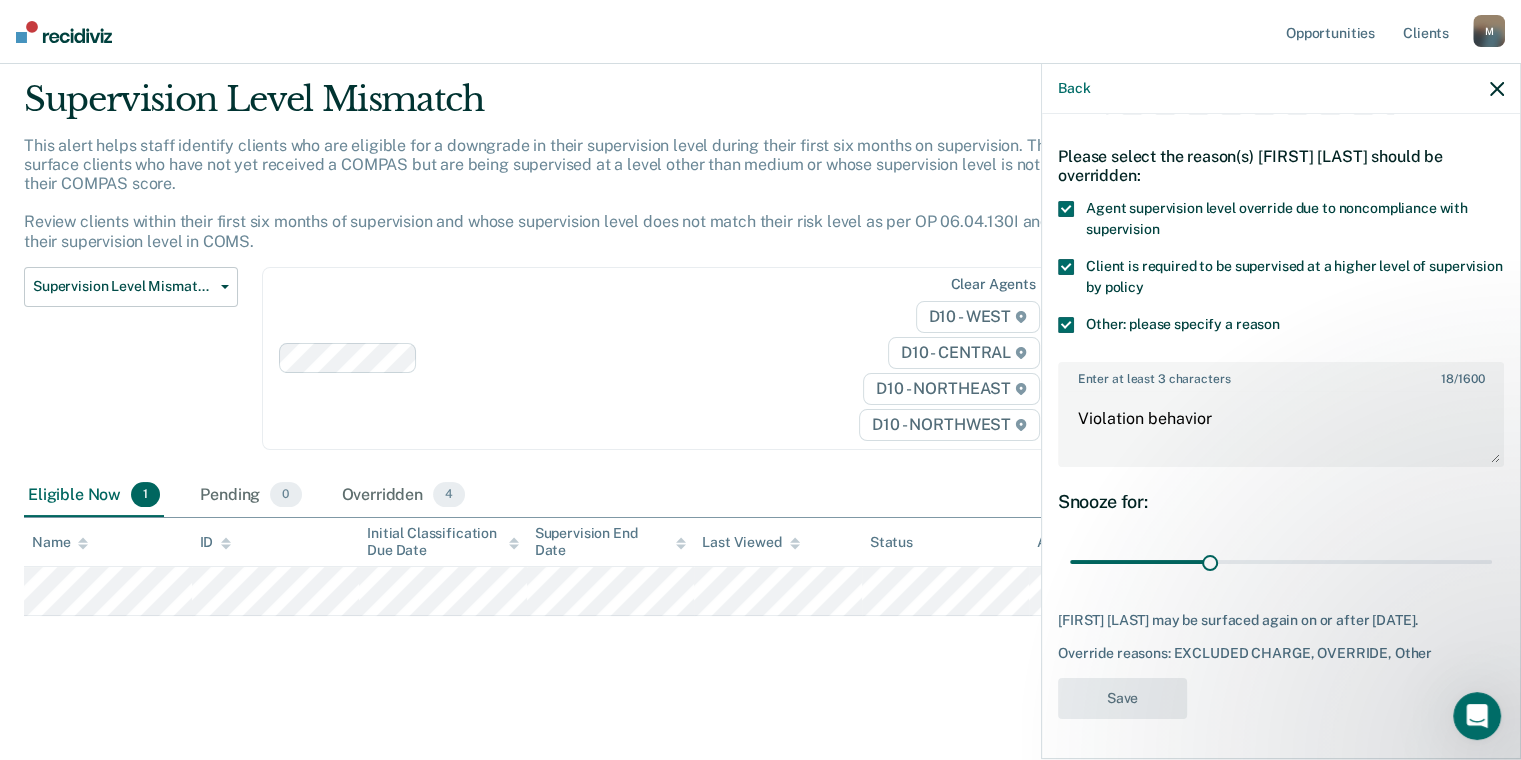 scroll, scrollTop: 57, scrollLeft: 0, axis: vertical 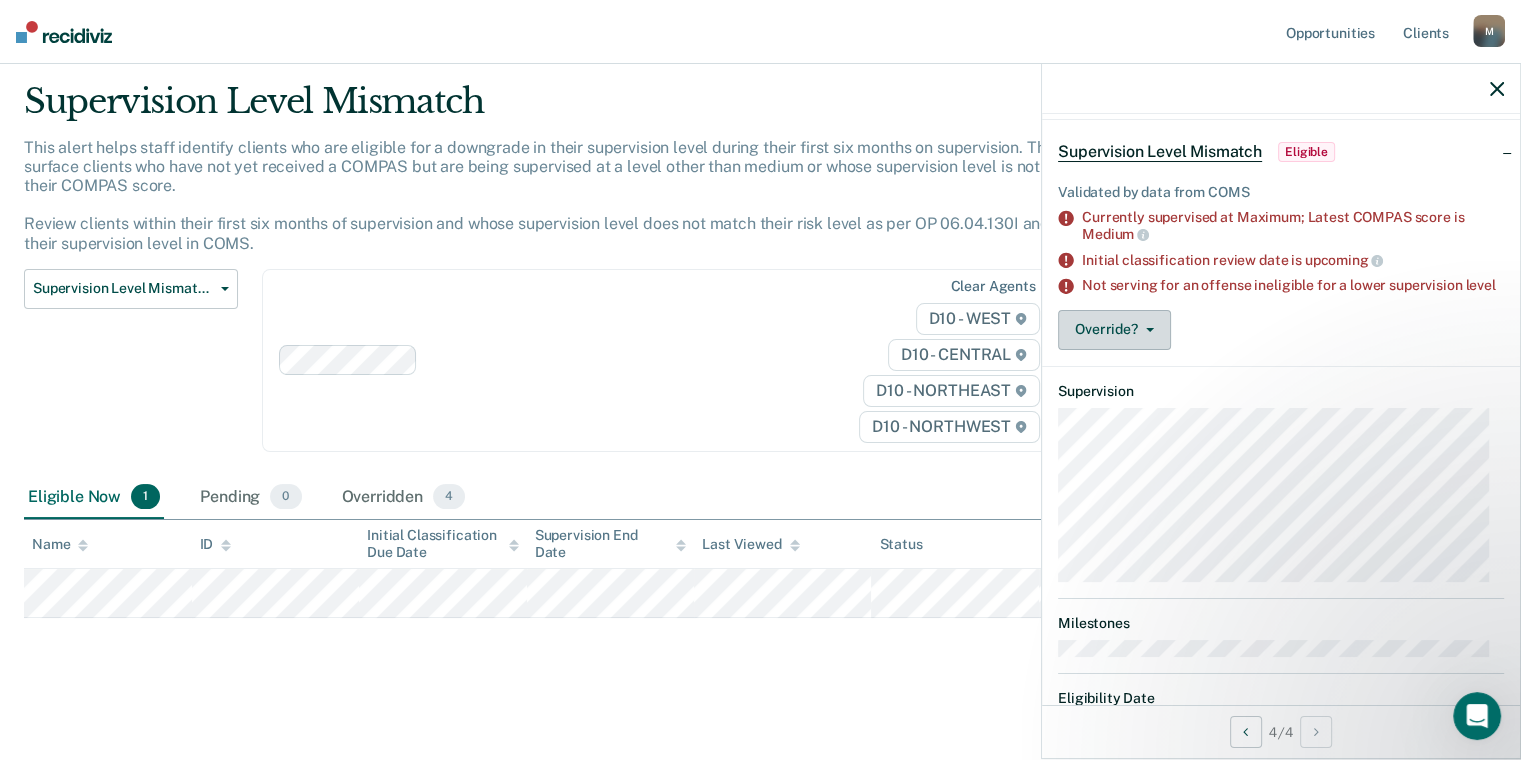 click on "Override?" at bounding box center [1114, 330] 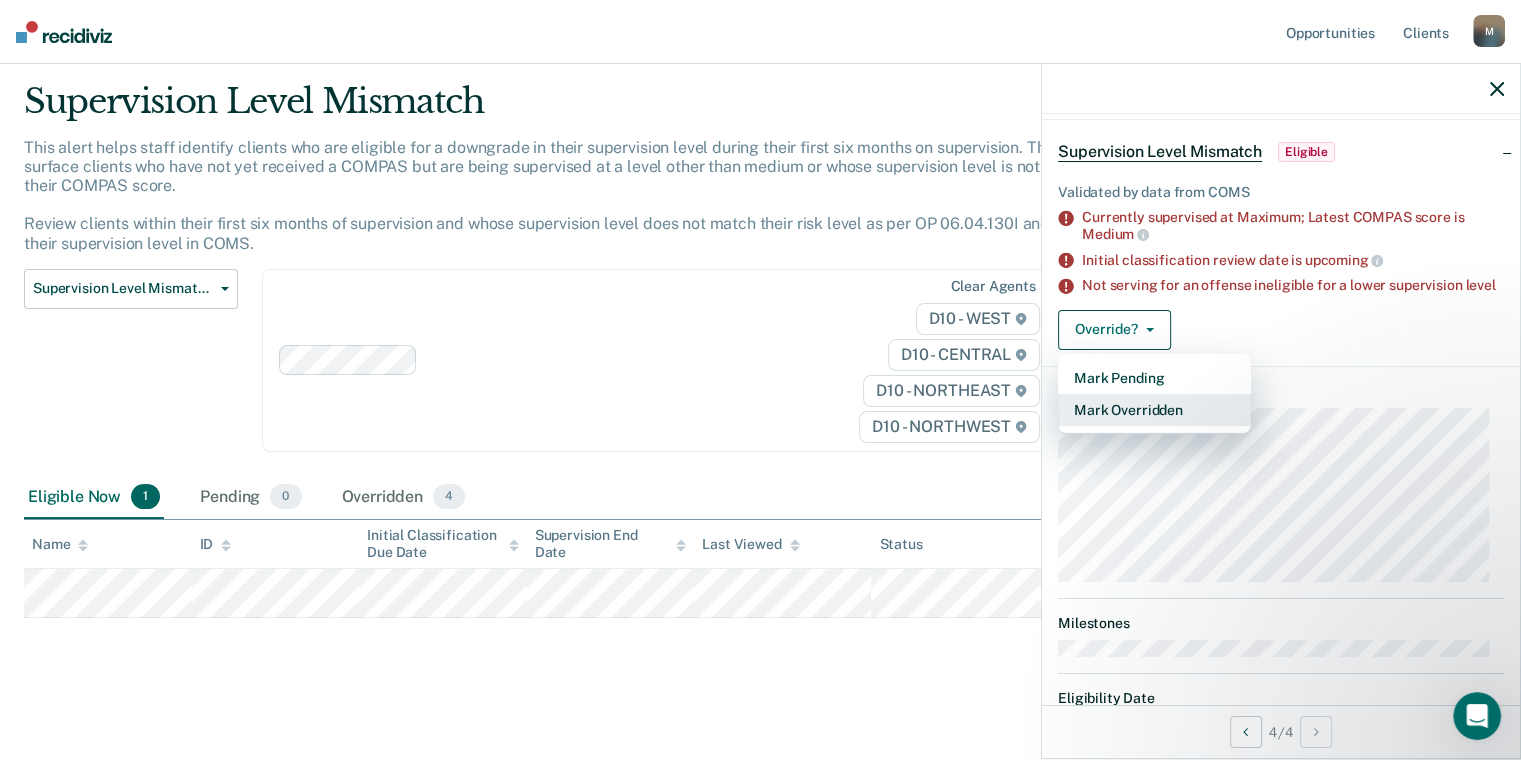 click on "Mark Overridden" at bounding box center (1154, 410) 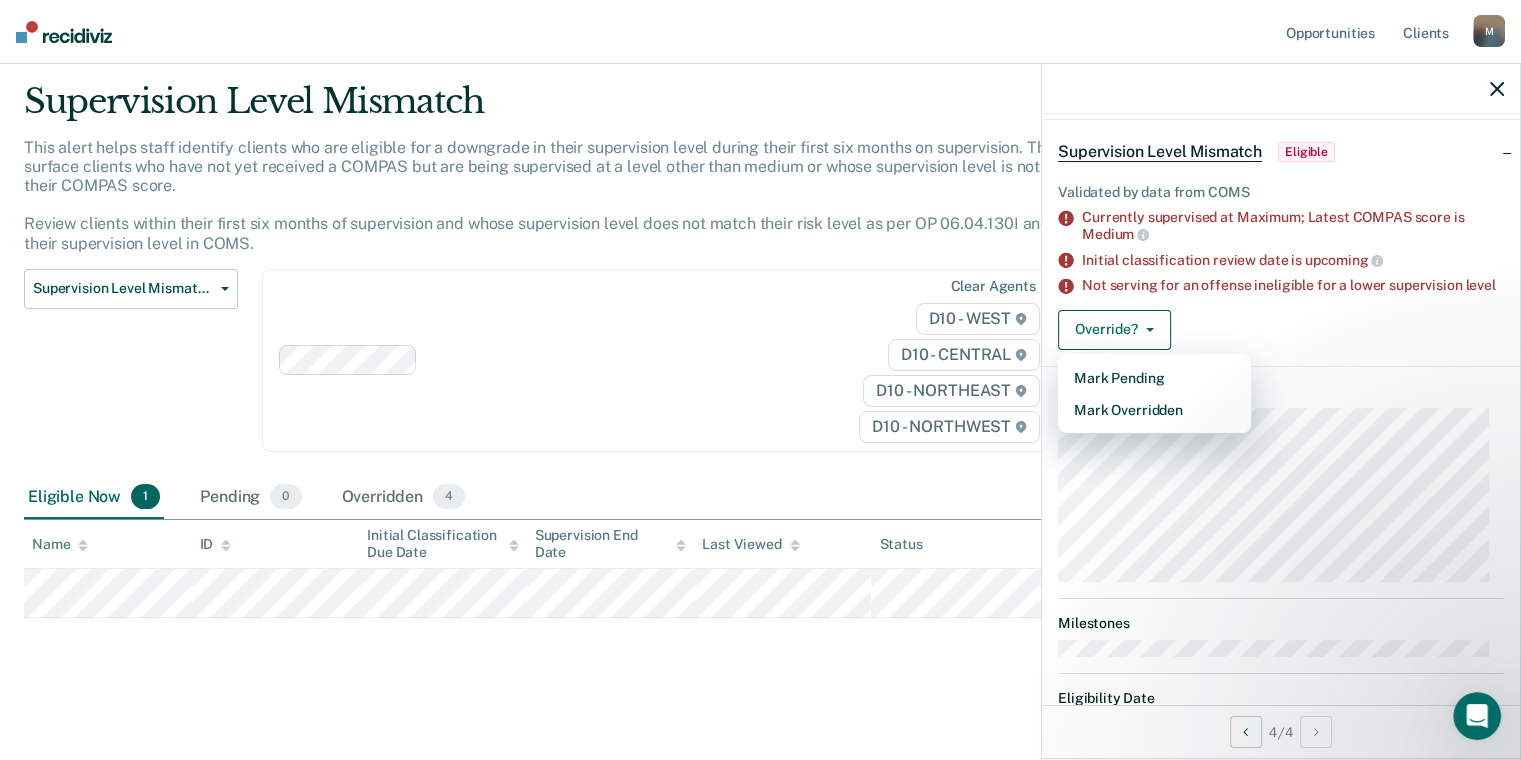 scroll, scrollTop: 0, scrollLeft: 0, axis: both 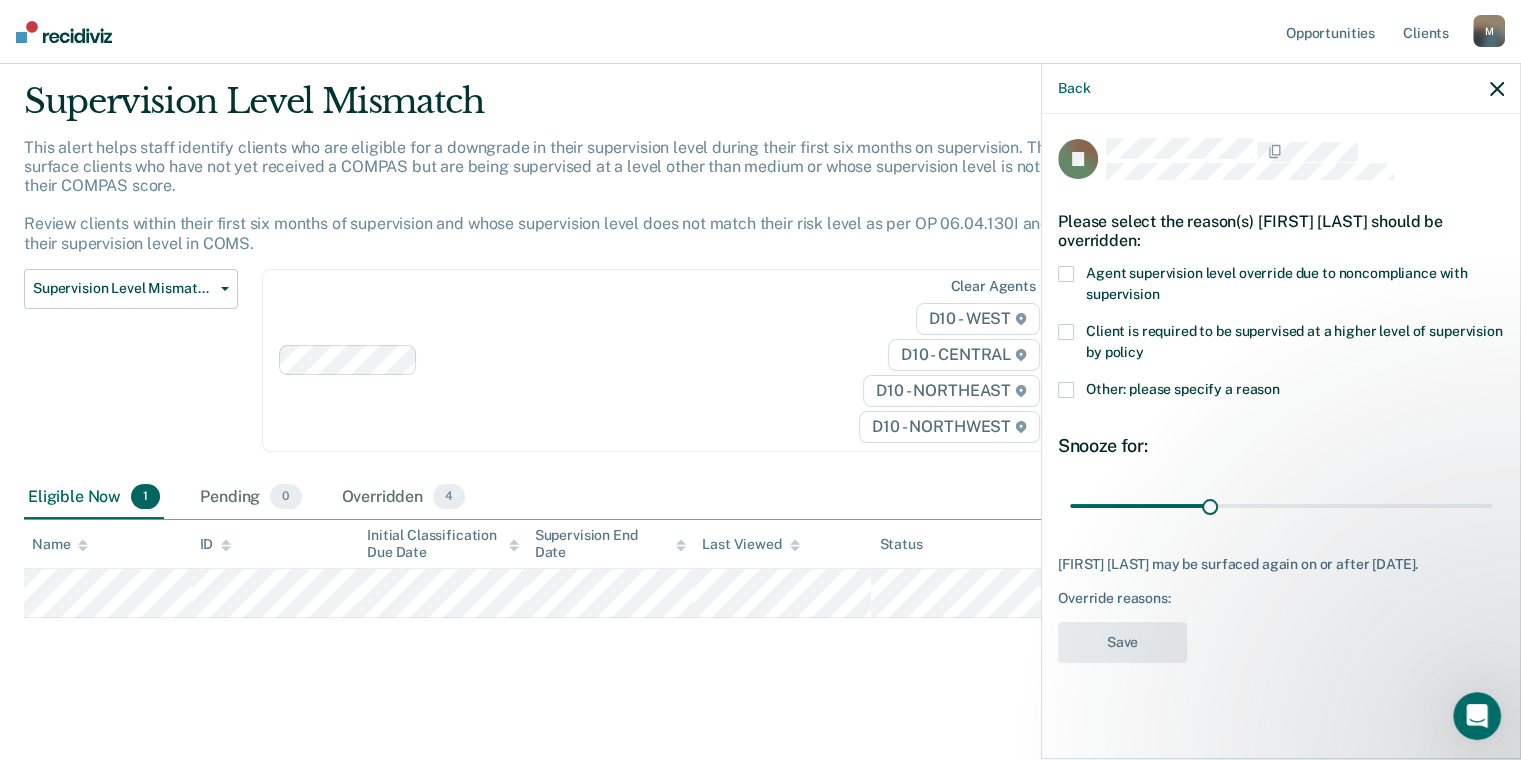 drag, startPoint x: 1066, startPoint y: 268, endPoint x: 1065, endPoint y: 283, distance: 15.033297 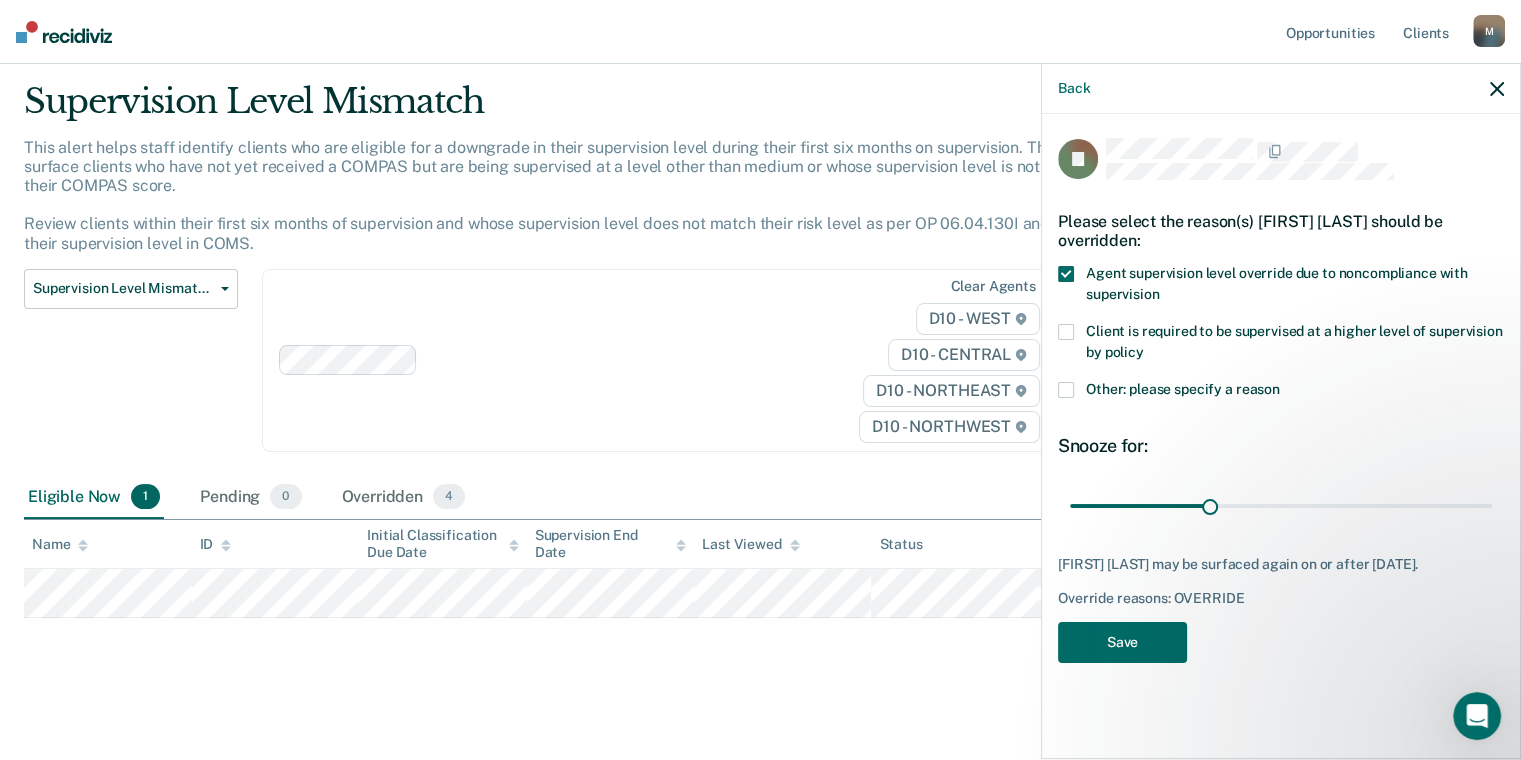 click at bounding box center (1066, 332) 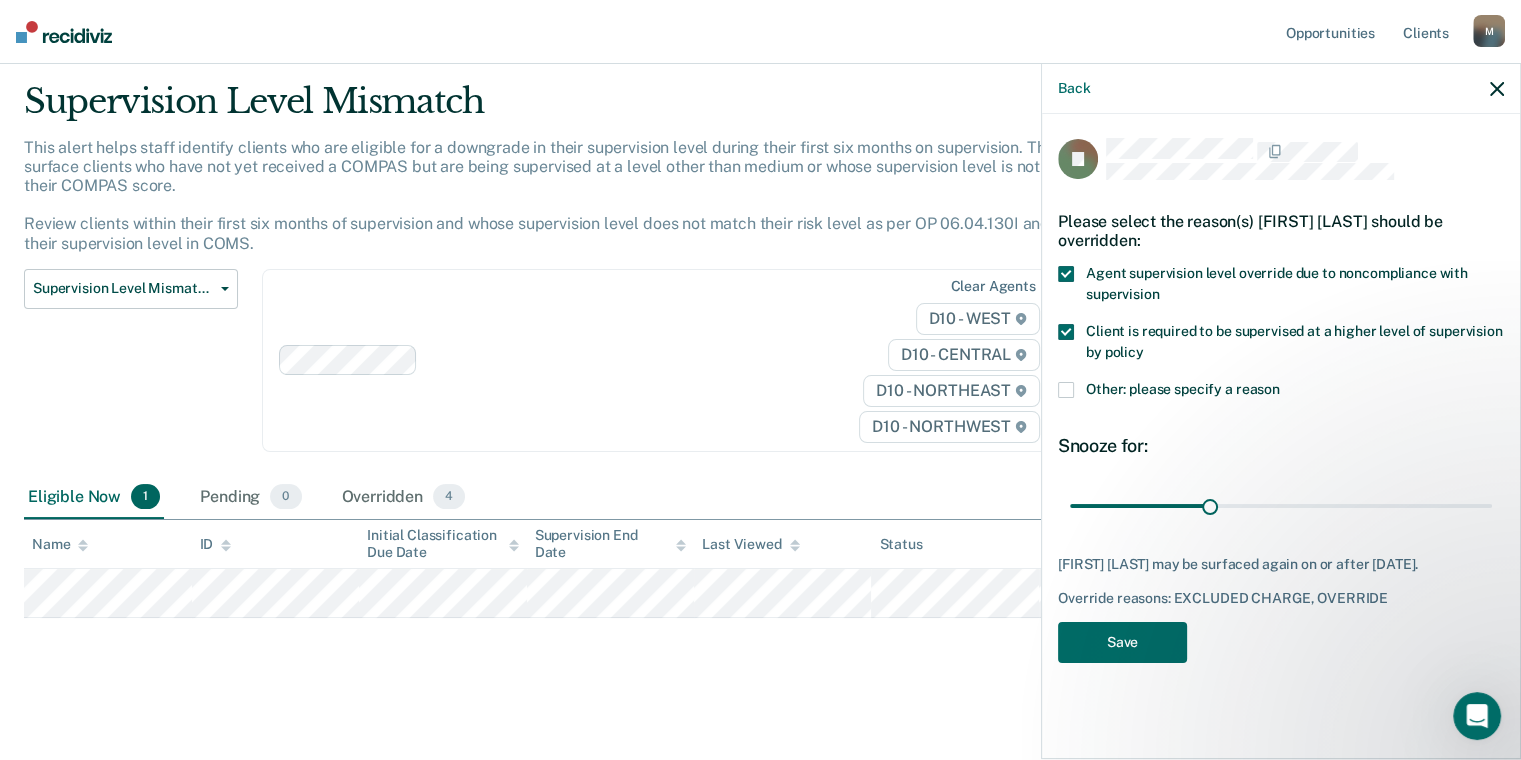 click at bounding box center (1066, 390) 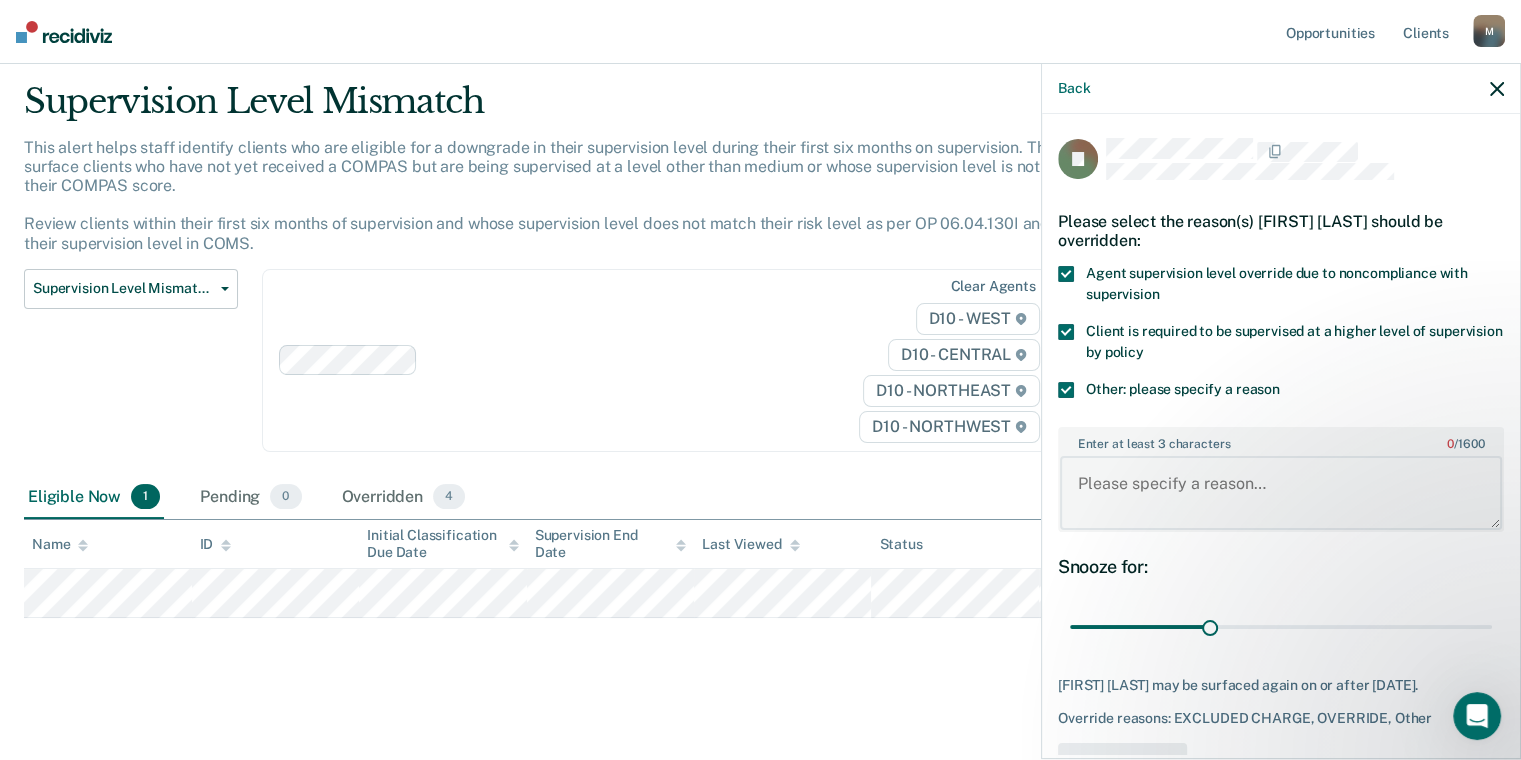 click on "Enter at least 3 characters 0  /  1600" at bounding box center (1281, 493) 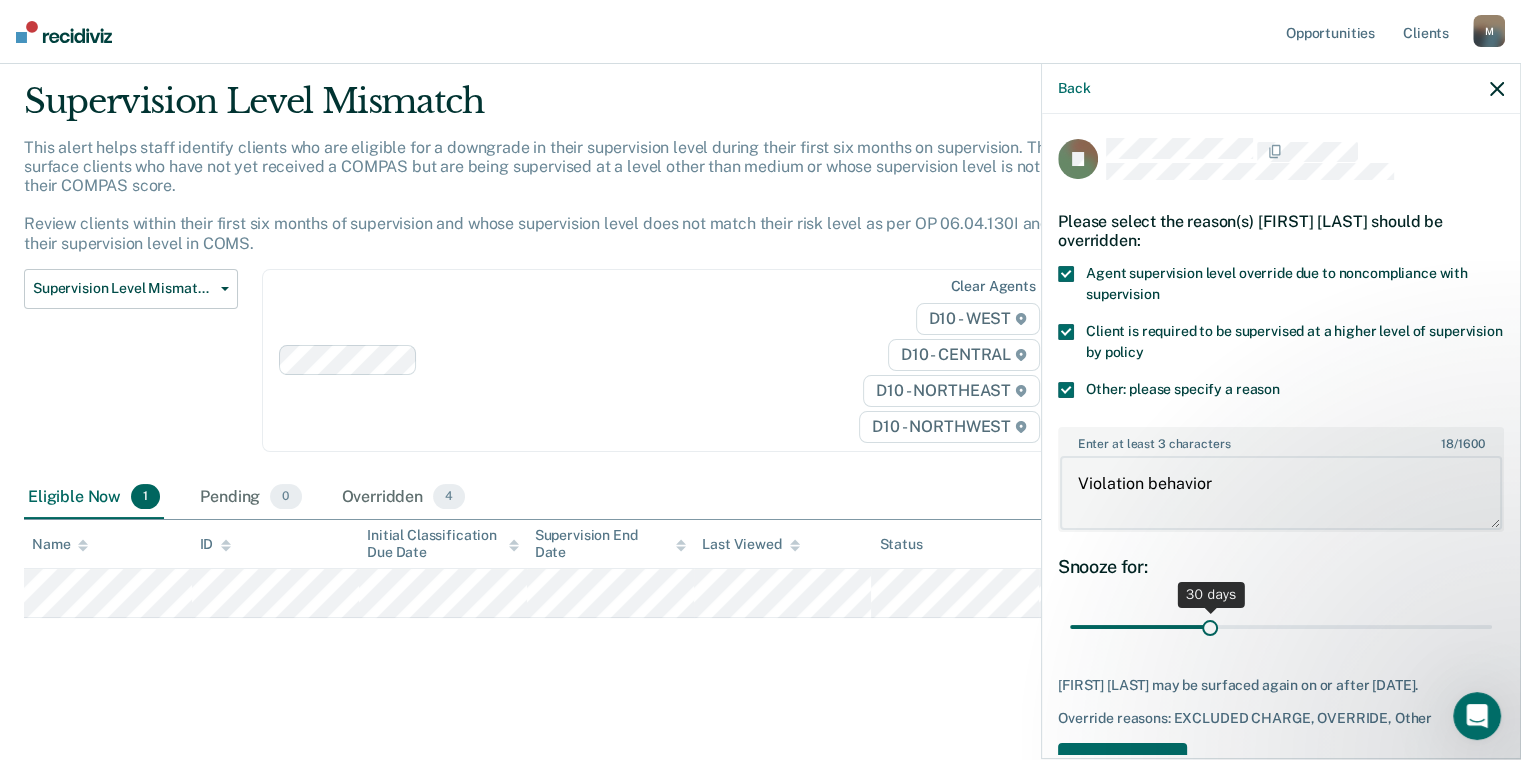 scroll, scrollTop: 77, scrollLeft: 0, axis: vertical 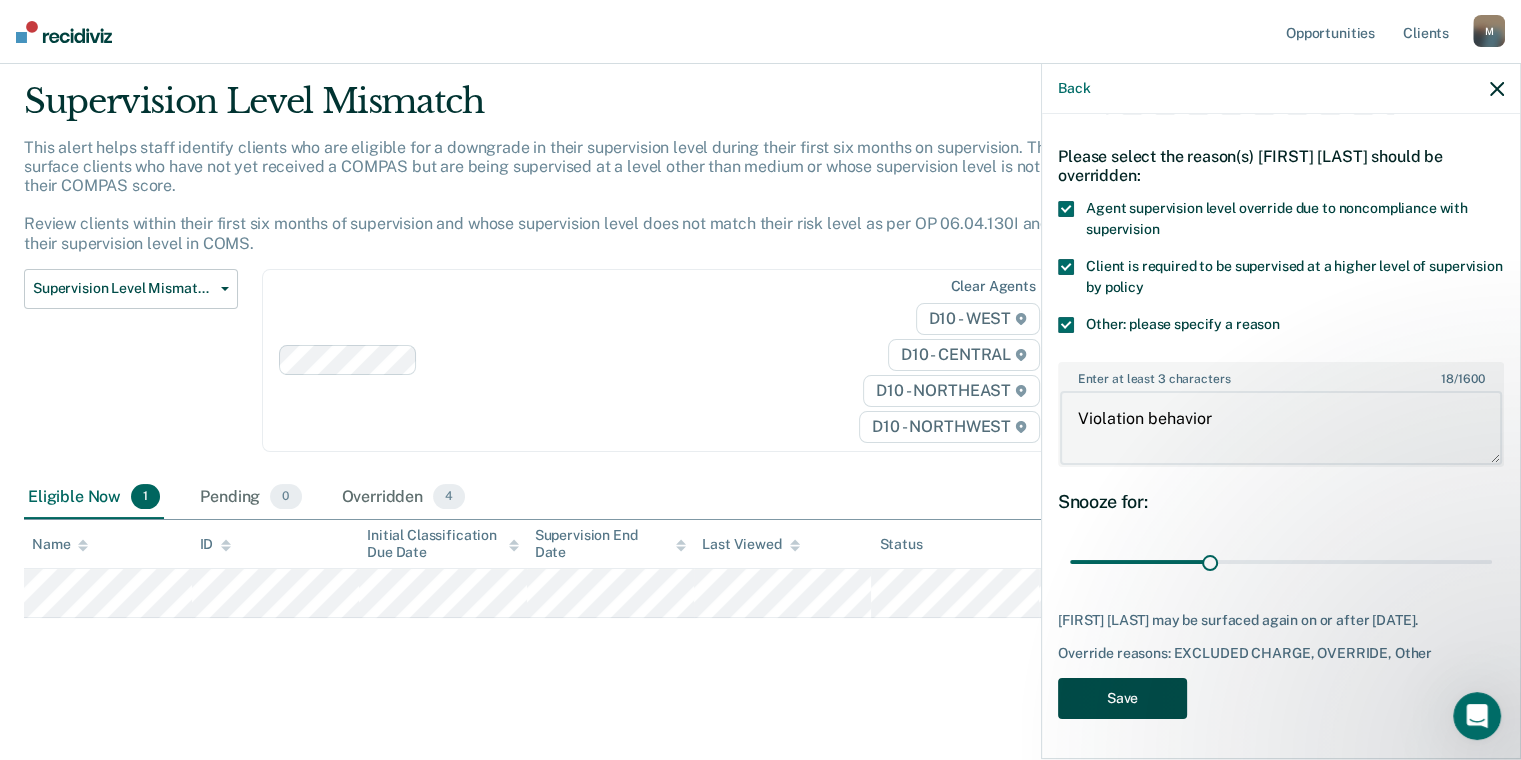 type on "Violation behavior" 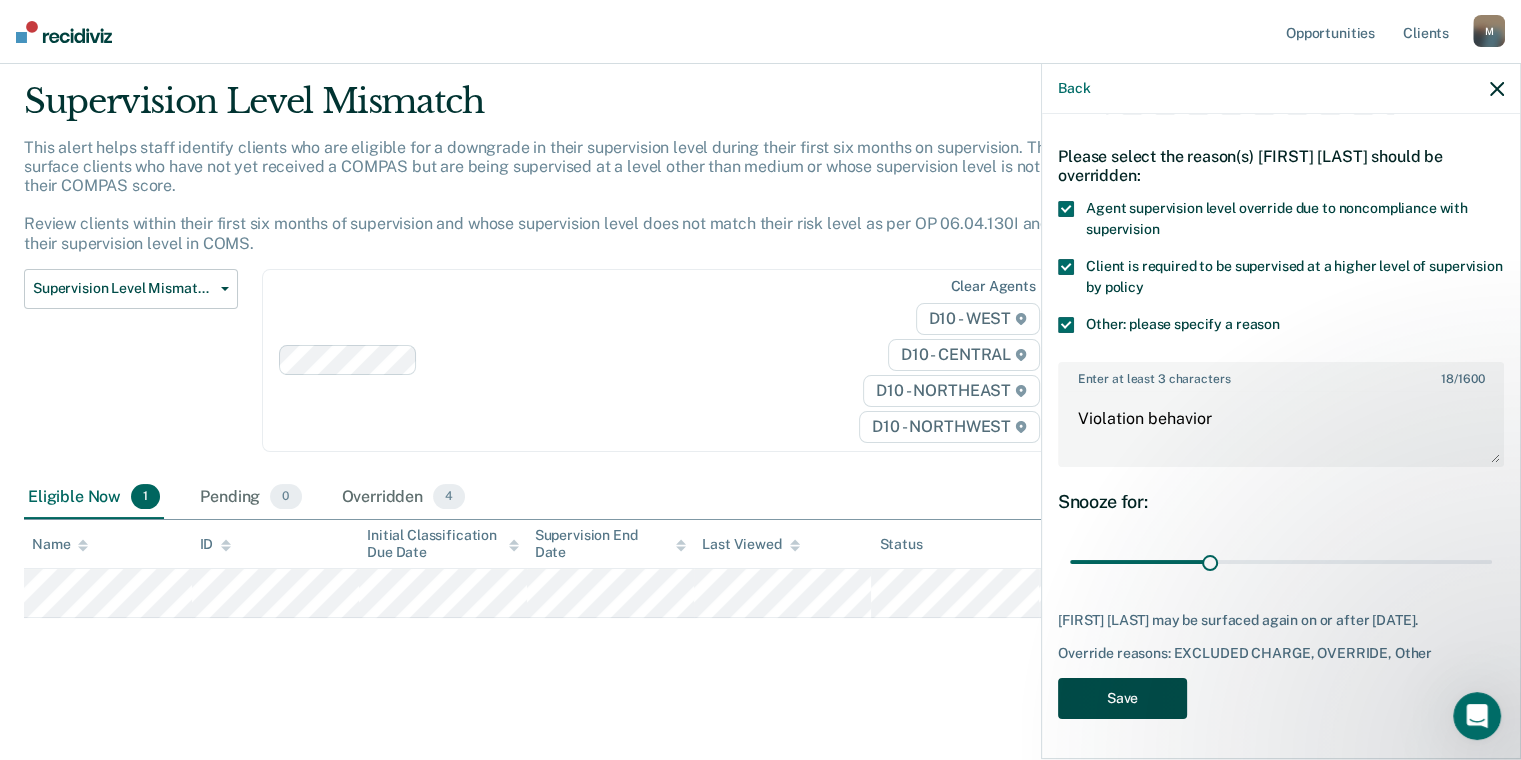 click on "Save" at bounding box center (1122, 698) 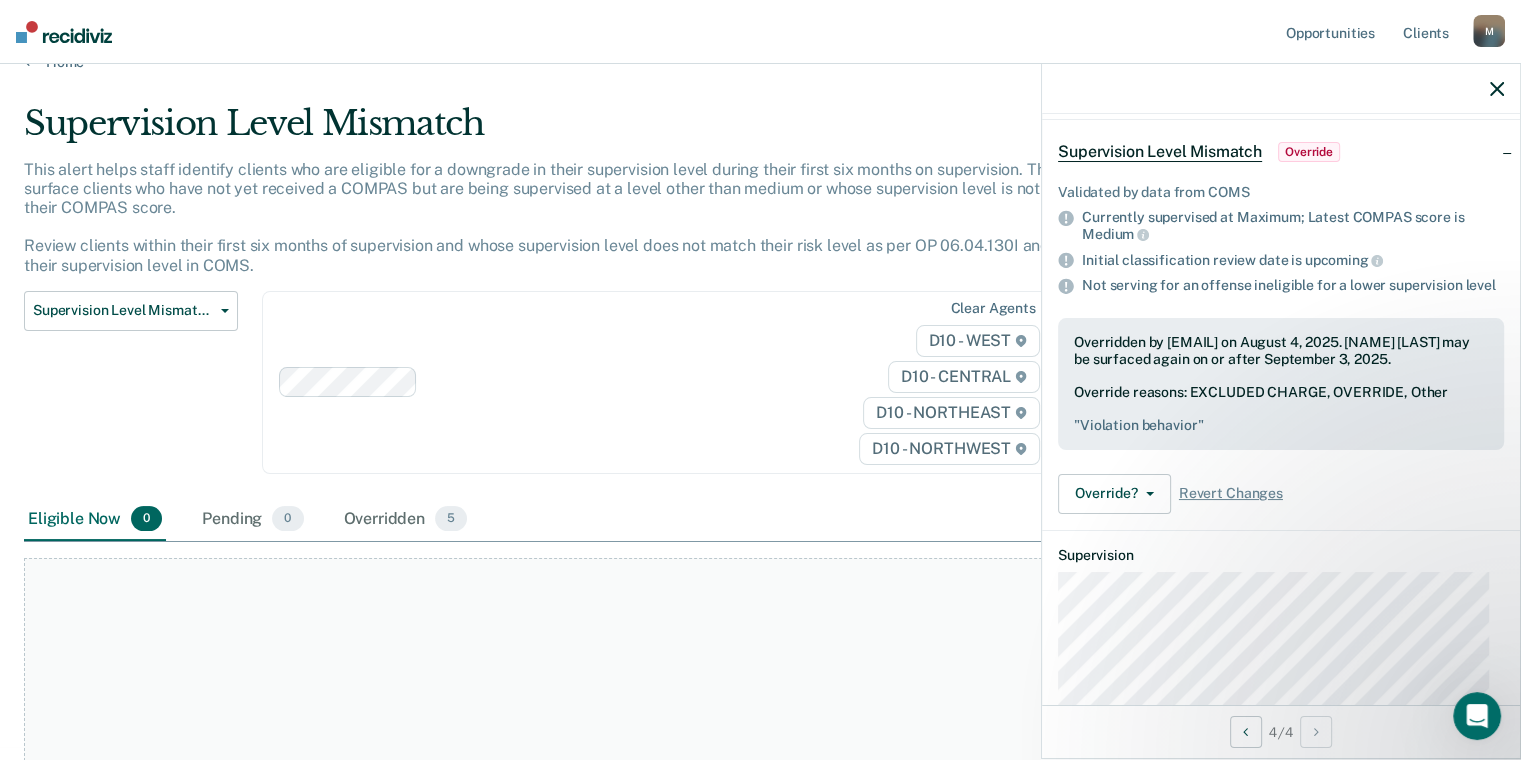 scroll, scrollTop: 0, scrollLeft: 0, axis: both 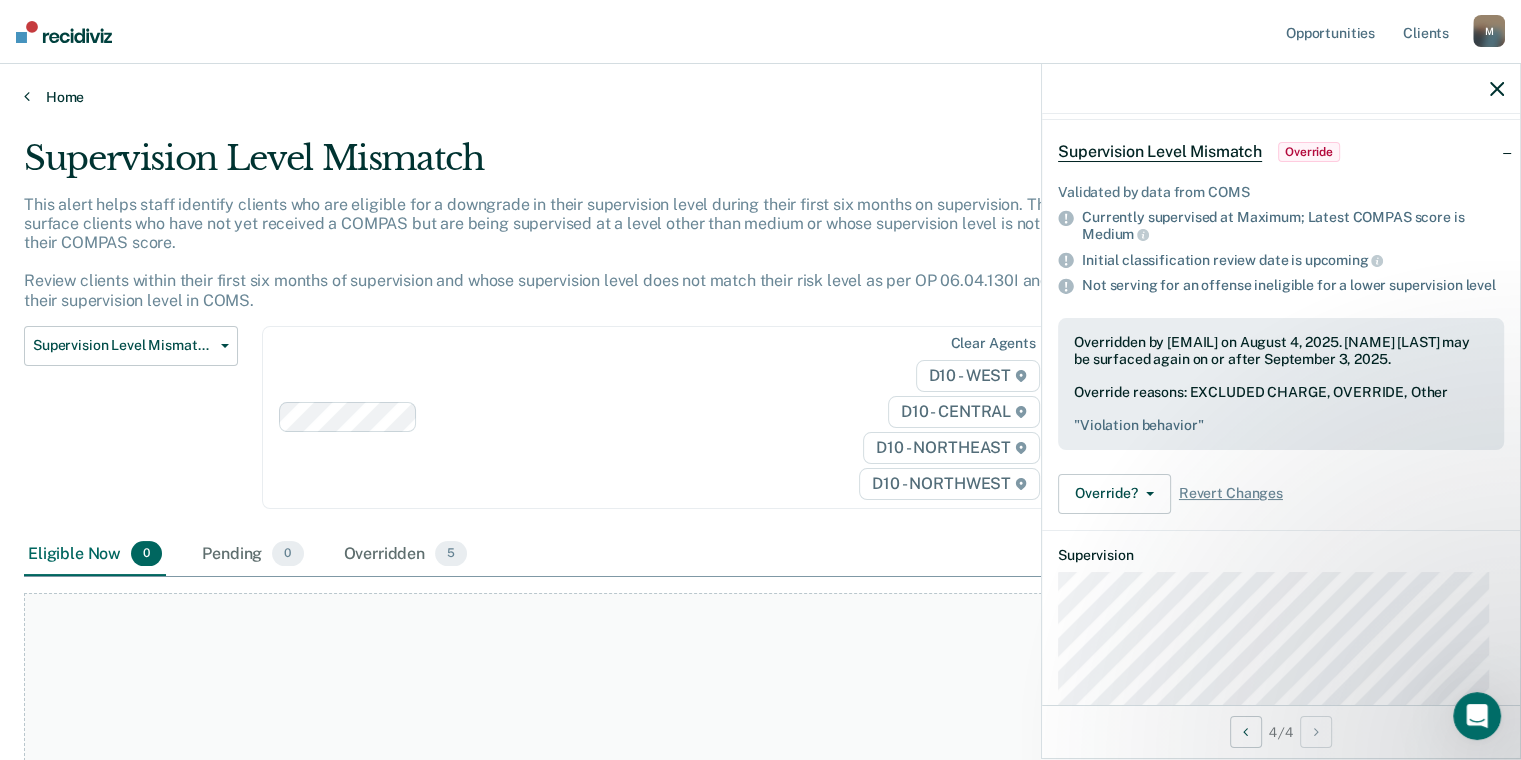 click at bounding box center (27, 96) 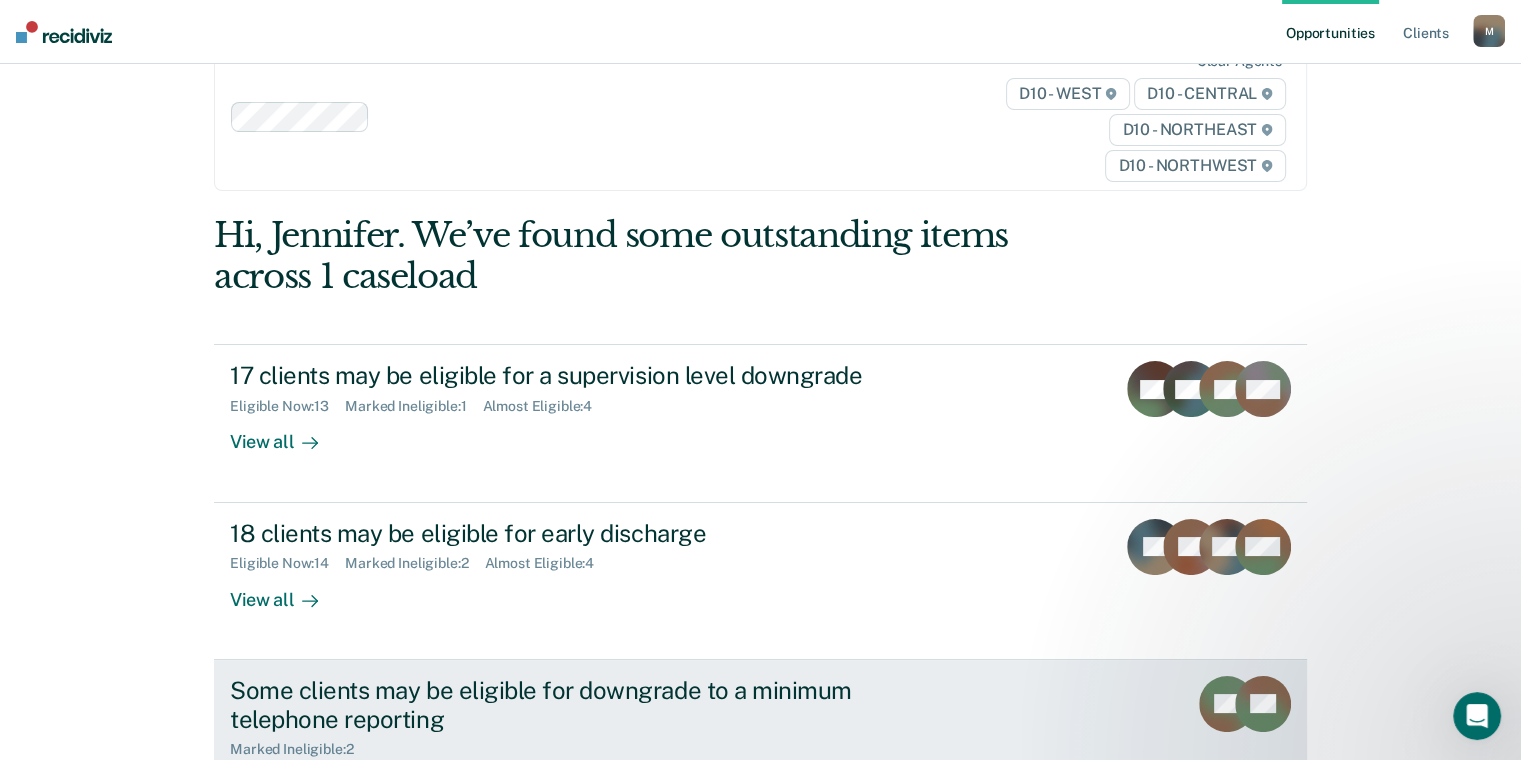 scroll, scrollTop: 100, scrollLeft: 0, axis: vertical 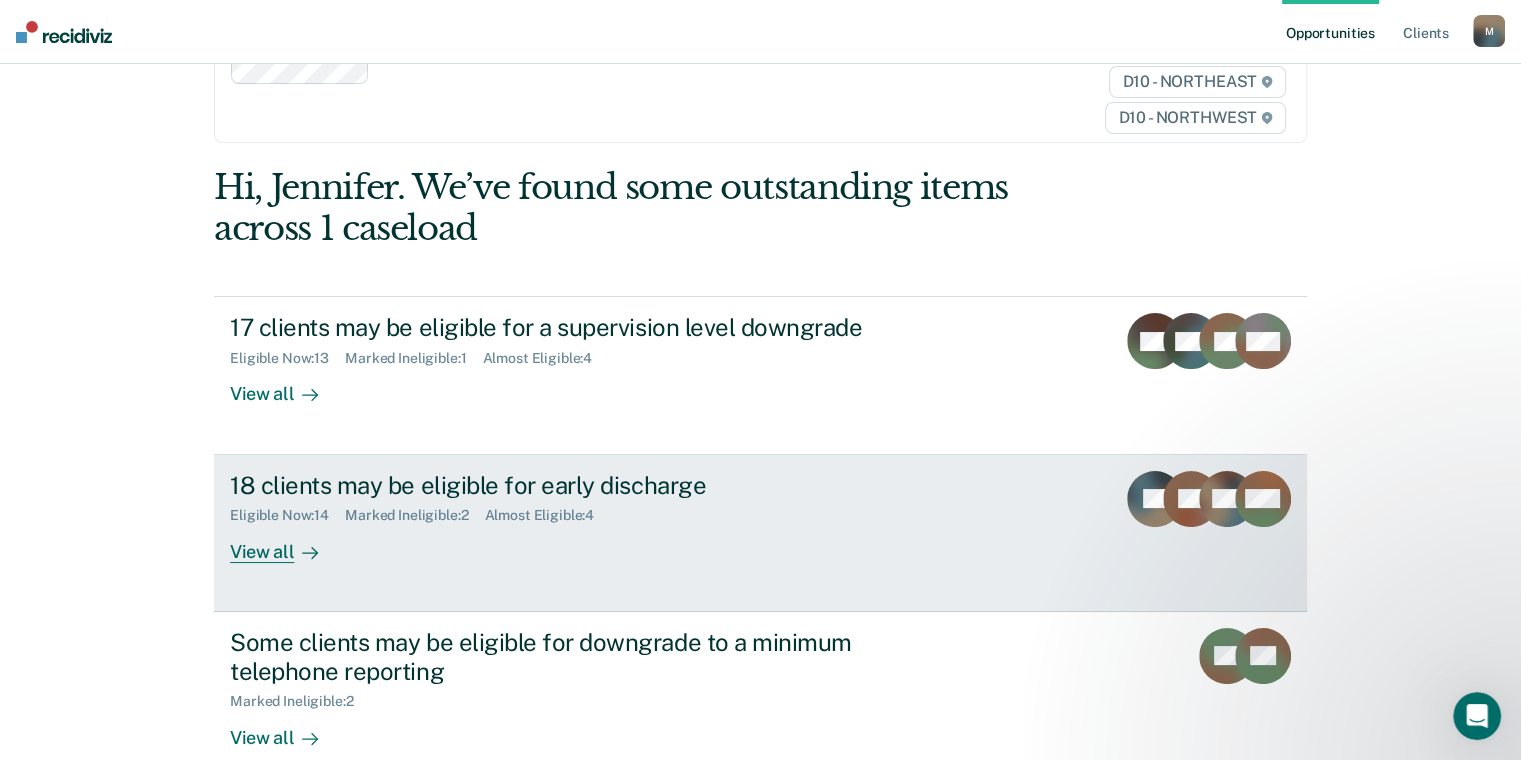 click on "View all" at bounding box center [286, 543] 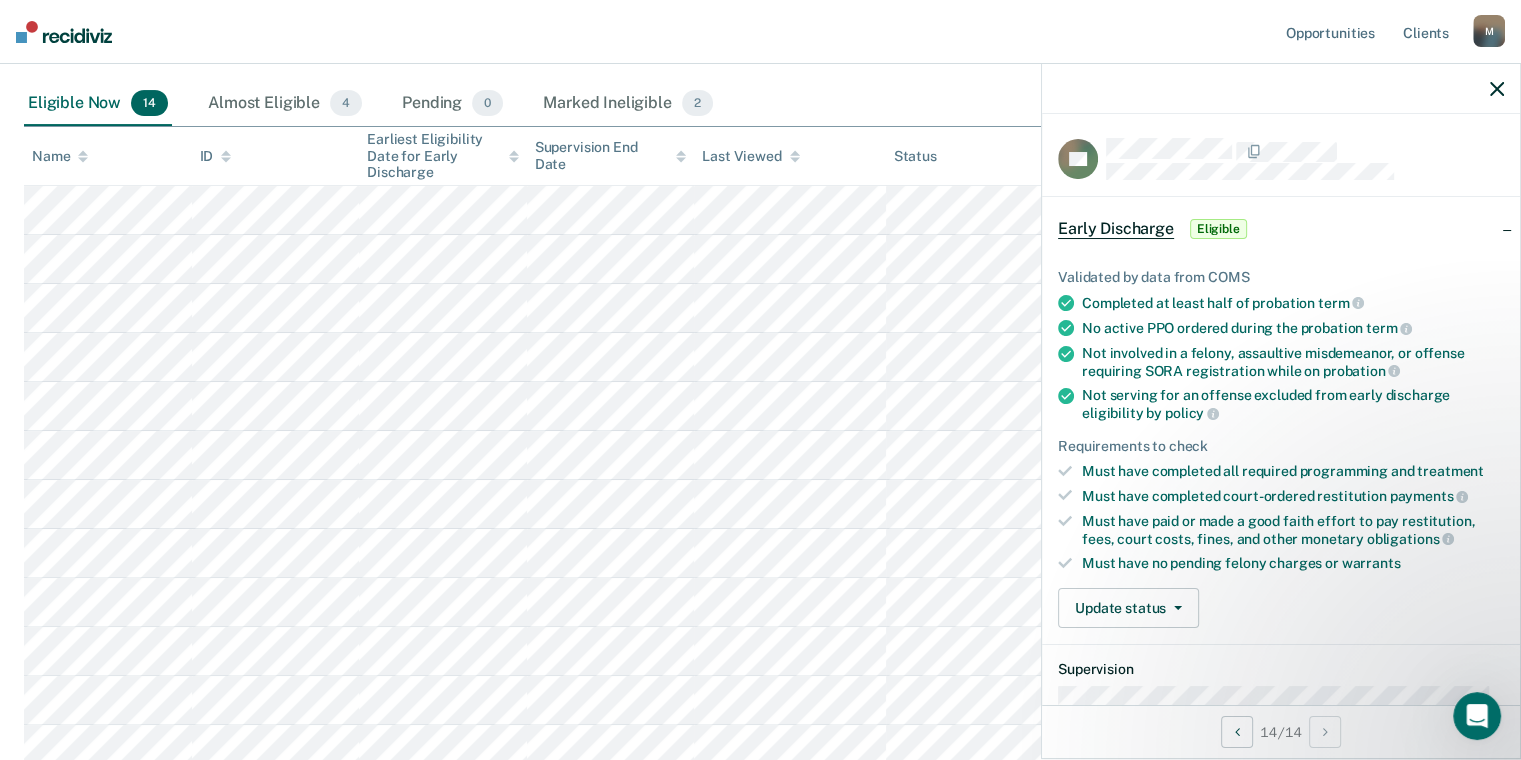 scroll, scrollTop: 366, scrollLeft: 0, axis: vertical 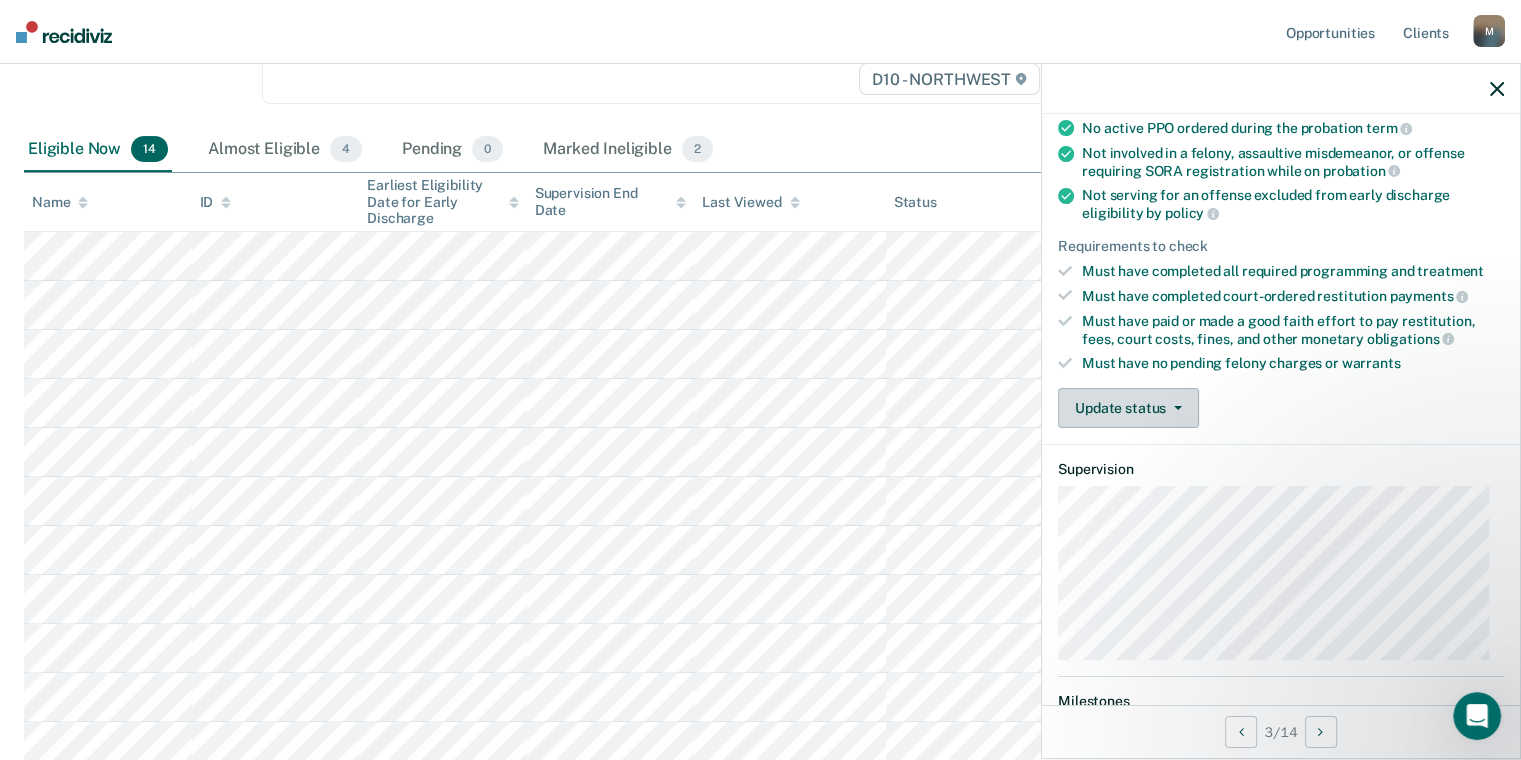 click on "Update status" at bounding box center (1128, 408) 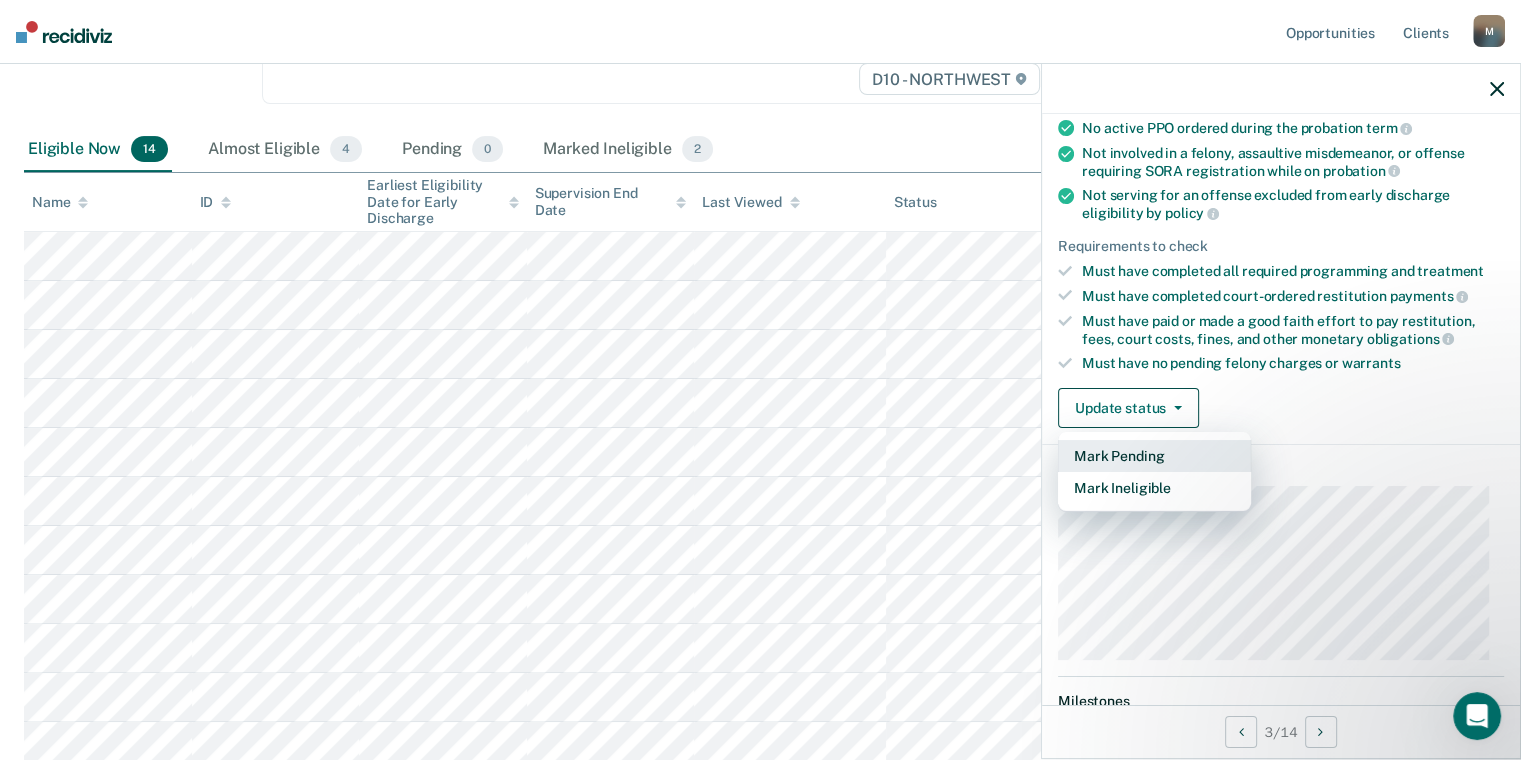 click on "Mark Pending" at bounding box center [1154, 456] 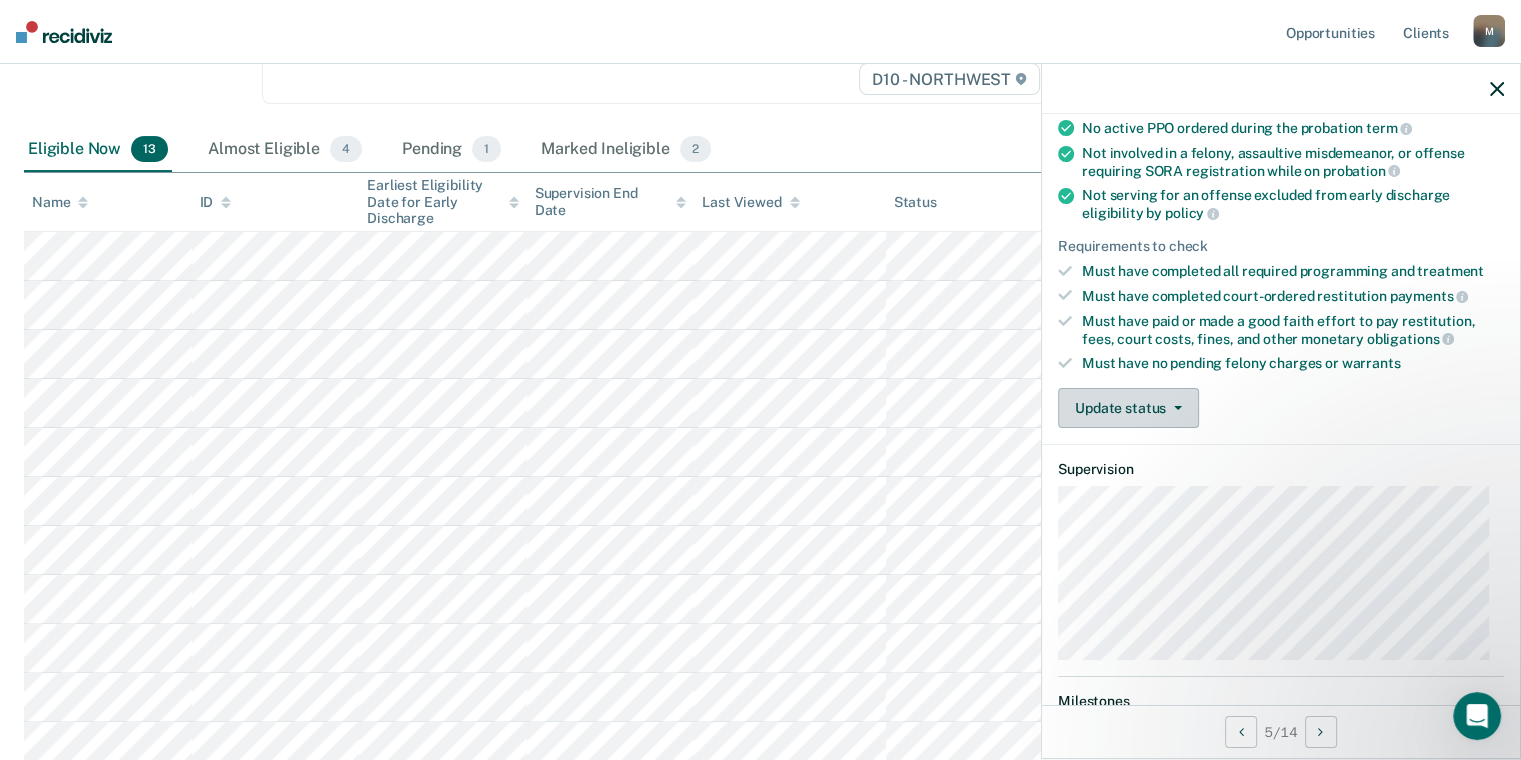 click on "Update status" at bounding box center (1128, 408) 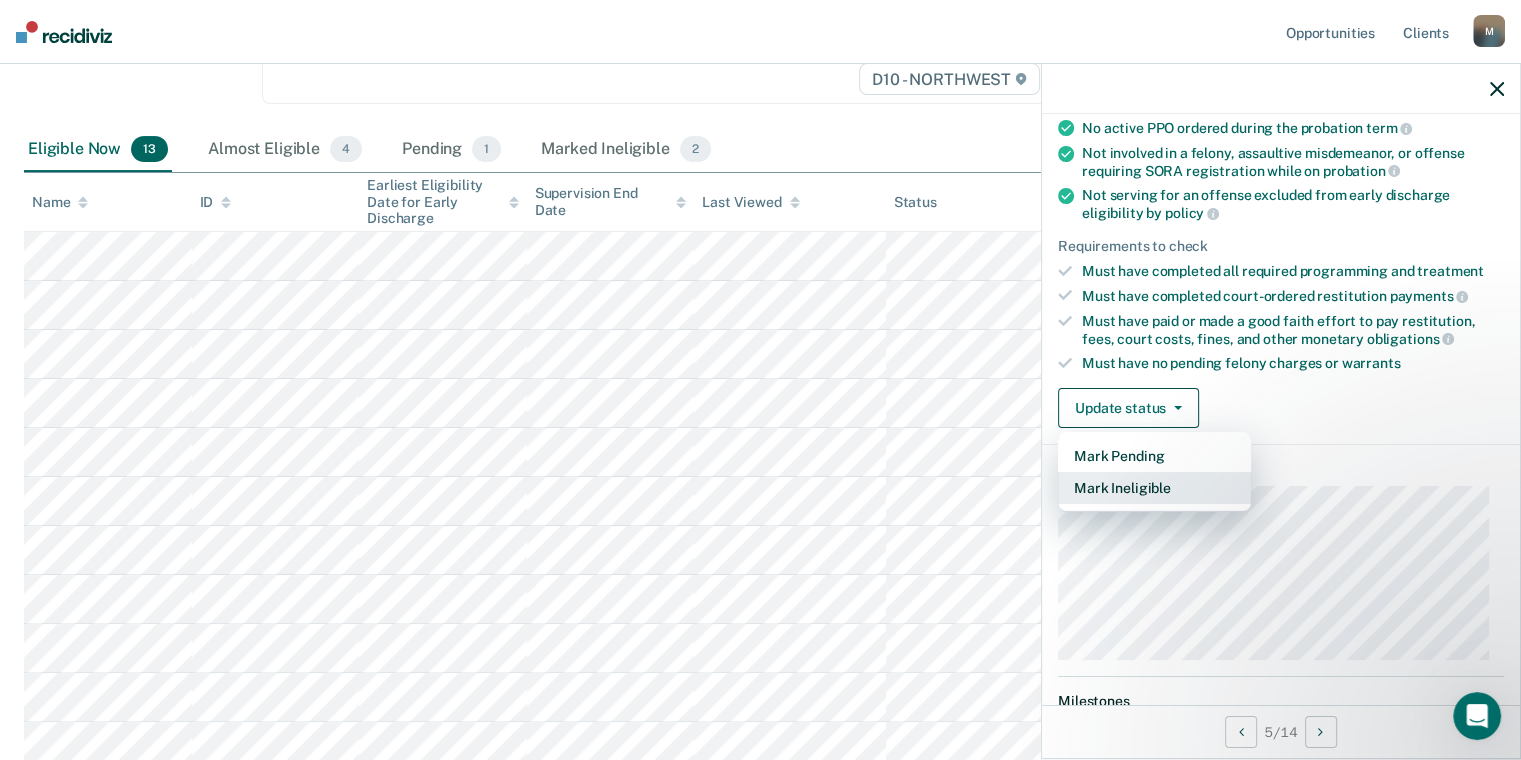 click on "Mark Ineligible" at bounding box center (1154, 488) 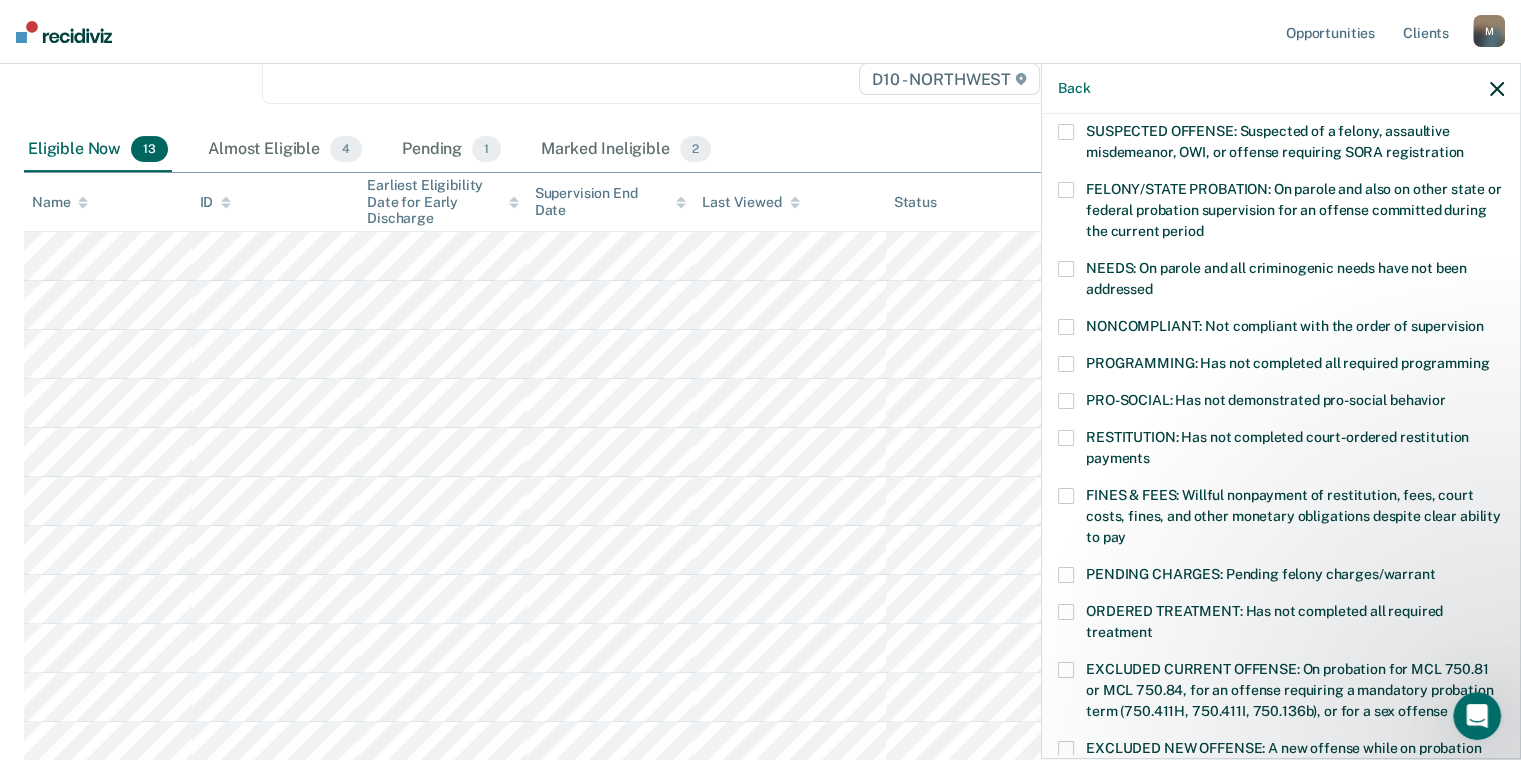 click at bounding box center (1066, 438) 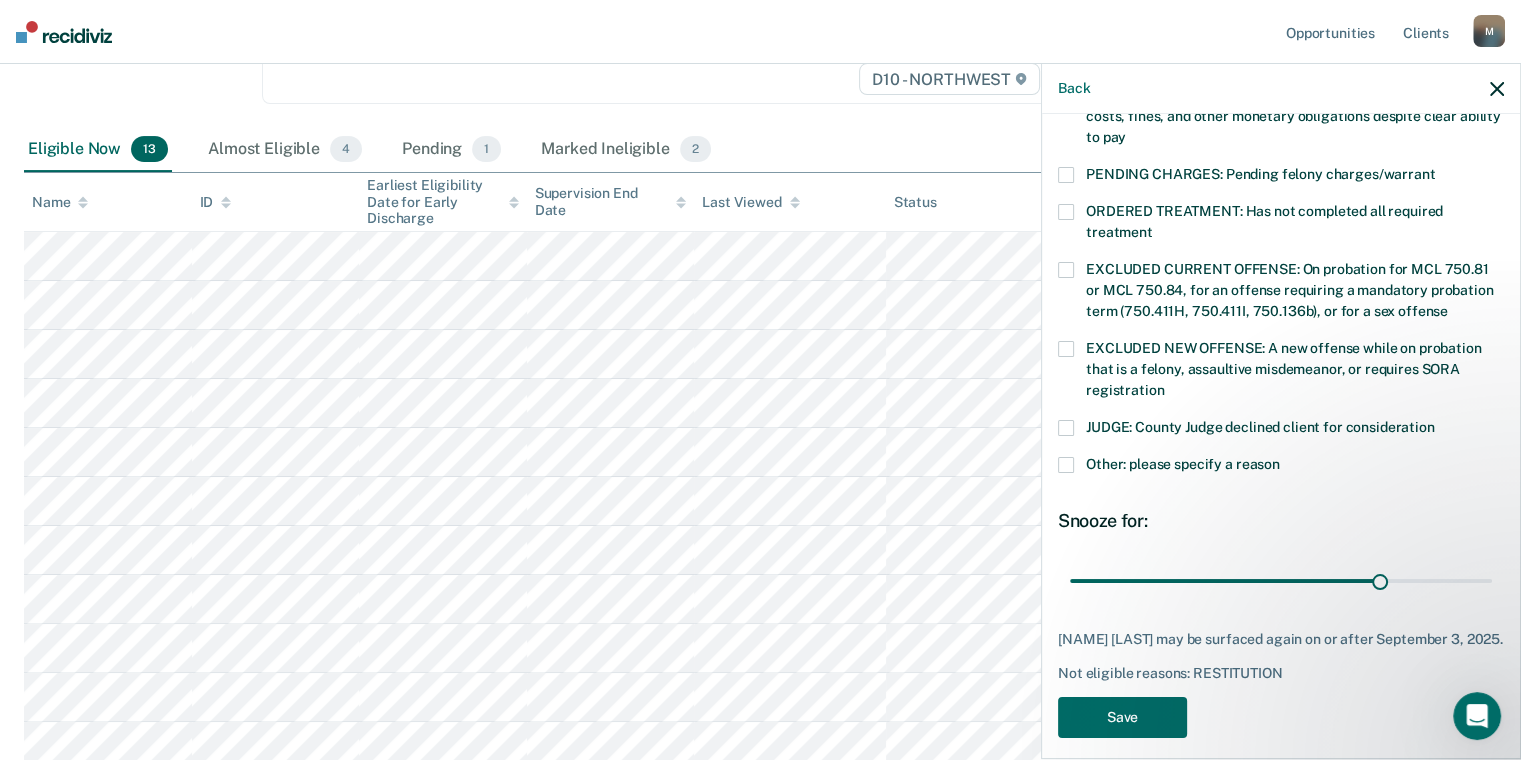 scroll, scrollTop: 616, scrollLeft: 0, axis: vertical 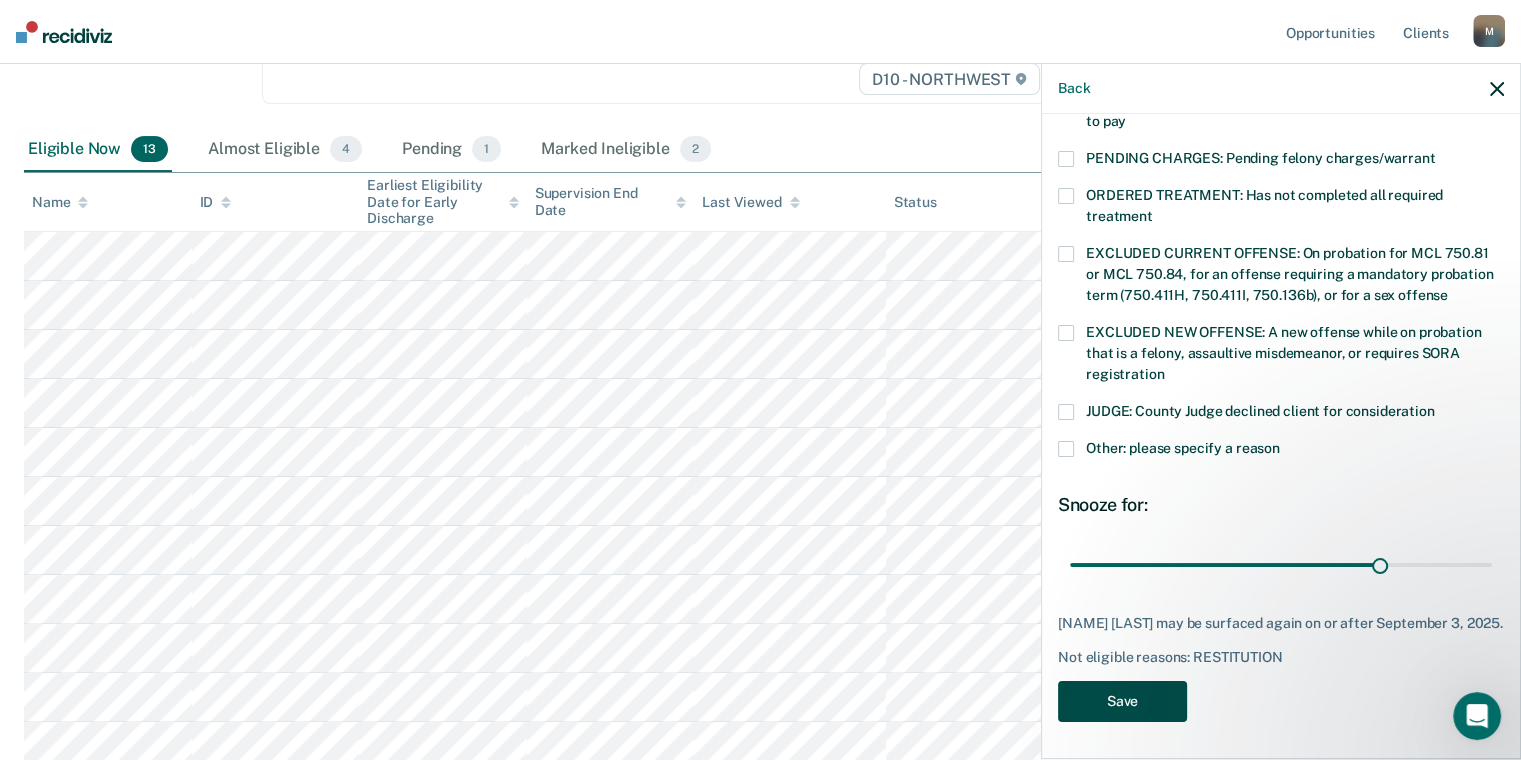 click on "Save" at bounding box center (1122, 701) 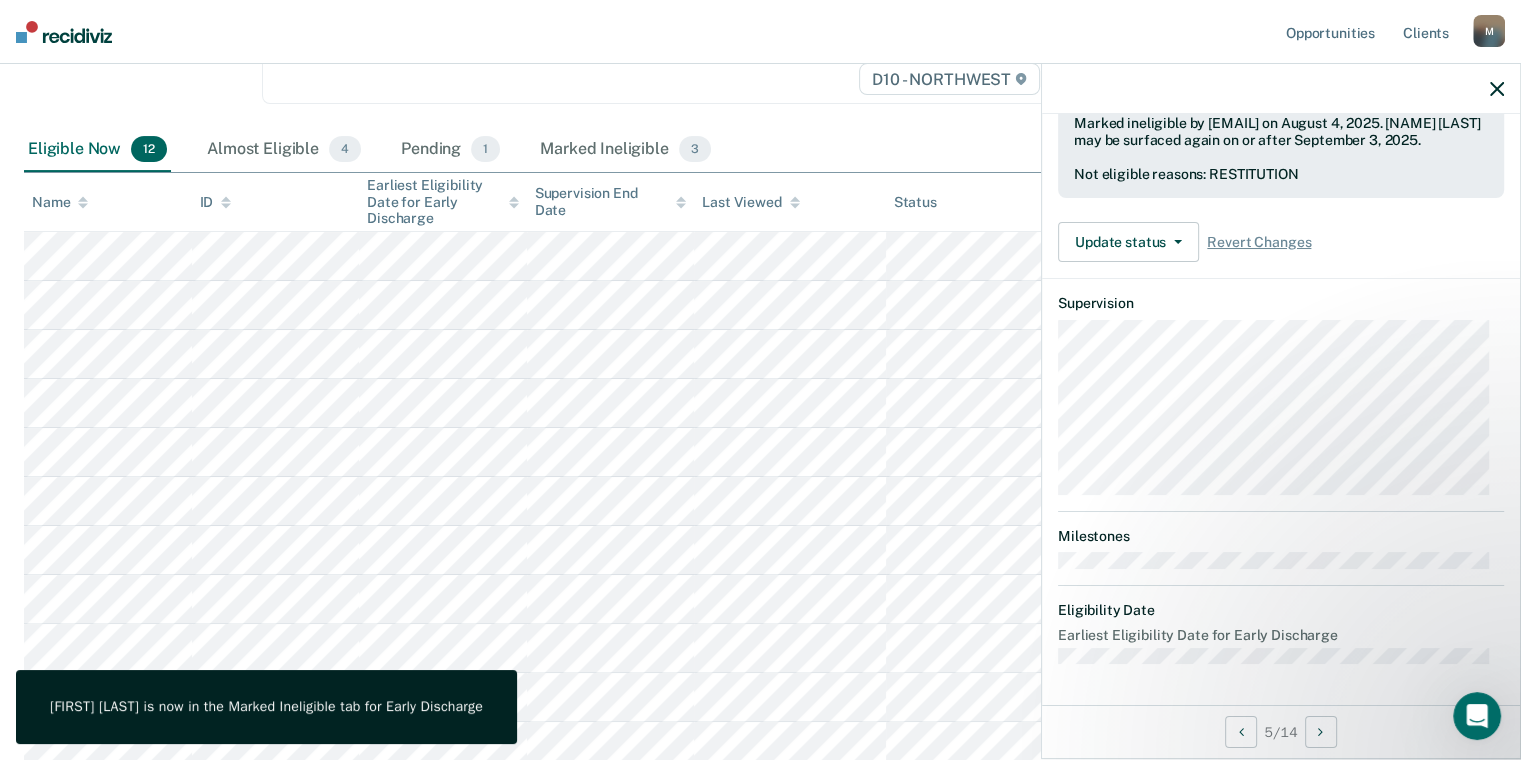 scroll, scrollTop: 357, scrollLeft: 0, axis: vertical 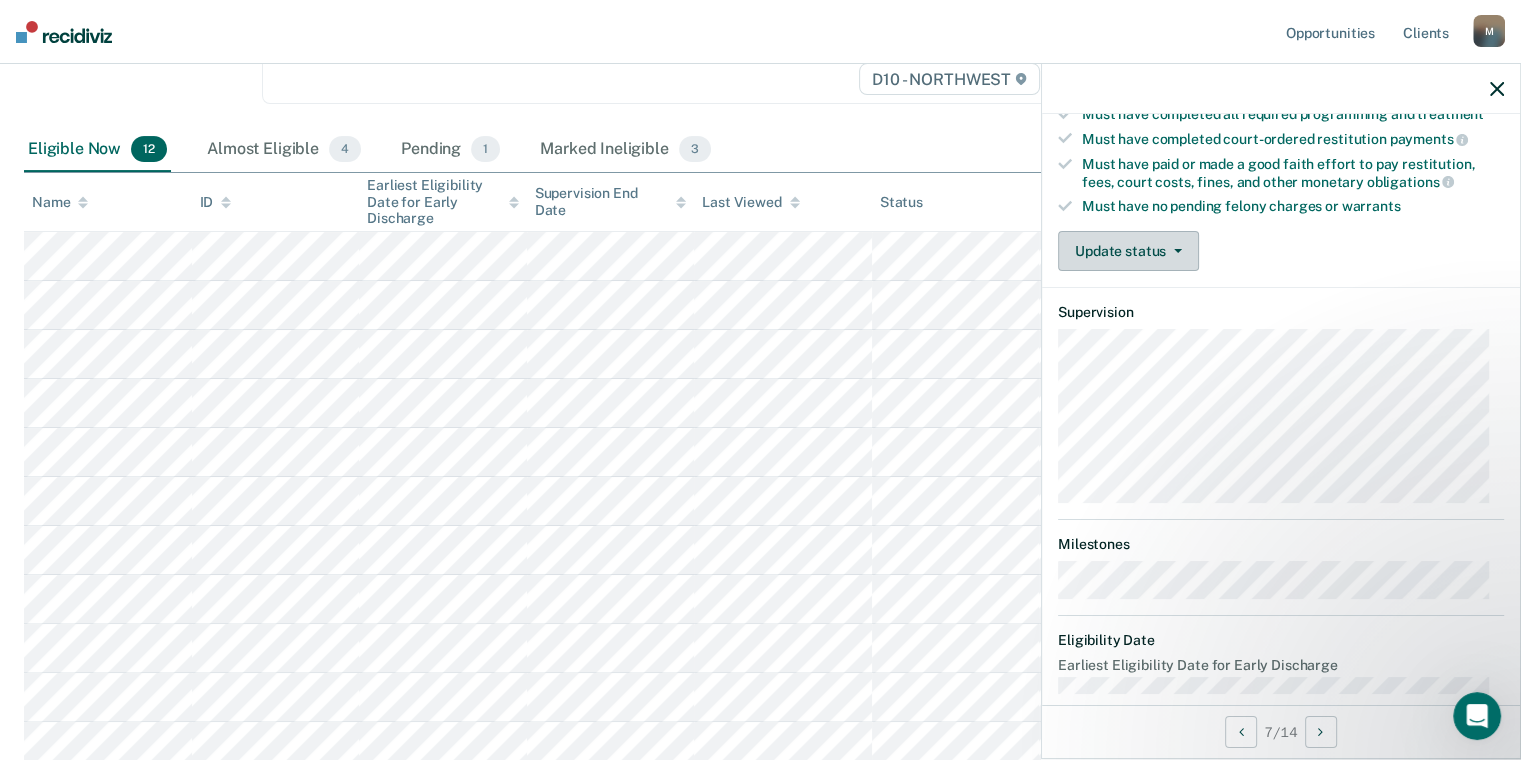 click on "Update status" at bounding box center [1128, 251] 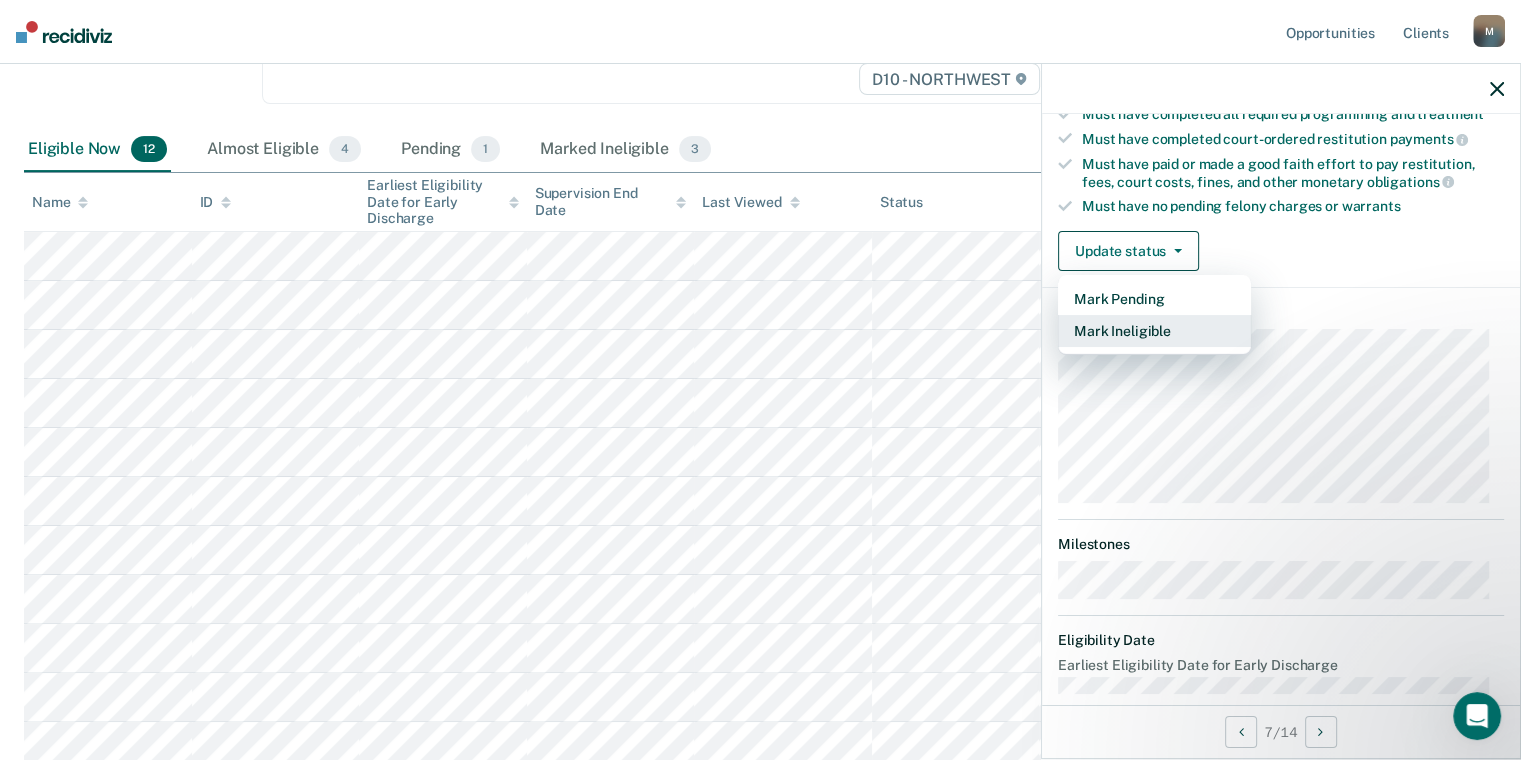 click on "Mark Ineligible" at bounding box center [1154, 331] 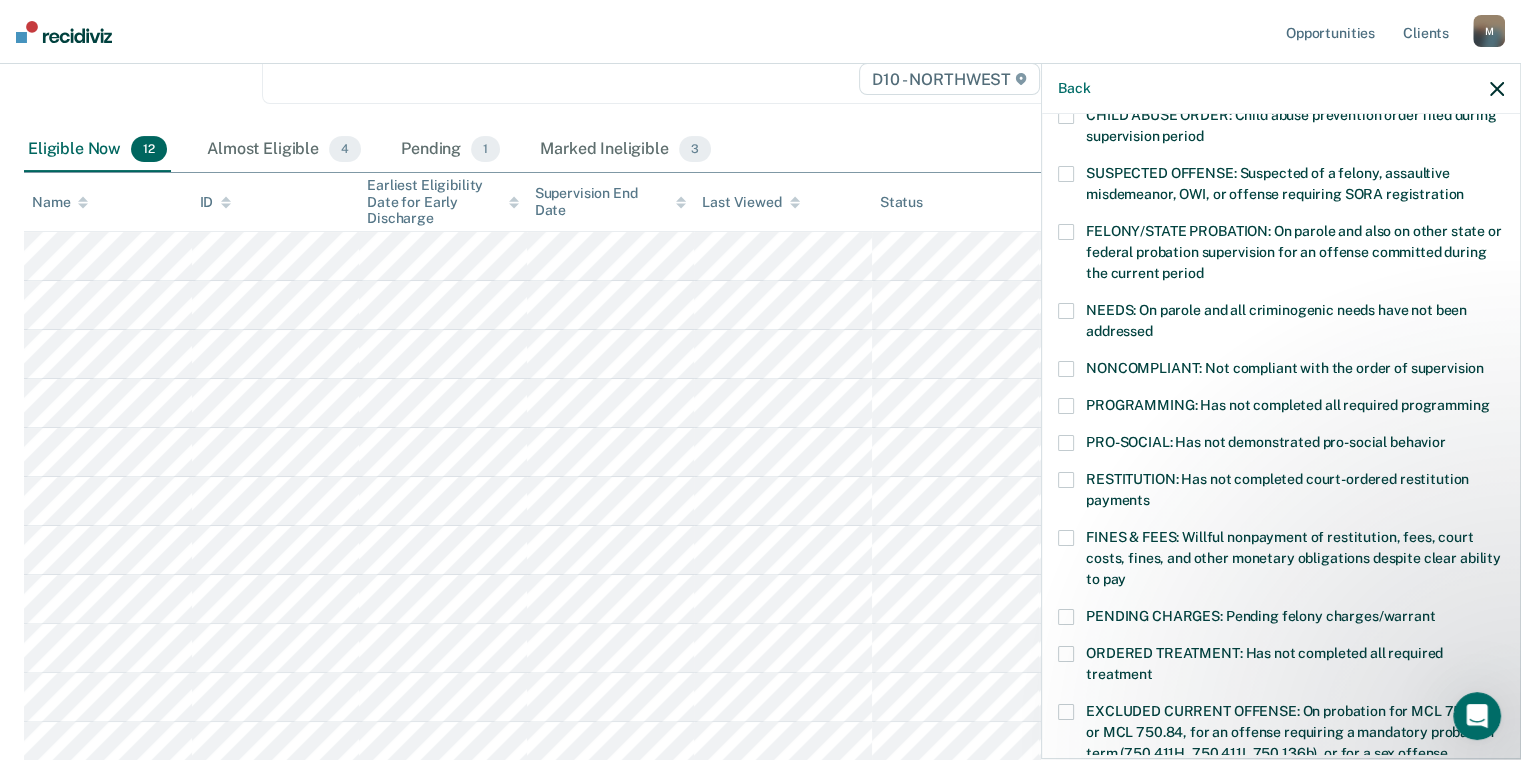 scroll, scrollTop: 157, scrollLeft: 0, axis: vertical 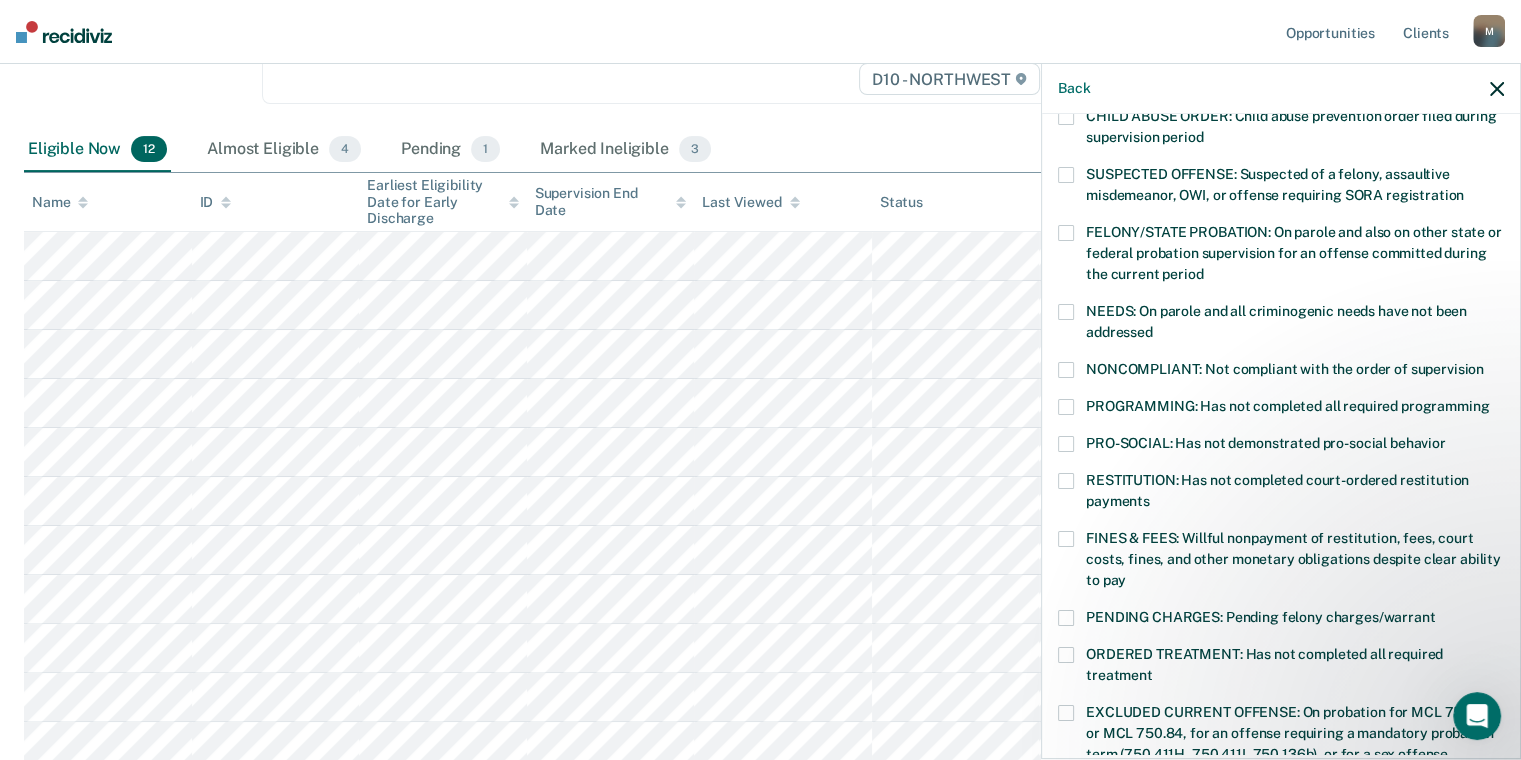 click at bounding box center (1066, 370) 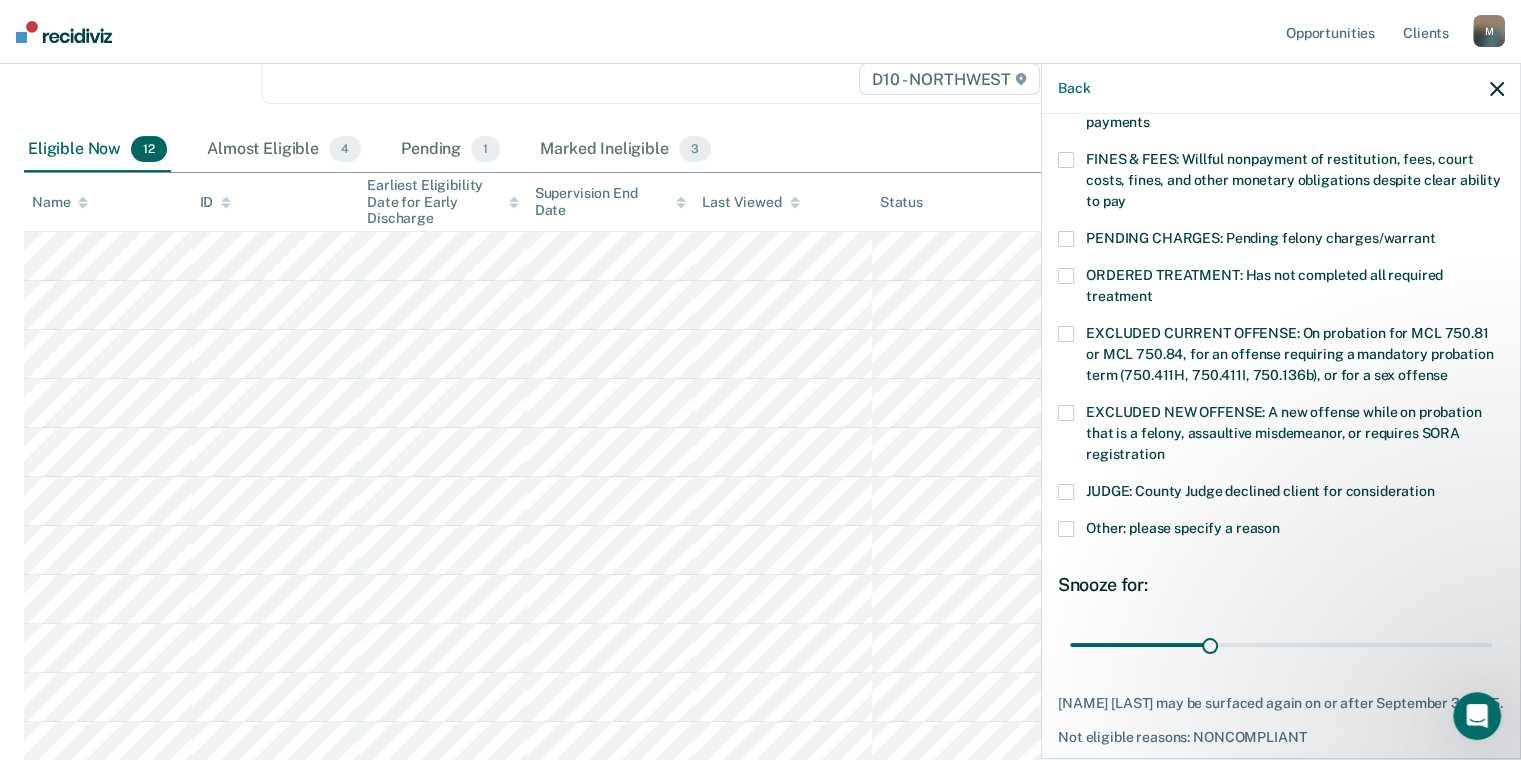 scroll, scrollTop: 616, scrollLeft: 0, axis: vertical 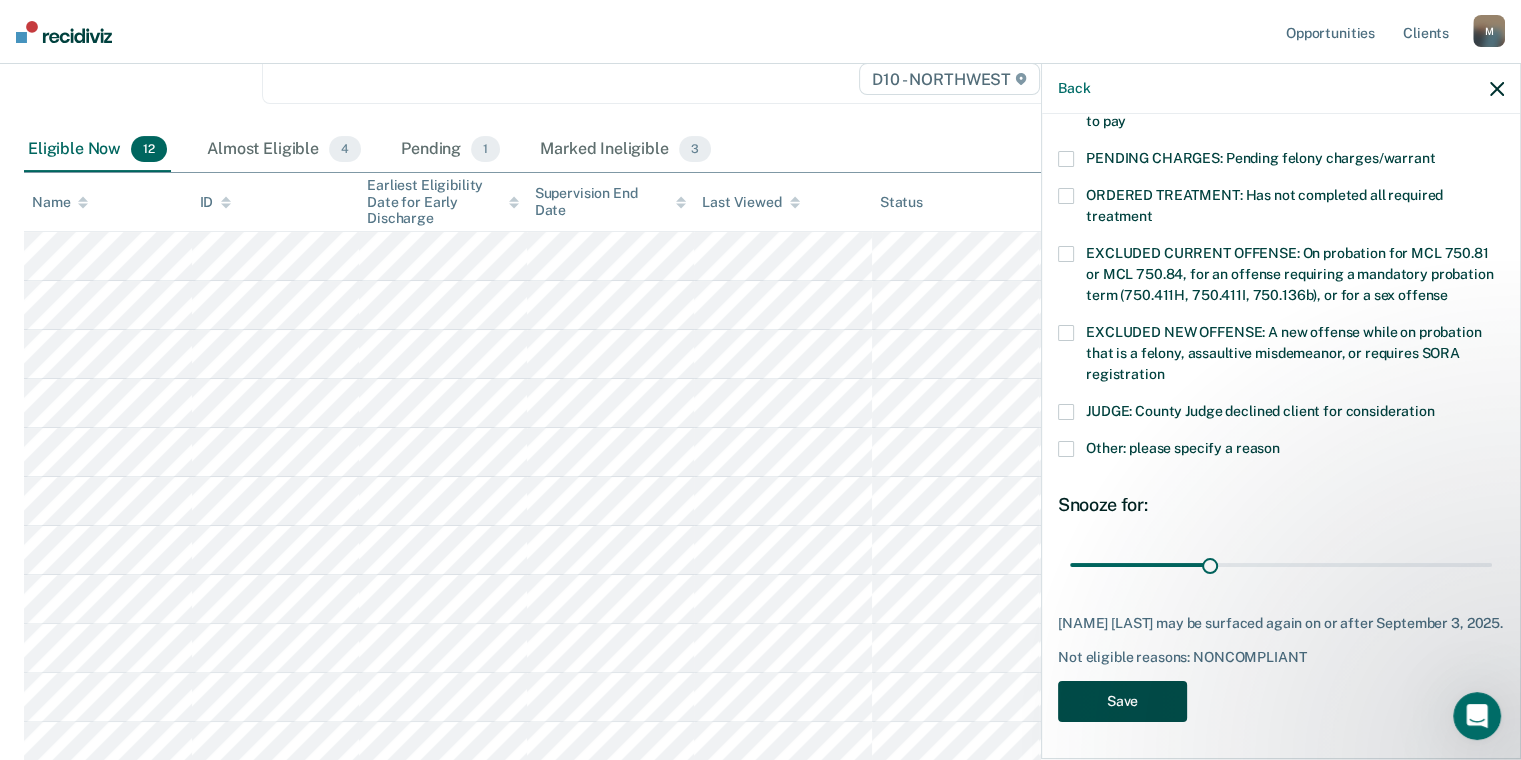 click on "Save" at bounding box center [1122, 701] 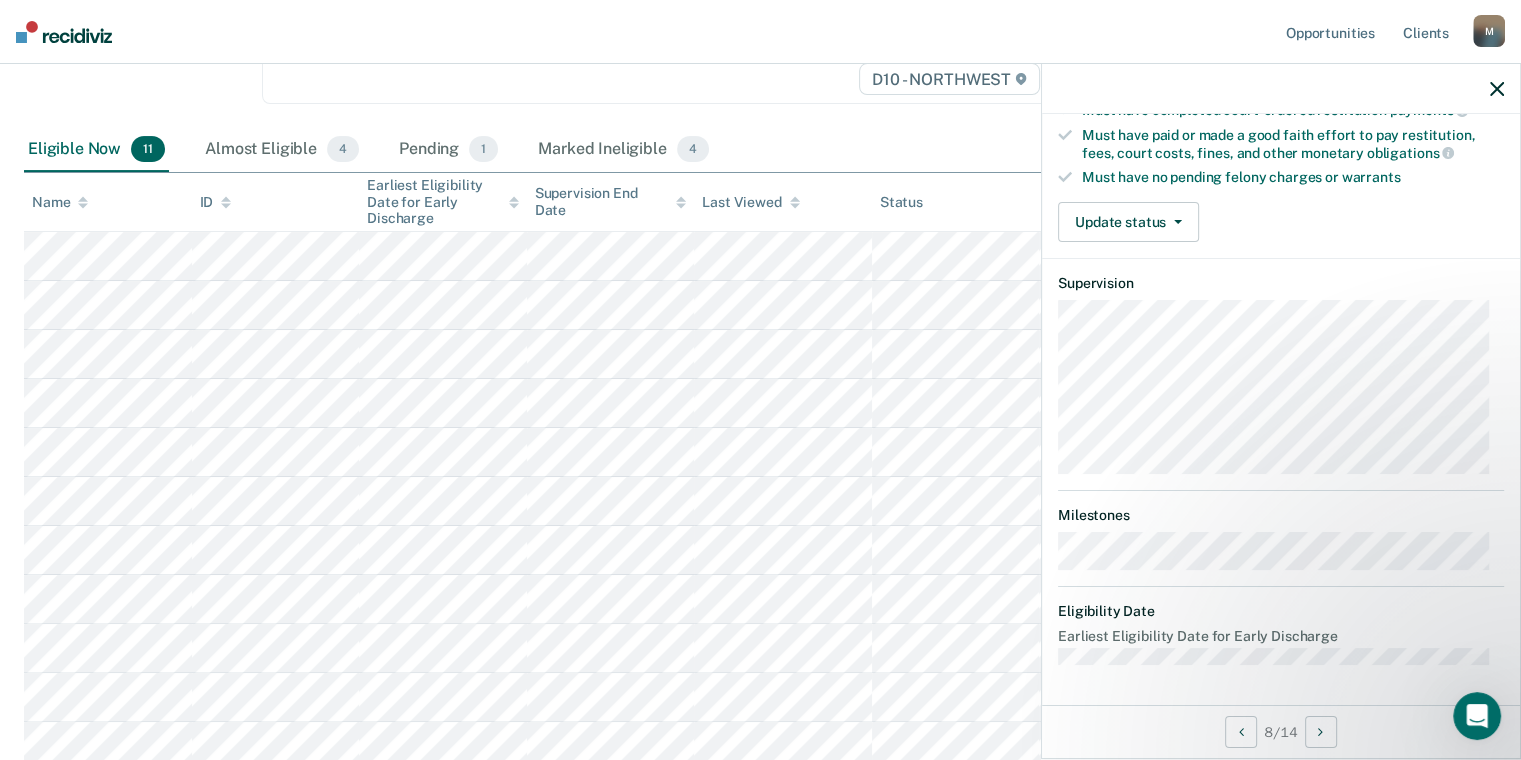 scroll, scrollTop: 378, scrollLeft: 0, axis: vertical 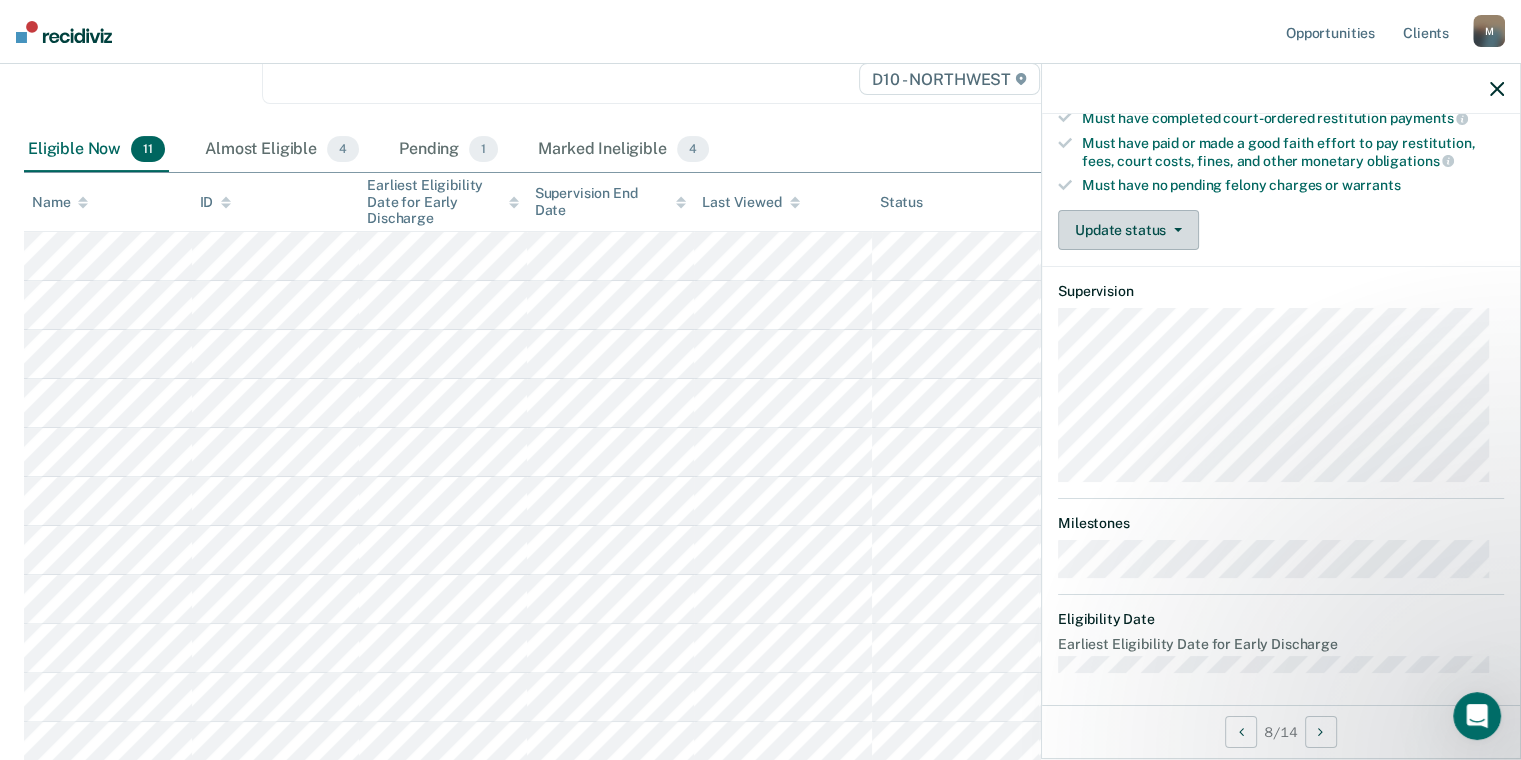 click on "Update status" at bounding box center [1128, 230] 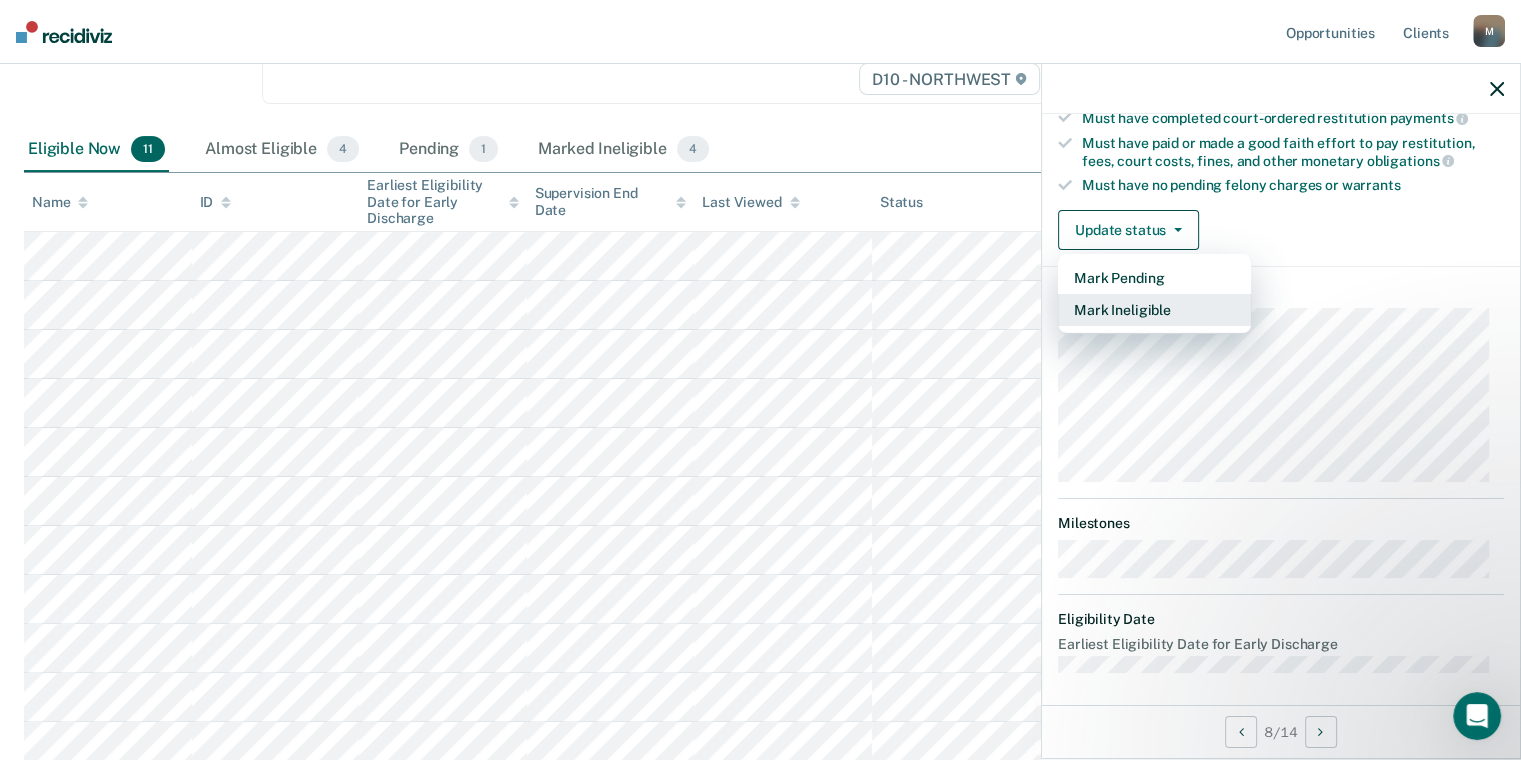 click on "Mark Ineligible" at bounding box center [1154, 310] 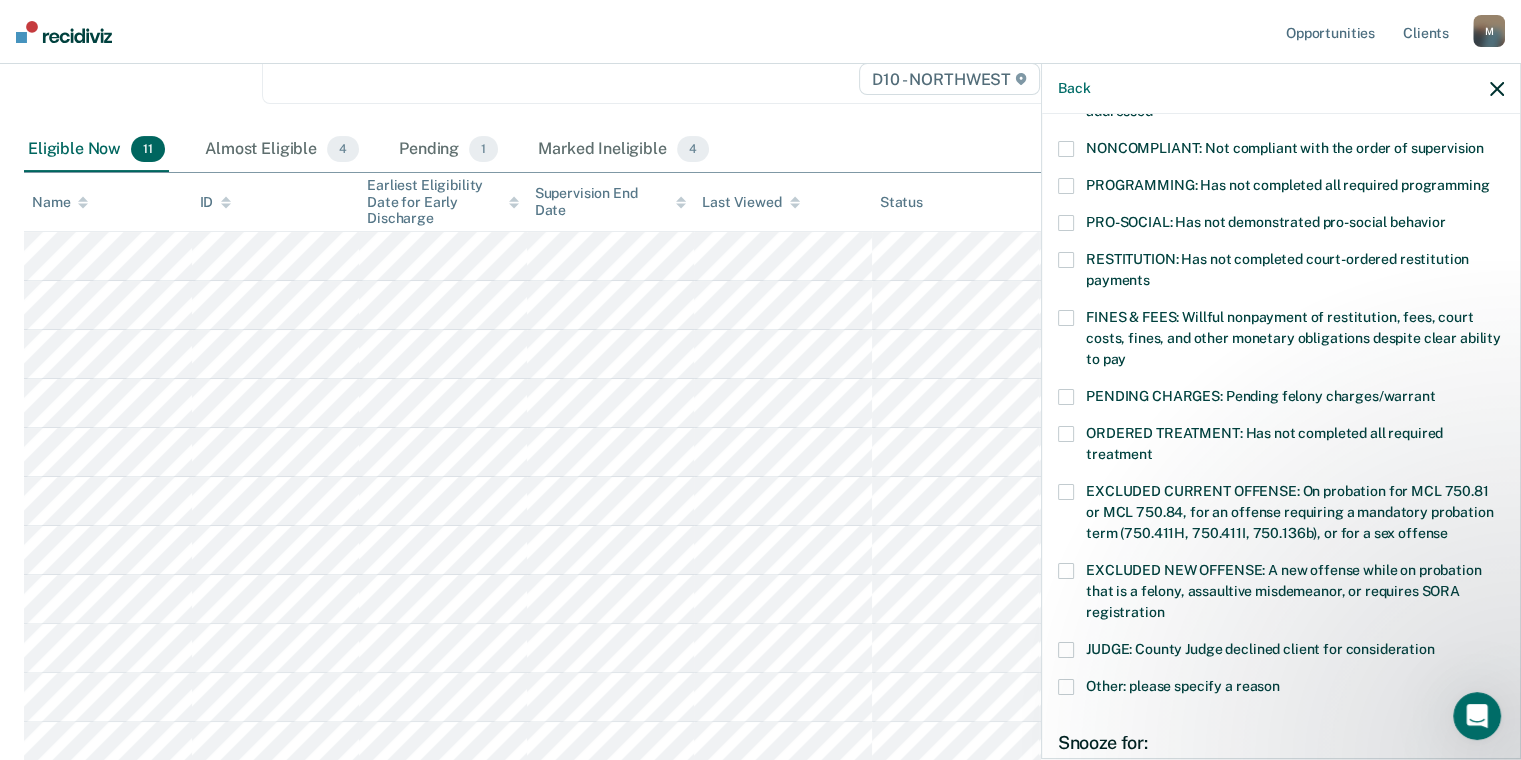 click at bounding box center (1066, 149) 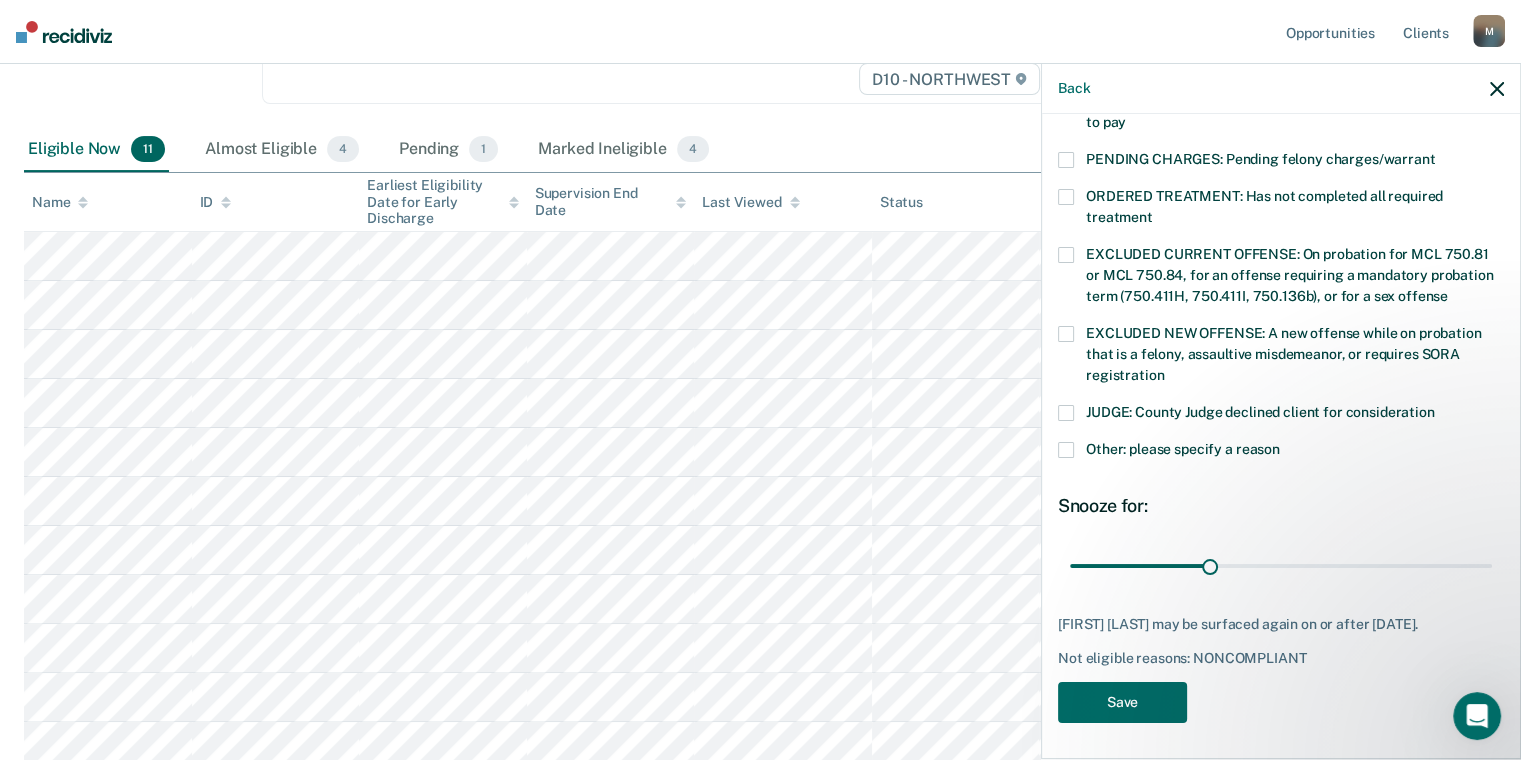 scroll, scrollTop: 616, scrollLeft: 0, axis: vertical 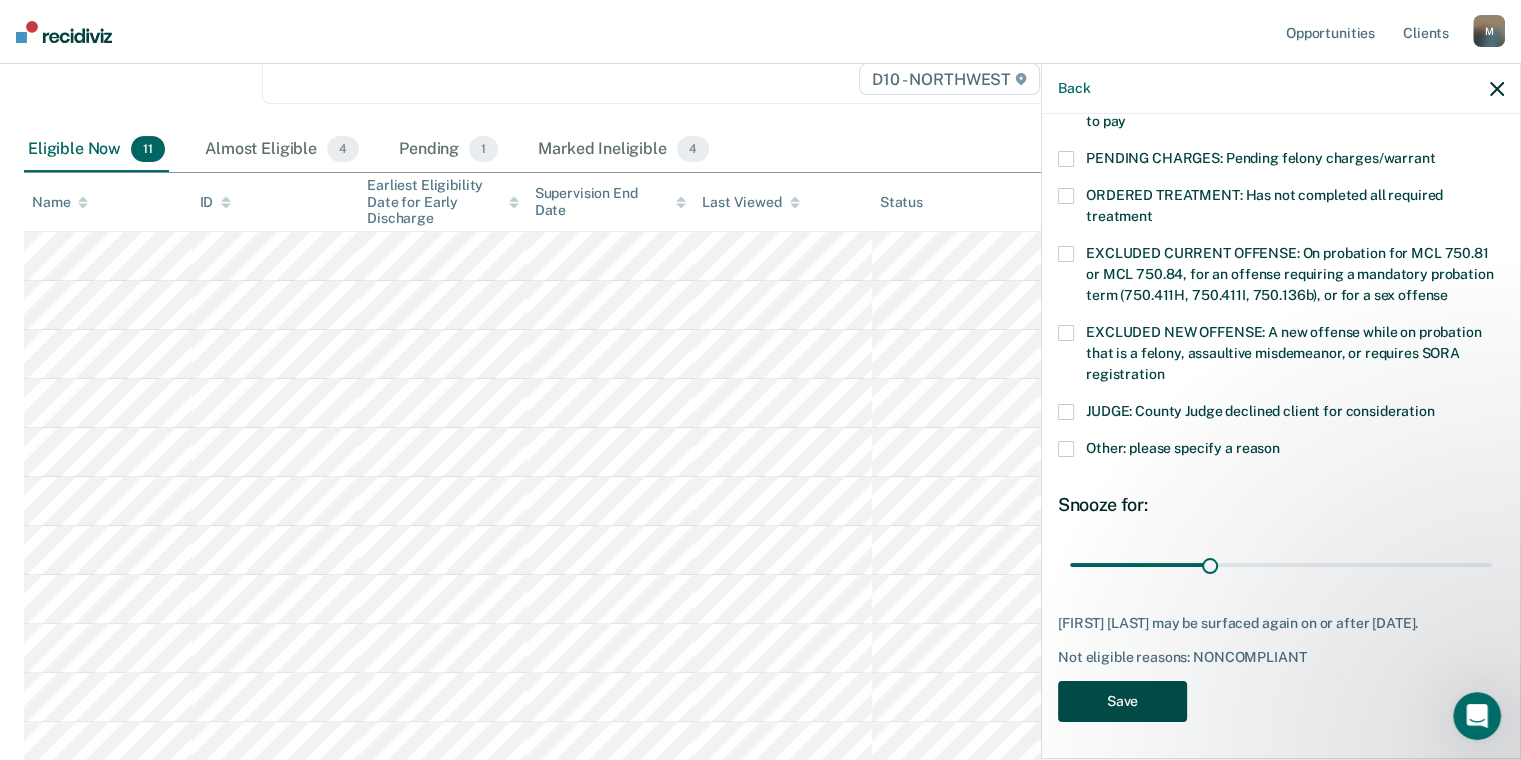 click on "Save" at bounding box center (1122, 701) 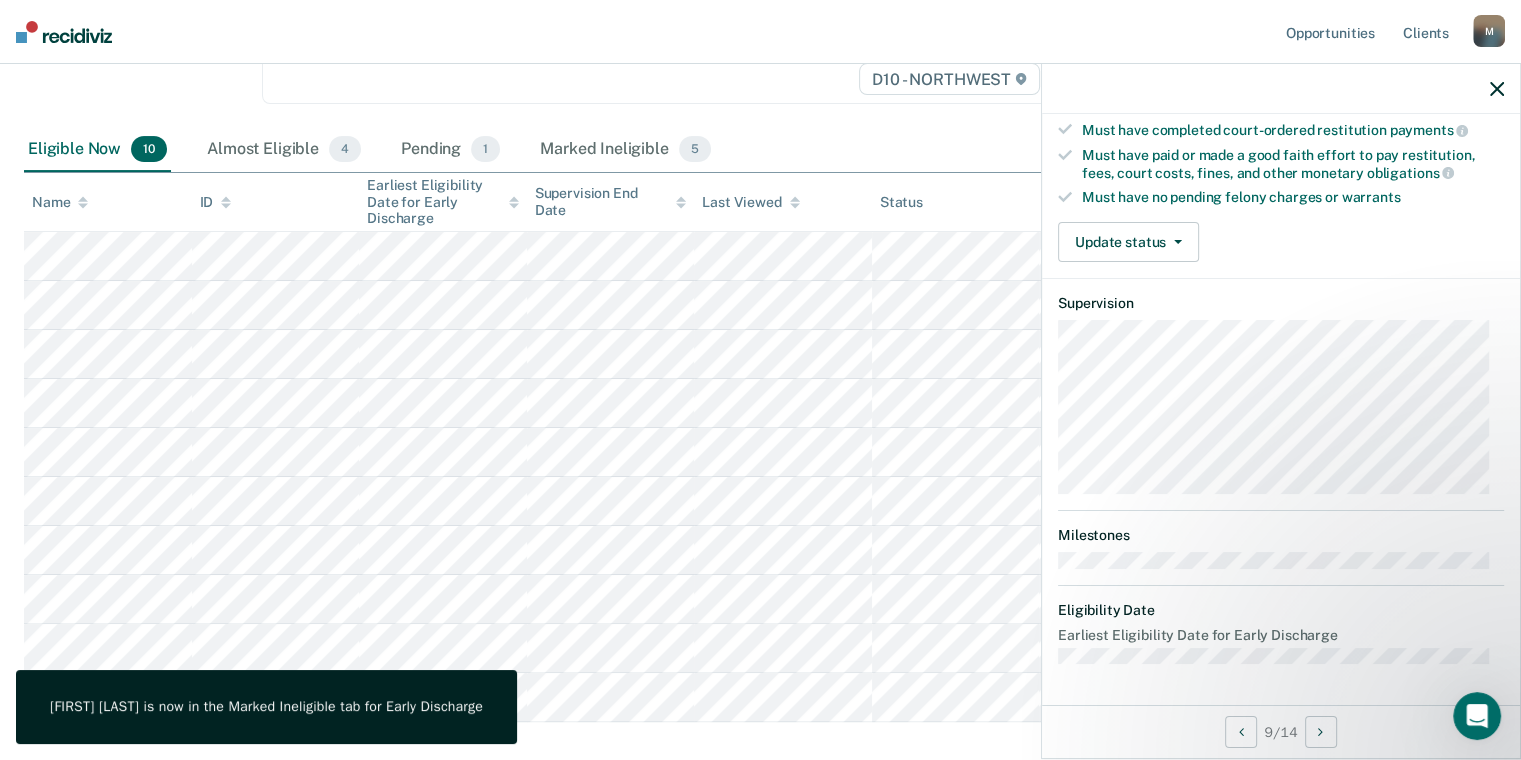 scroll, scrollTop: 357, scrollLeft: 0, axis: vertical 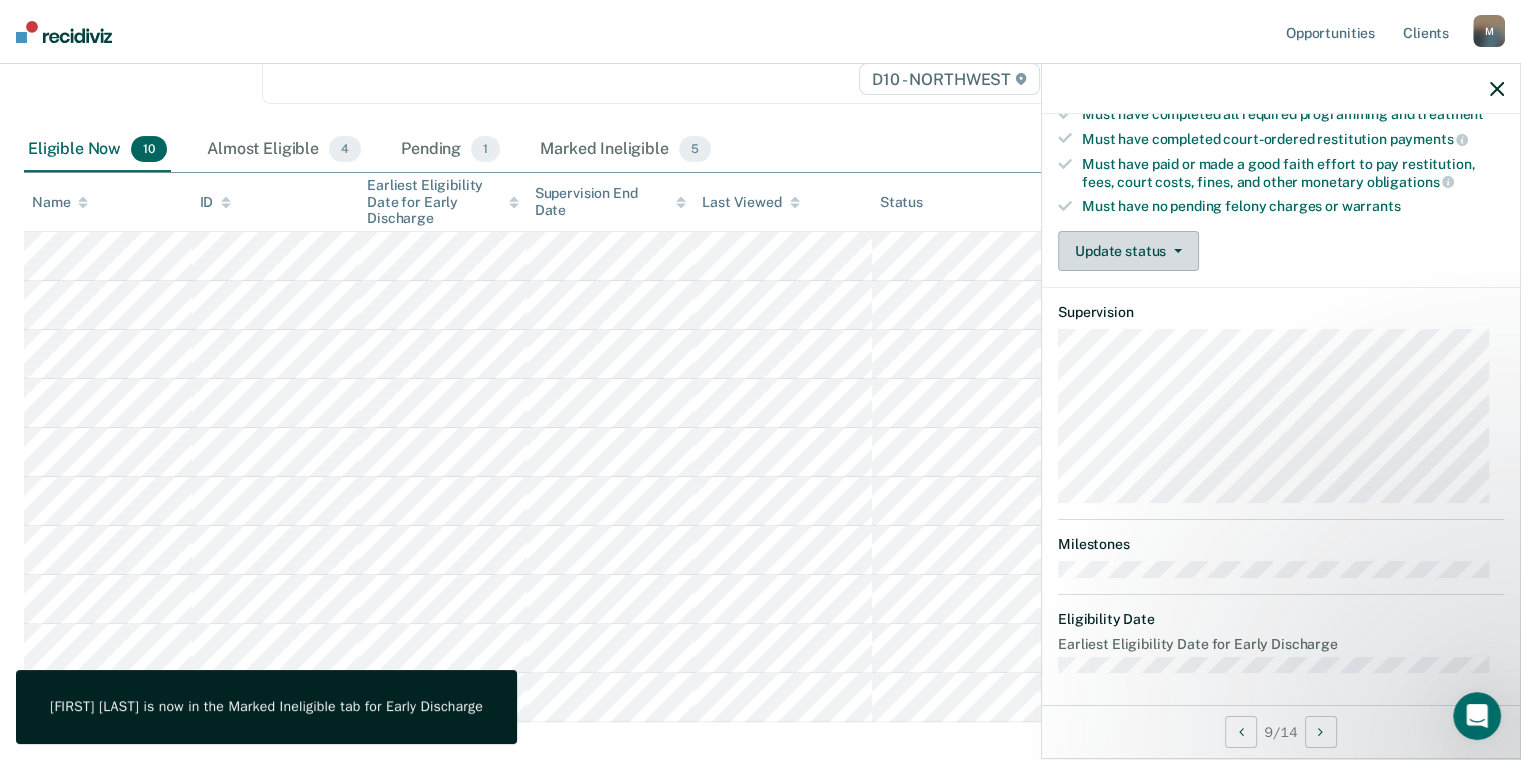 click on "Update status" at bounding box center (1128, 251) 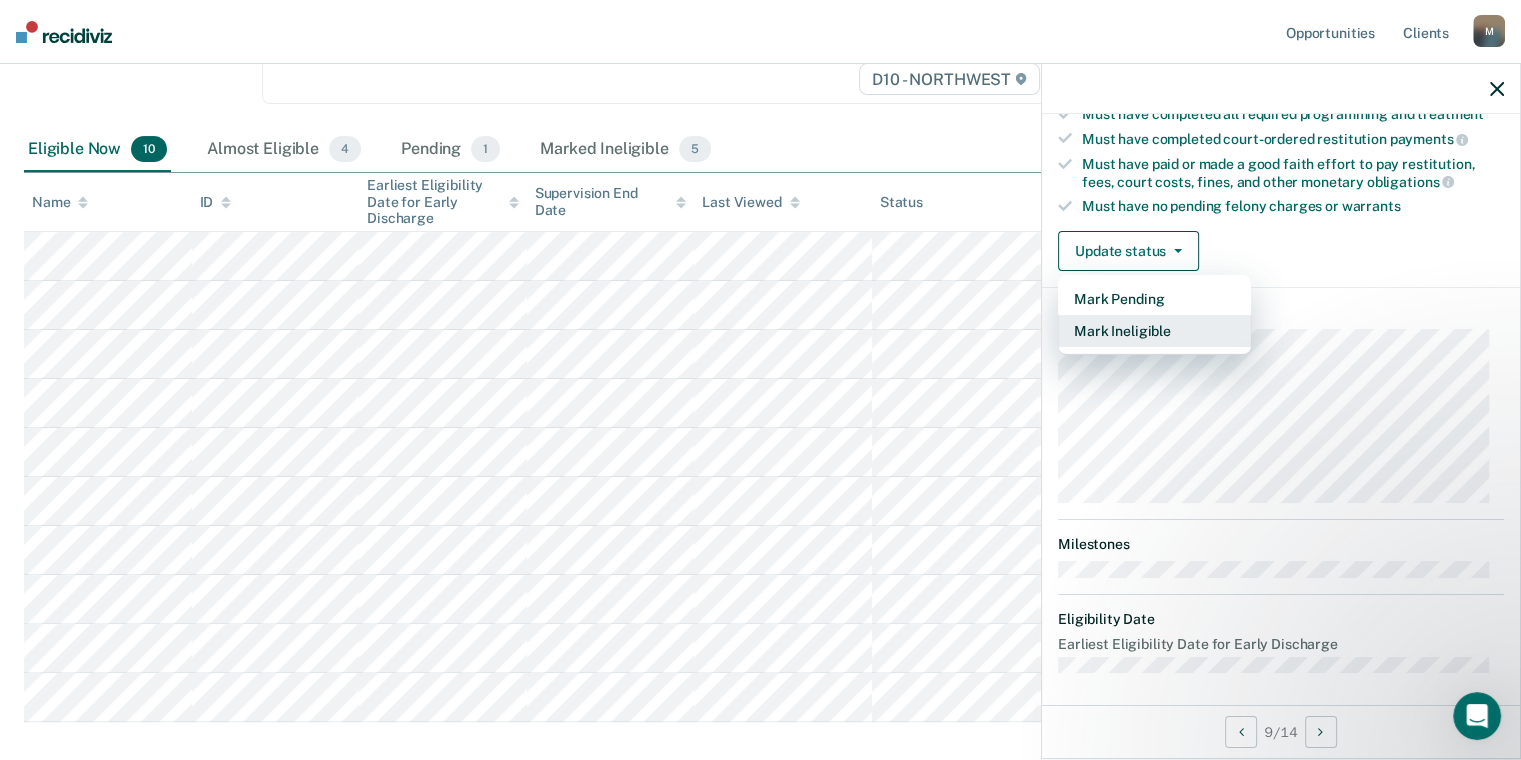 click on "Mark Ineligible" at bounding box center [1154, 331] 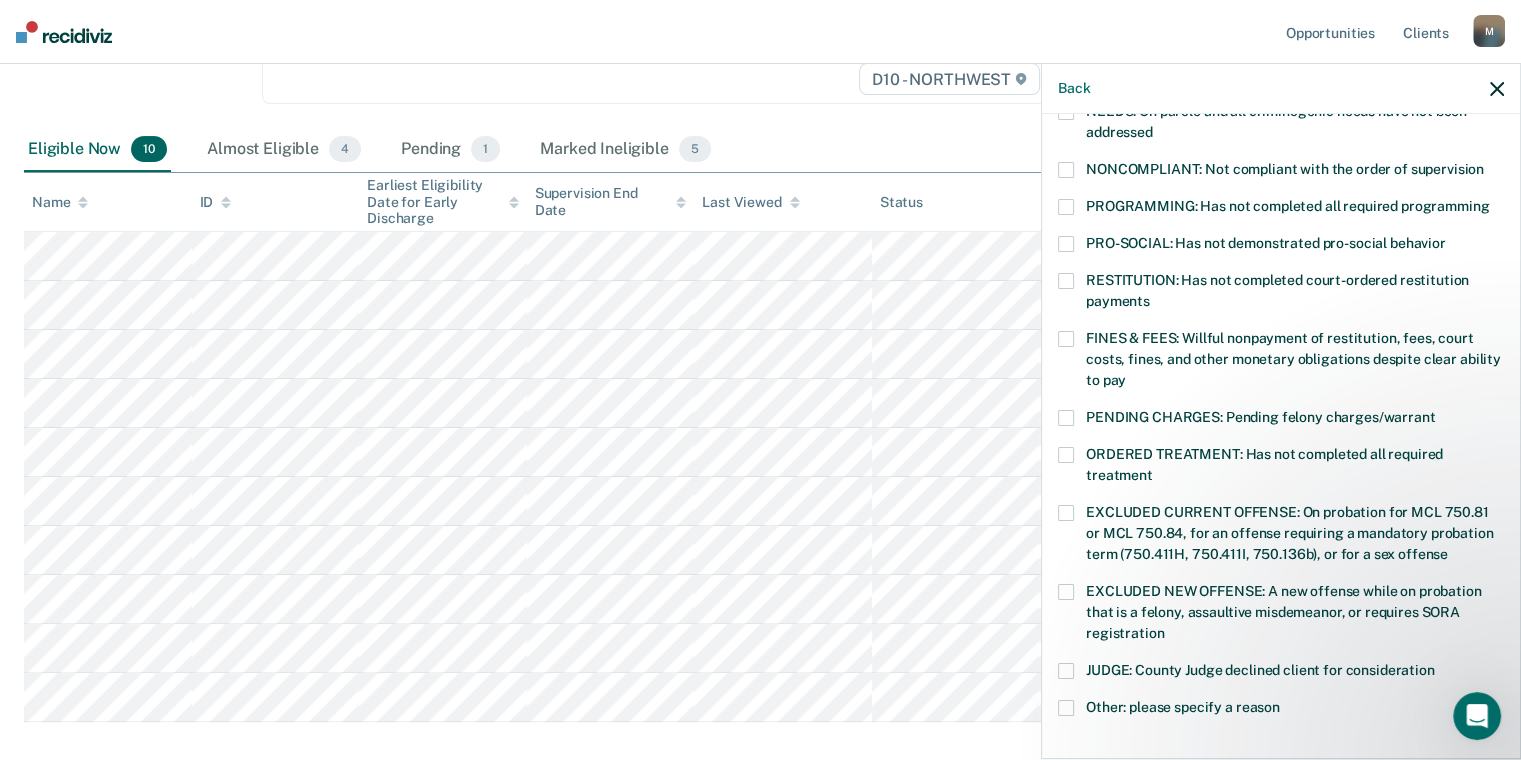 click at bounding box center (1066, 170) 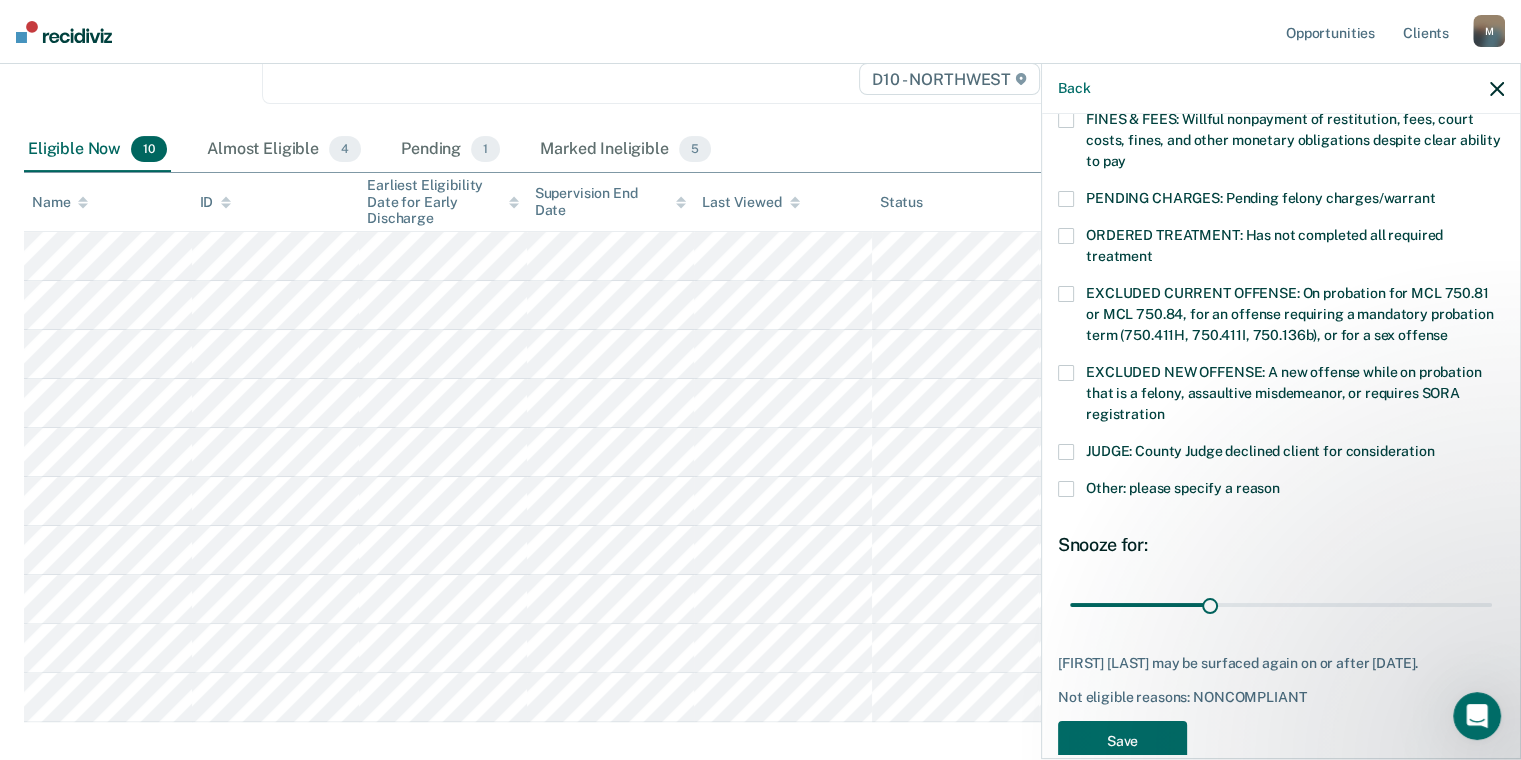 scroll, scrollTop: 633, scrollLeft: 0, axis: vertical 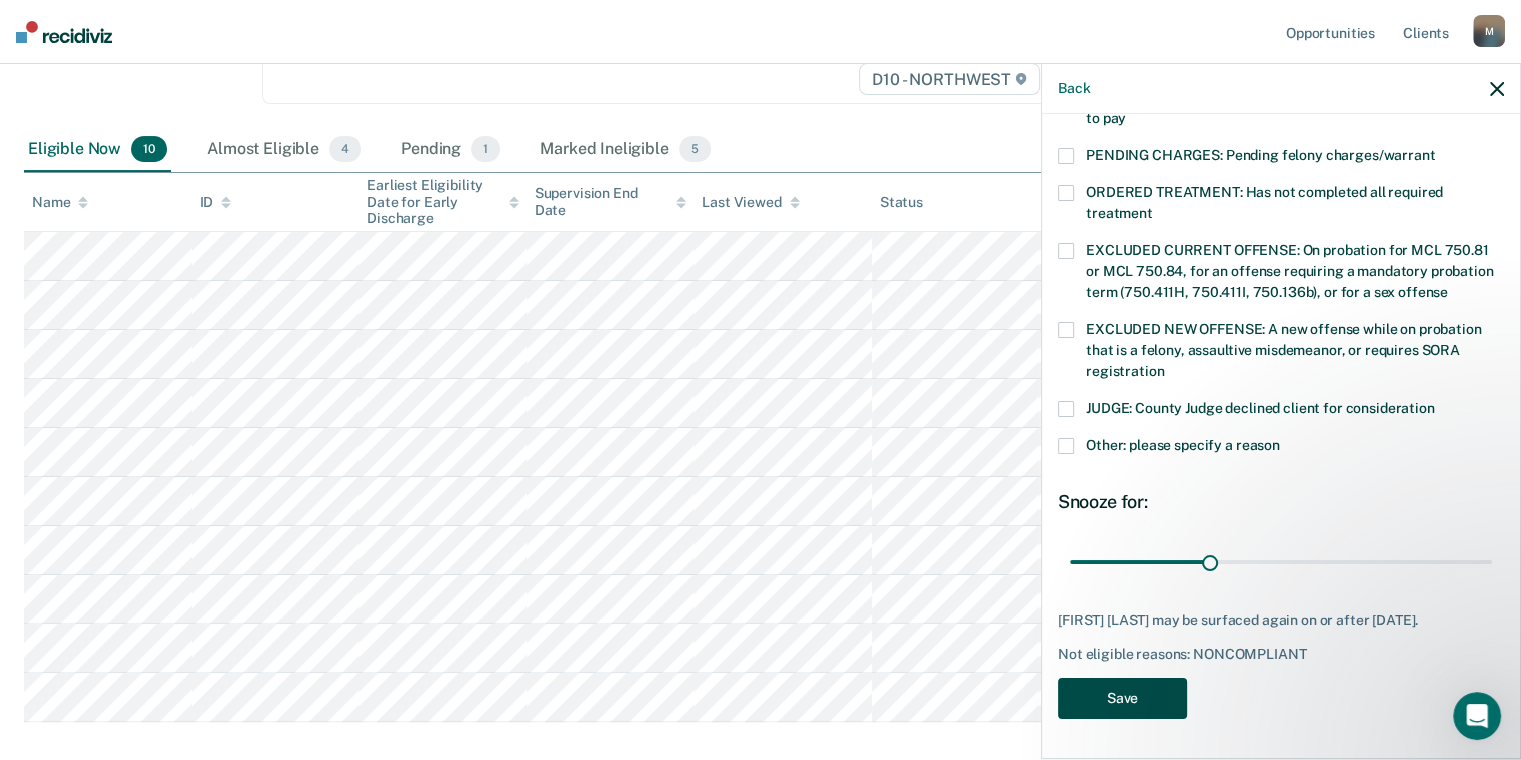 click on "Save" at bounding box center (1122, 698) 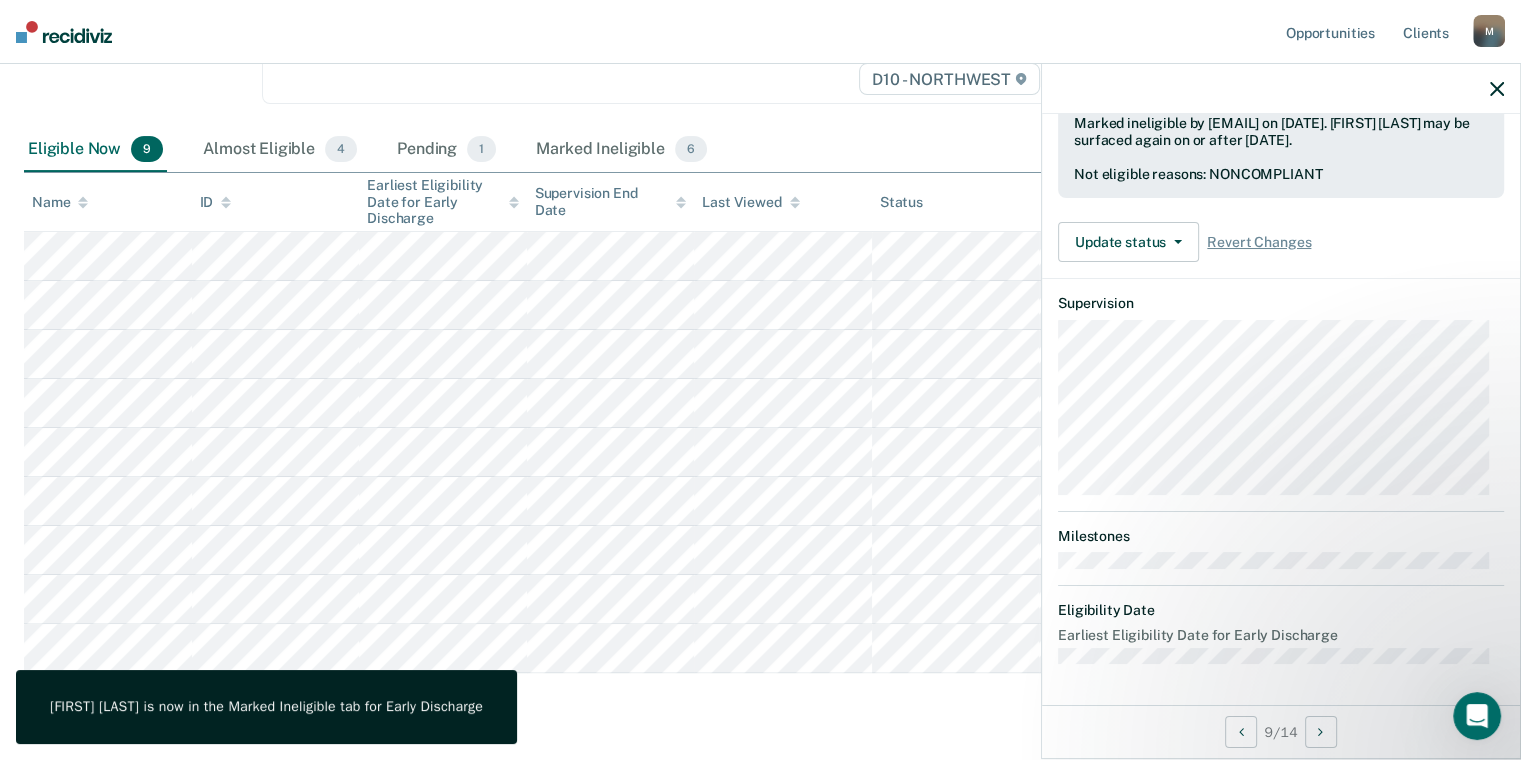 scroll, scrollTop: 357, scrollLeft: 0, axis: vertical 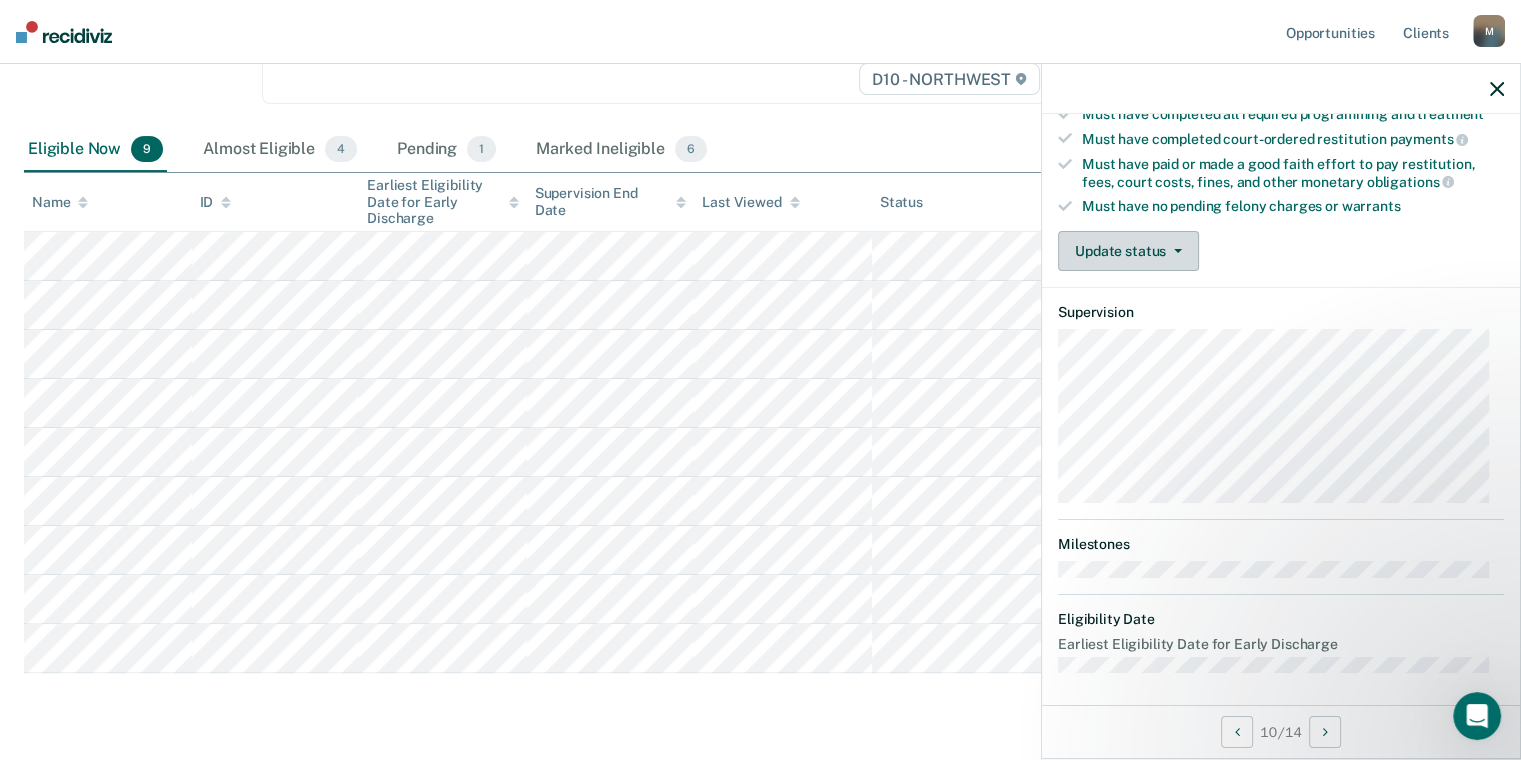 click on "Update status" at bounding box center [1128, 251] 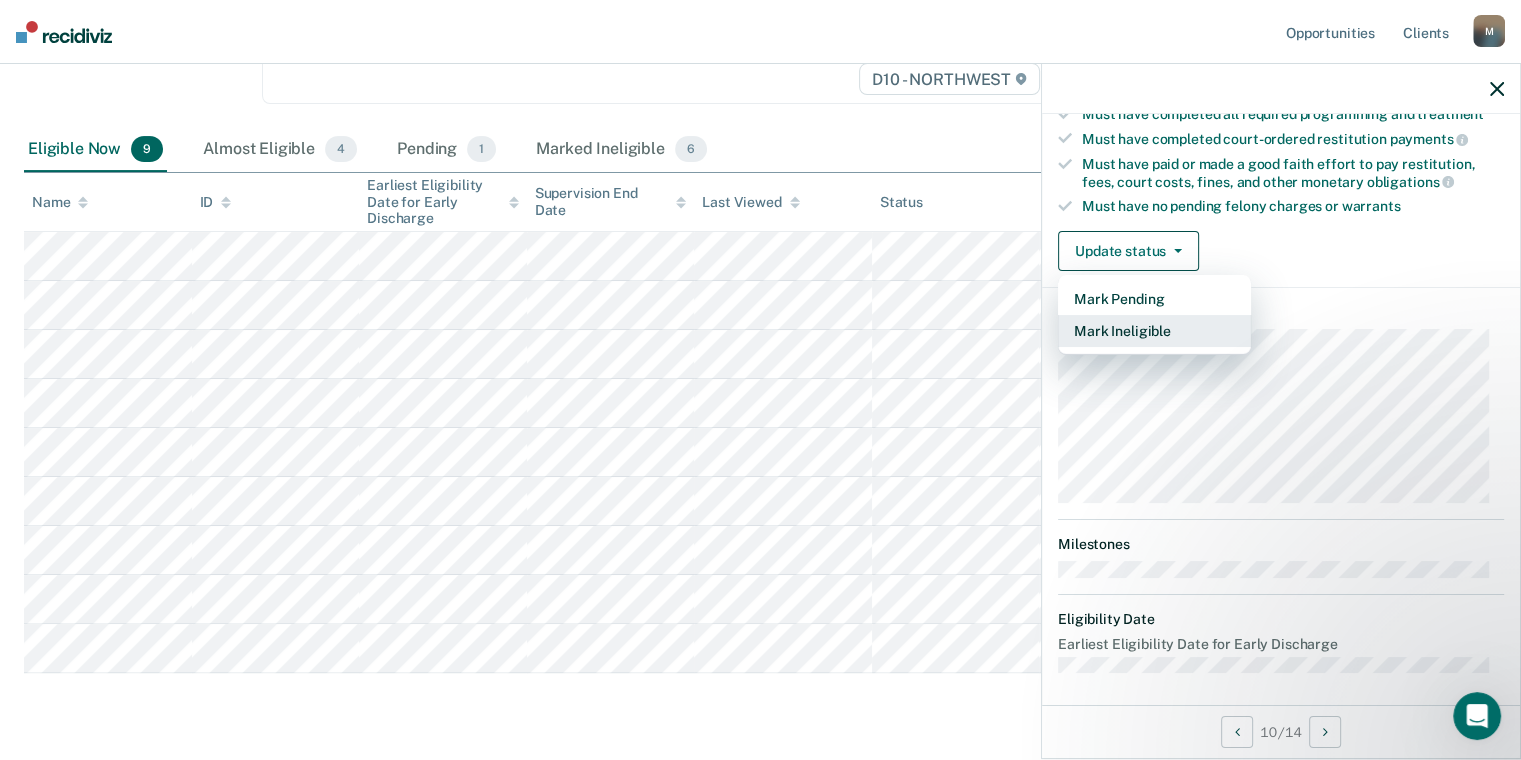 click on "Mark Ineligible" at bounding box center [1154, 331] 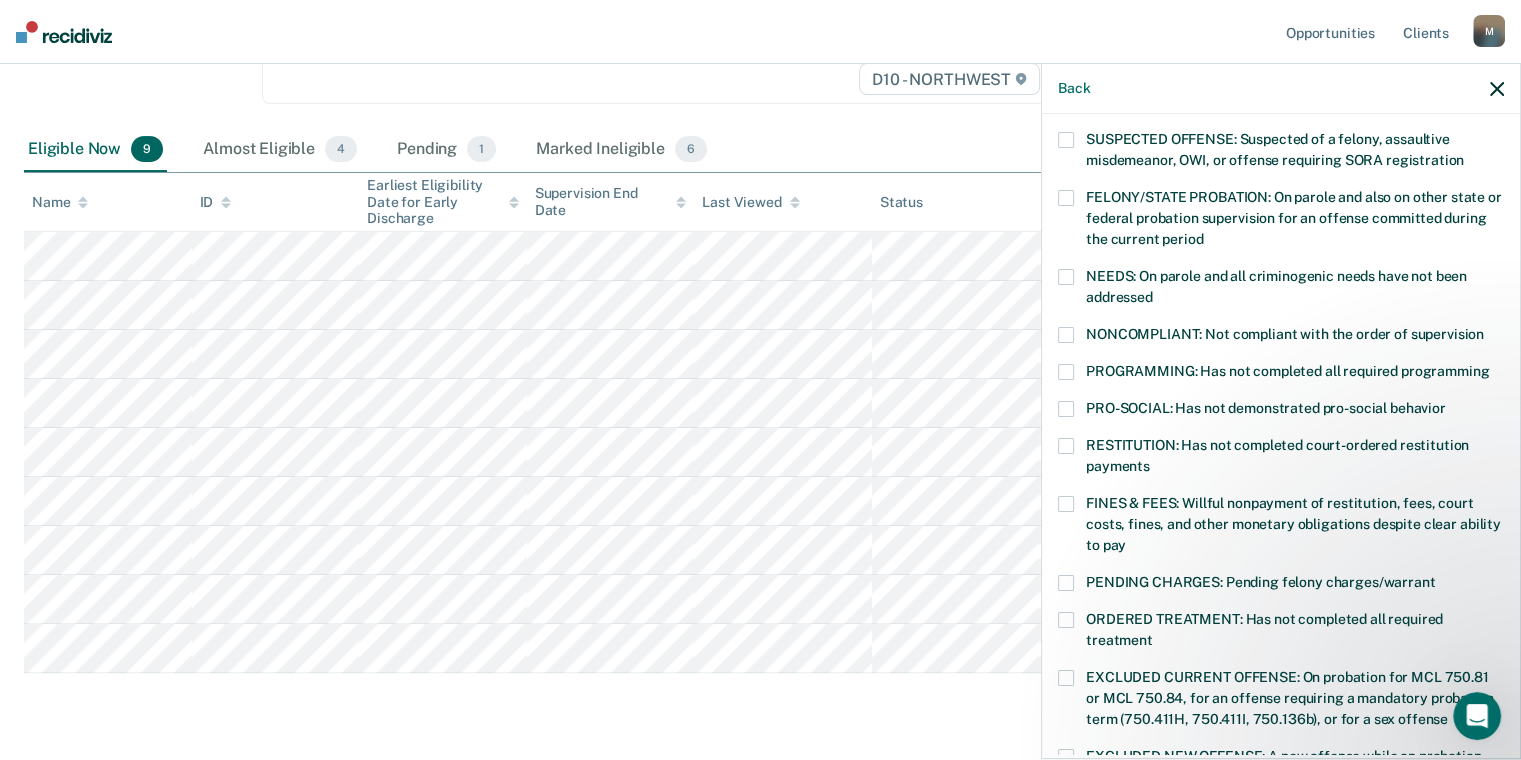 scroll, scrollTop: 157, scrollLeft: 0, axis: vertical 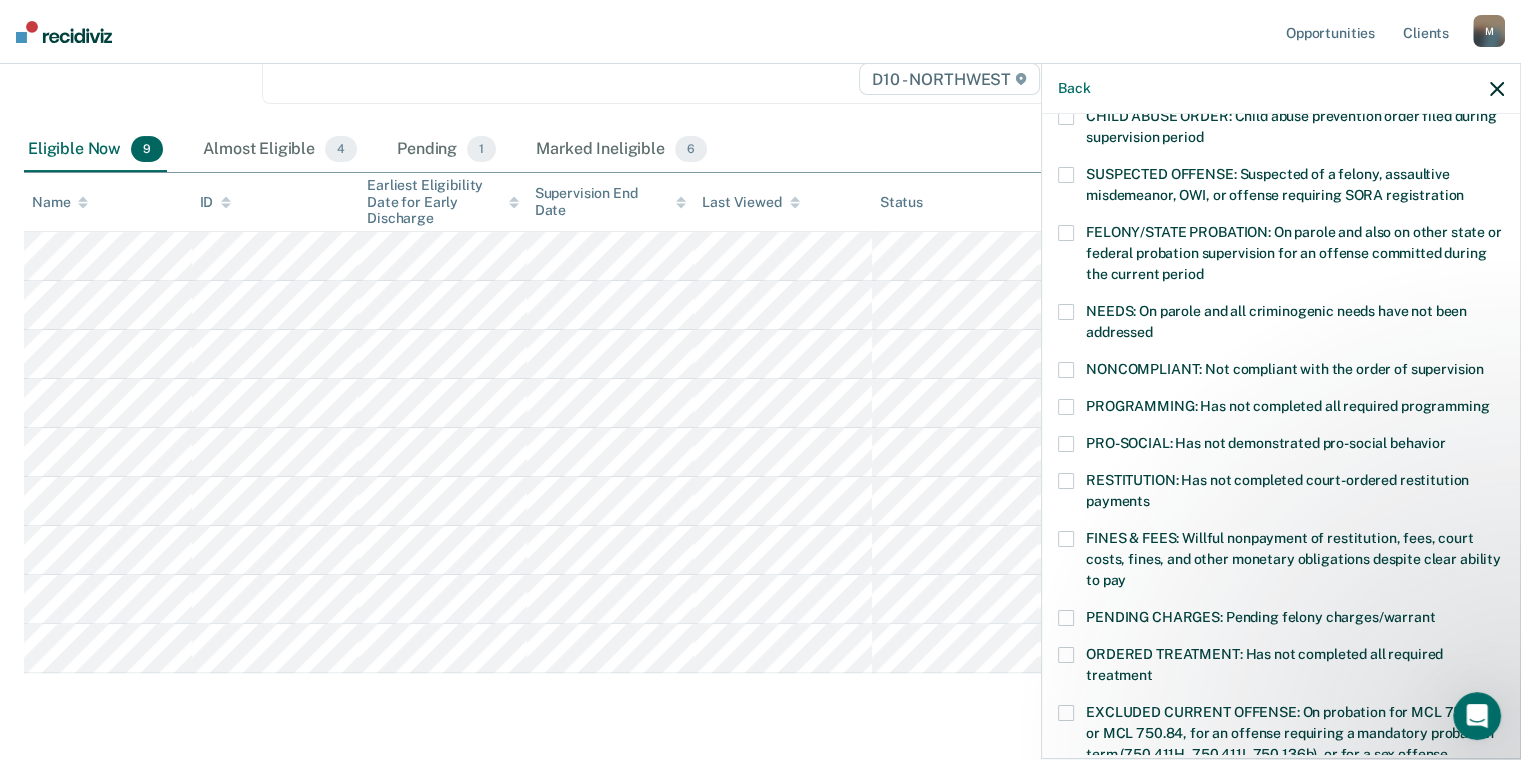 click at bounding box center [1066, 370] 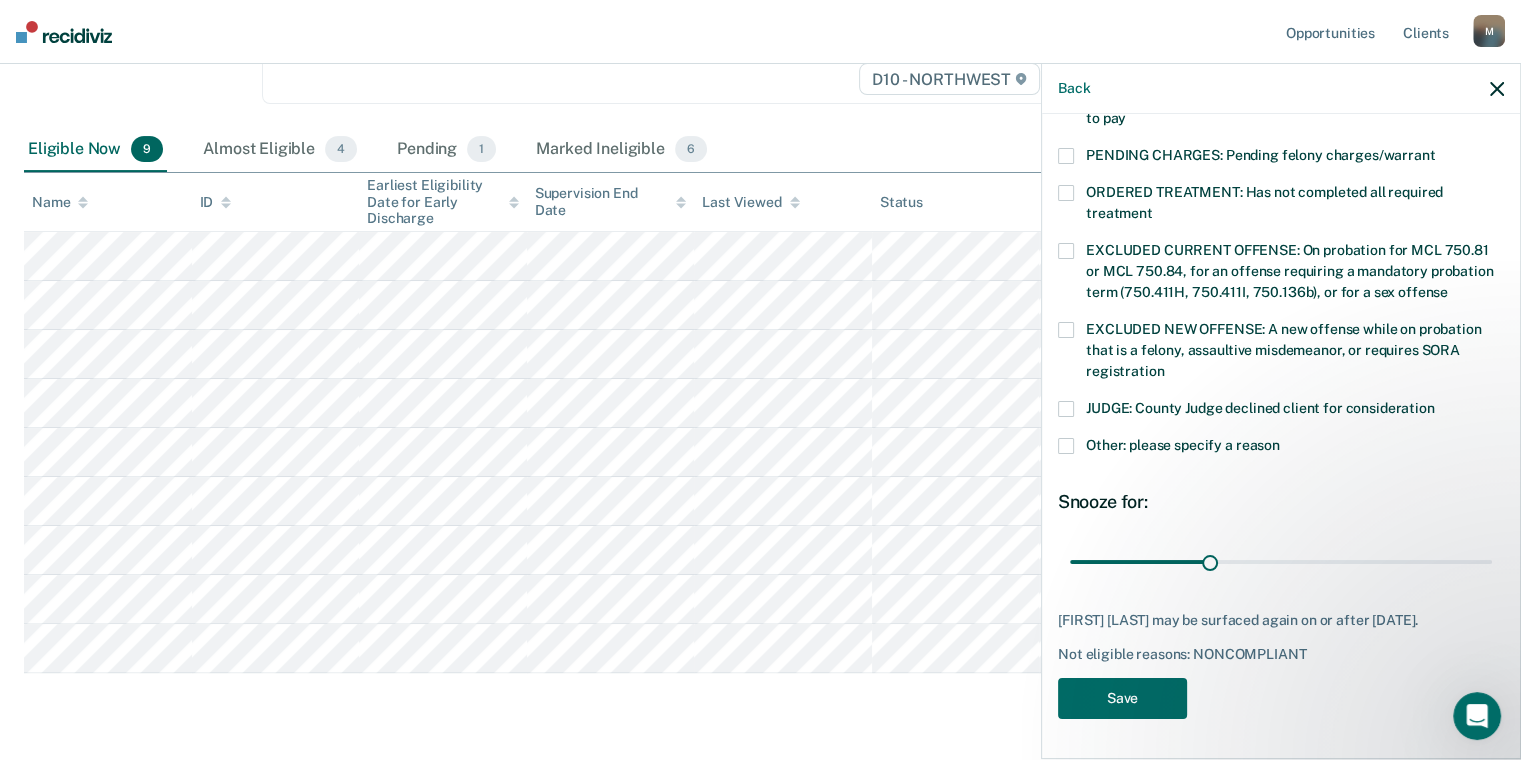 scroll, scrollTop: 633, scrollLeft: 0, axis: vertical 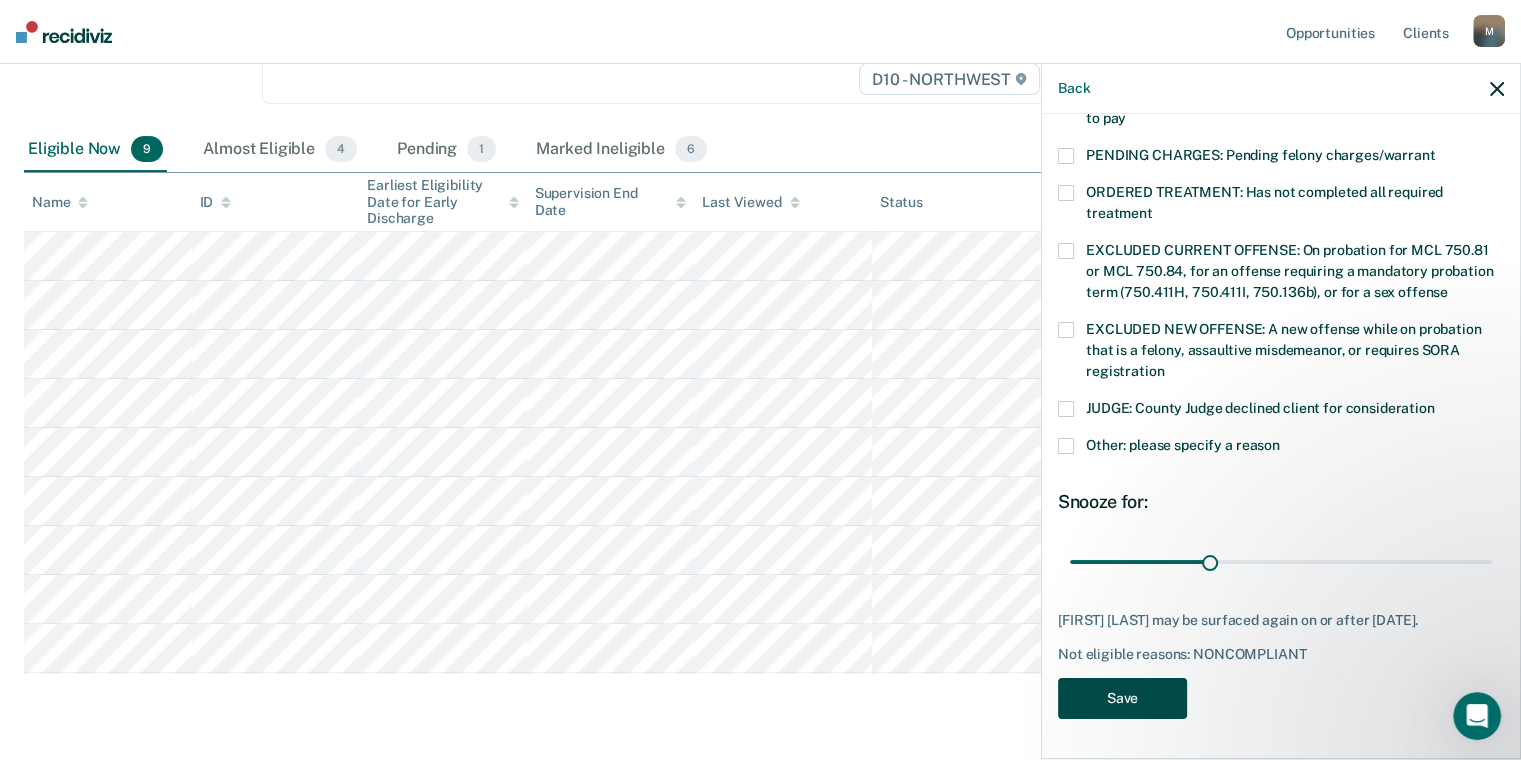 click on "Save" at bounding box center (1122, 698) 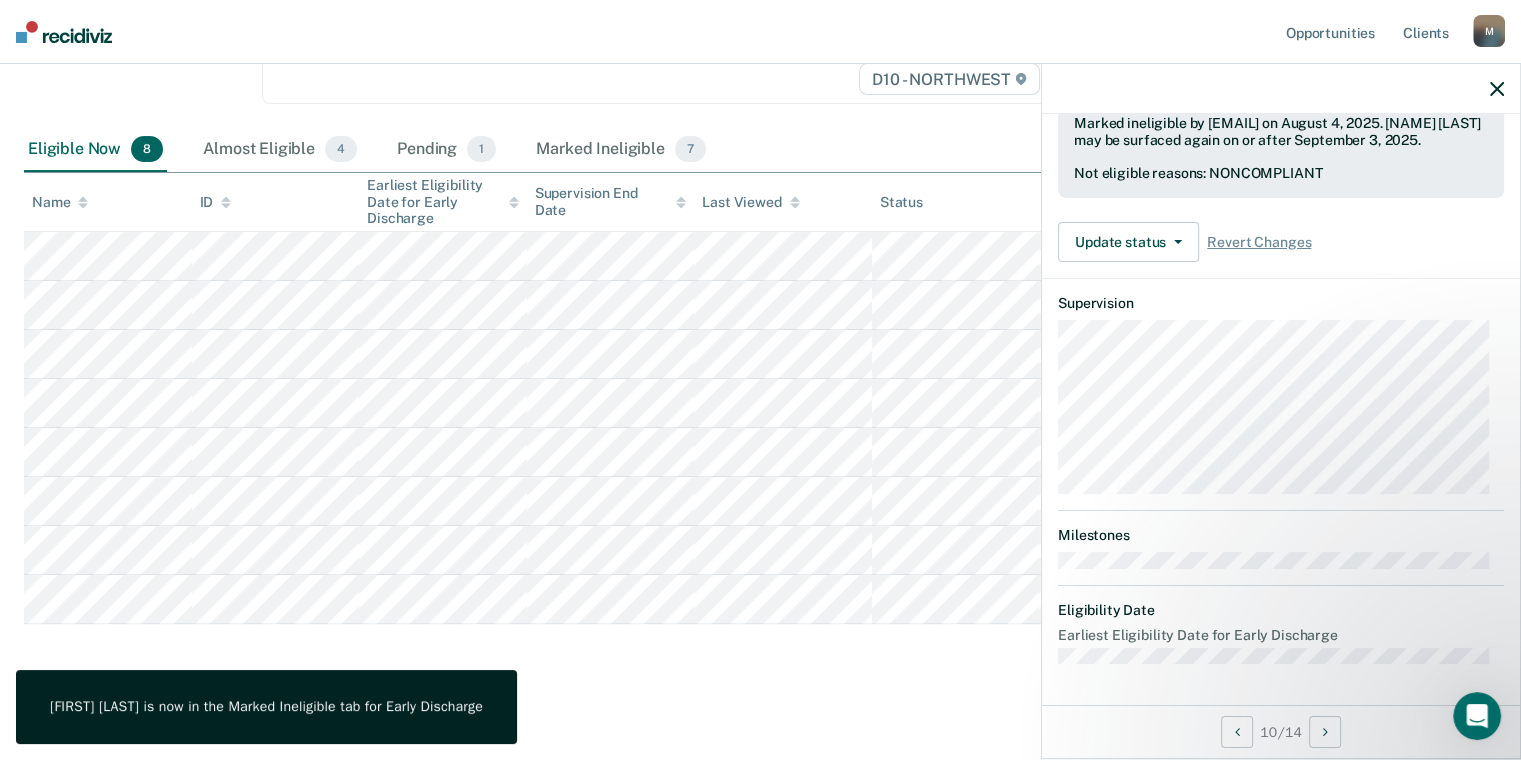 scroll, scrollTop: 505, scrollLeft: 0, axis: vertical 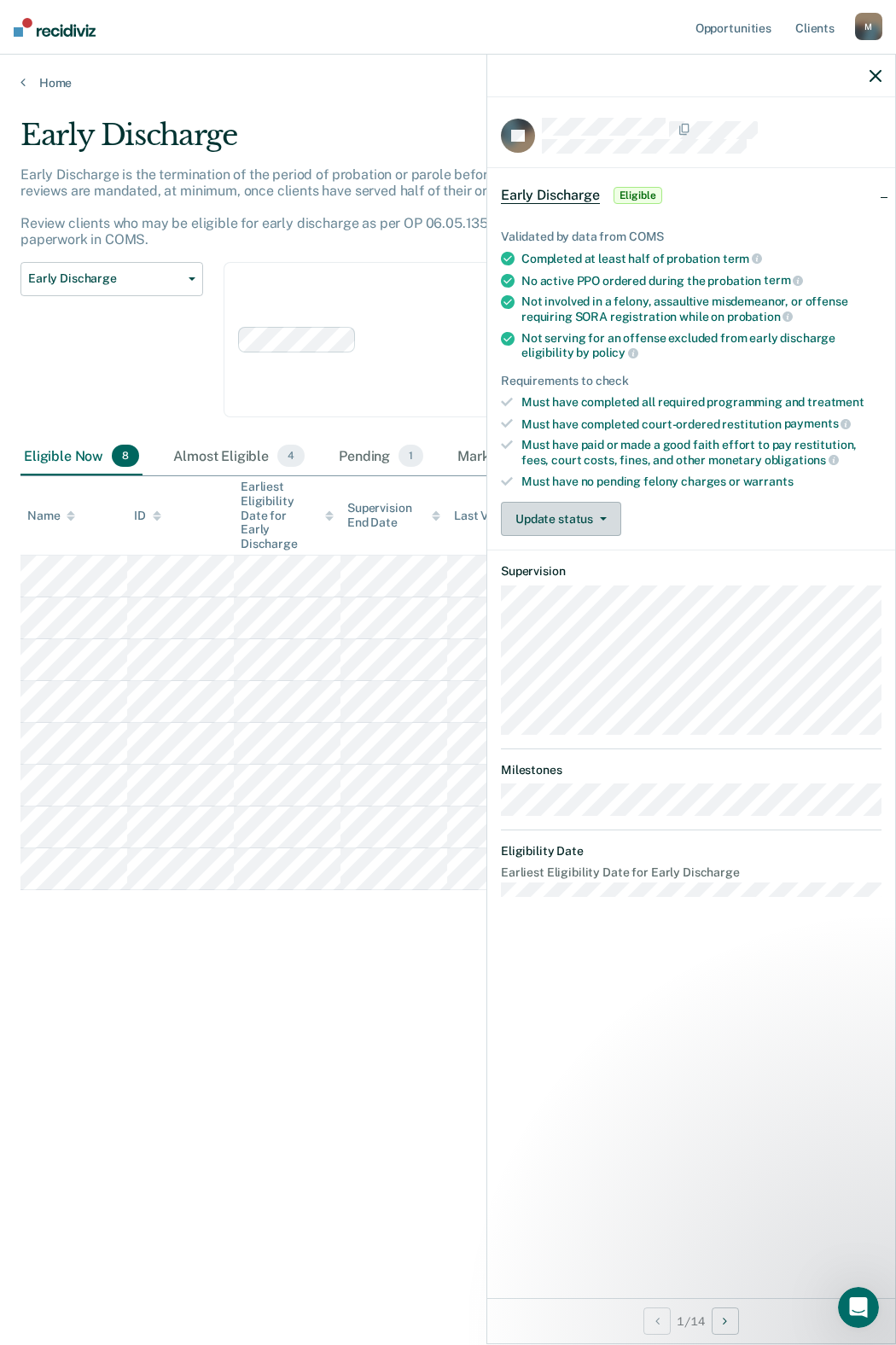 drag, startPoint x: 561, startPoint y: 508, endPoint x: 570, endPoint y: 523, distance: 17.49286 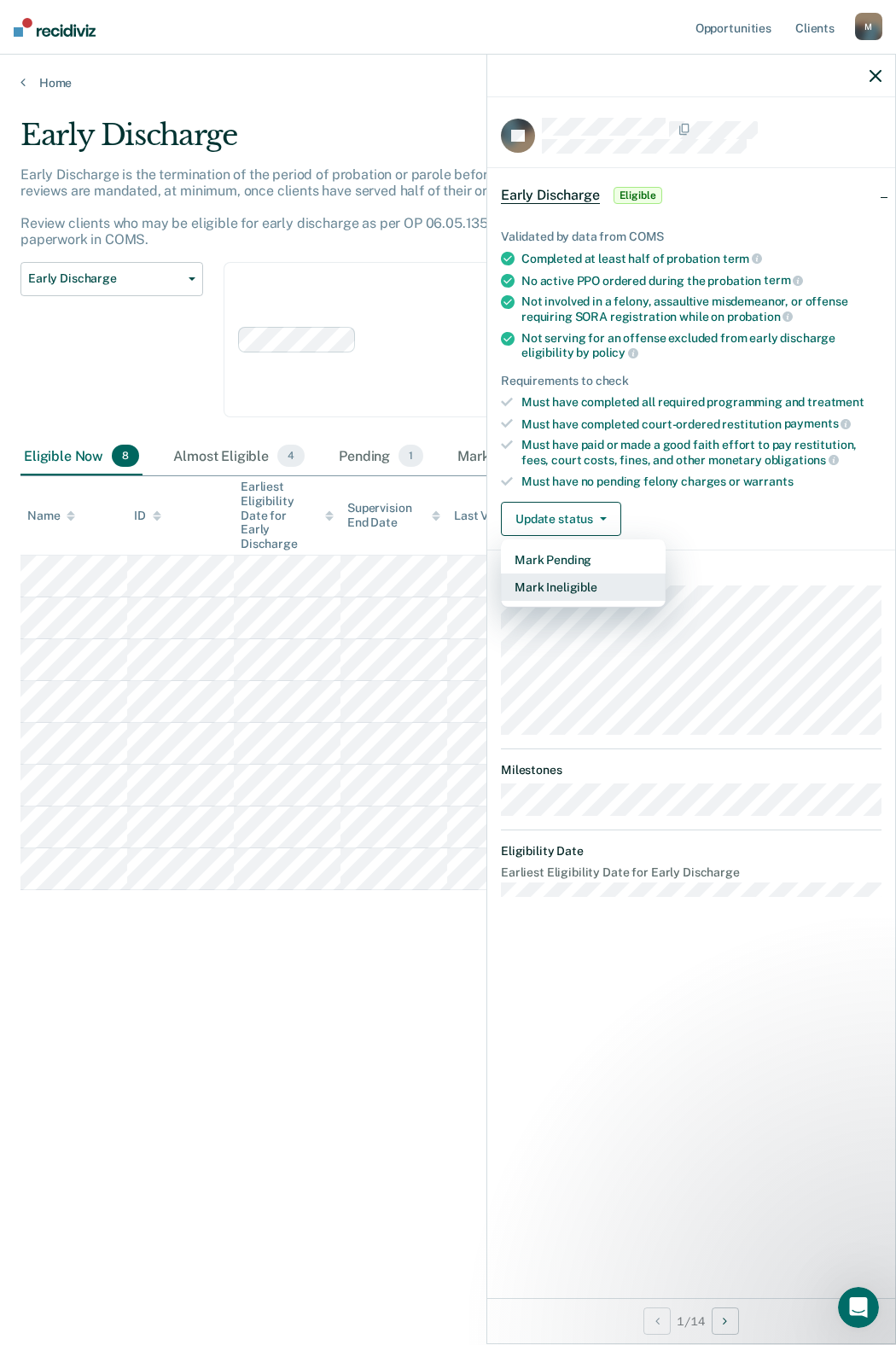 click on "Mark Ineligible" at bounding box center (583, 587) 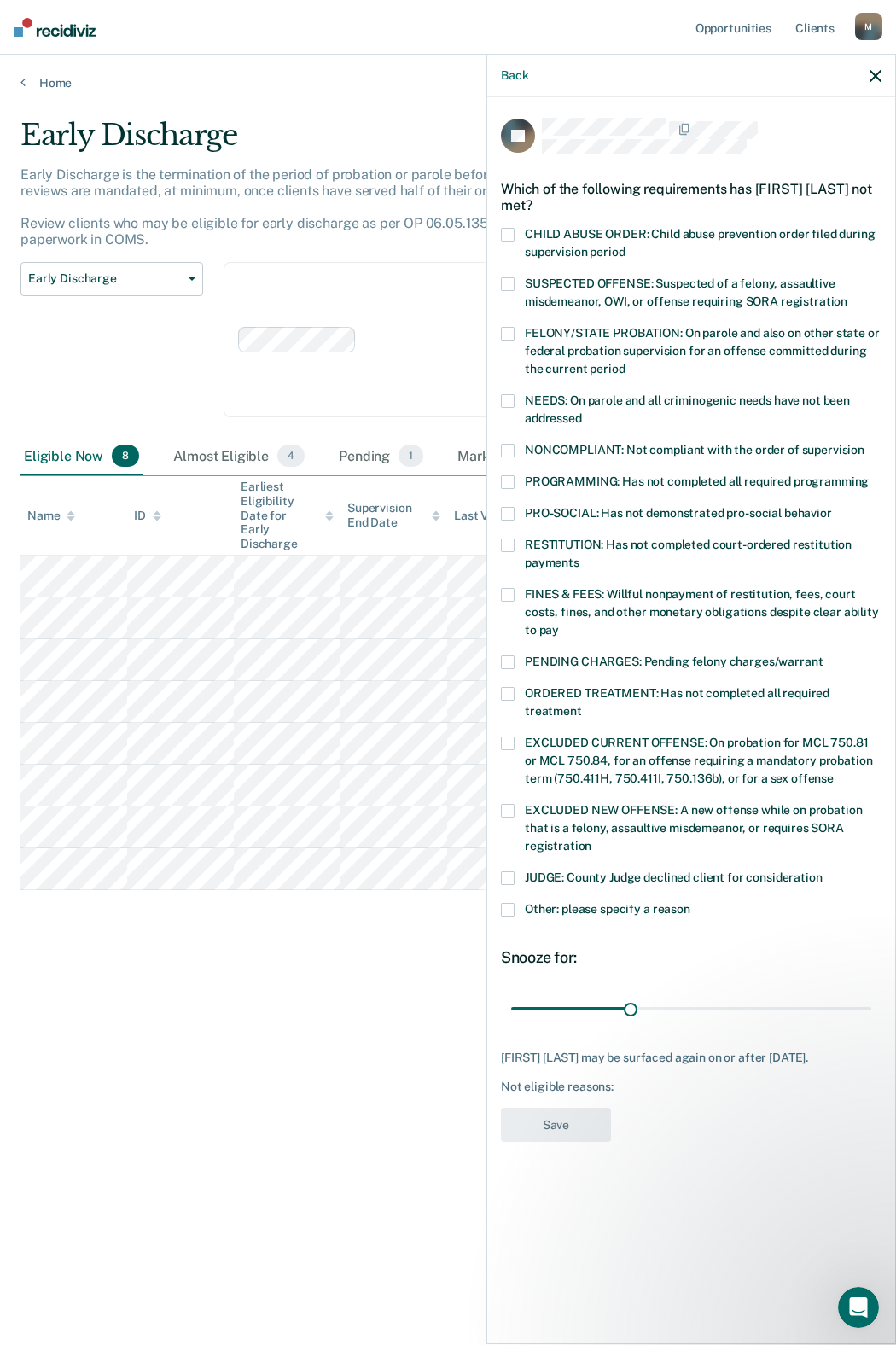 click on "EXCLUDED NEW OFFENSE: A new offense while on probation that is a felony, assaultive misdemeanor, or requires SORA registration" at bounding box center (691, 837) 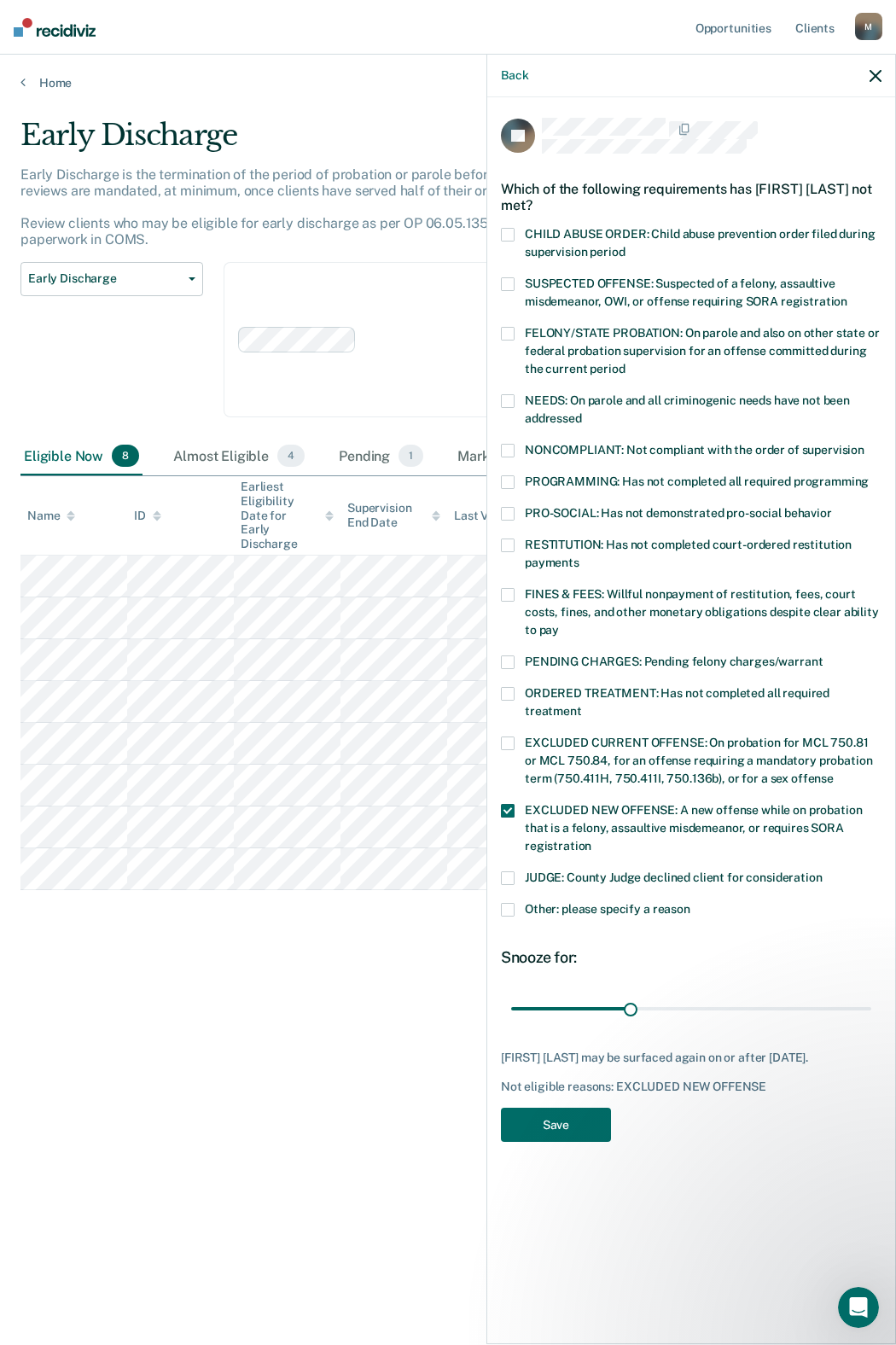 click at bounding box center [508, 878] 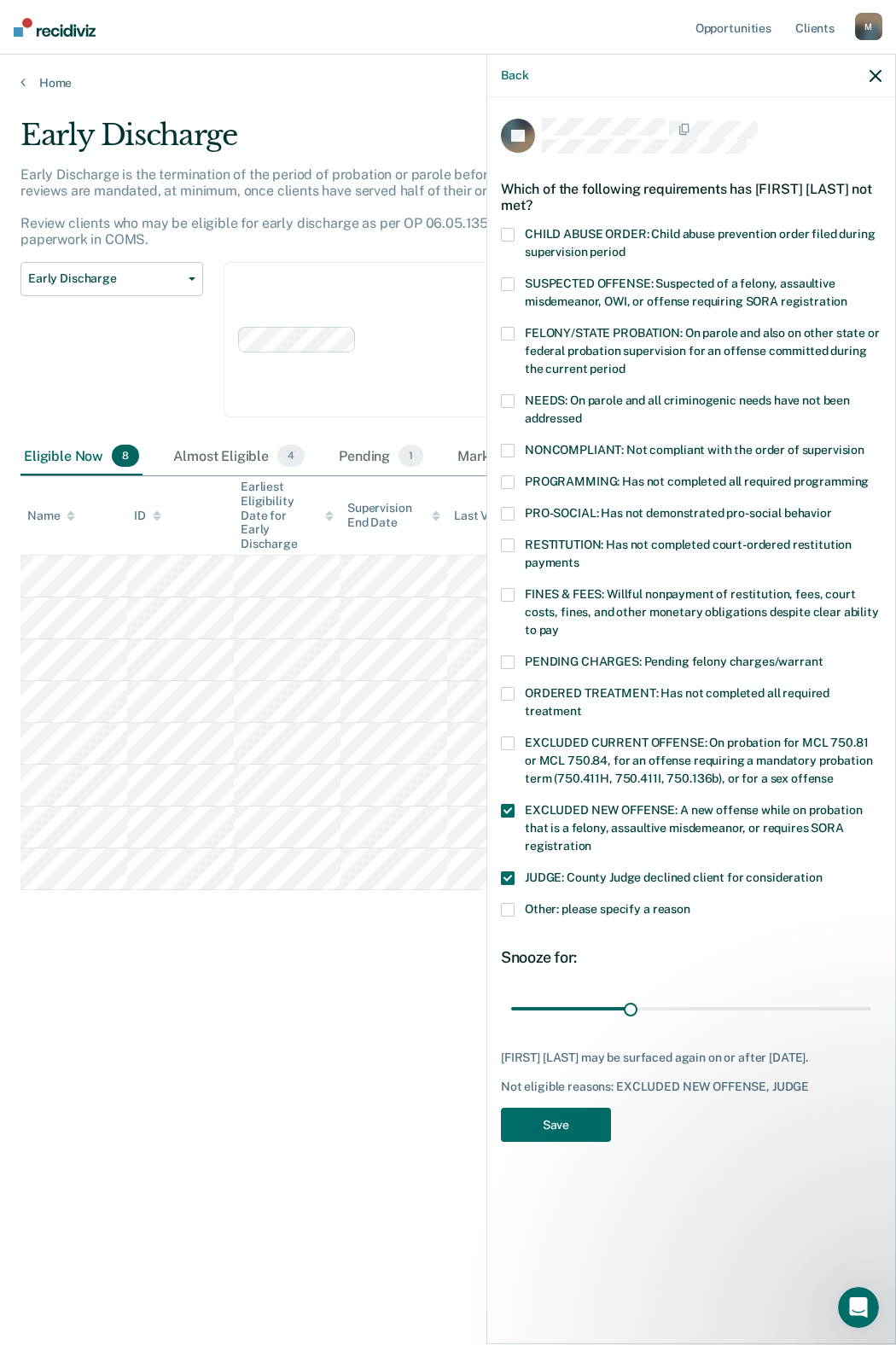 click at bounding box center (508, 811) 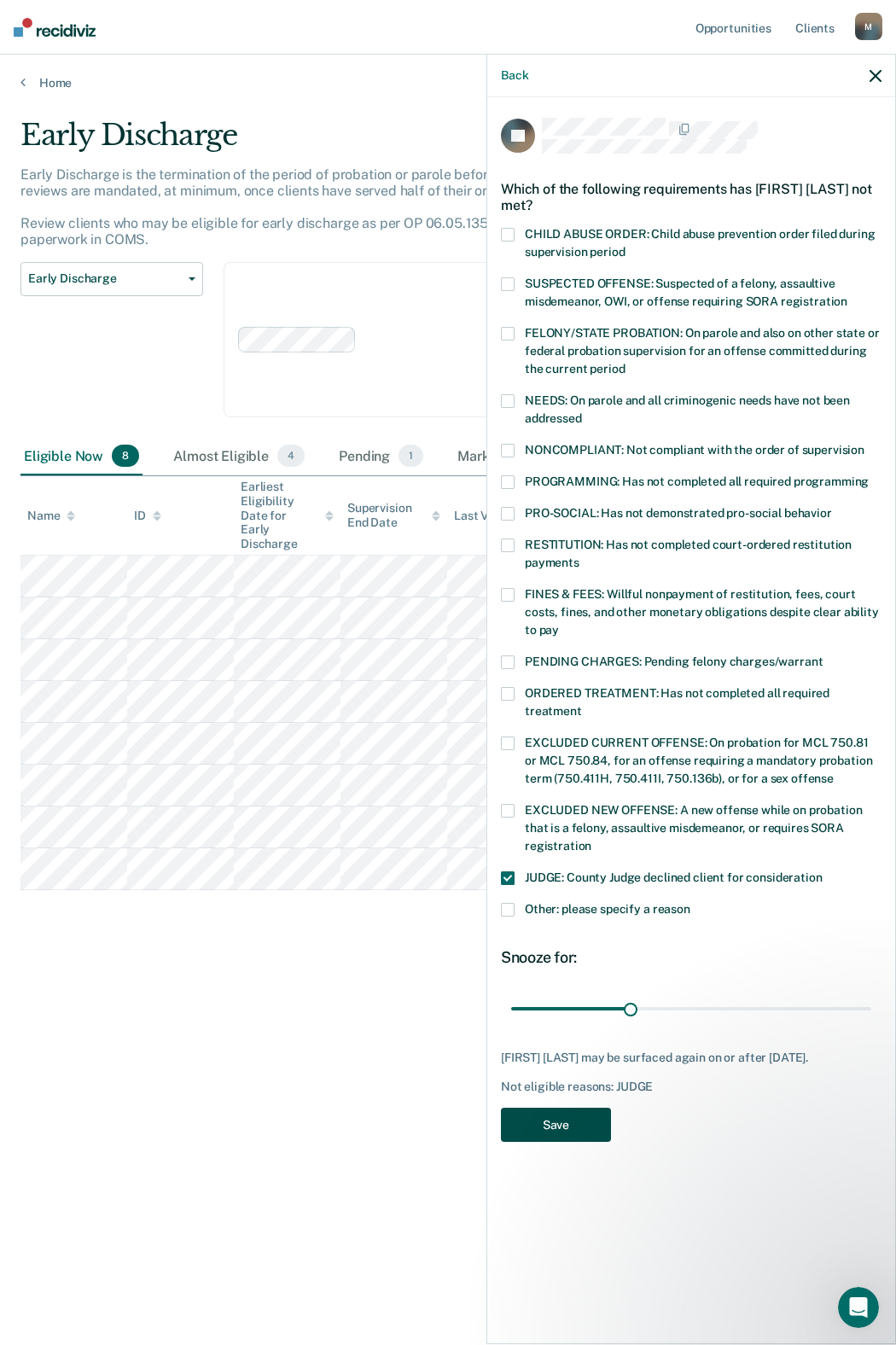 click on "Save" at bounding box center [556, 1125] 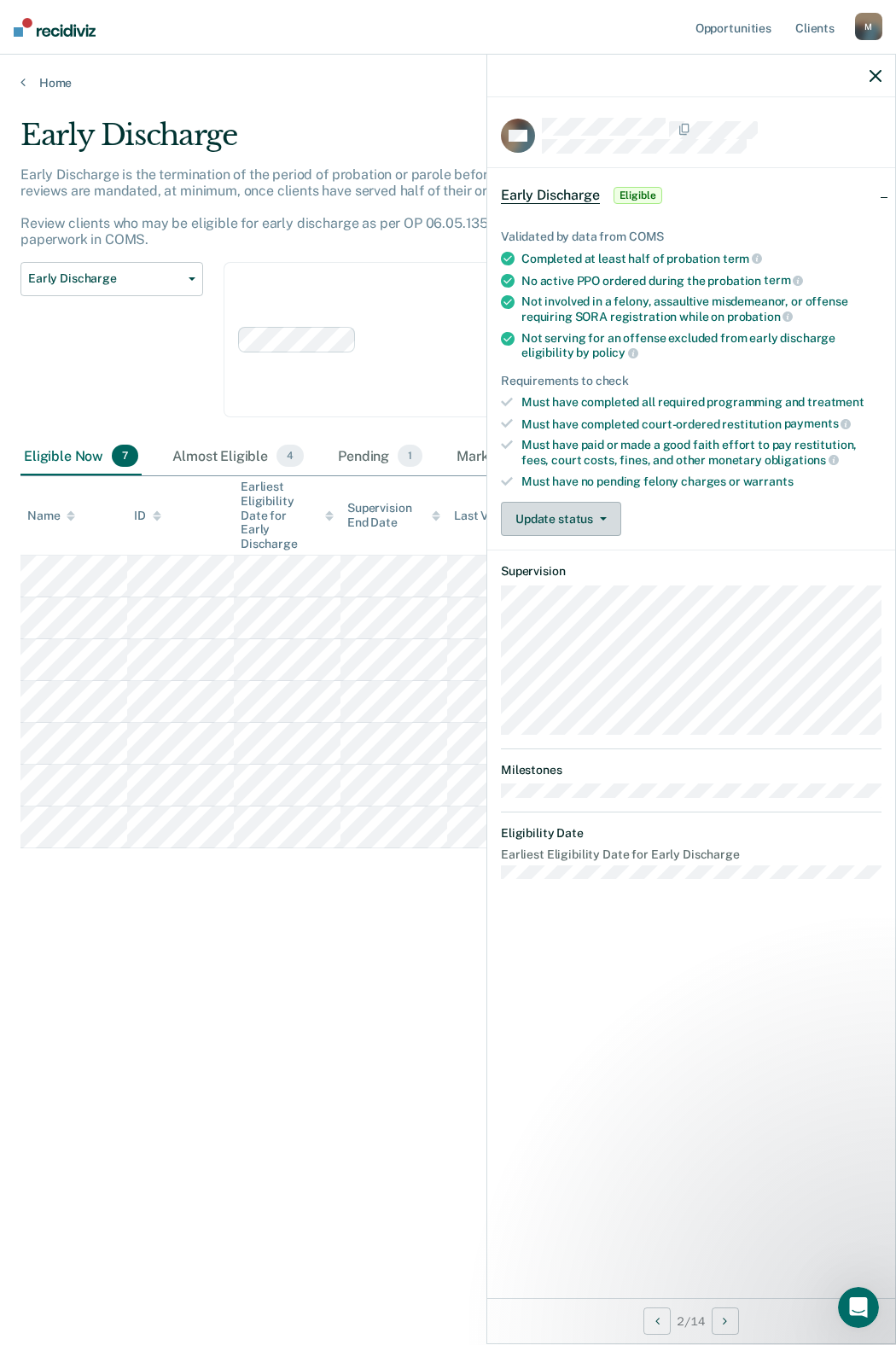 click on "Update status" at bounding box center (561, 519) 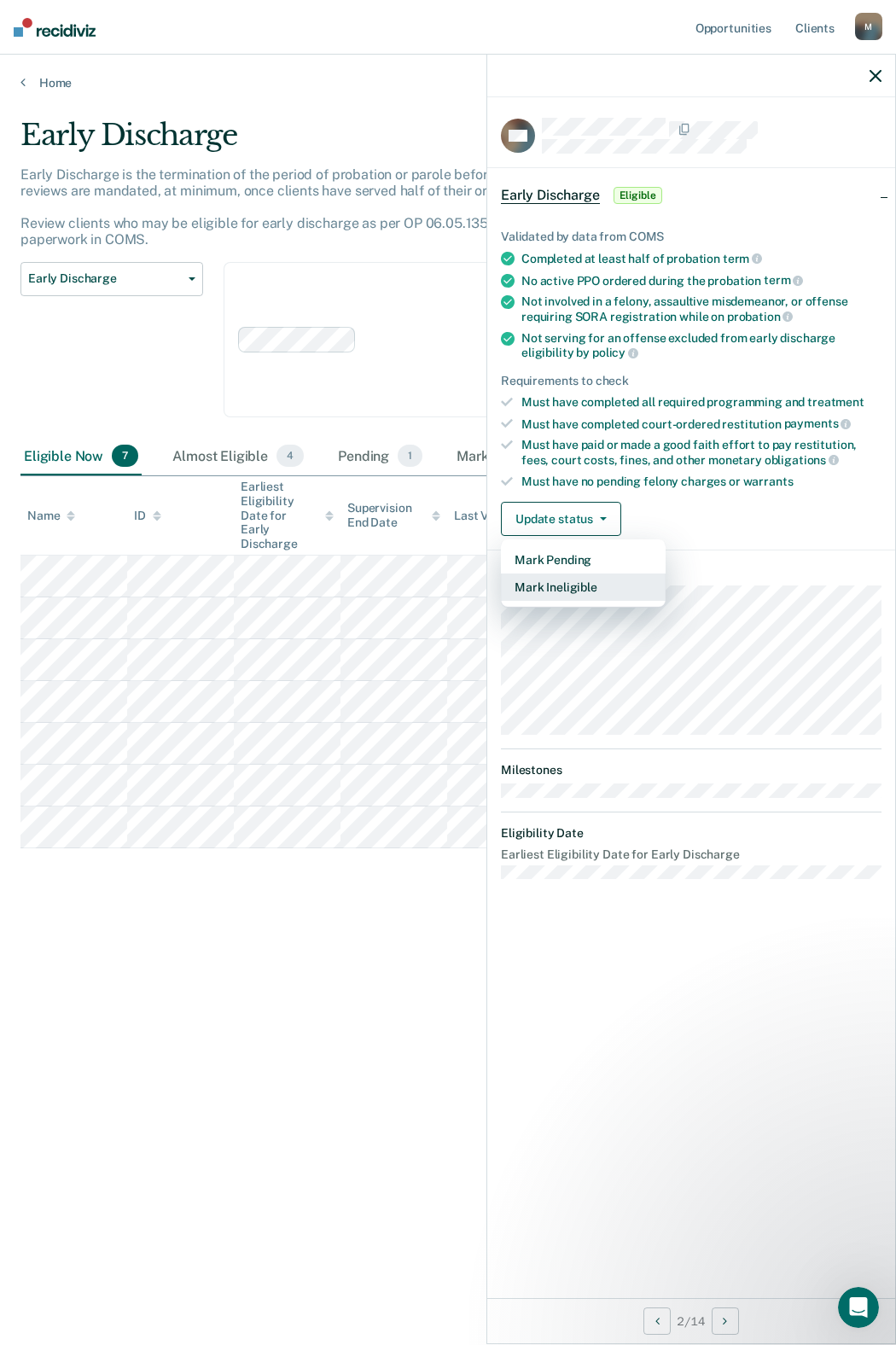 click on "Mark Ineligible" at bounding box center (583, 587) 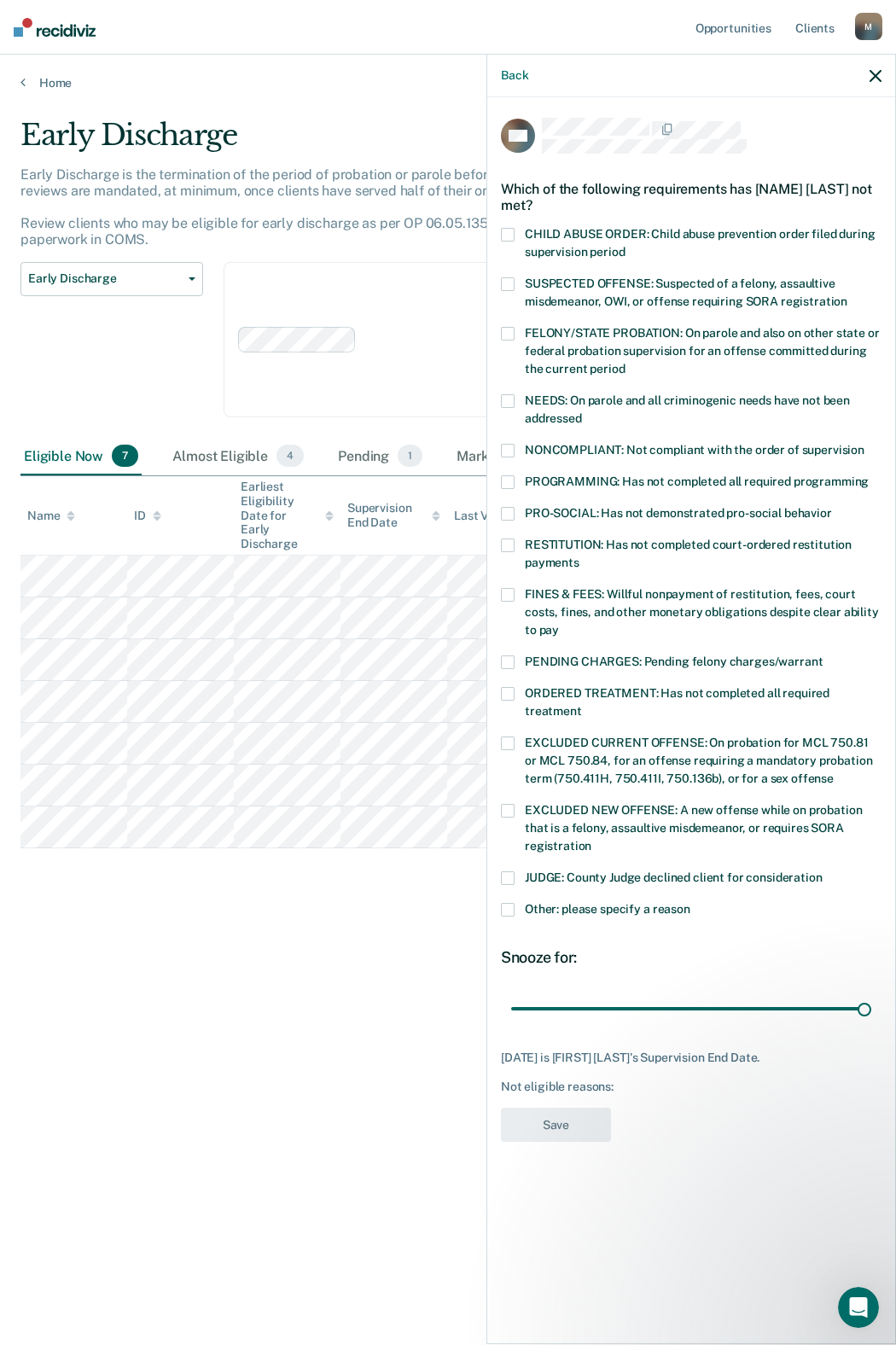 drag, startPoint x: 506, startPoint y: 877, endPoint x: 510, endPoint y: 895, distance: 18.439089 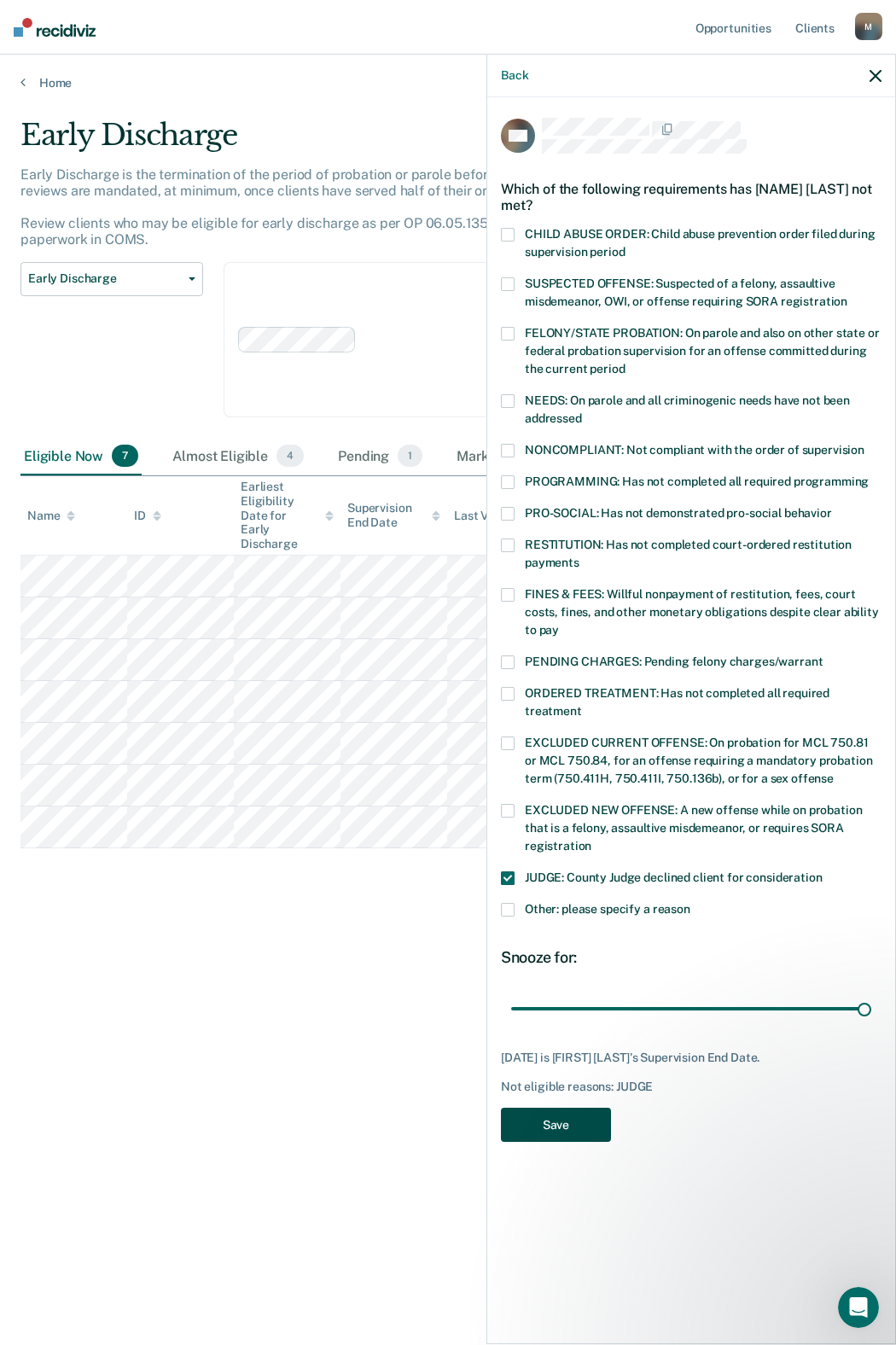 click on "Save" at bounding box center [556, 1125] 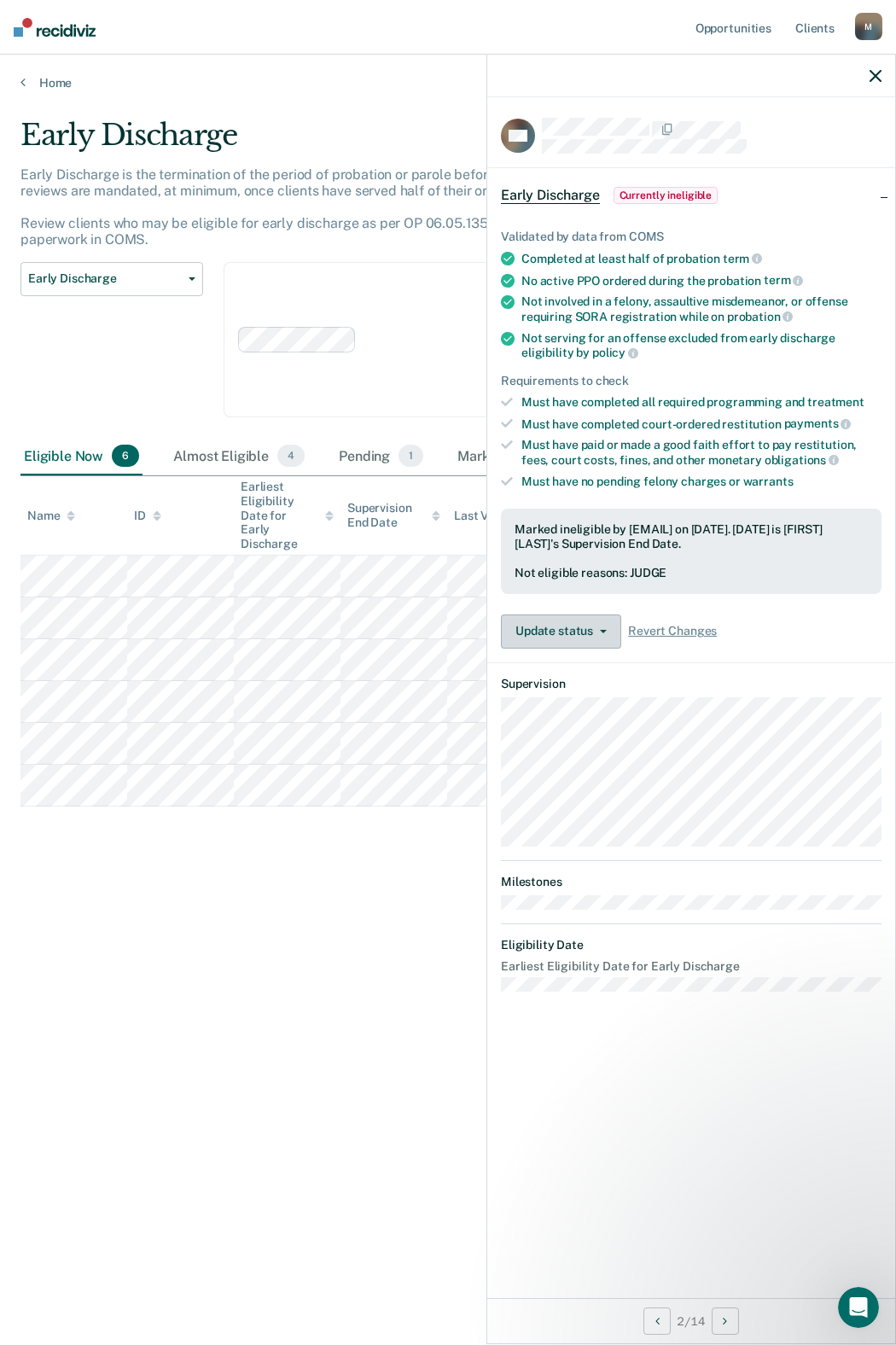 click on "Update status" at bounding box center (561, 632) 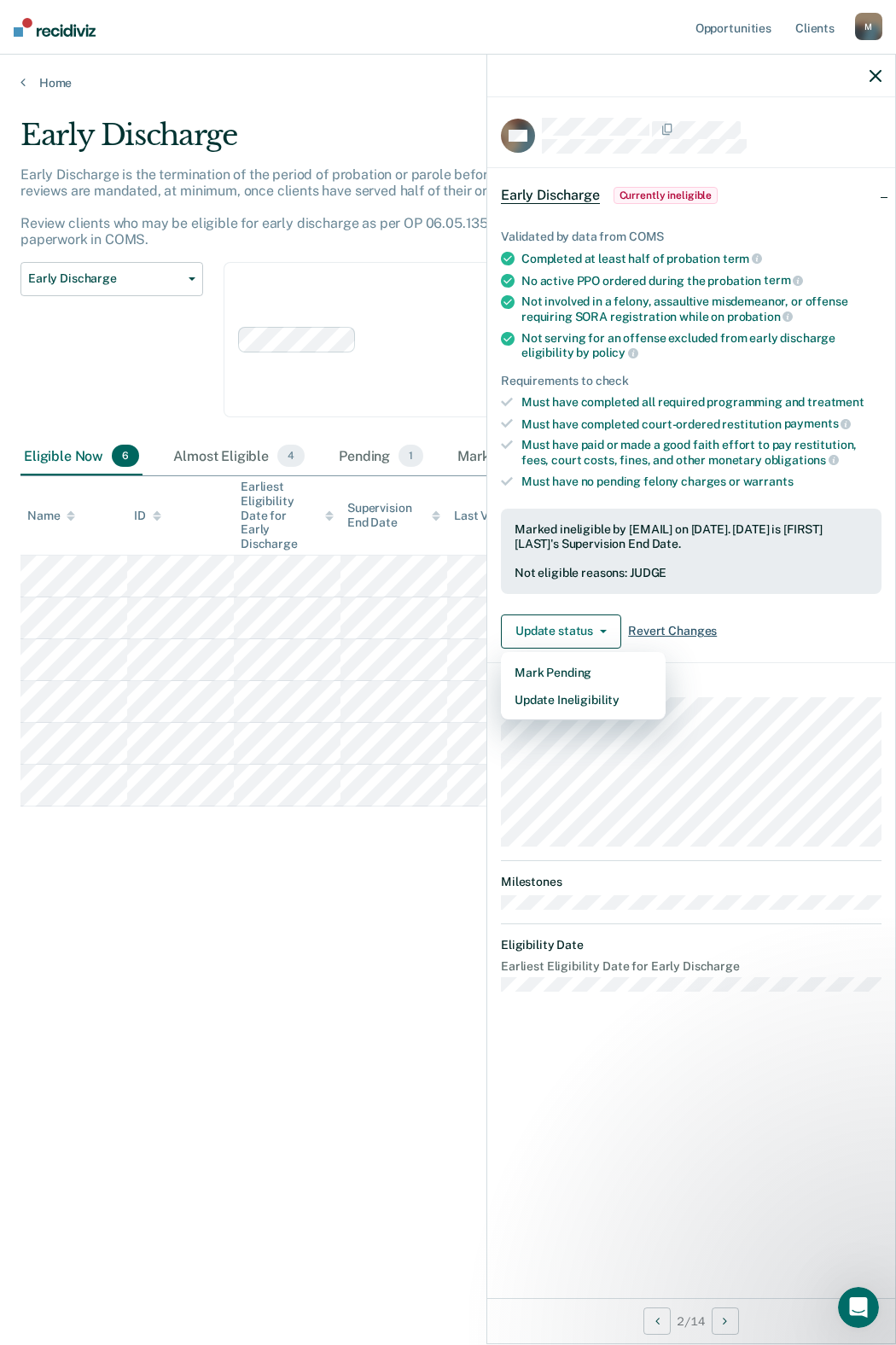 click on "Revert Changes" at bounding box center [672, 631] 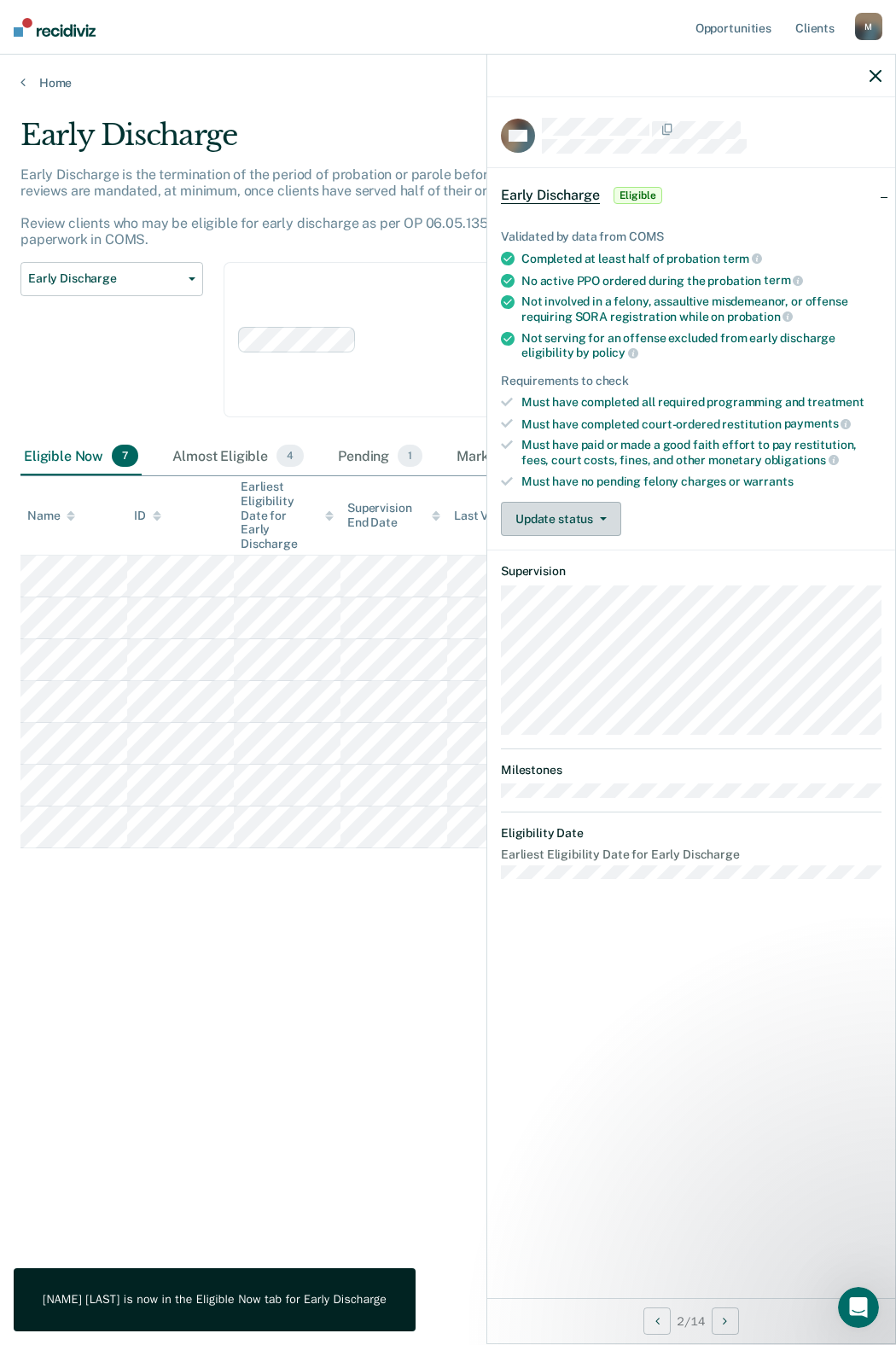 click on "Update status" at bounding box center (561, 519) 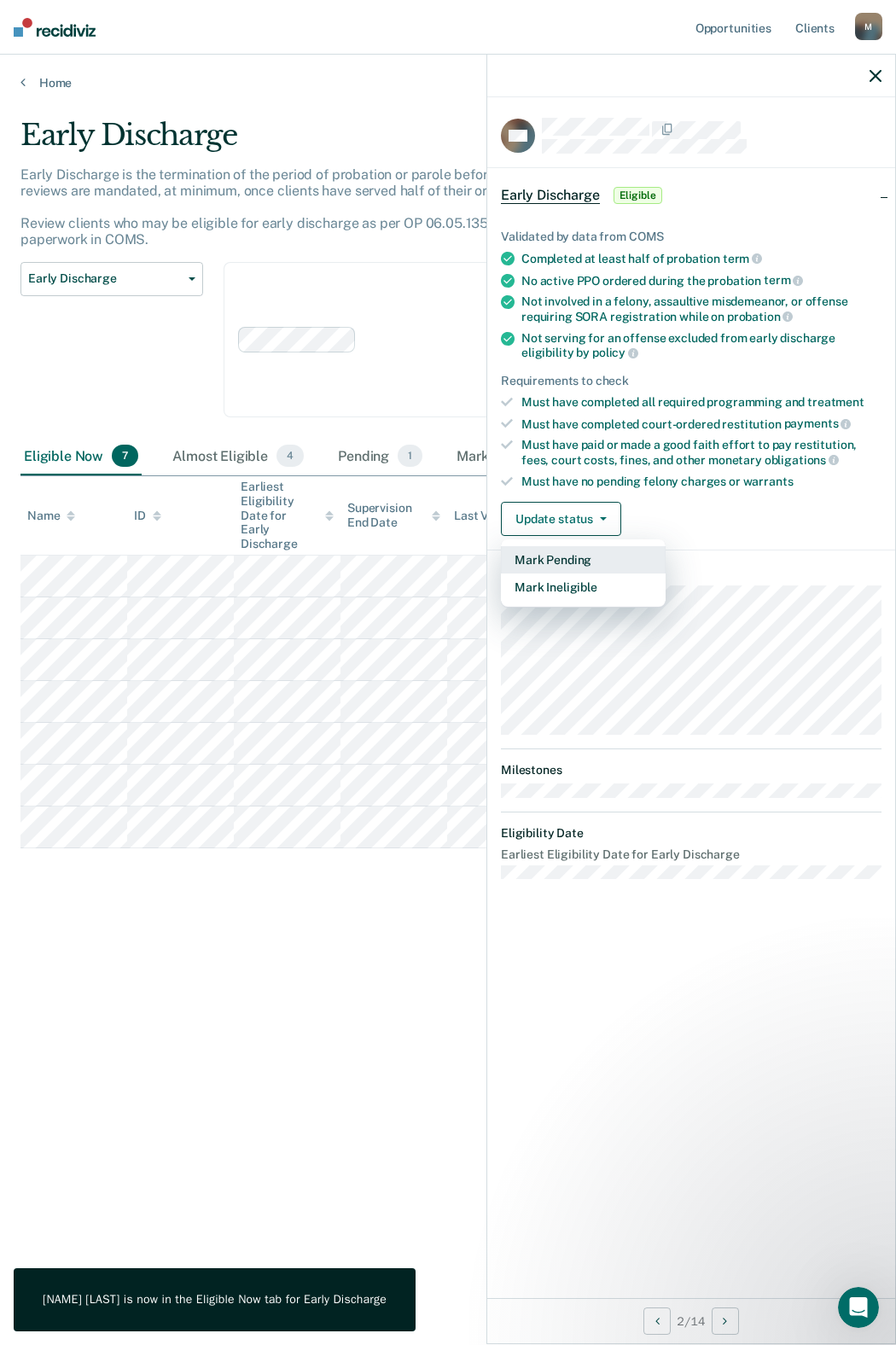click on "Mark Pending" at bounding box center (583, 560) 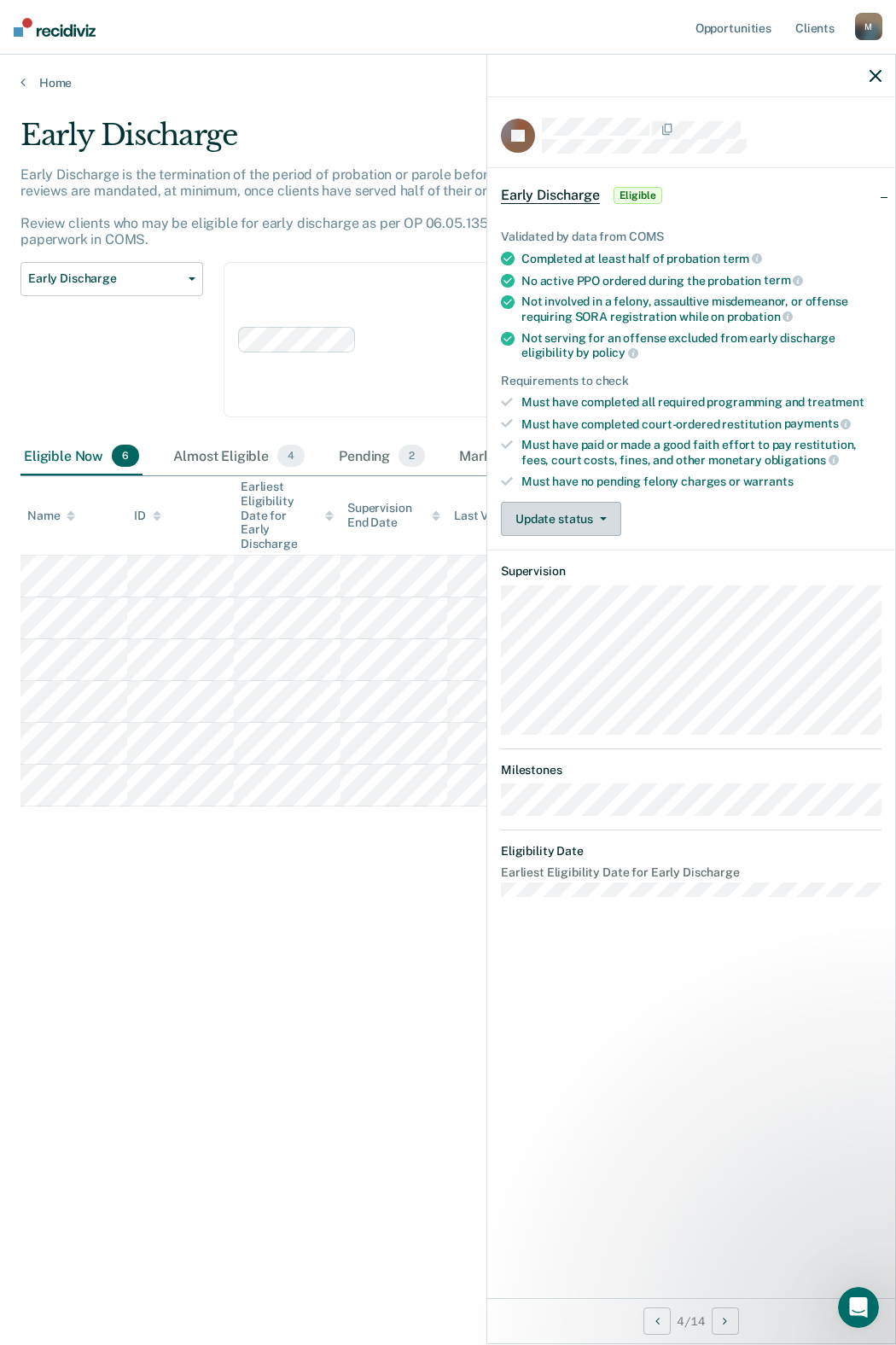 click on "Update status" at bounding box center [561, 519] 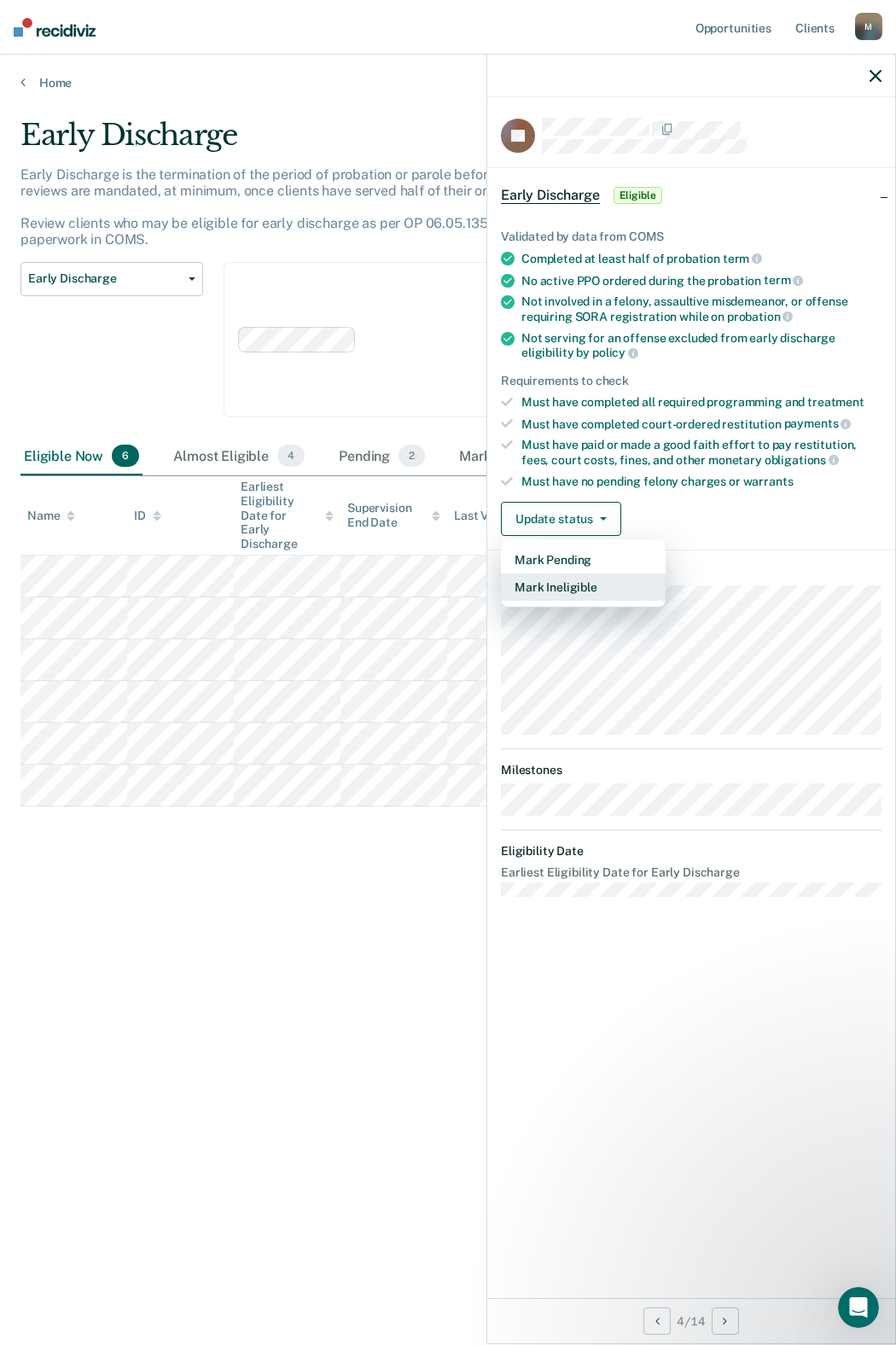 click on "Mark Ineligible" at bounding box center [583, 587] 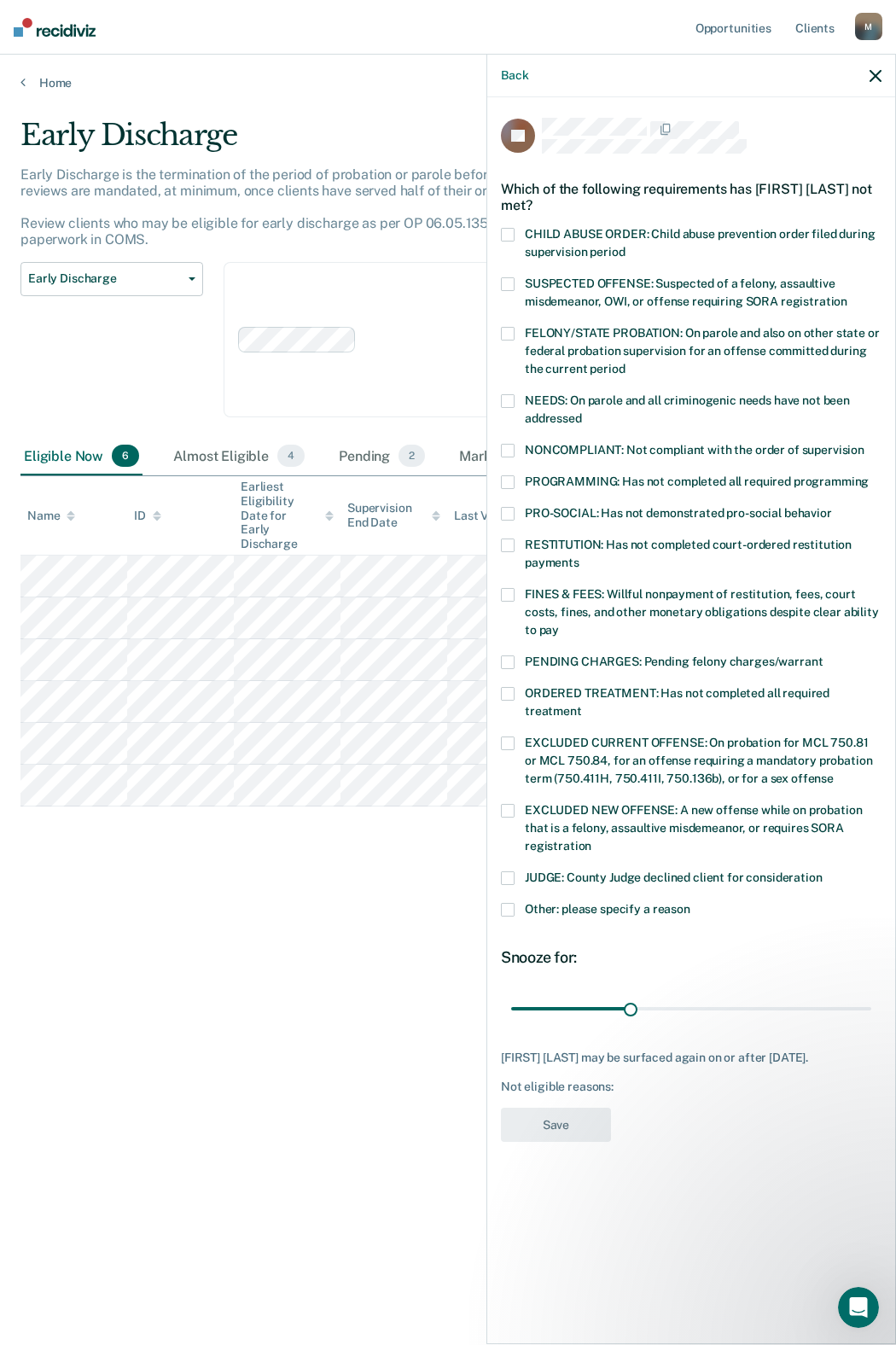 click at bounding box center (508, 595) 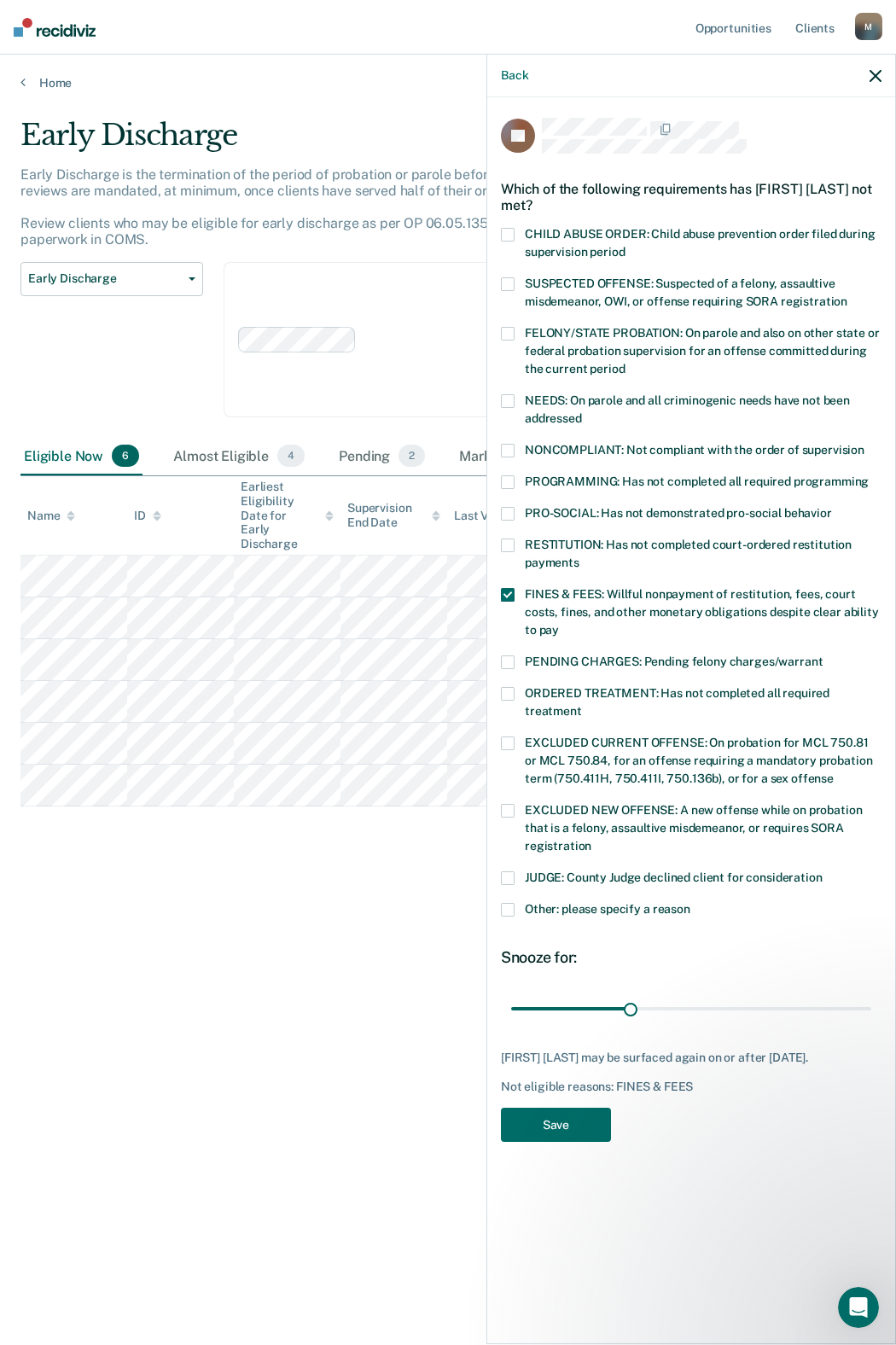click at bounding box center (508, 878) 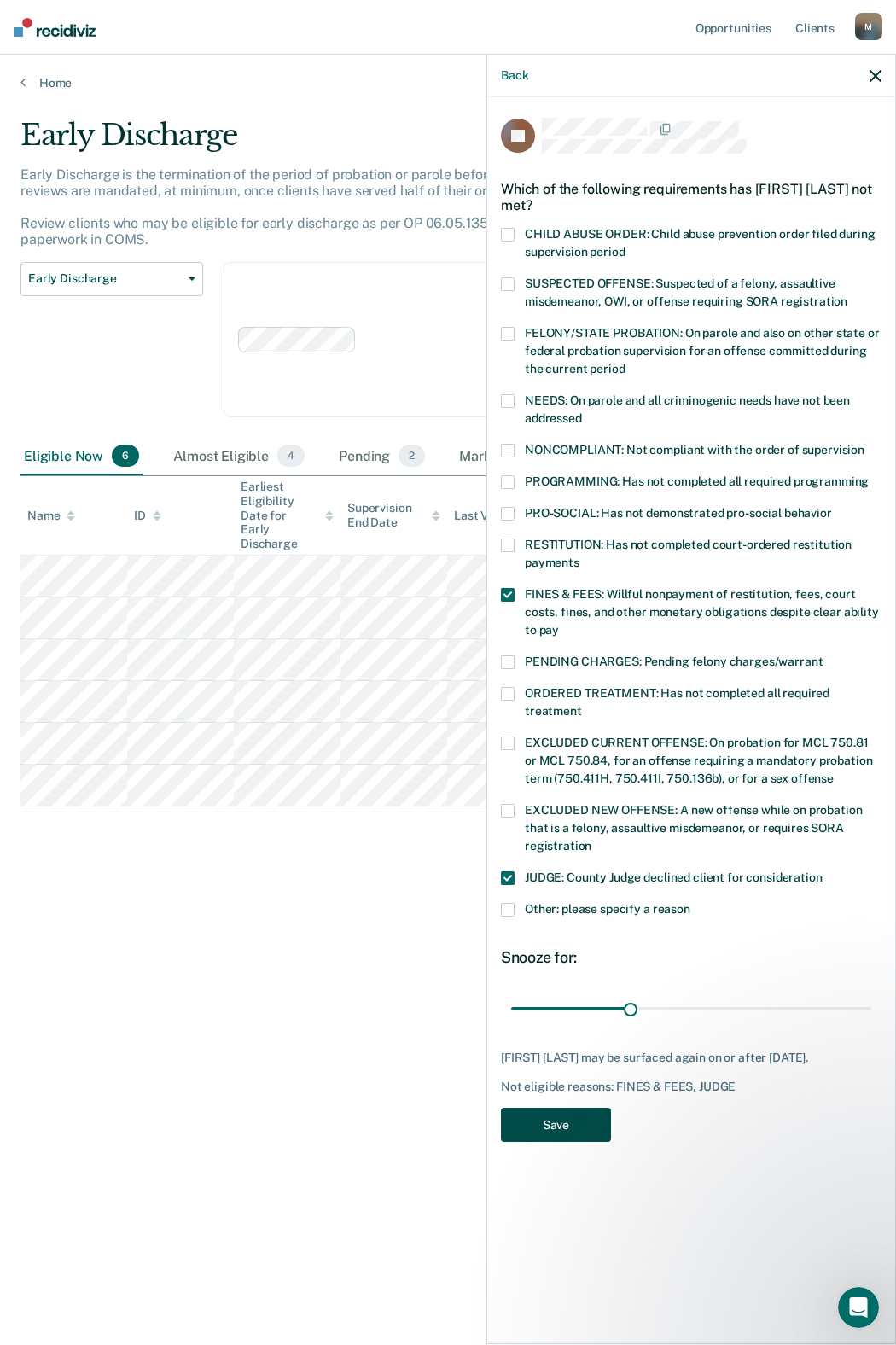 click on "Save" at bounding box center (556, 1125) 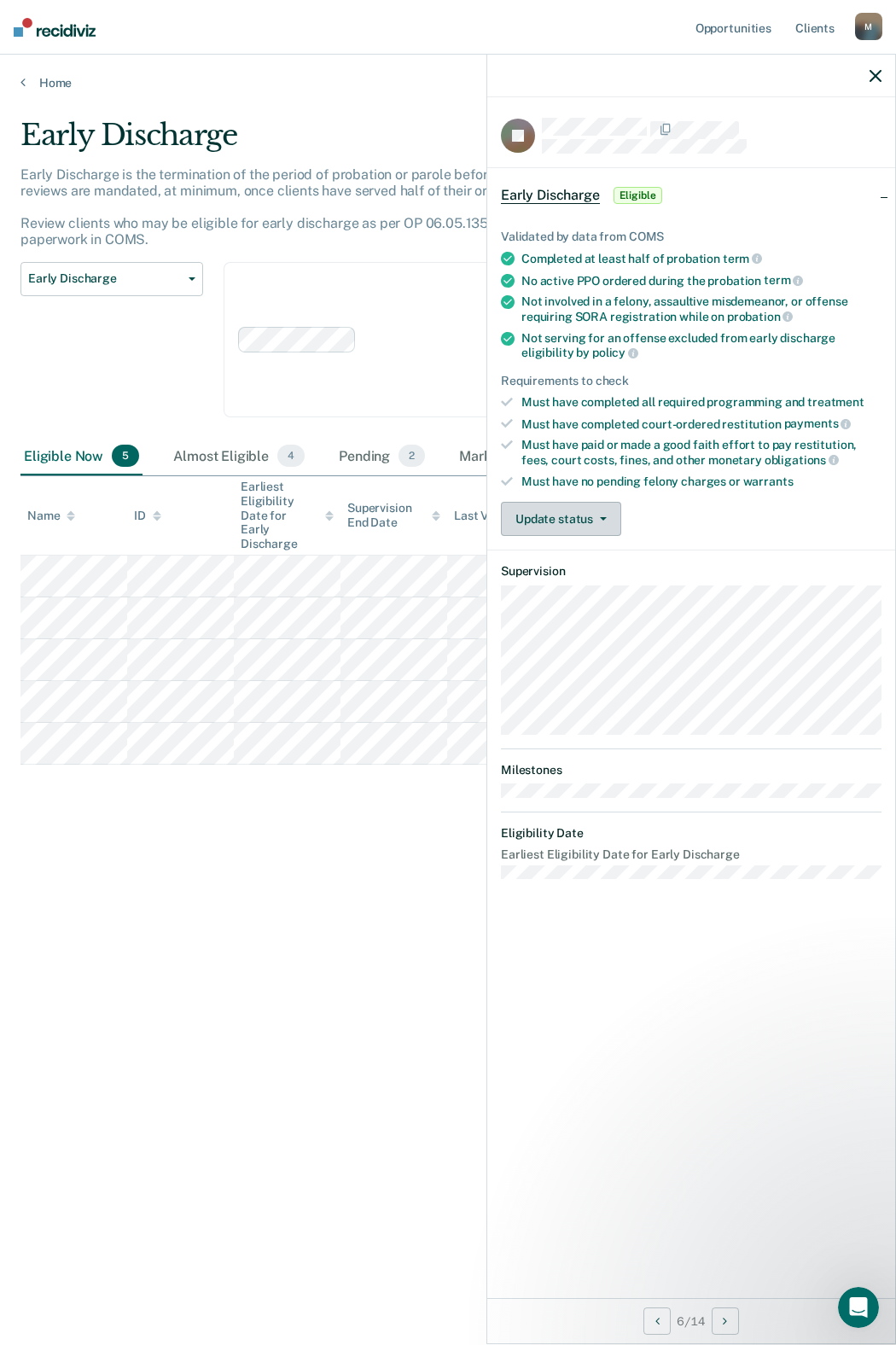 click on "Update status" at bounding box center (561, 519) 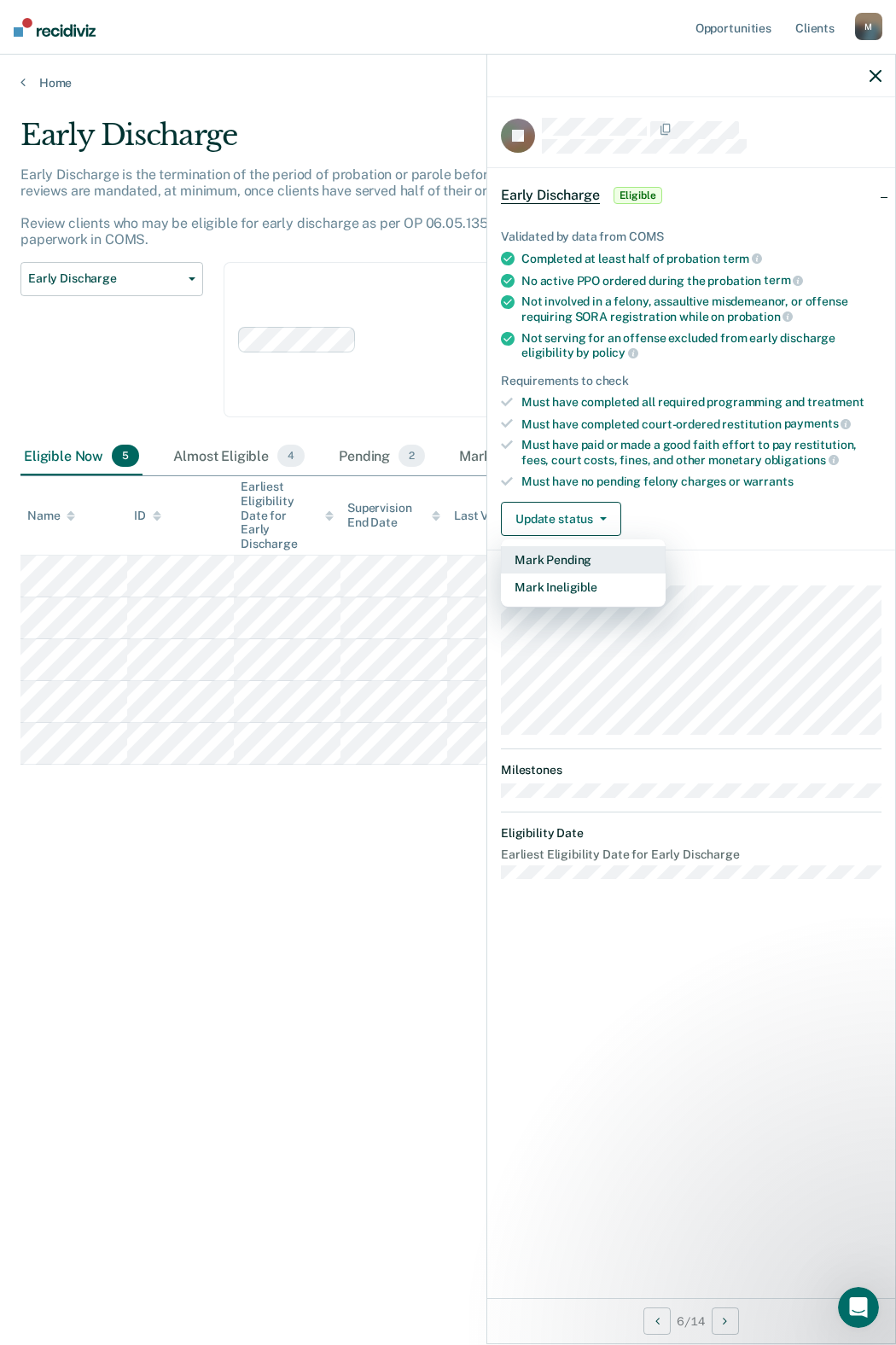 click on "Mark Pending" at bounding box center [583, 560] 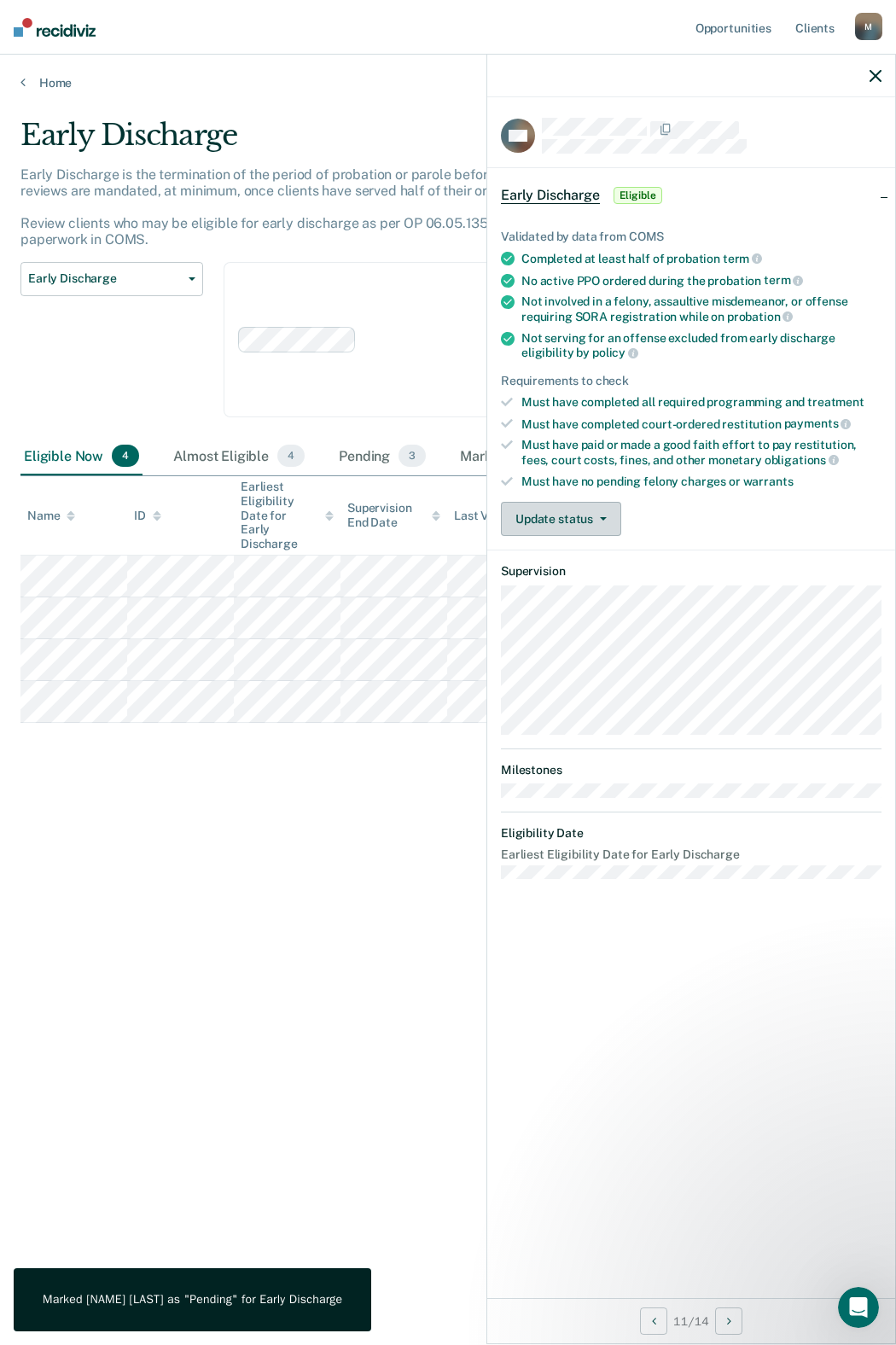 click on "Update status" at bounding box center (561, 519) 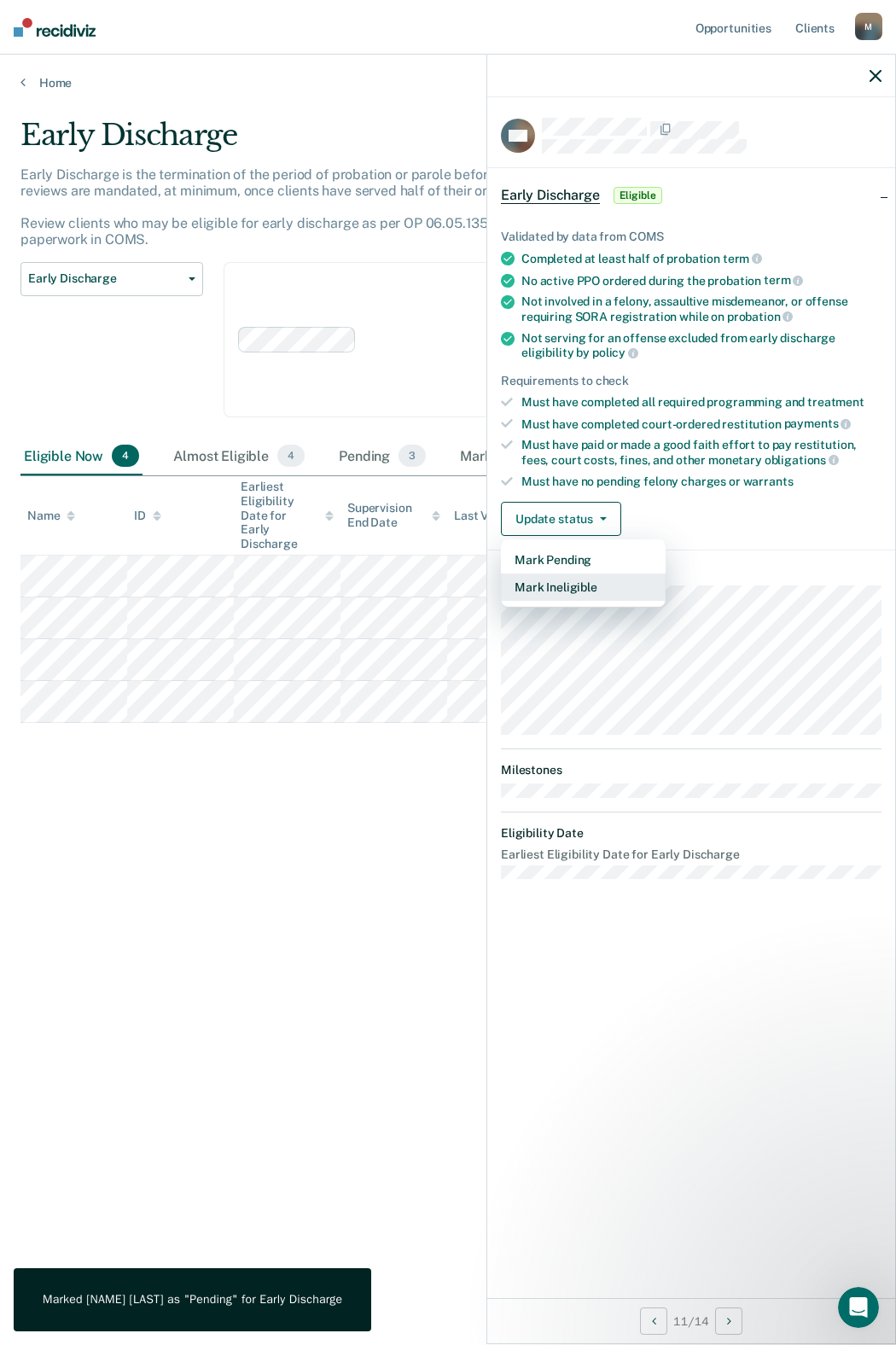 click on "Mark Ineligible" at bounding box center [583, 587] 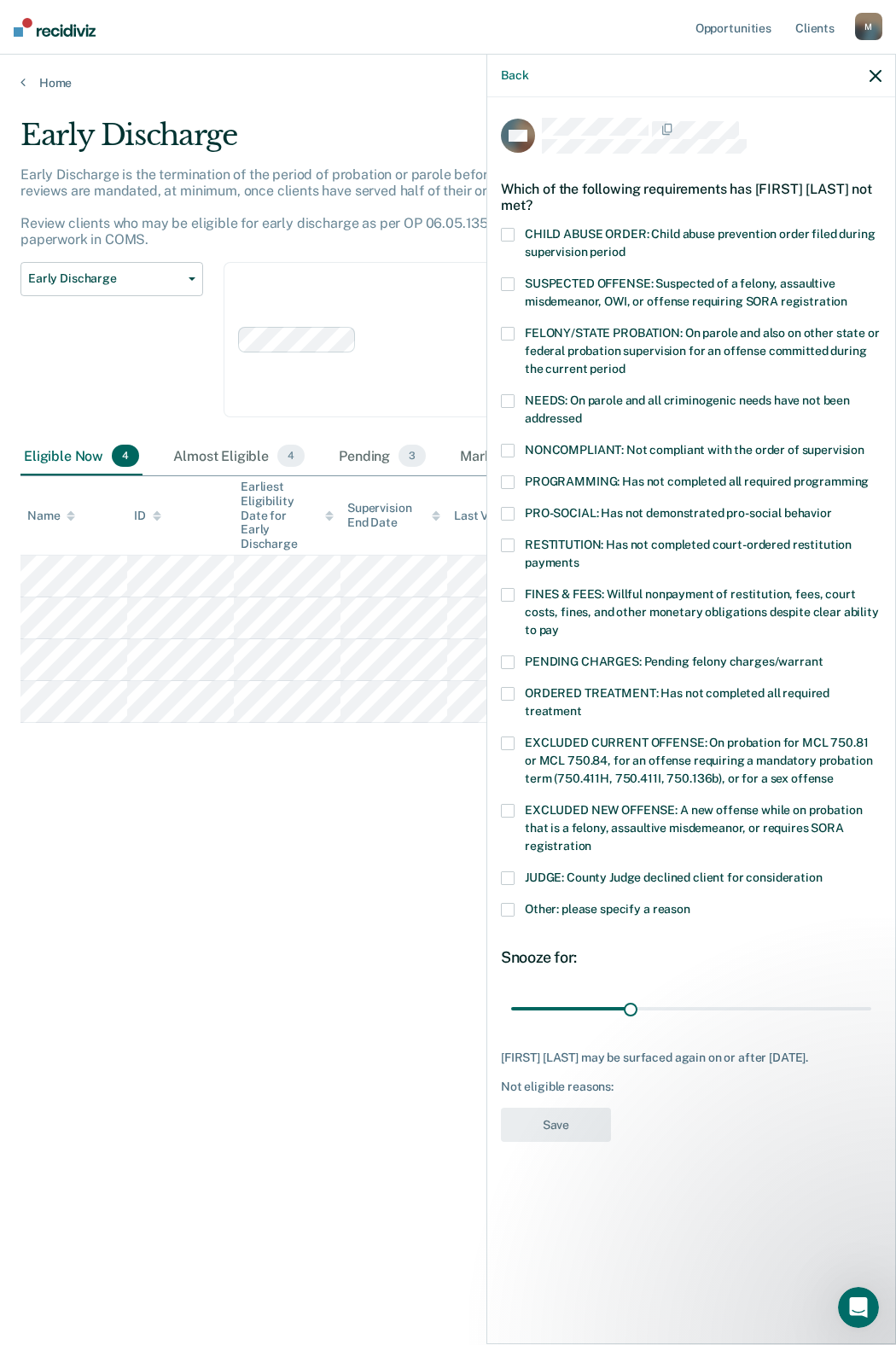 click at bounding box center (508, 451) 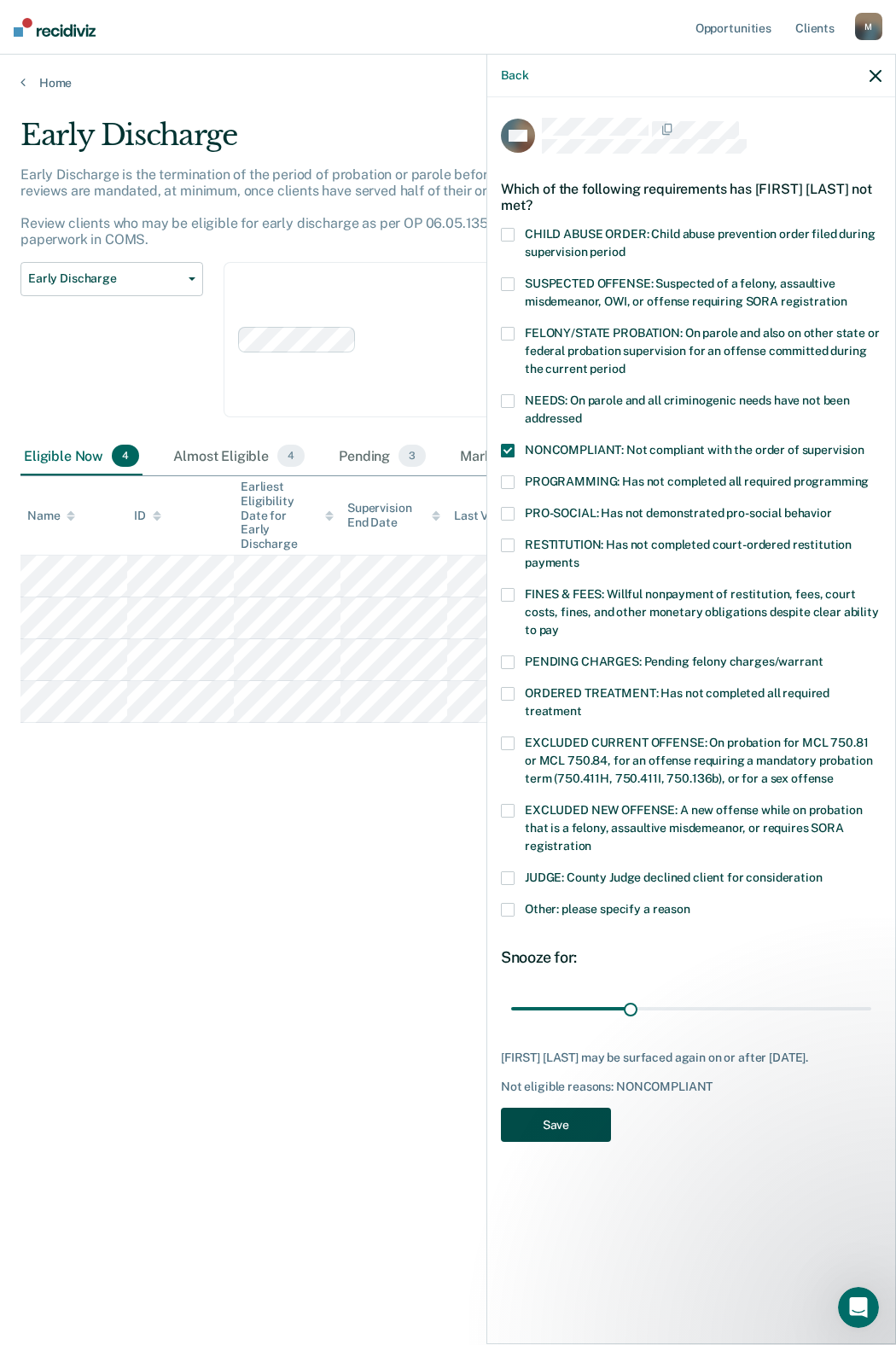 click on "Save" at bounding box center [556, 1125] 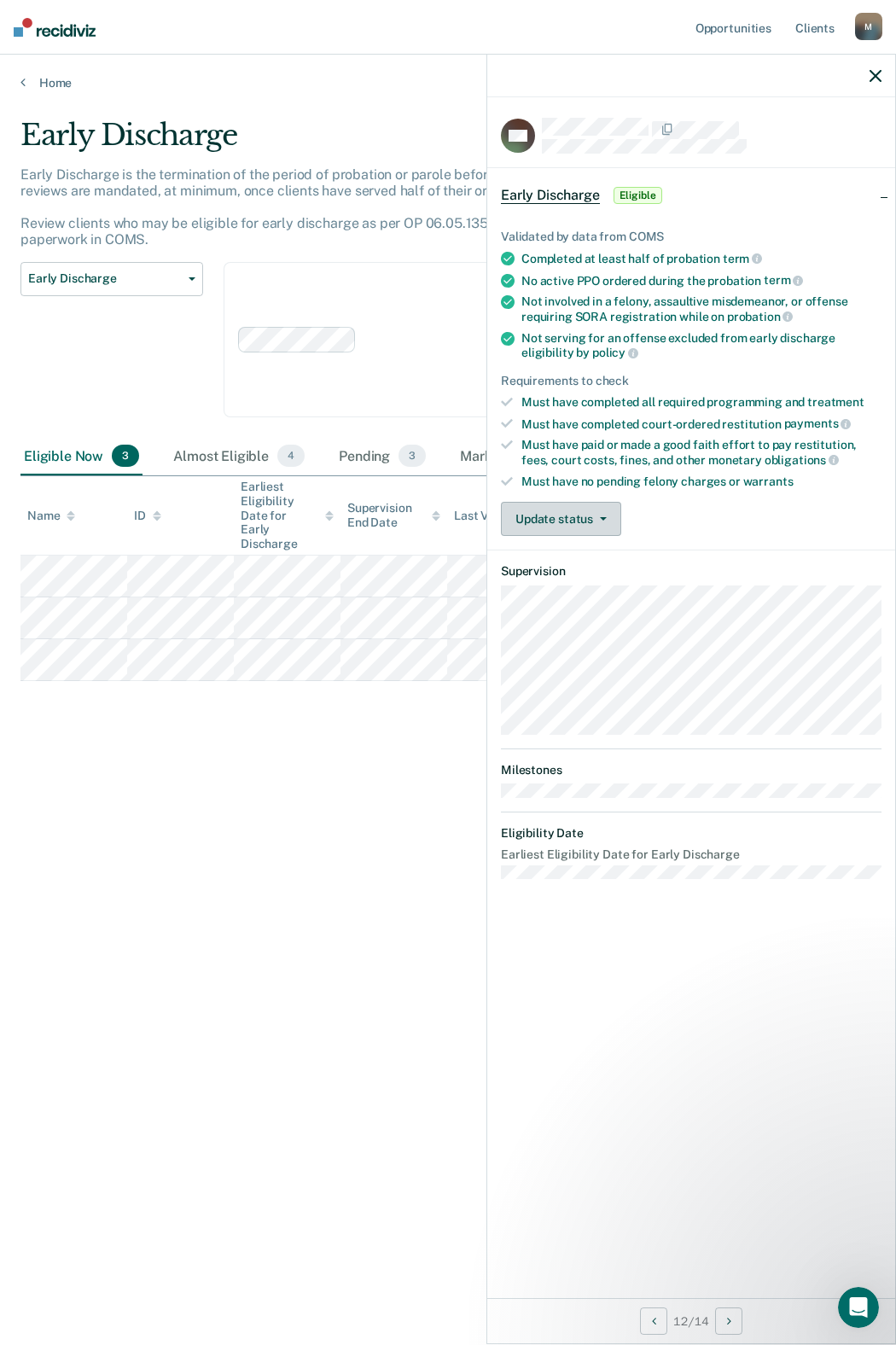 click on "Update status" at bounding box center (561, 519) 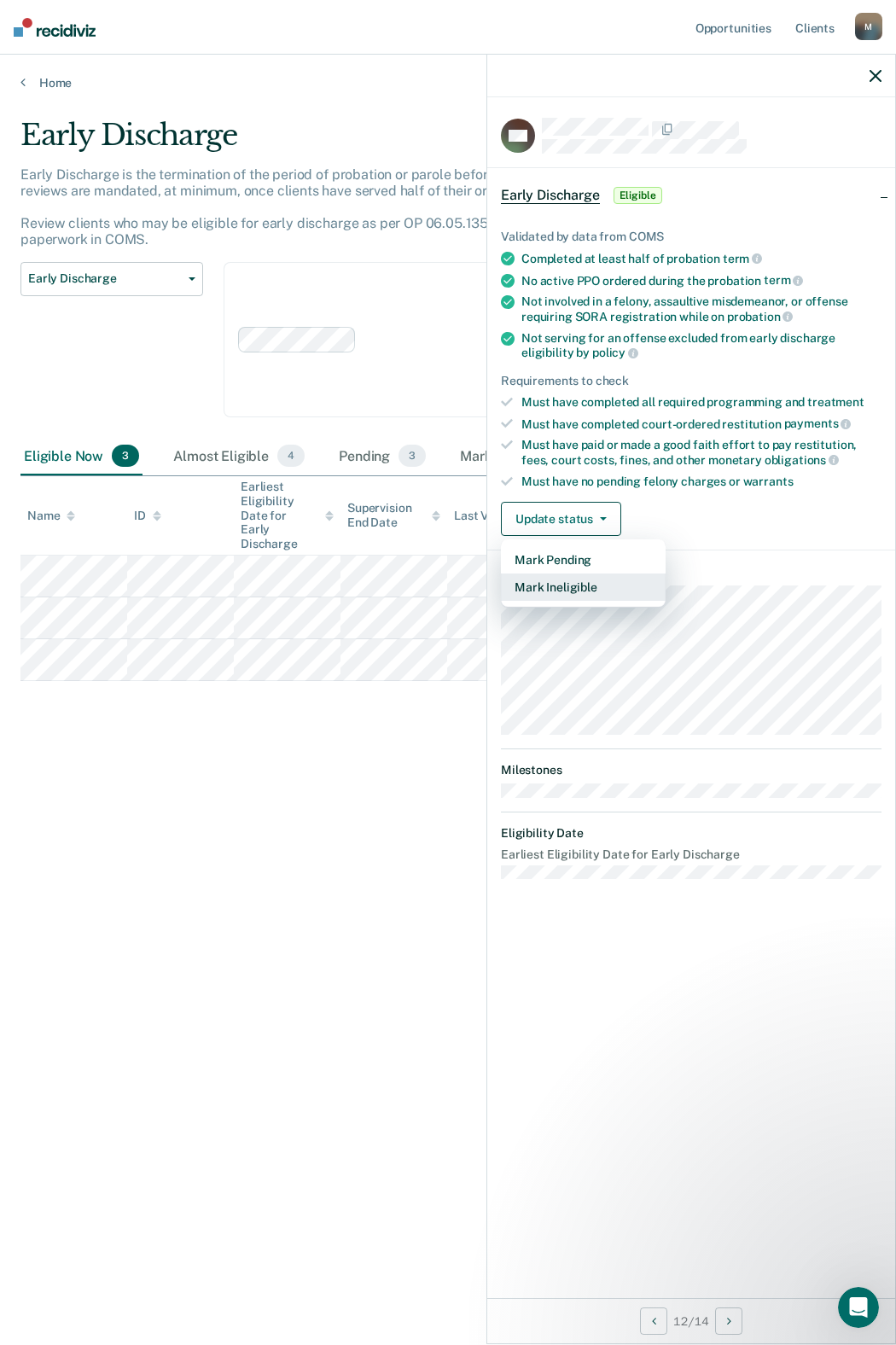 click on "Mark Ineligible" at bounding box center [583, 587] 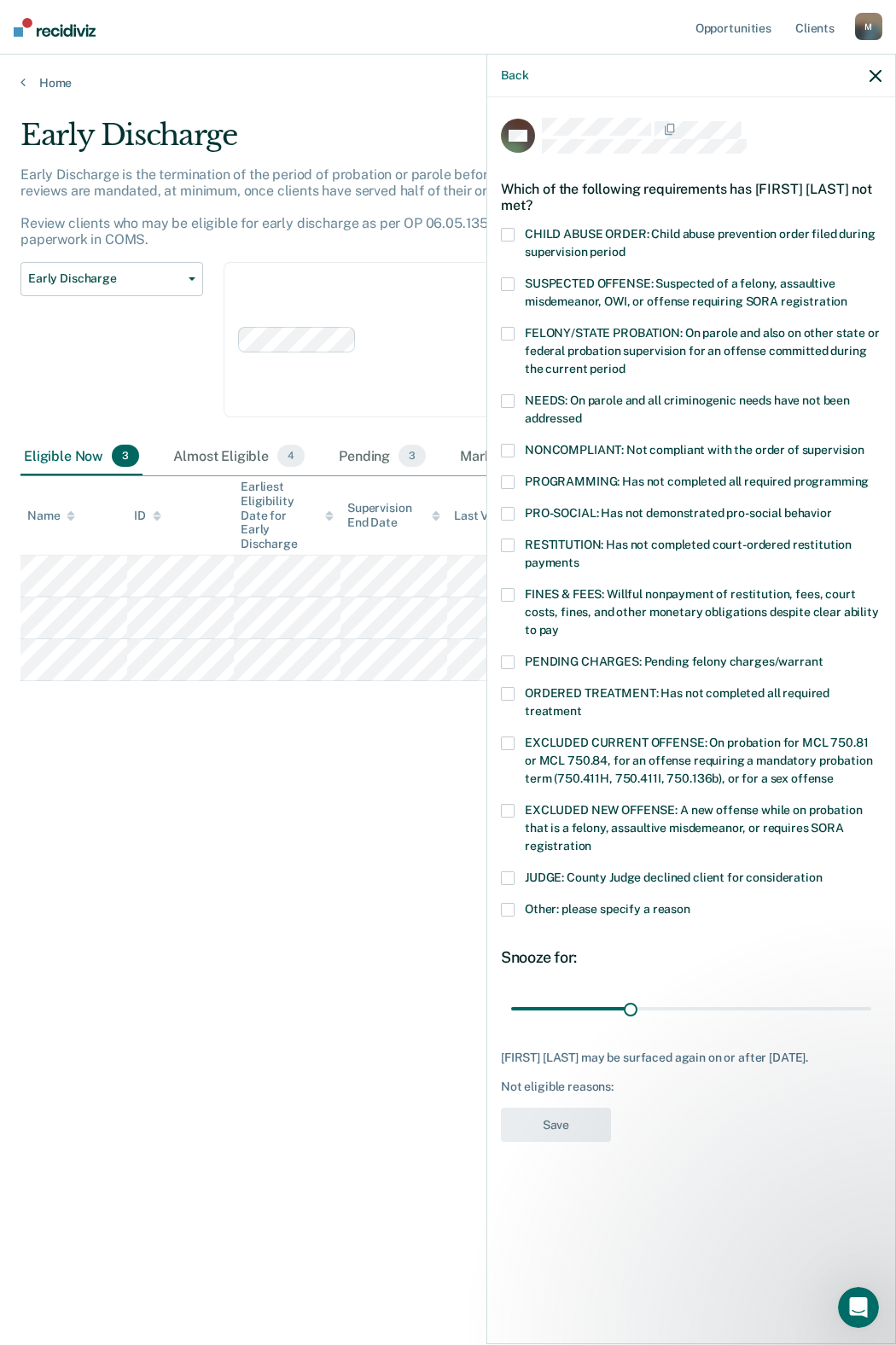 click at bounding box center [508, 451] 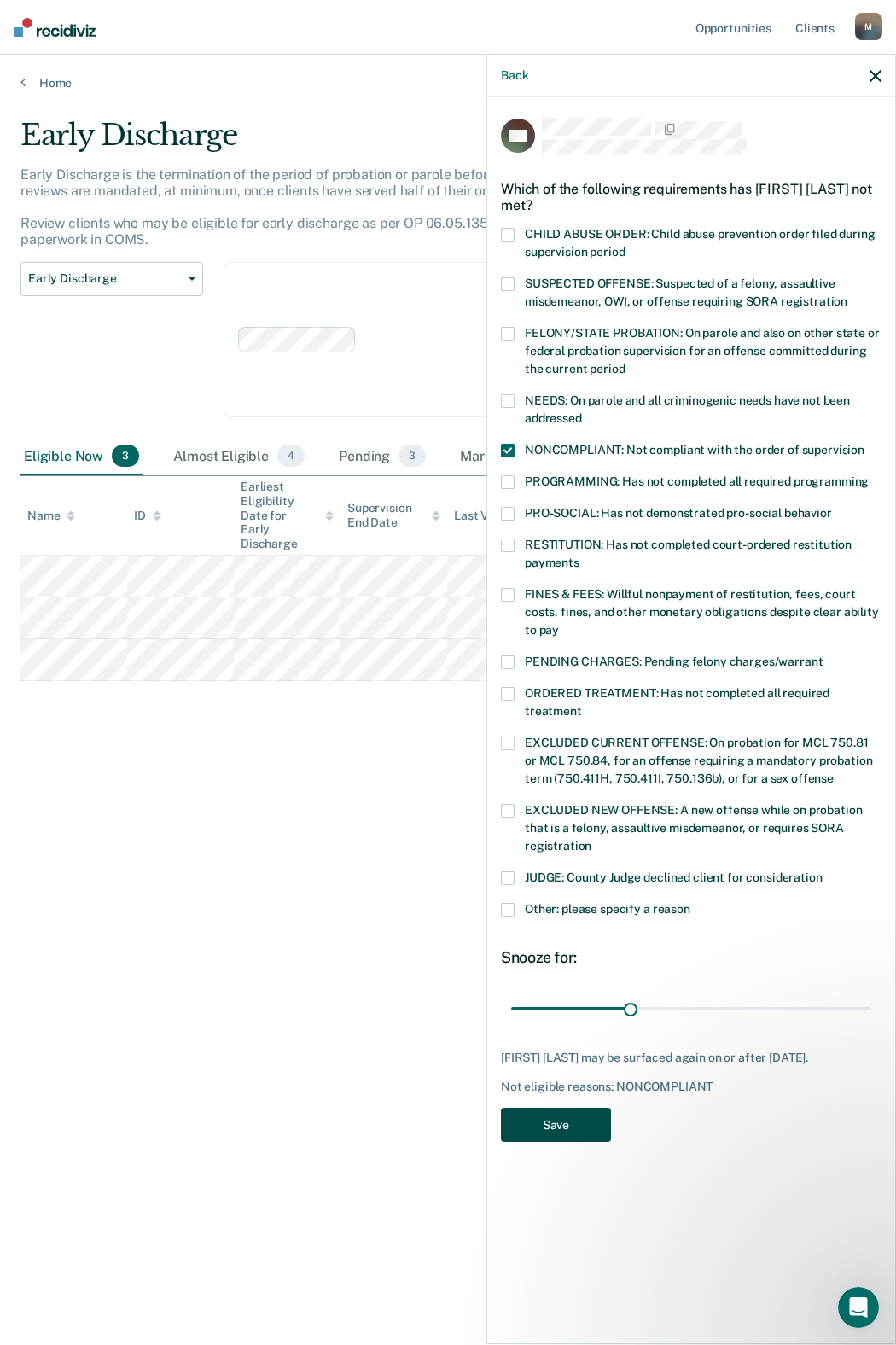click on "Save" at bounding box center (556, 1125) 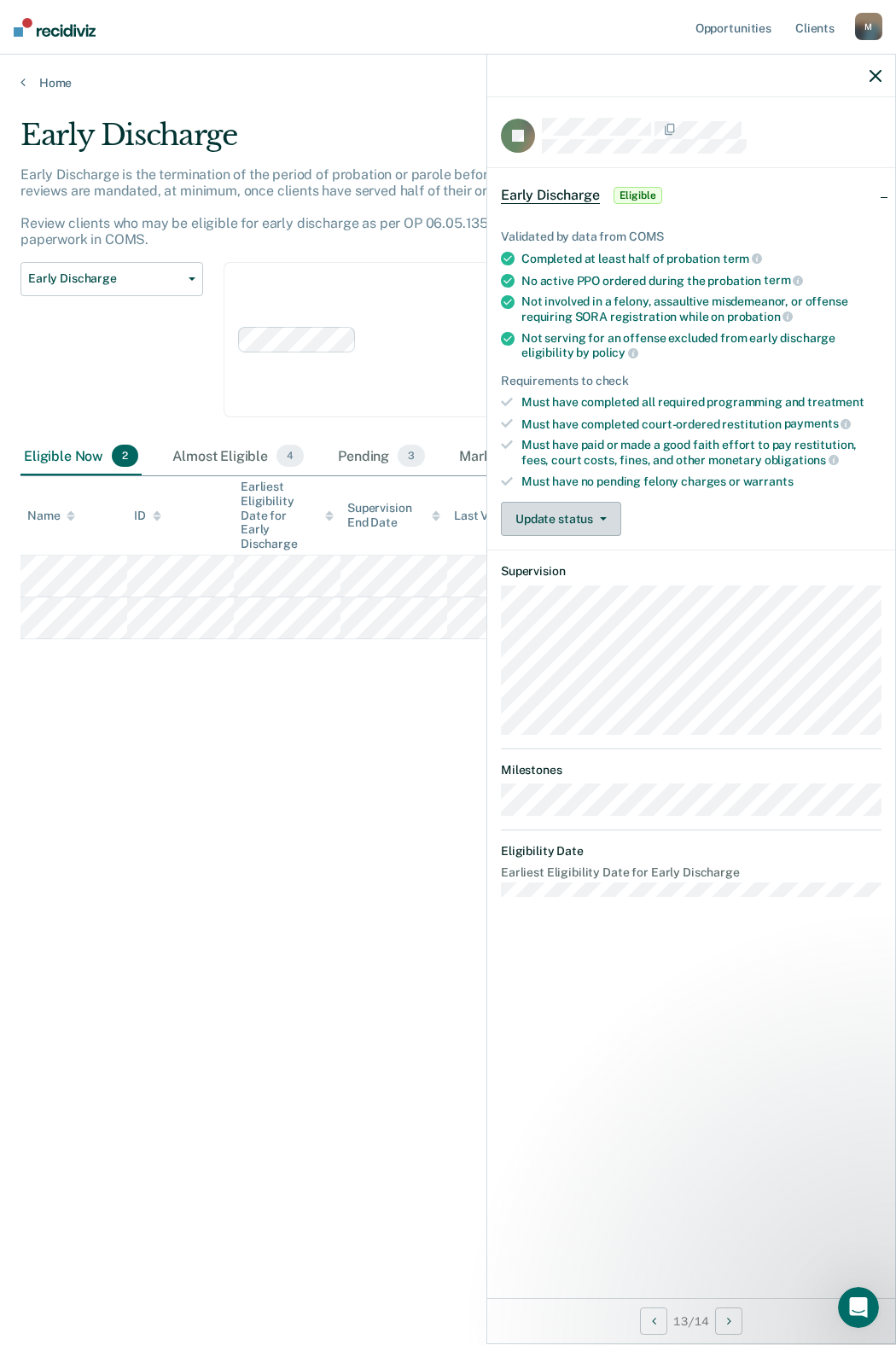 drag, startPoint x: 567, startPoint y: 507, endPoint x: 571, endPoint y: 515, distance: 8.944272 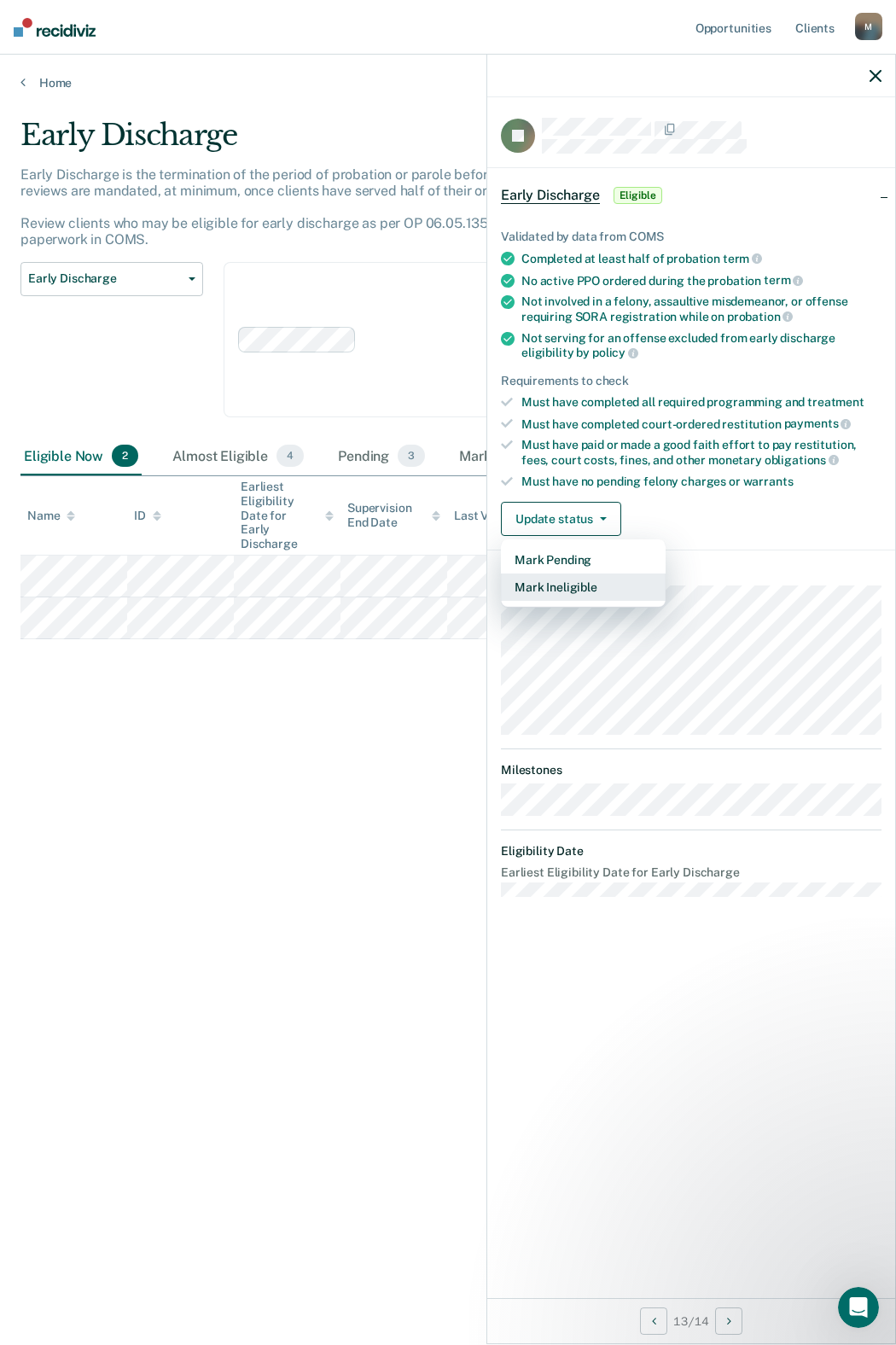 click on "Mark Ineligible" at bounding box center (583, 587) 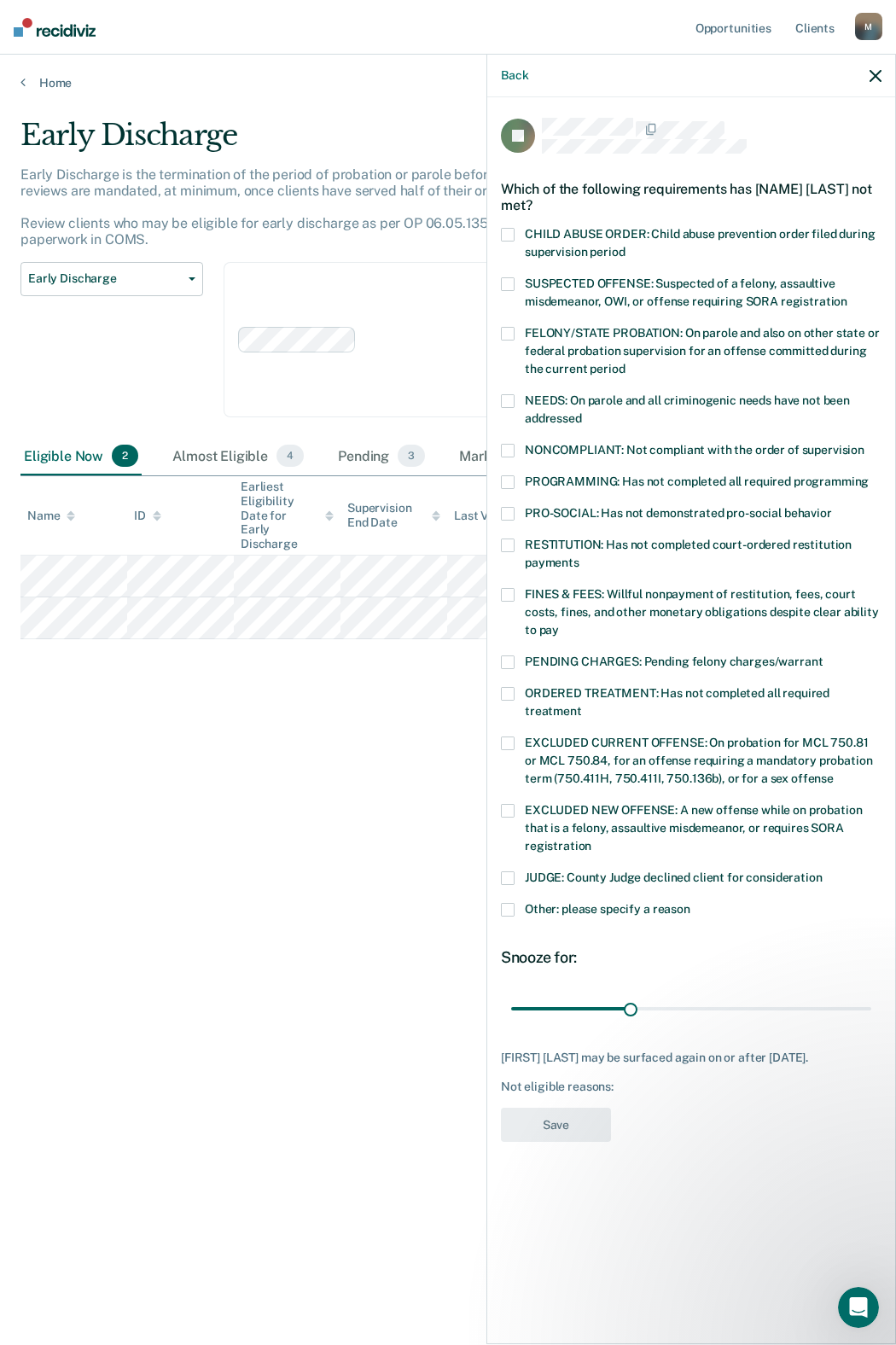 click at bounding box center (508, 482) 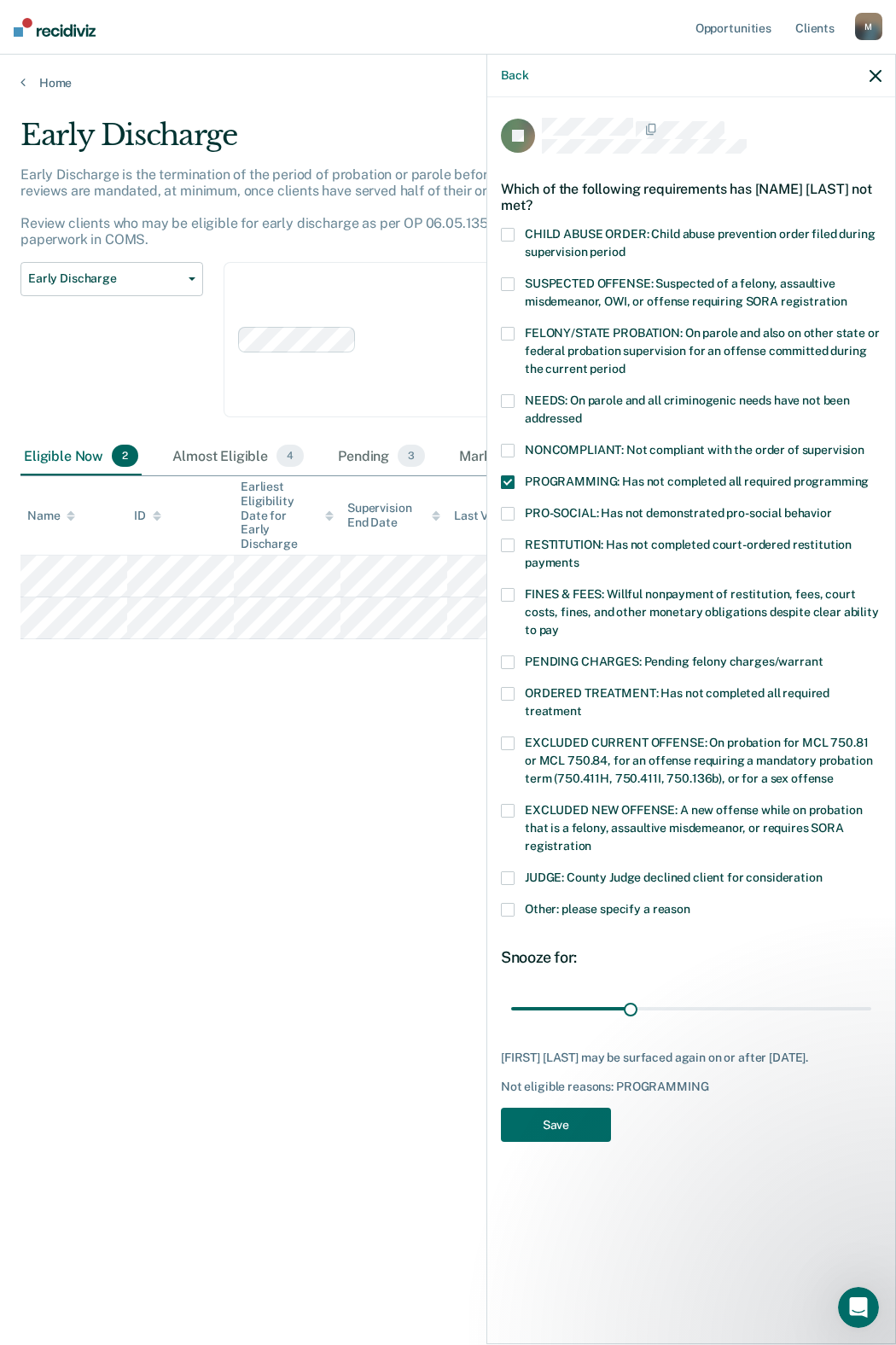 click at bounding box center [508, 545] 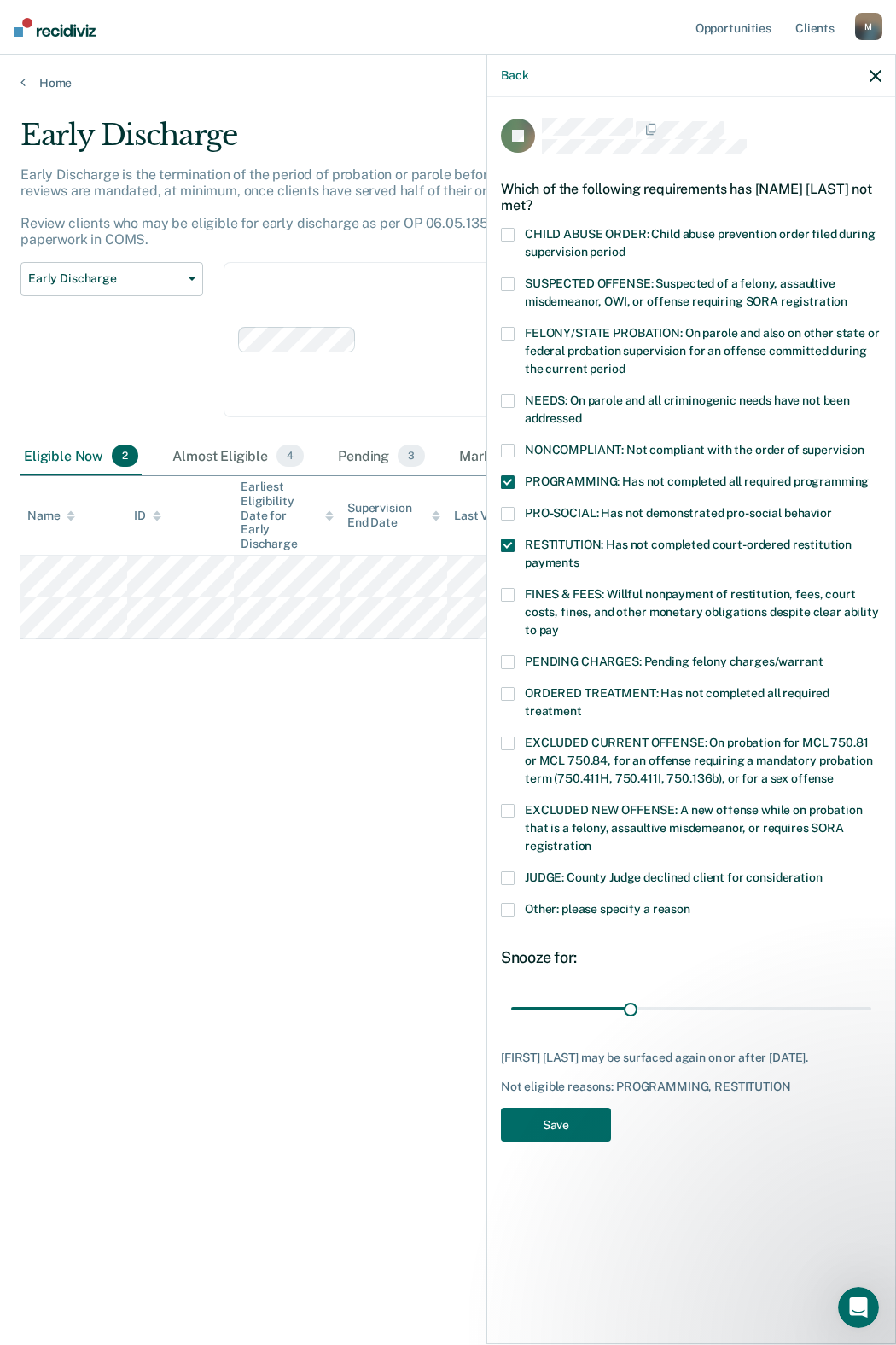 click at bounding box center (508, 878) 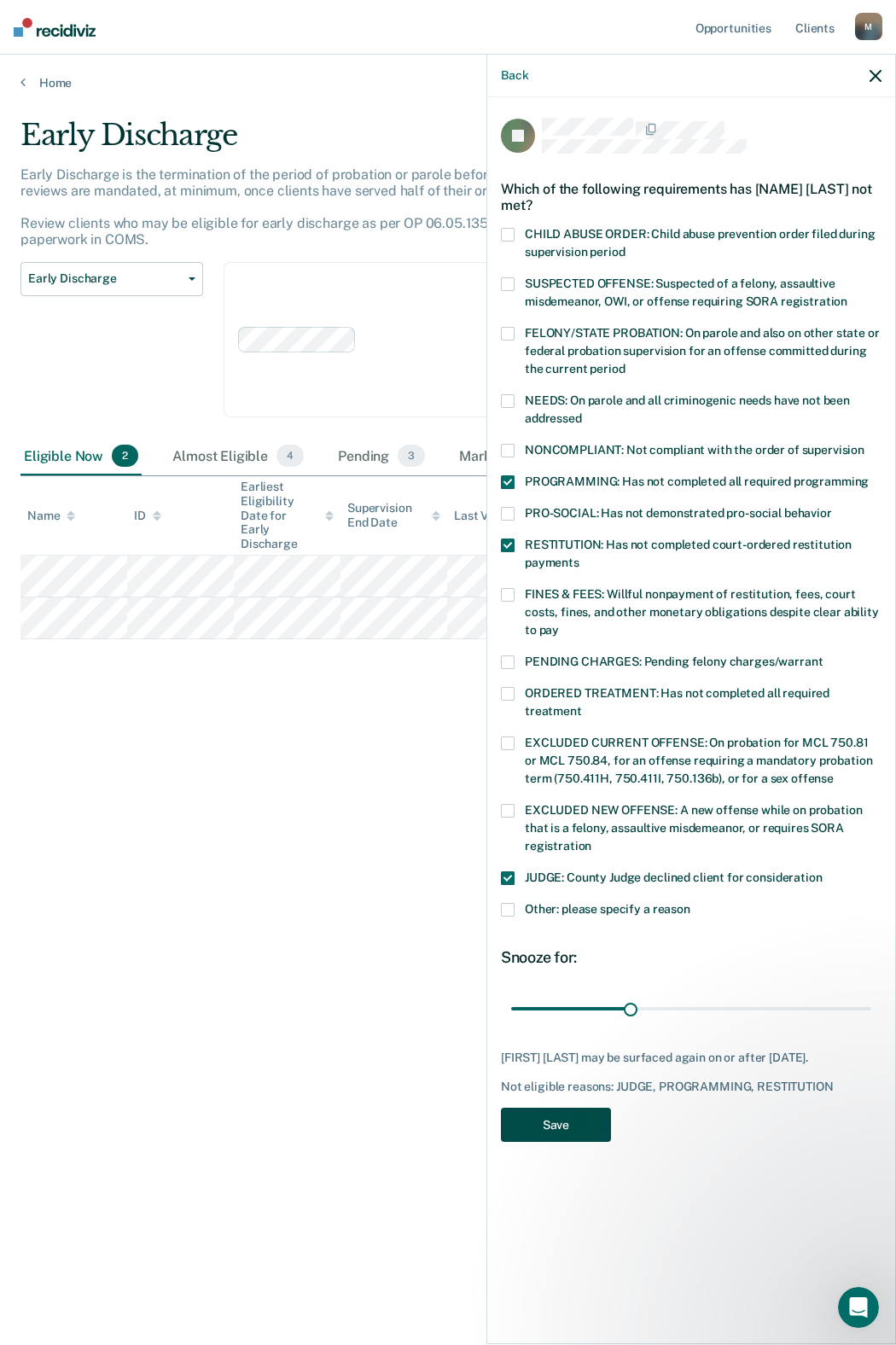 click on "Save" at bounding box center (556, 1125) 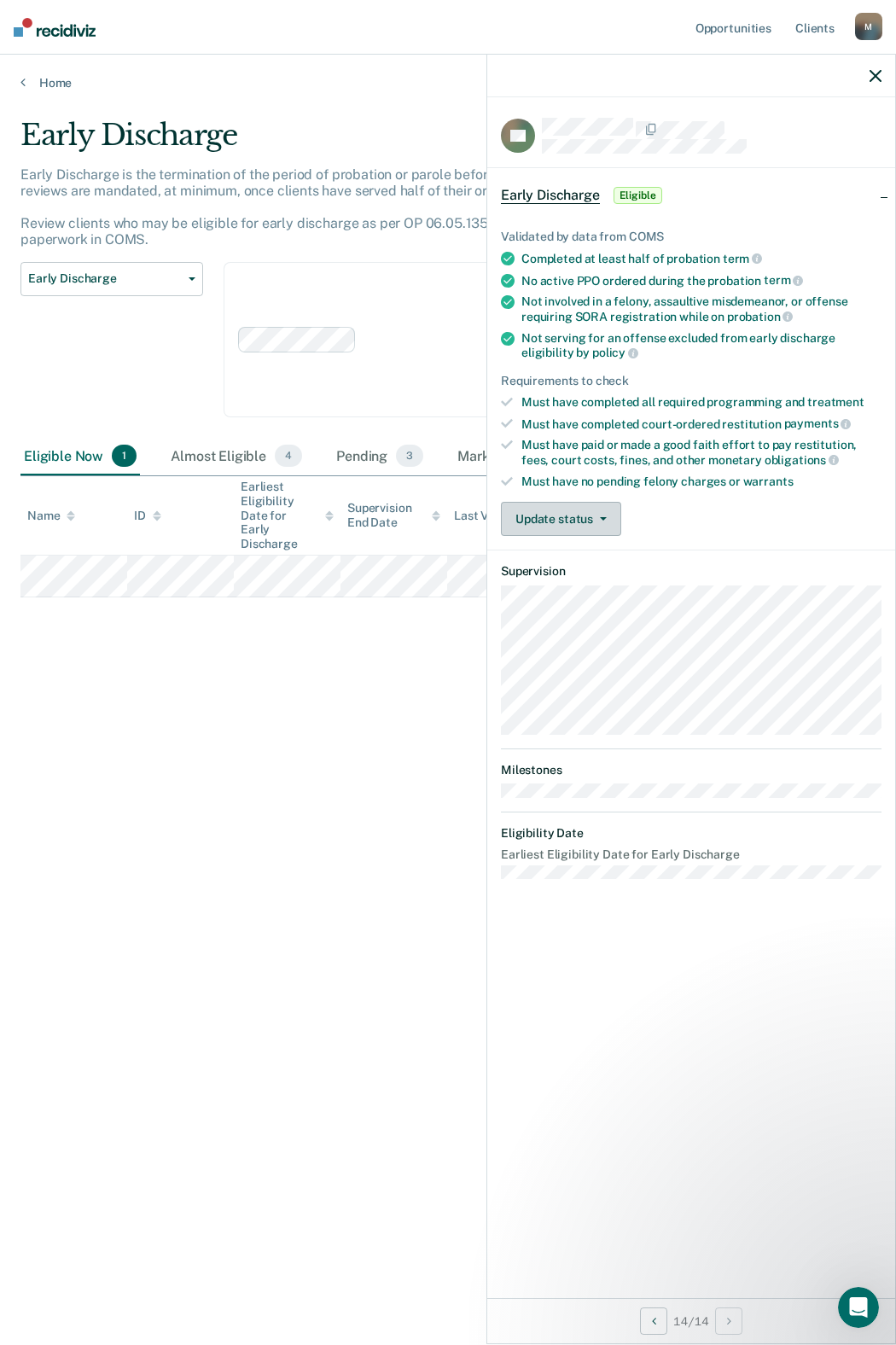 click on "Update status" at bounding box center (561, 519) 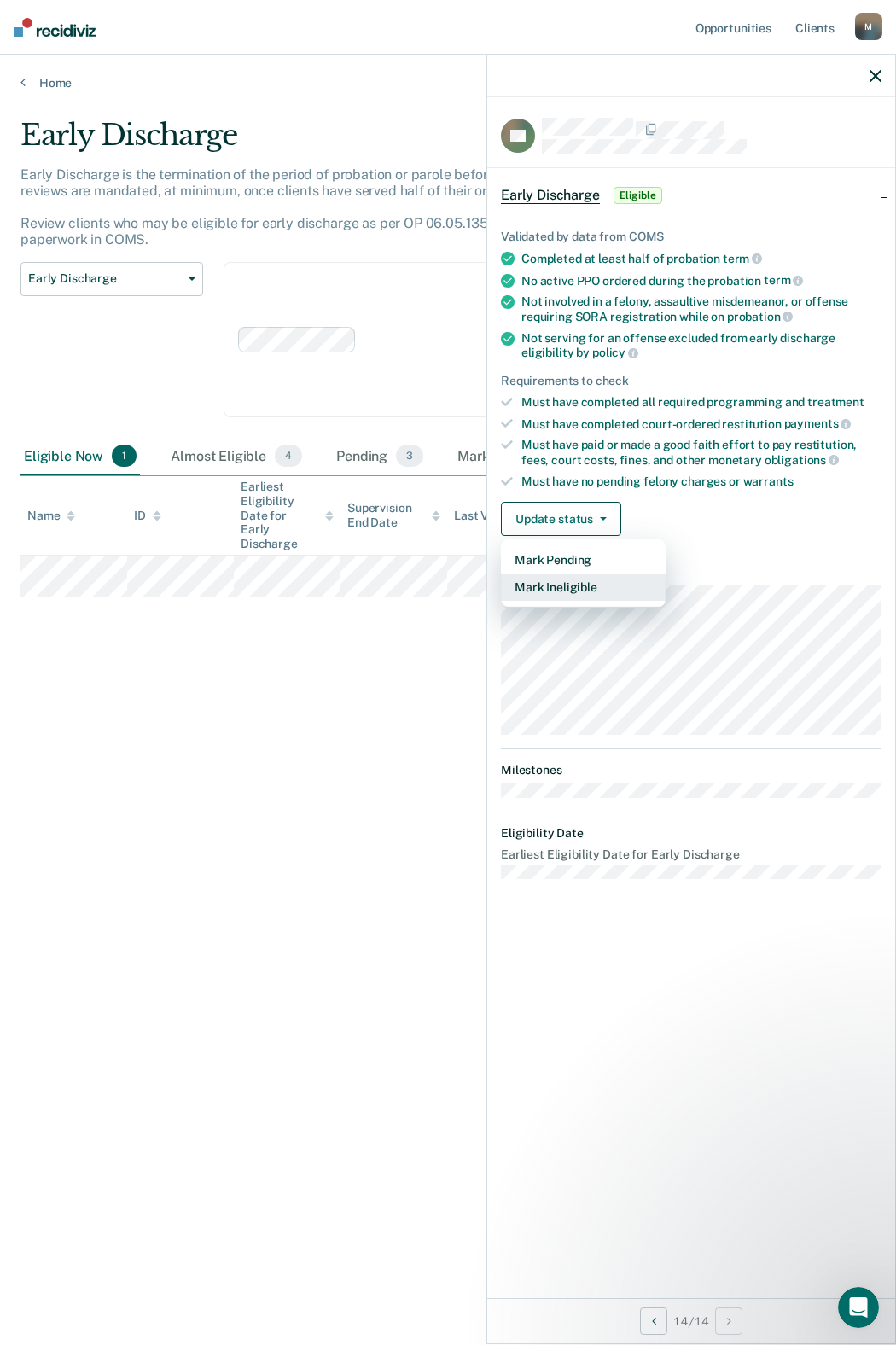 click on "Mark Ineligible" at bounding box center (583, 587) 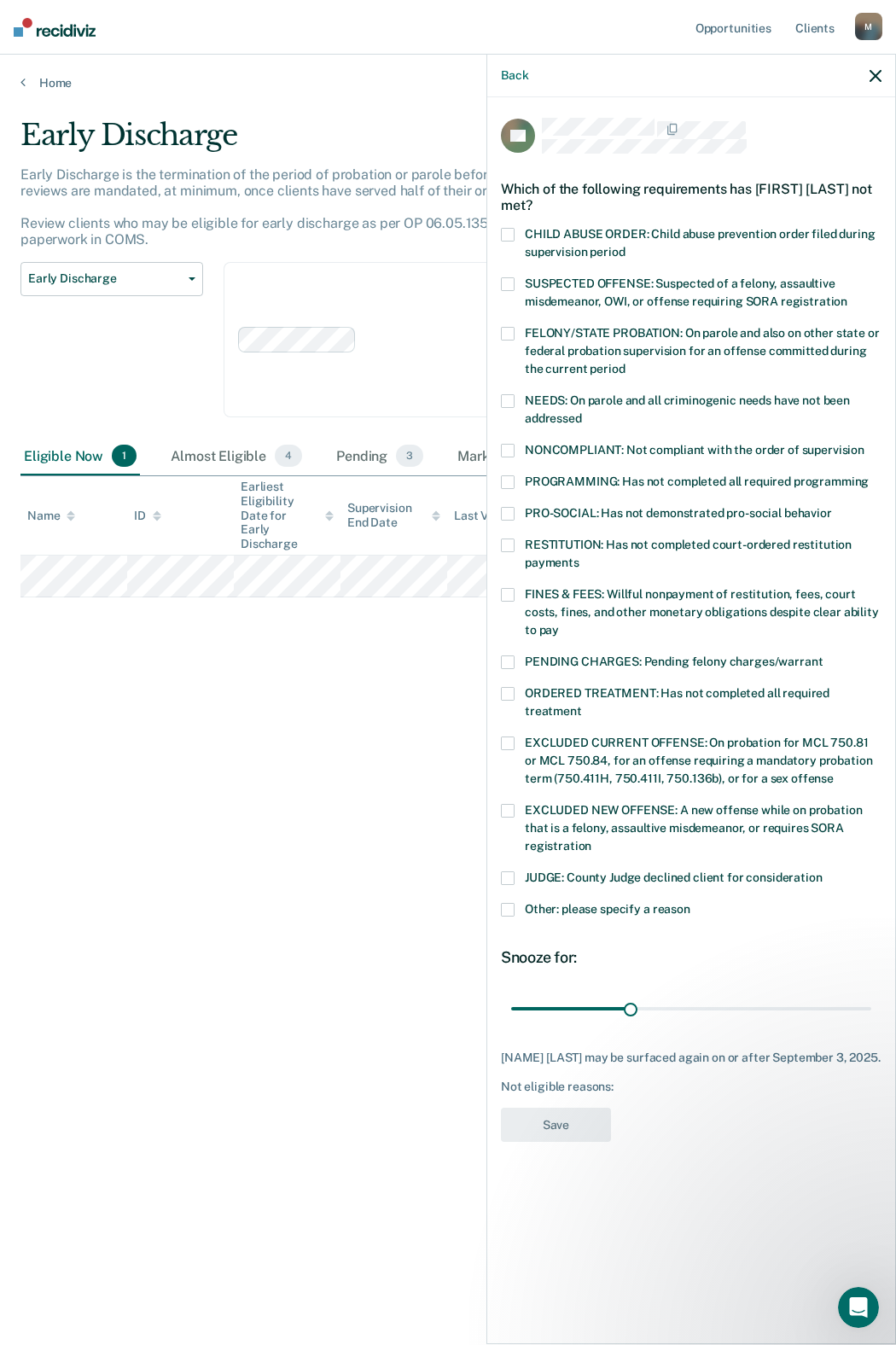 click at bounding box center [508, 595] 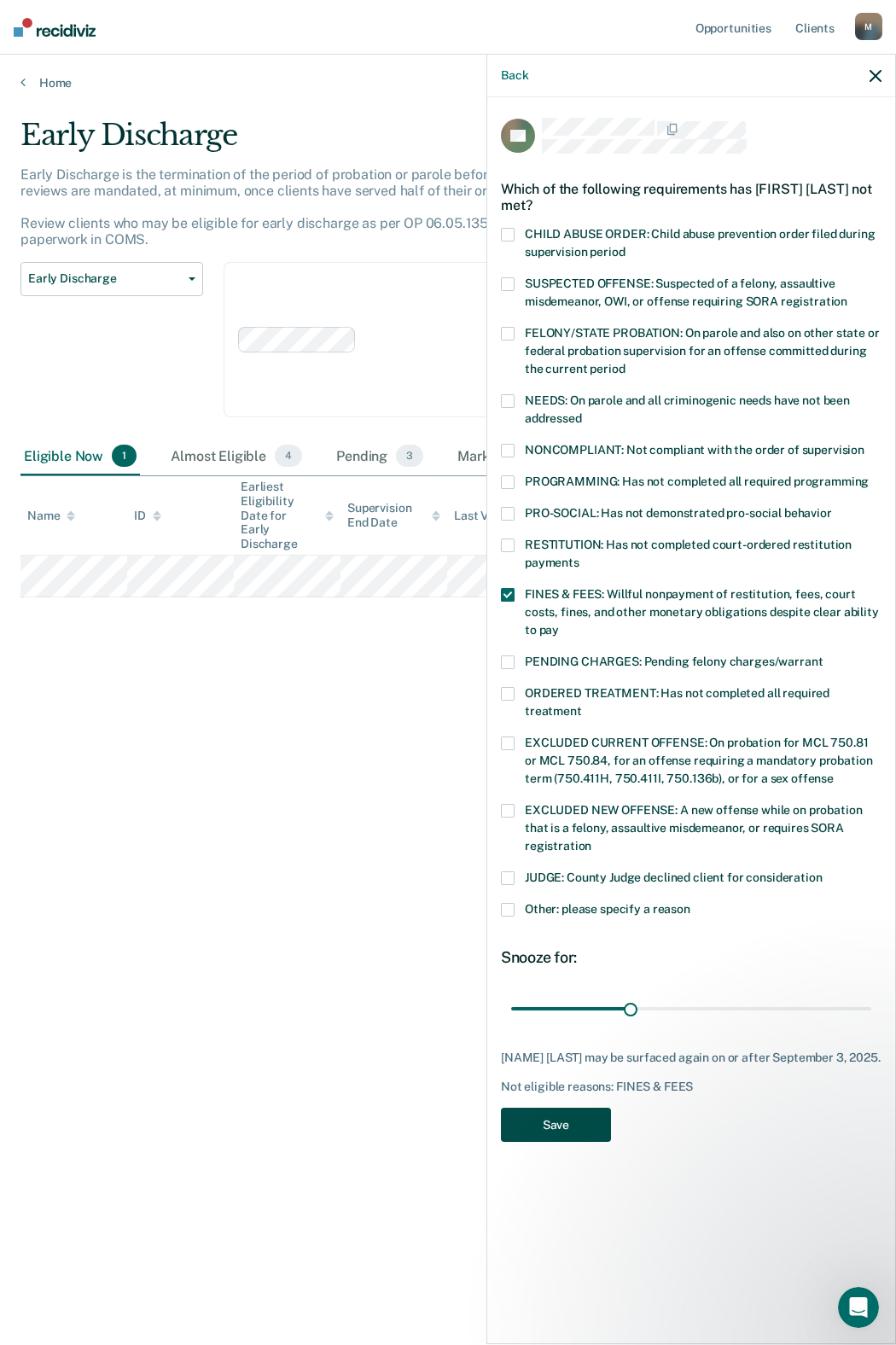click on "Save" at bounding box center [556, 1125] 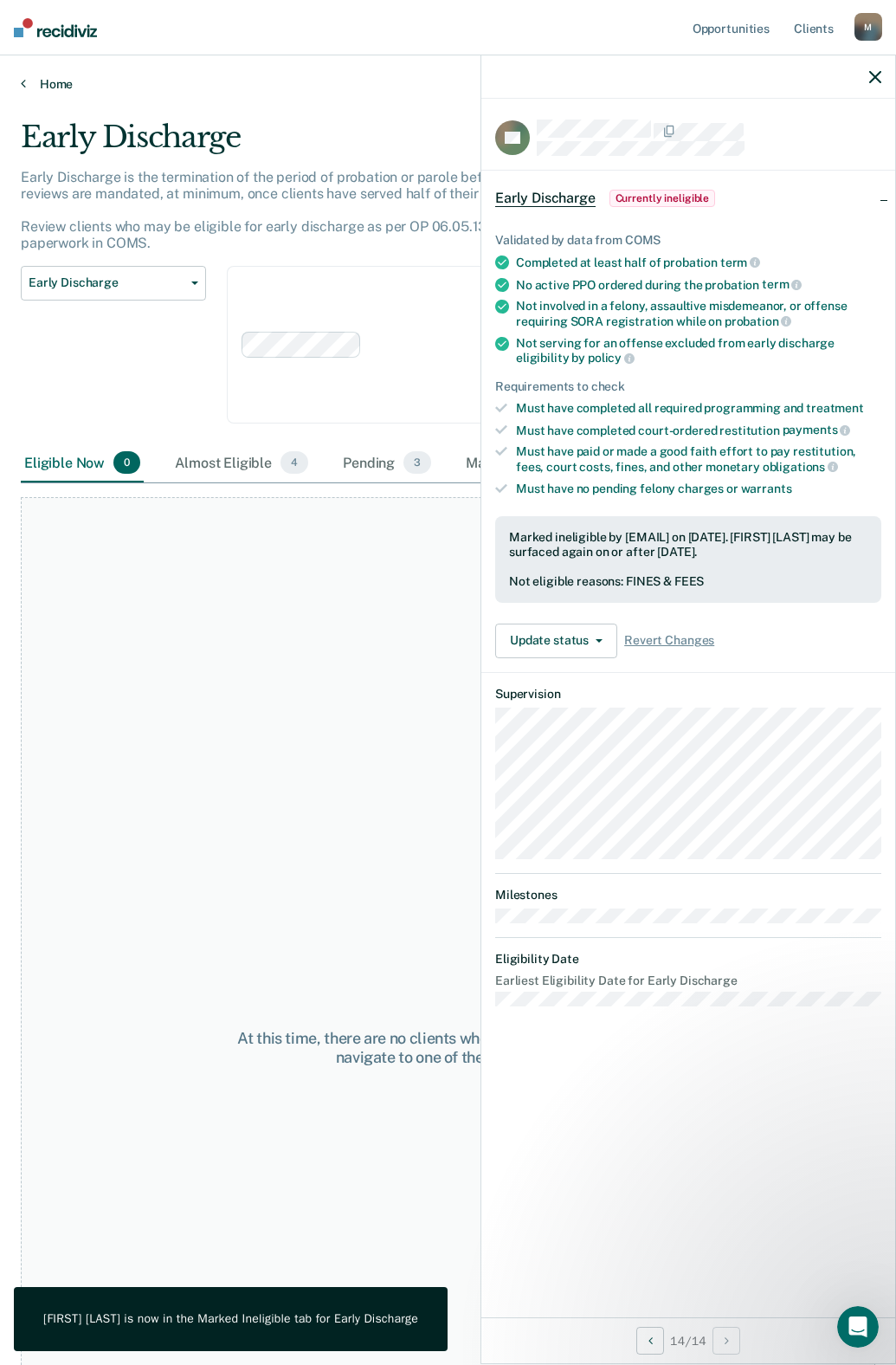 click at bounding box center (23, 83) 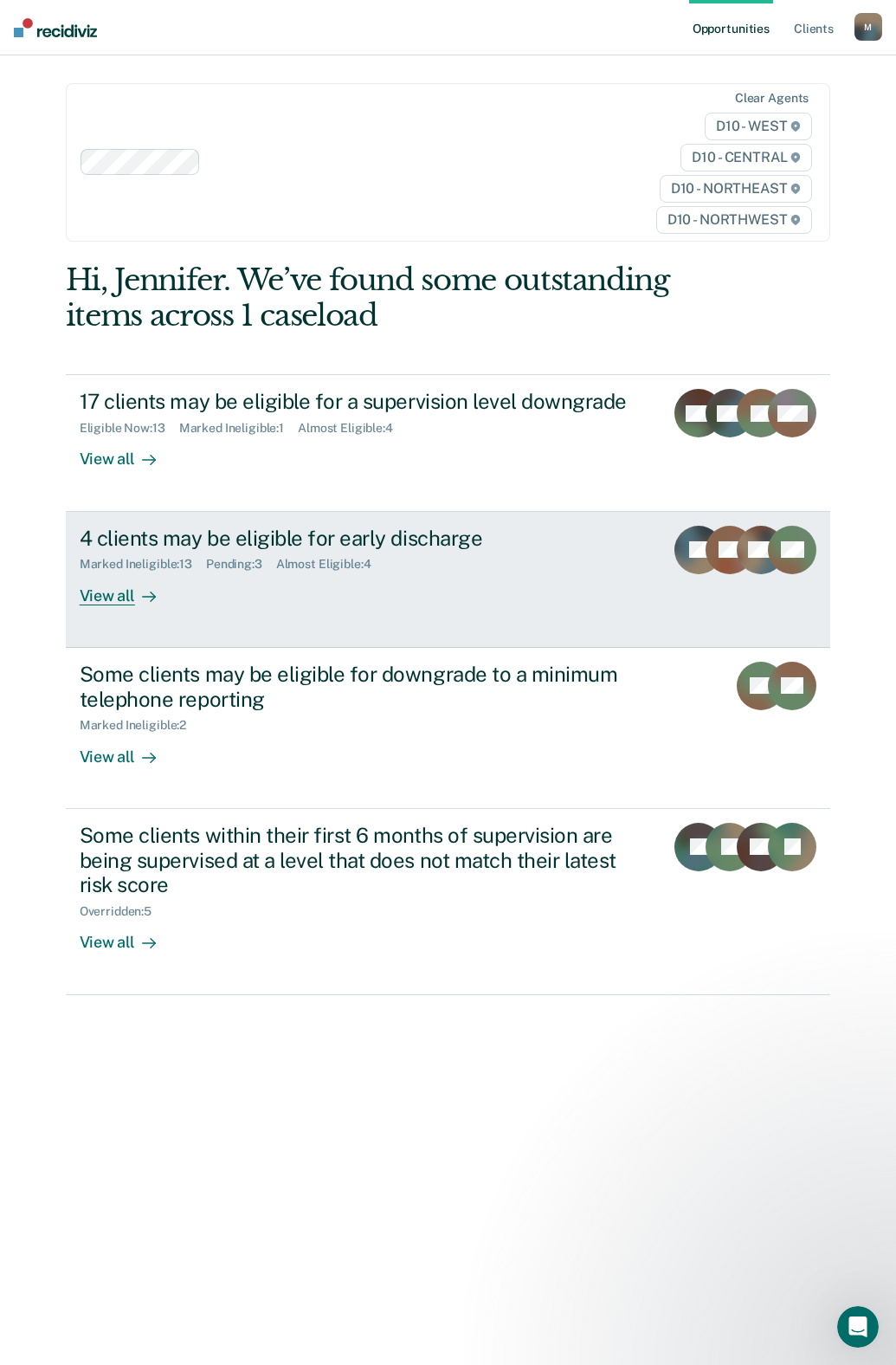 click on "View all" at bounding box center [128, 588] 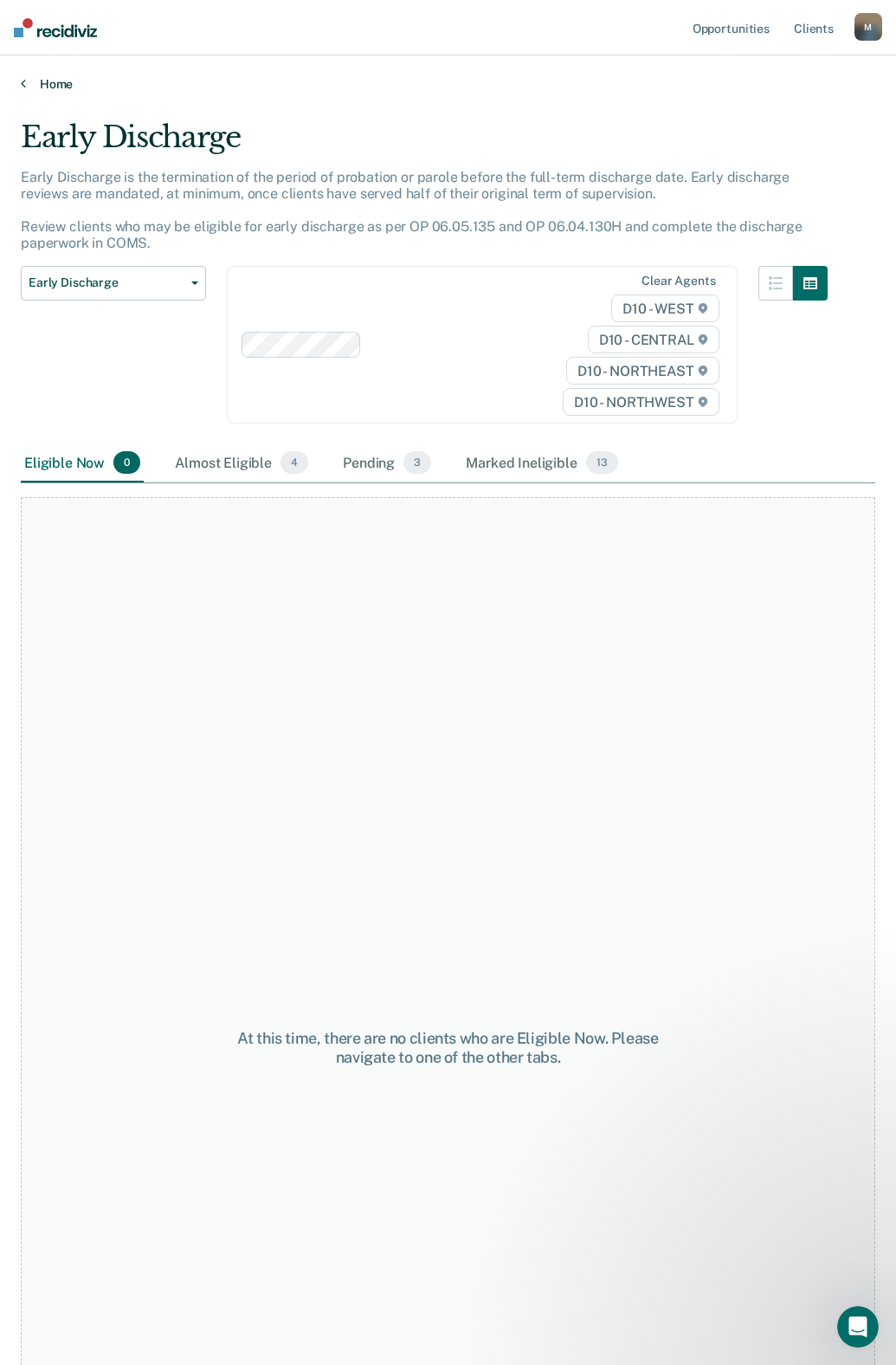 click on "Home" at bounding box center (448, 84) 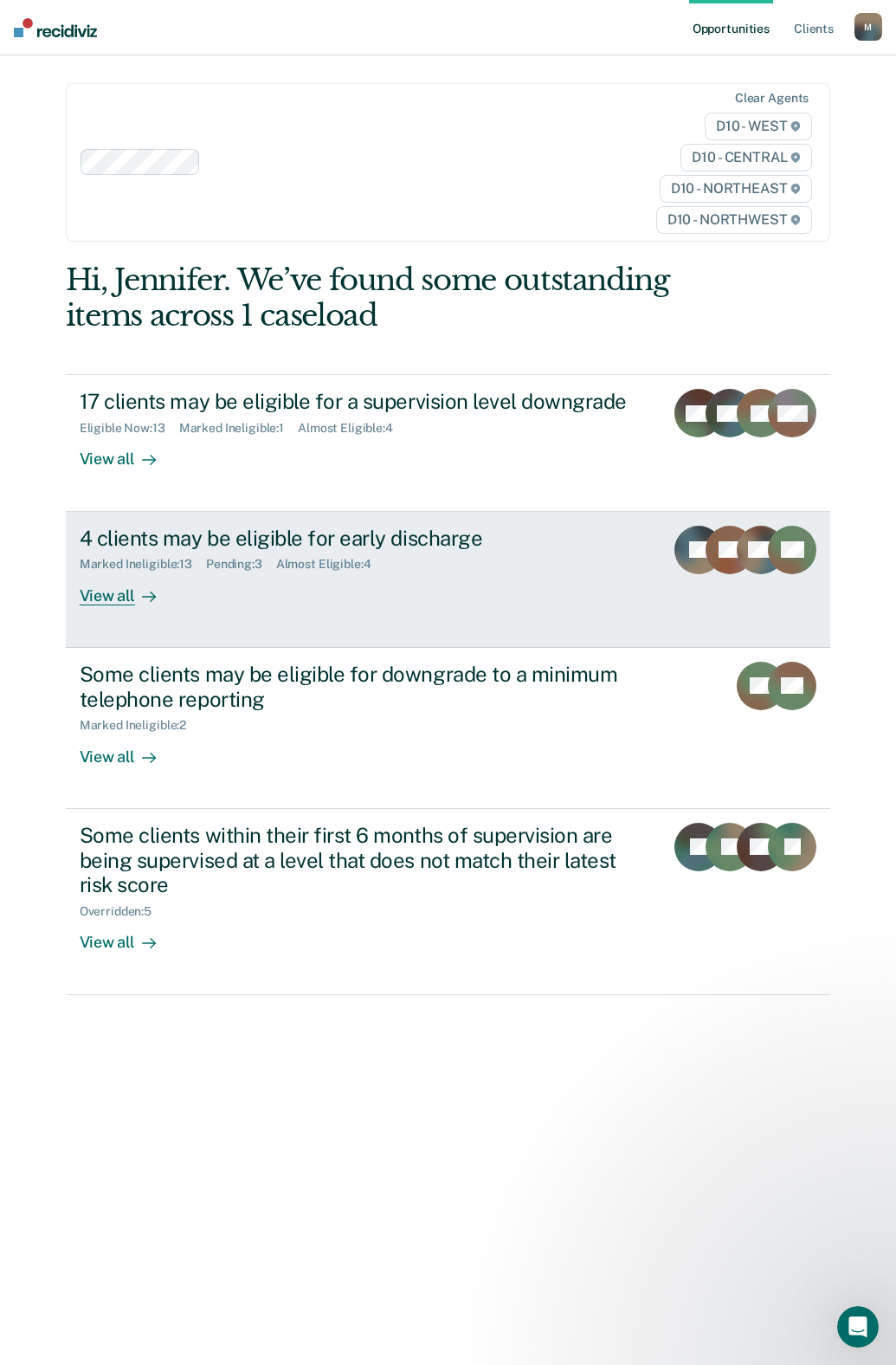 click on "View all" at bounding box center (128, 588) 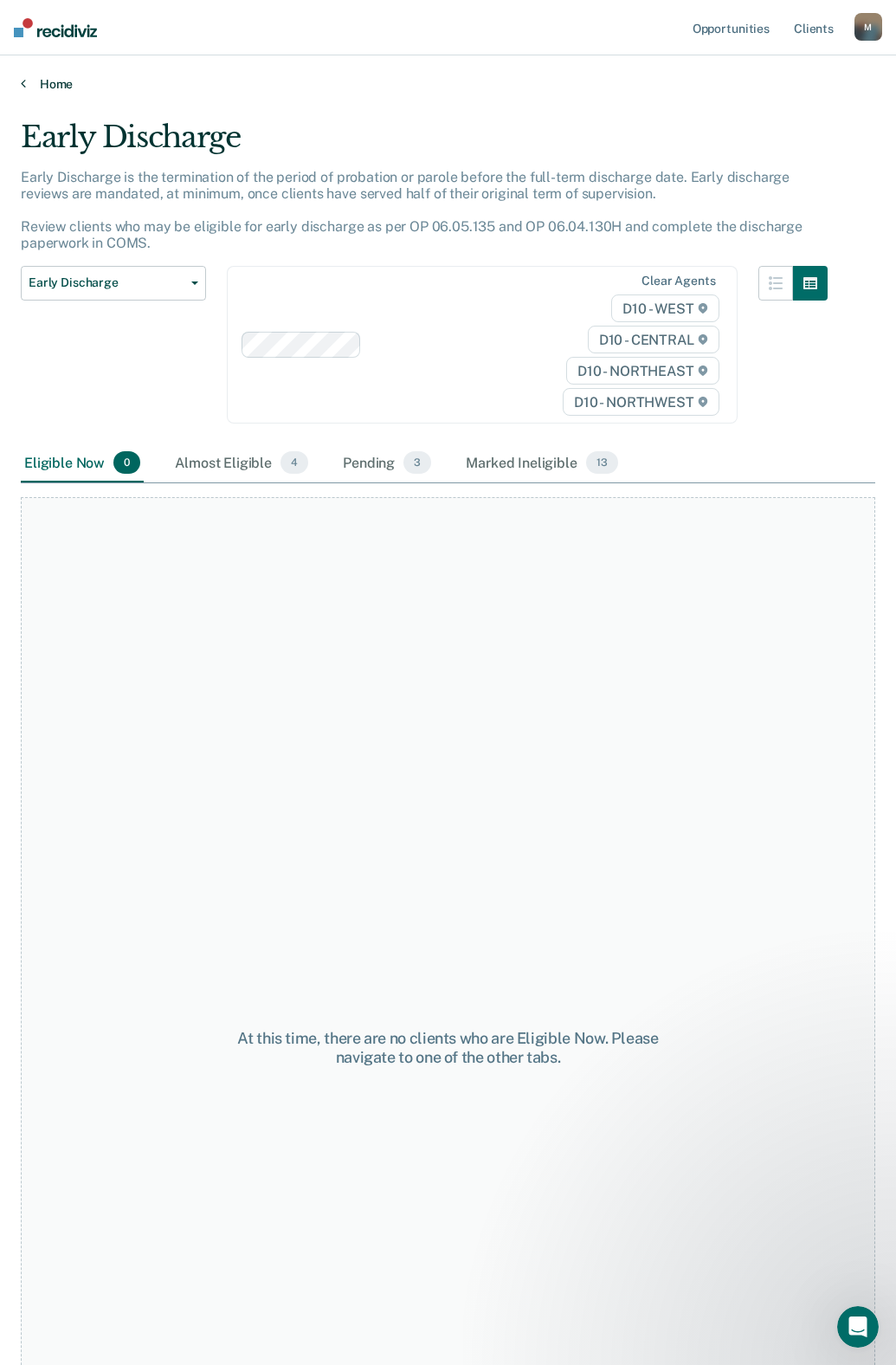 click on "Home" at bounding box center [448, 84] 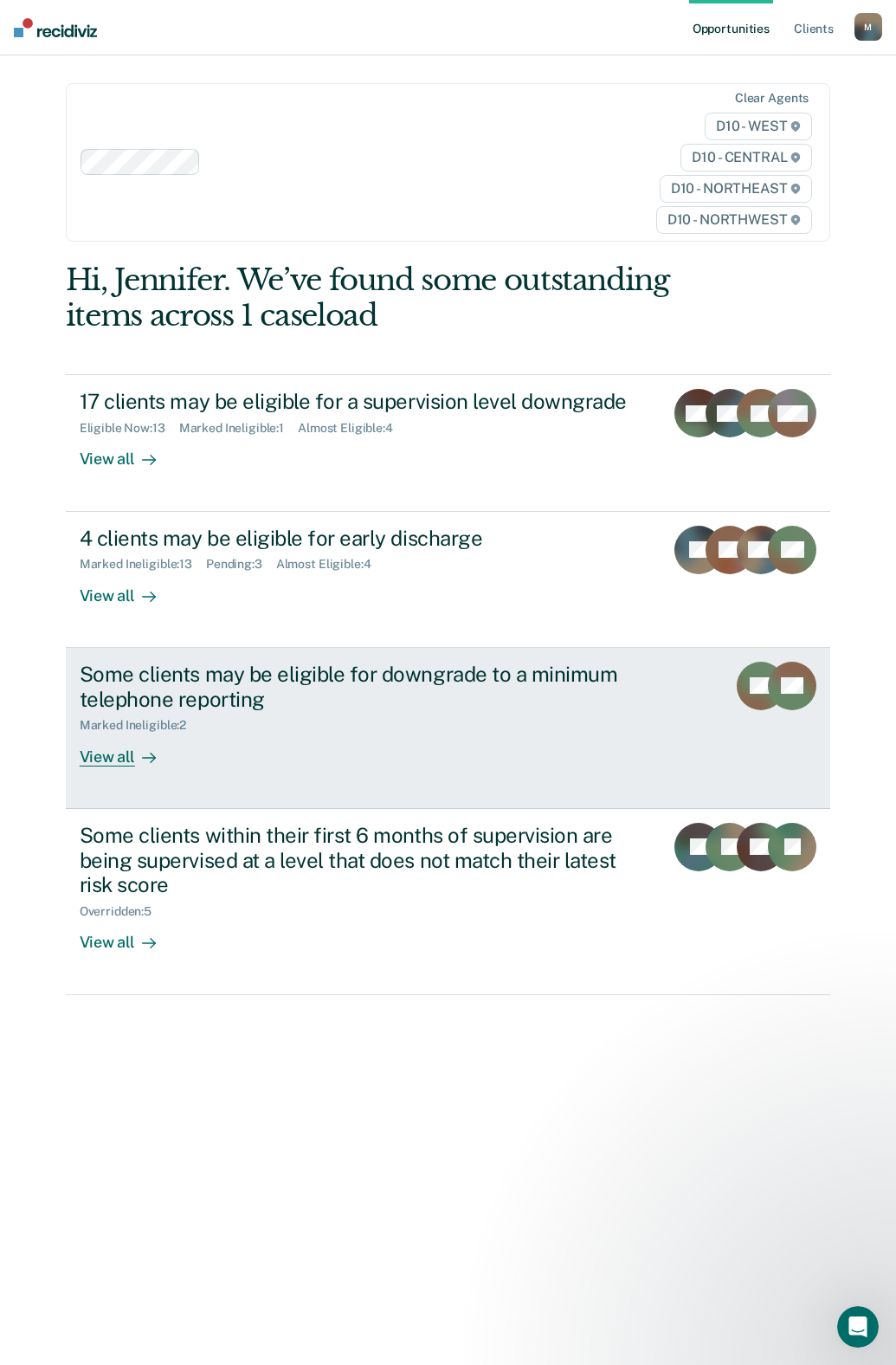 click on "View all" at bounding box center [128, 749] 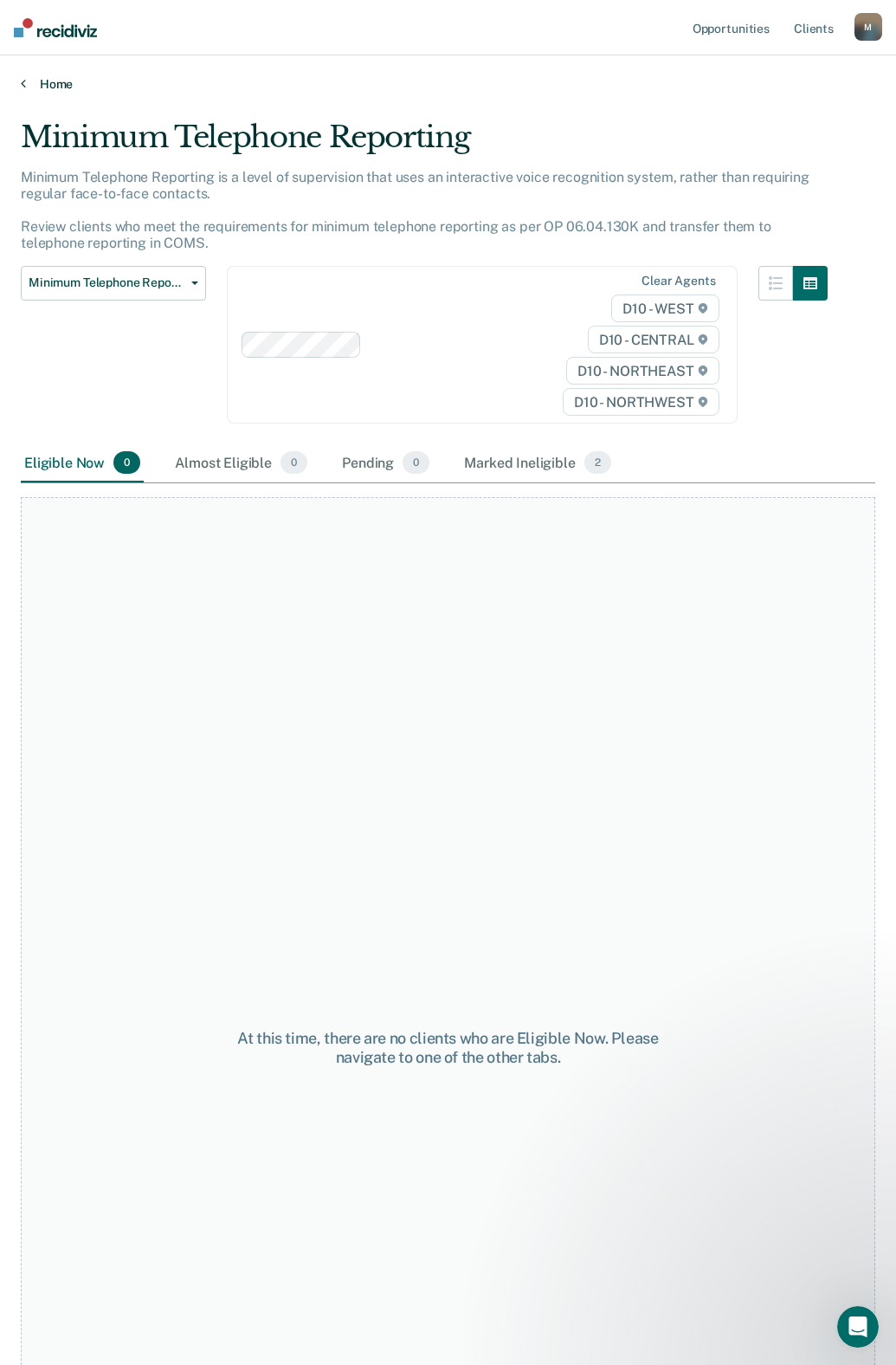 click on "Home" at bounding box center (448, 74) 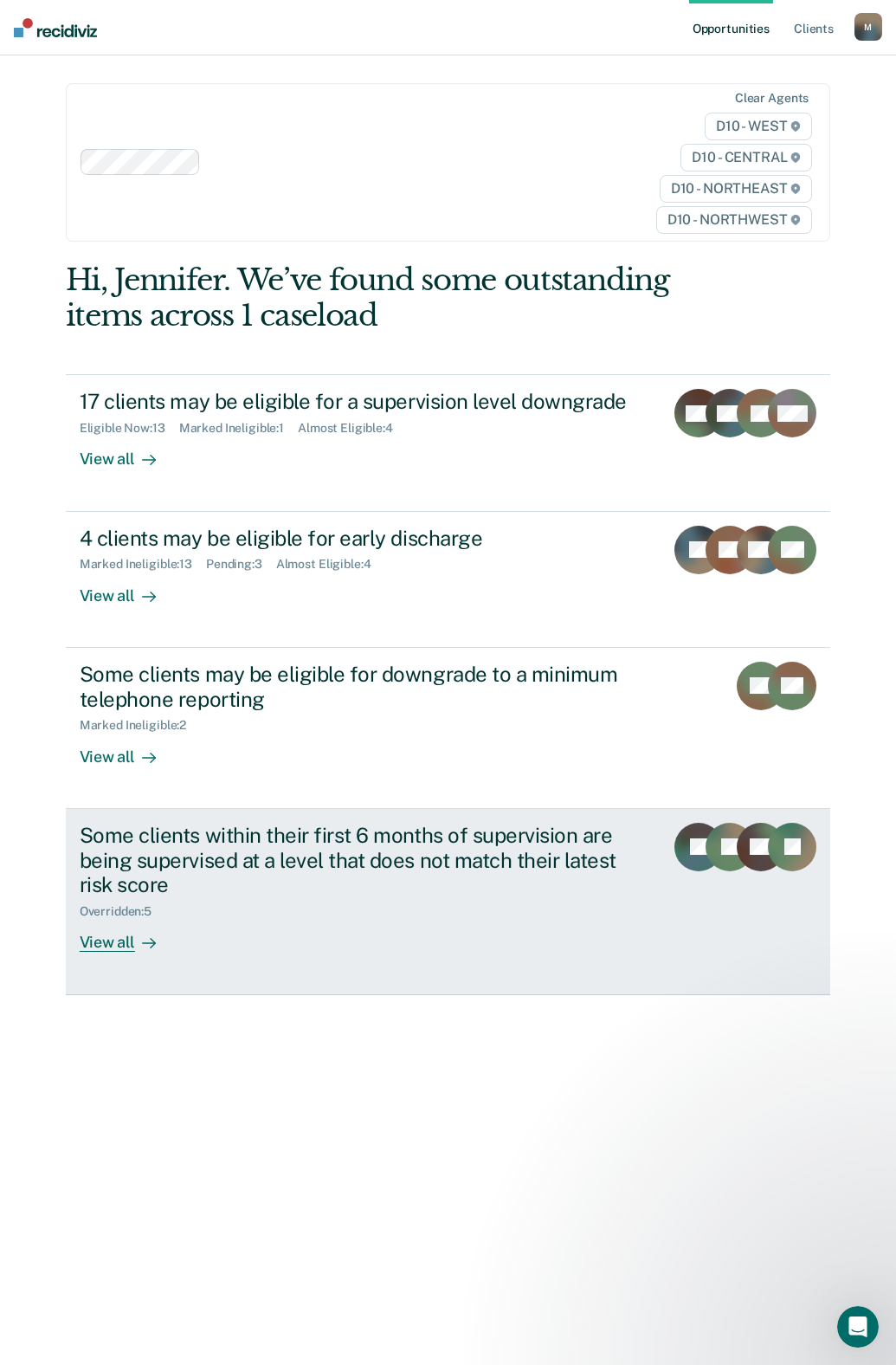 click on "View all" at bounding box center [128, 935] 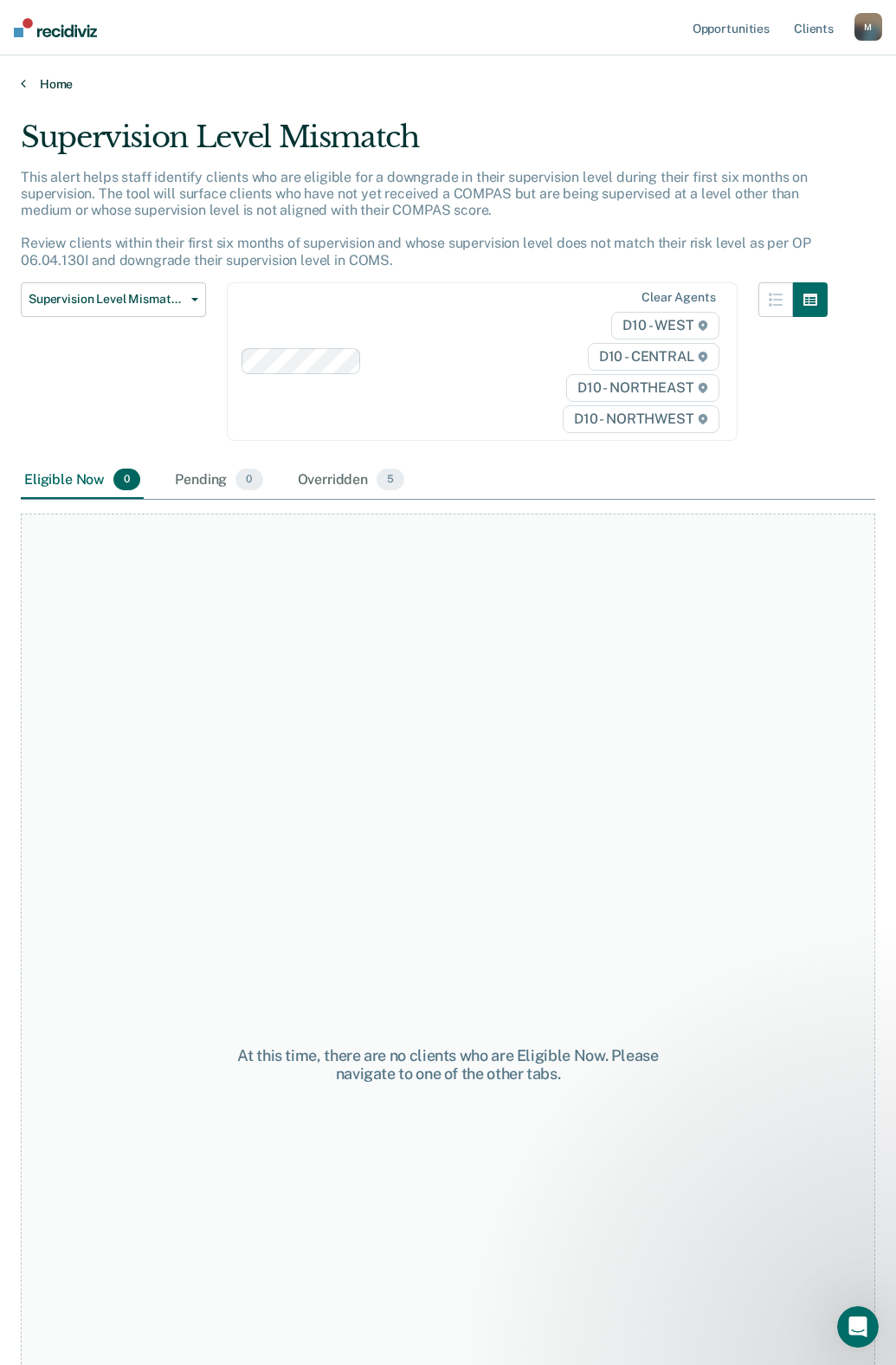 click on "Home" at bounding box center (448, 84) 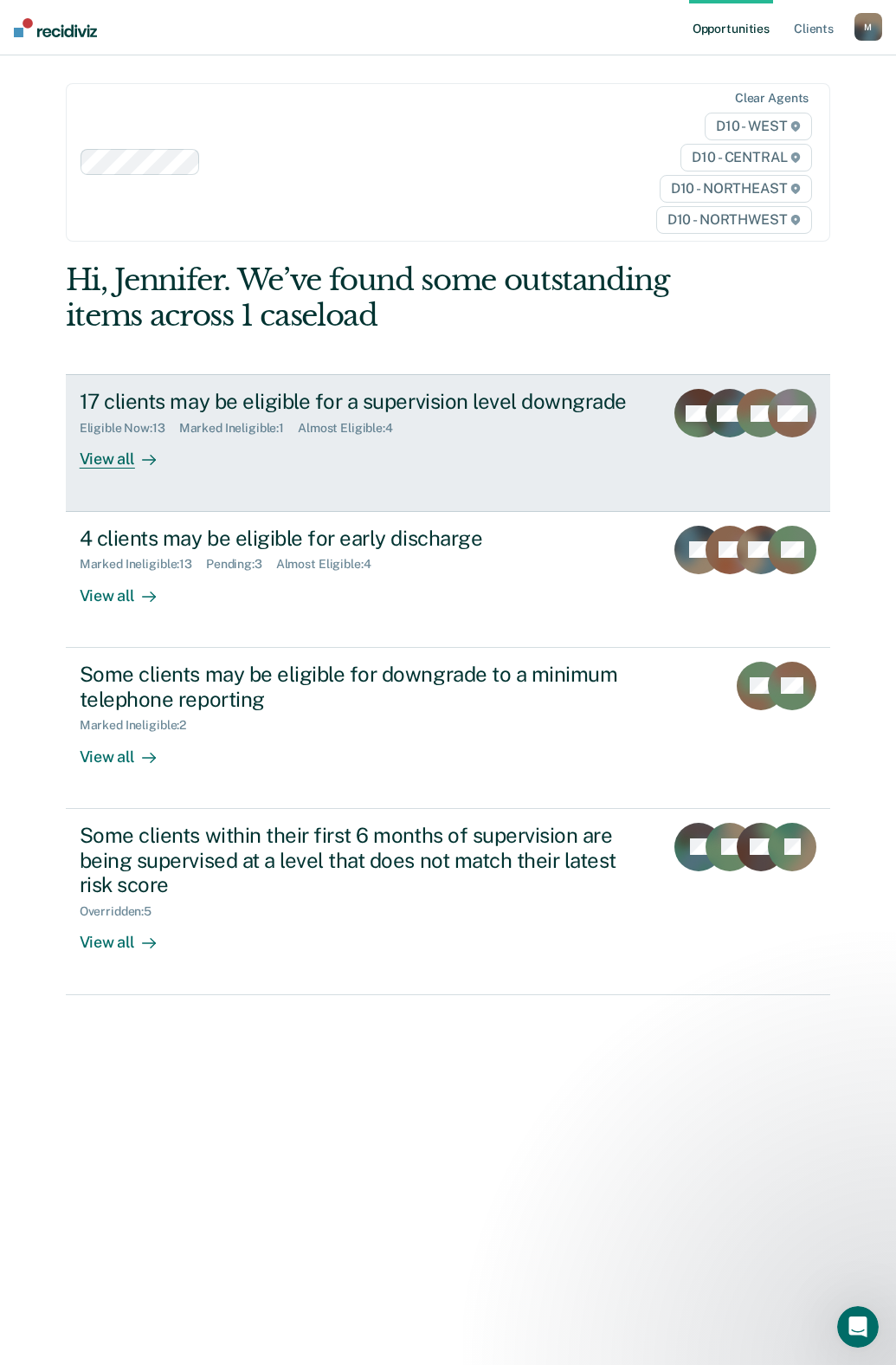 click on "View all" at bounding box center [128, 452] 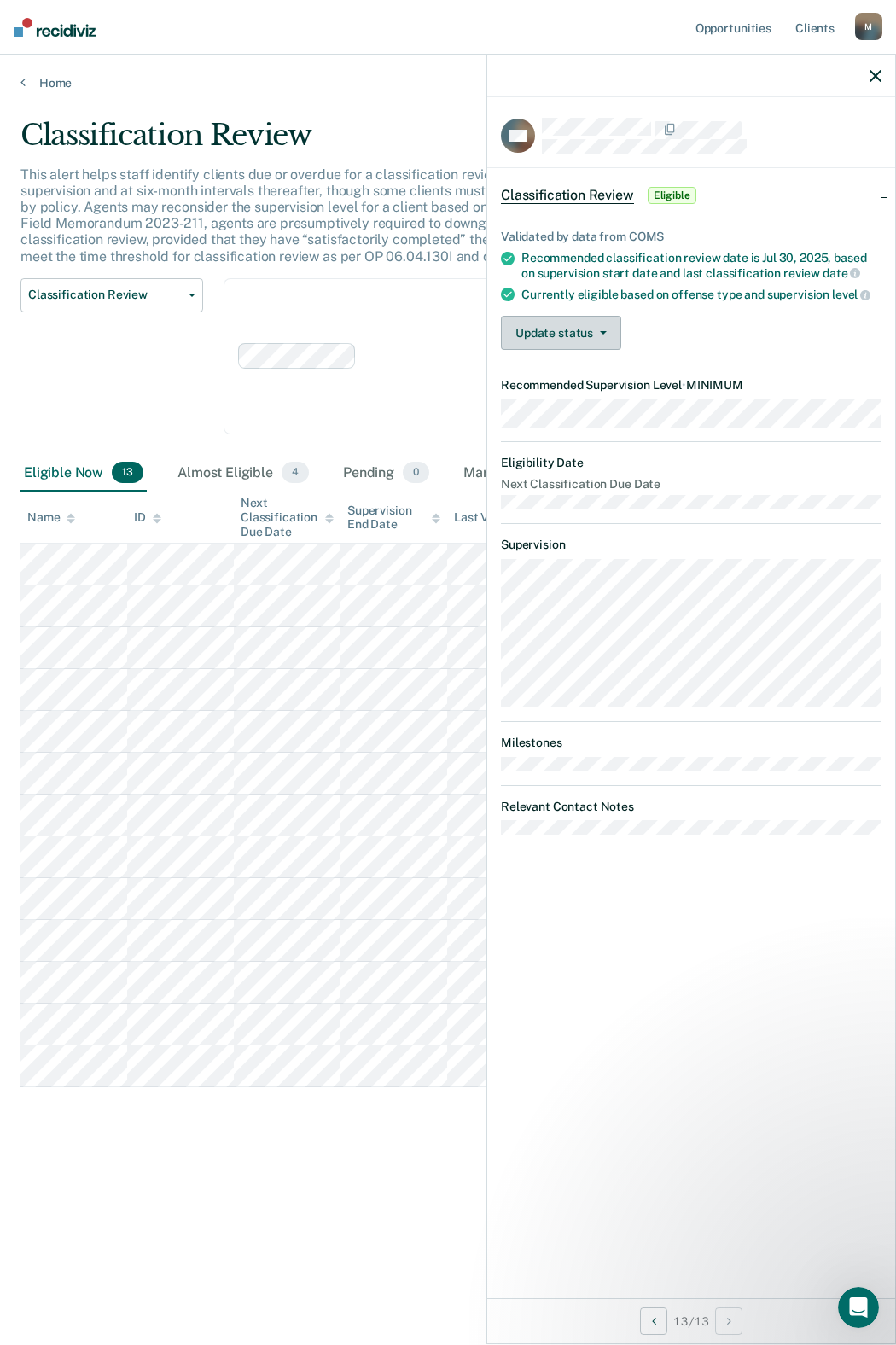 click on "Update status" at bounding box center [561, 333] 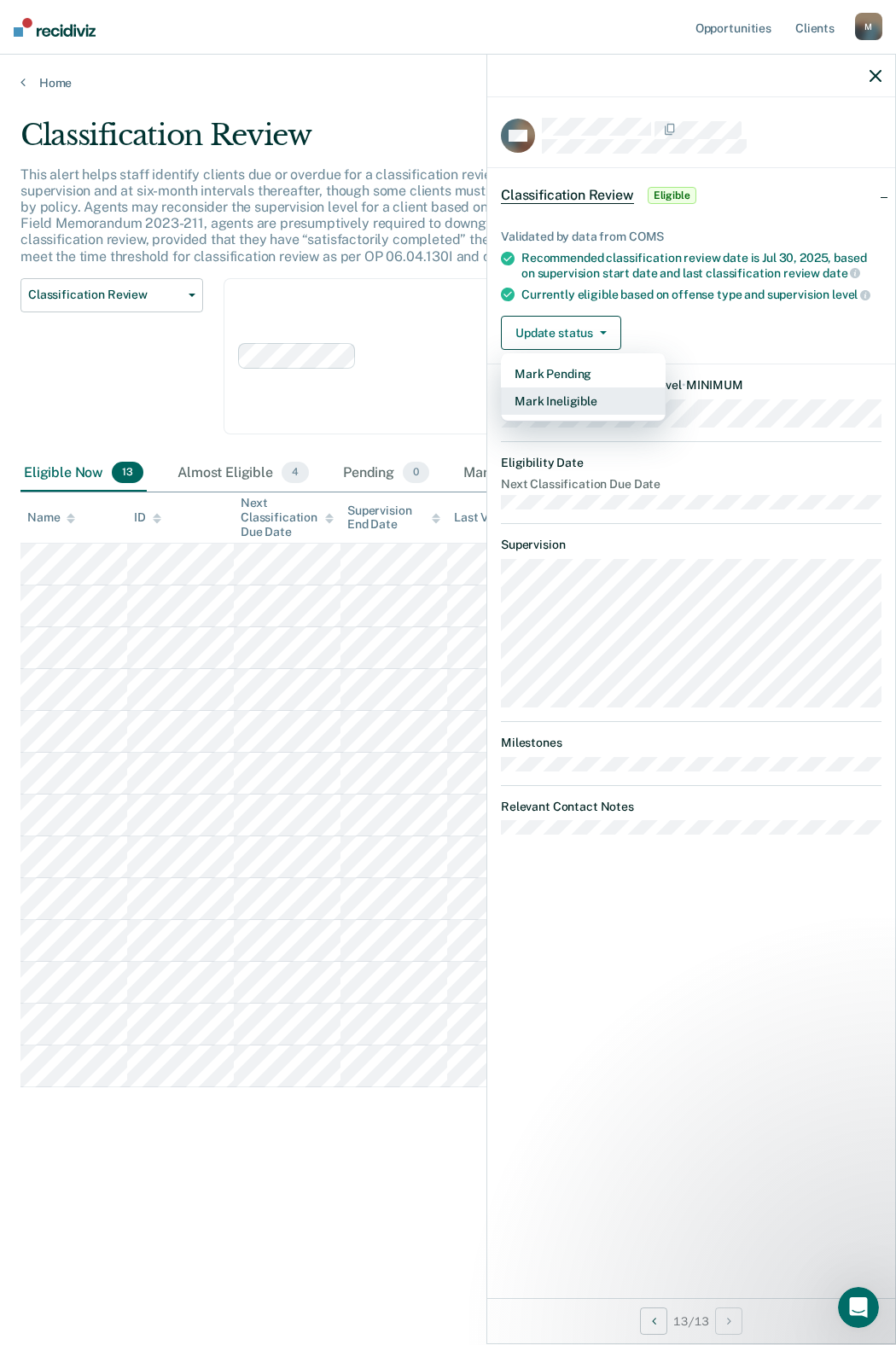 click on "Mark Ineligible" at bounding box center [583, 401] 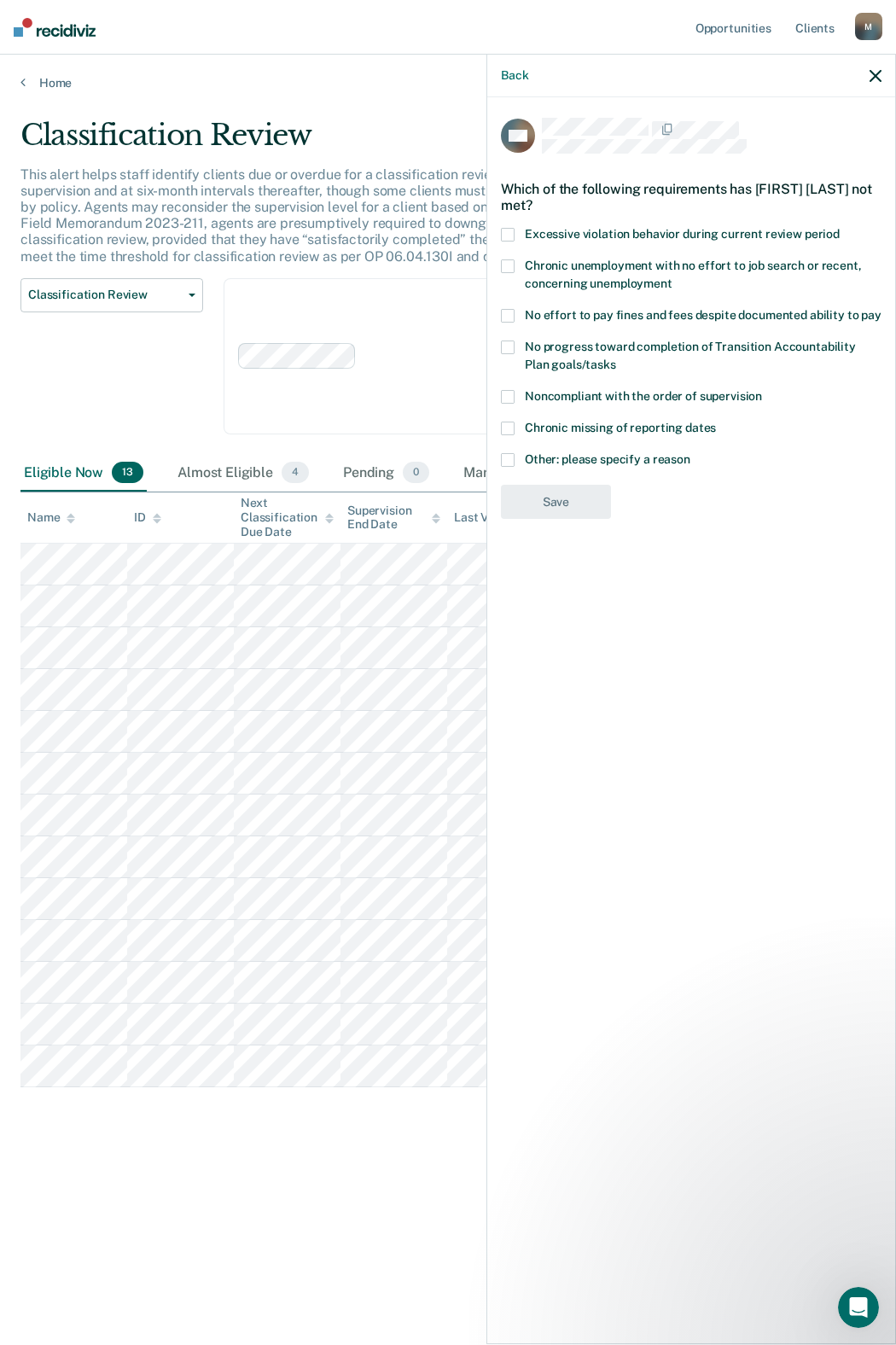 click at bounding box center (508, 235) 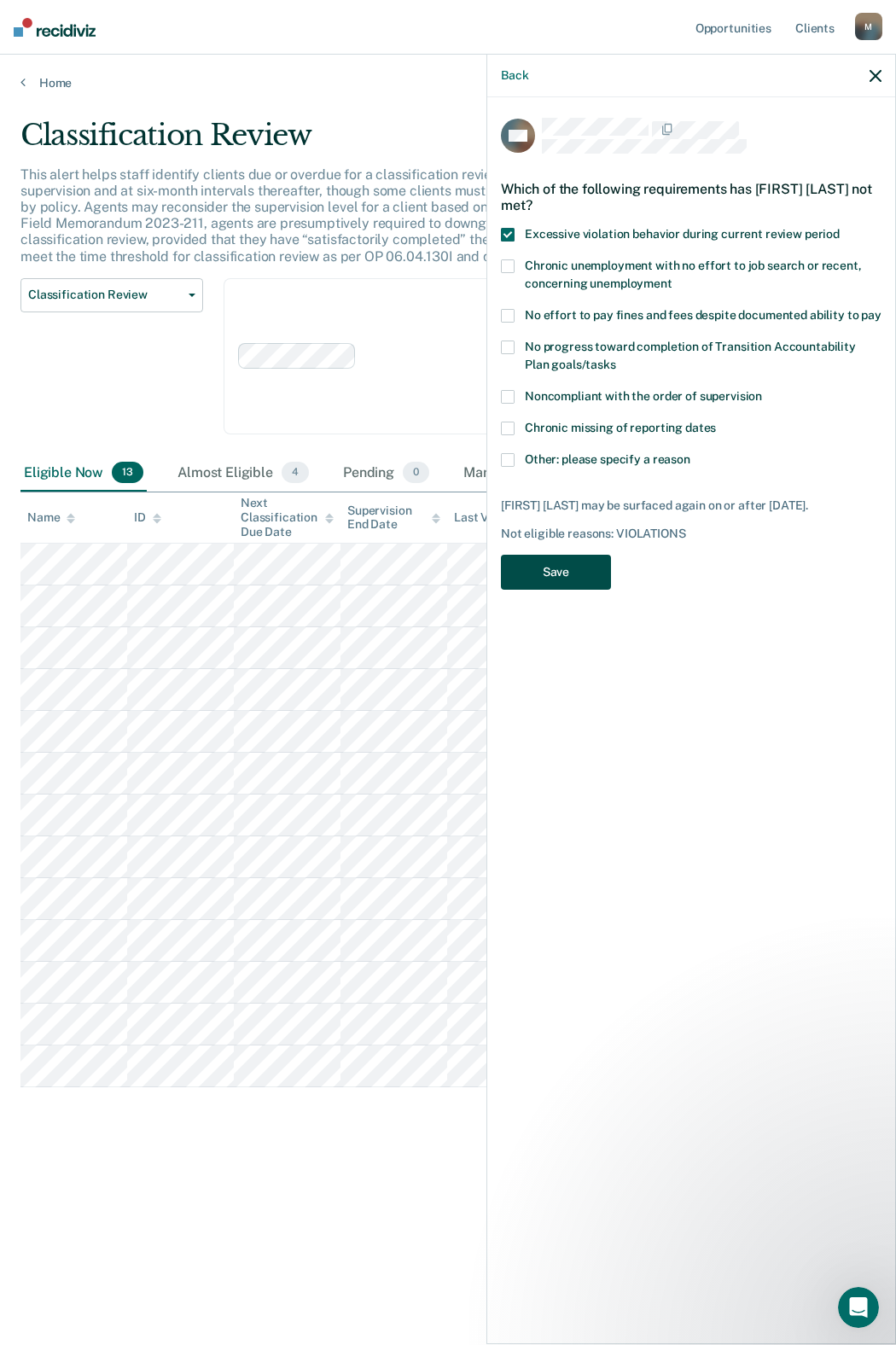 click on "Save" at bounding box center [556, 572] 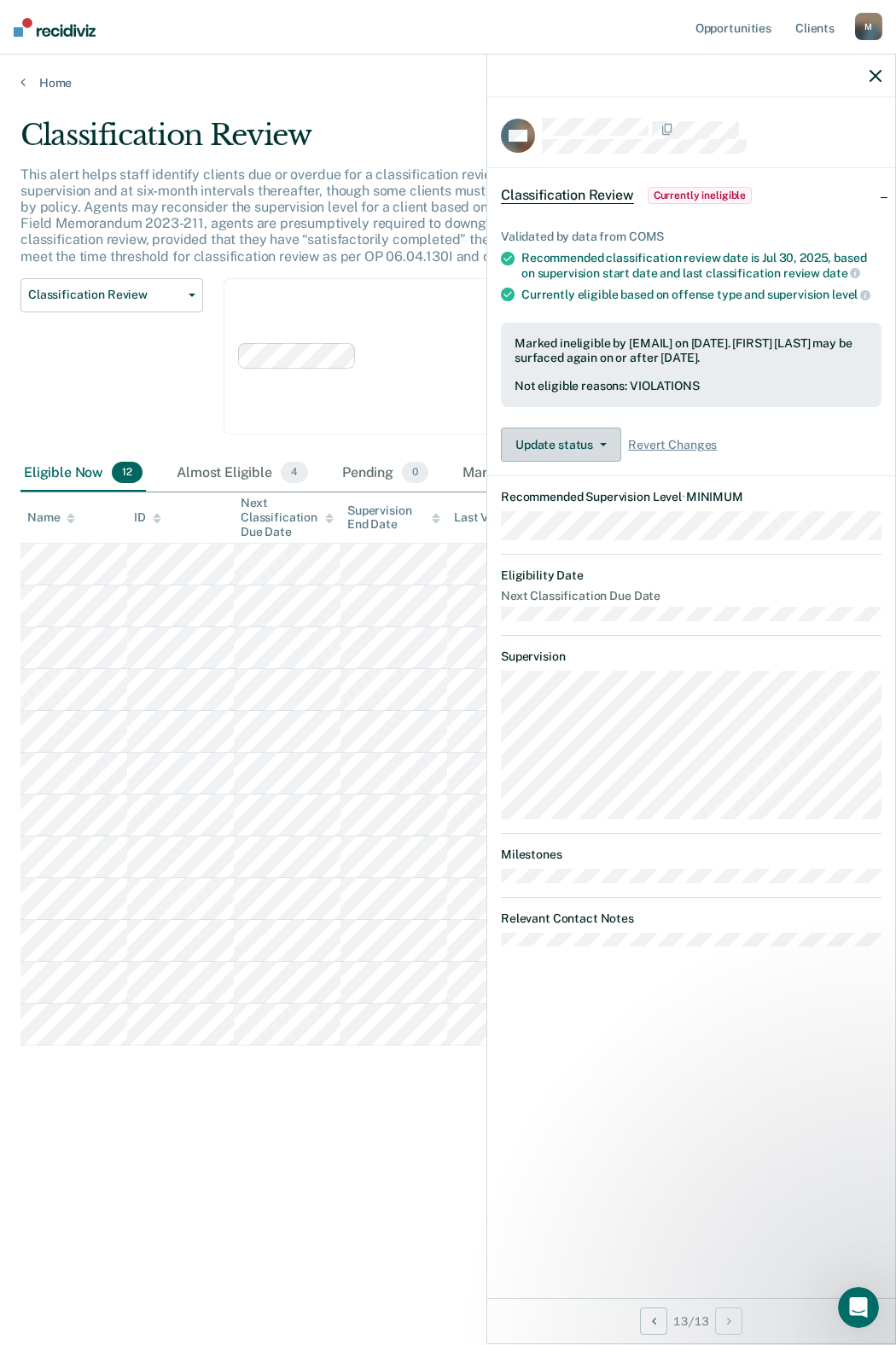 click on "Update status" at bounding box center [561, 445] 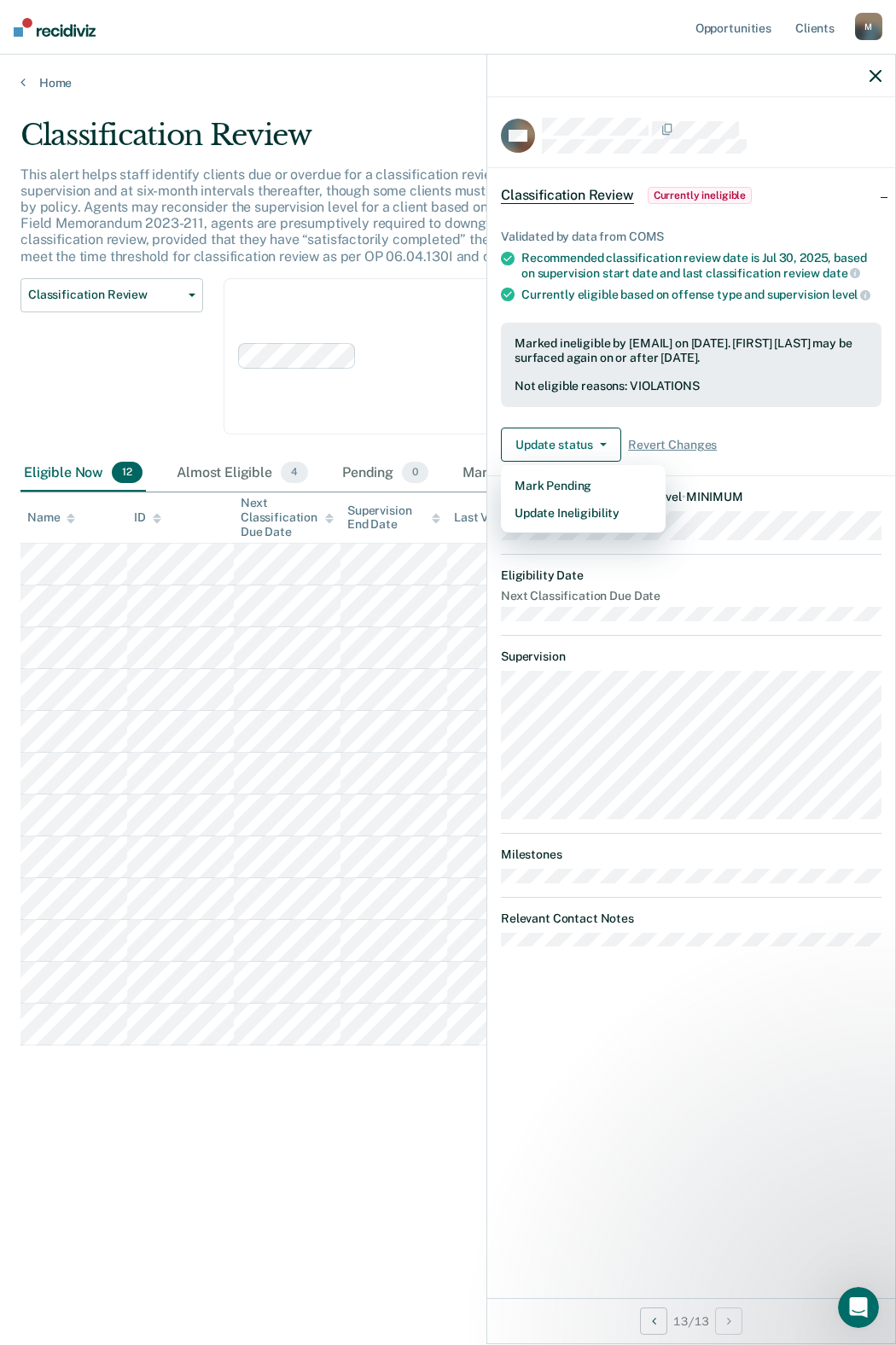 click on "Eligibility Date Next Classification Due Date" at bounding box center (691, 595) 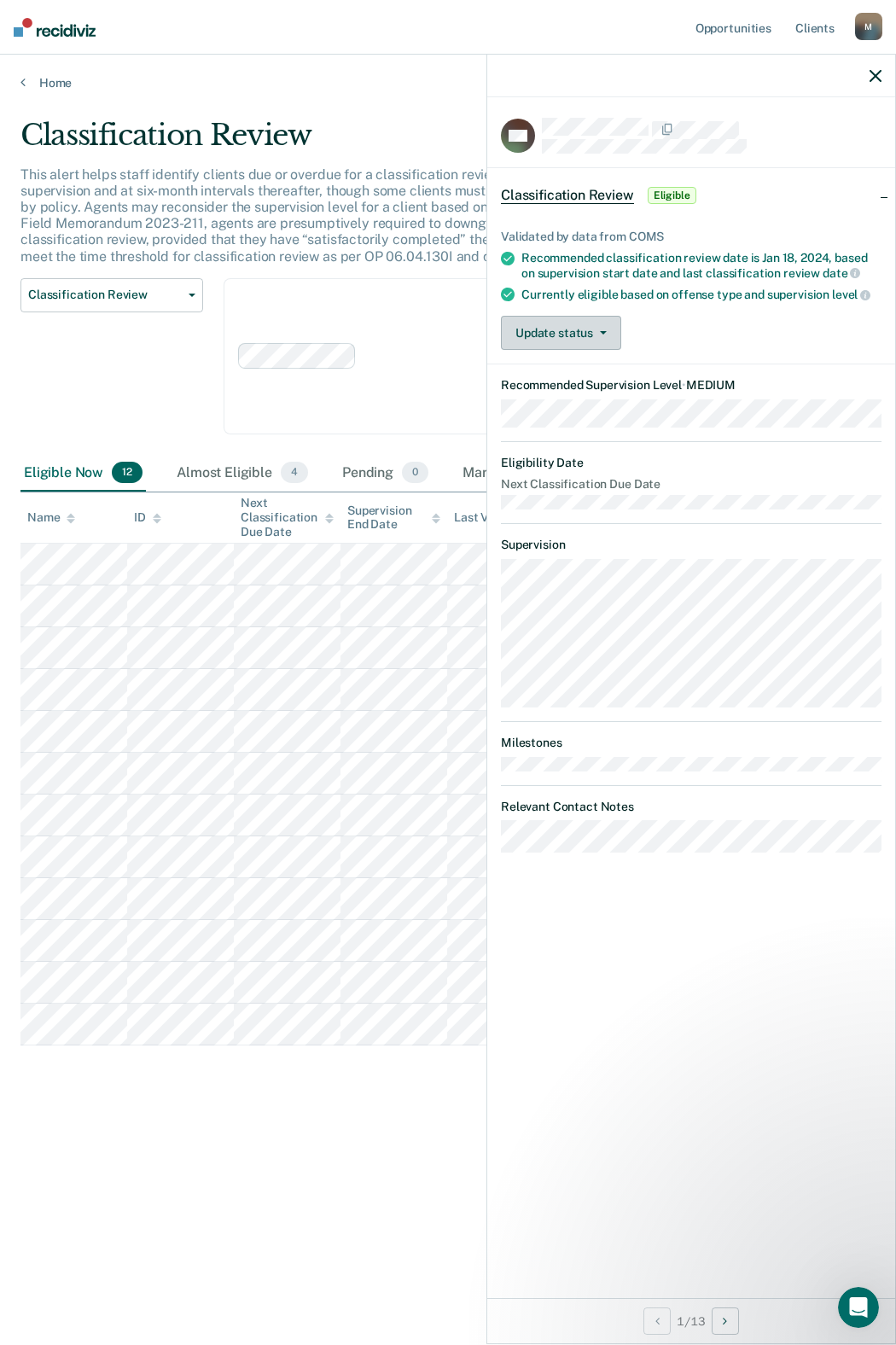 click on "Update status" at bounding box center (561, 333) 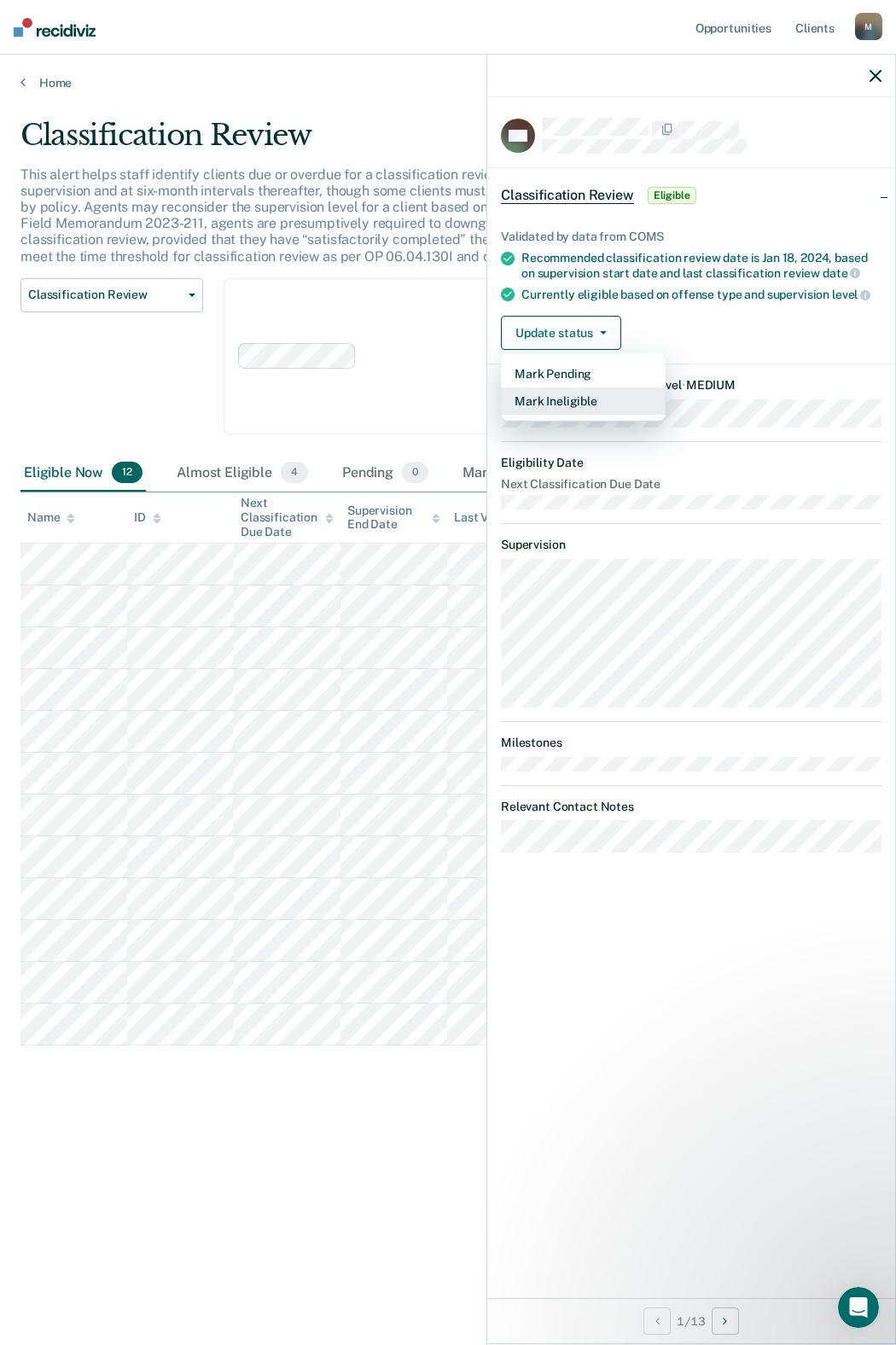 click on "Mark Ineligible" at bounding box center [583, 401] 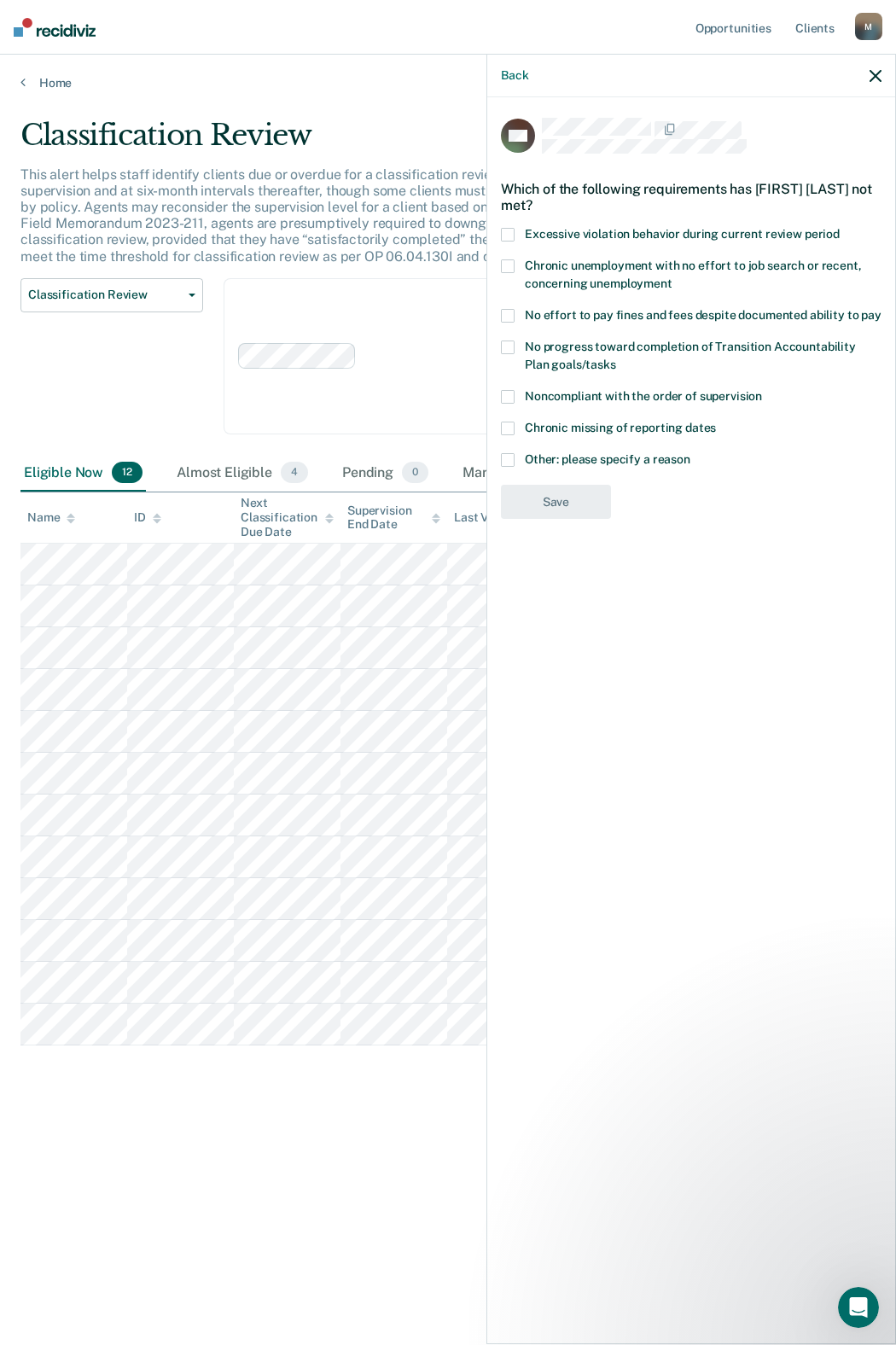 click at bounding box center [508, 235] 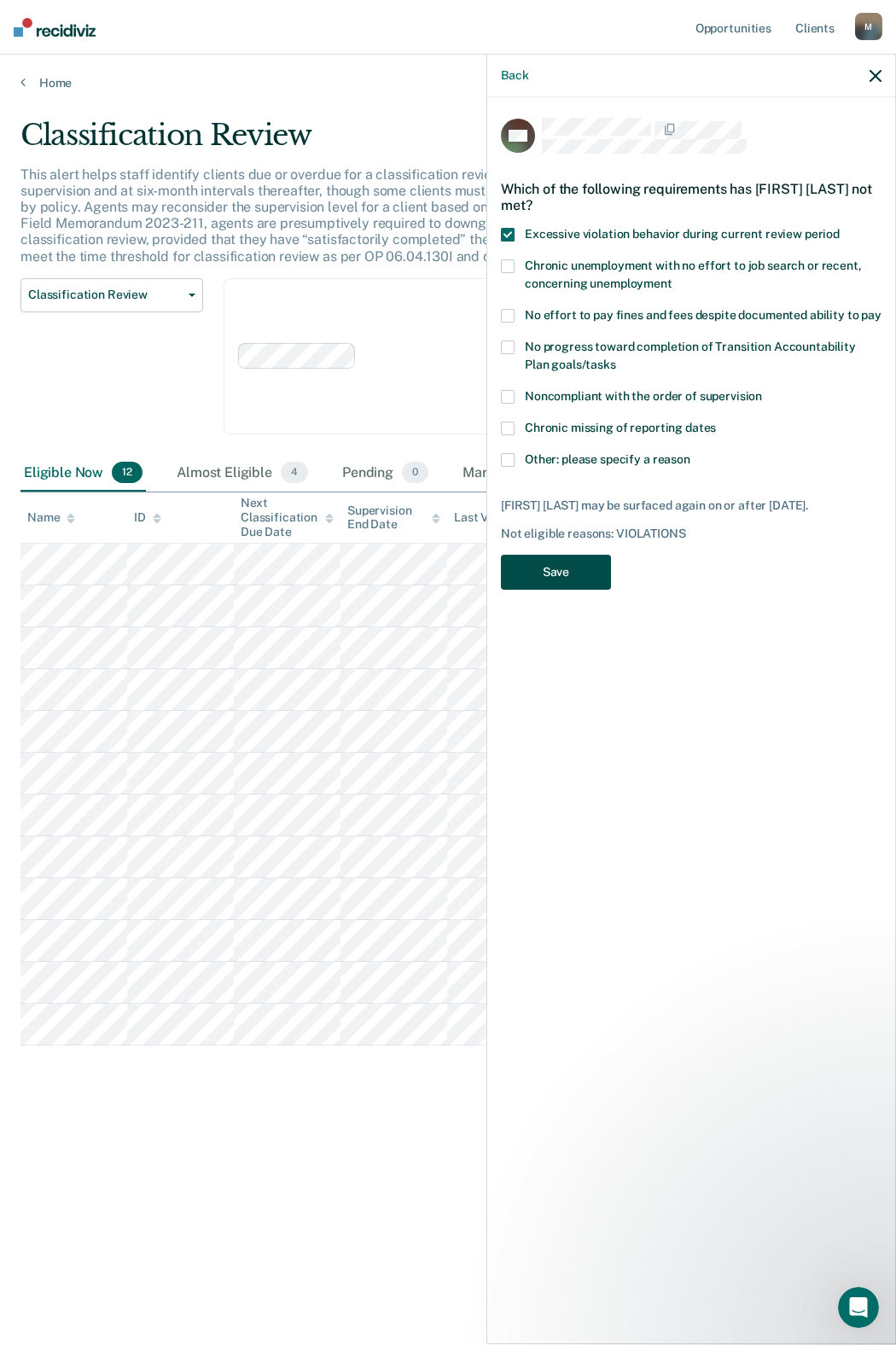 click on "Save" at bounding box center [556, 572] 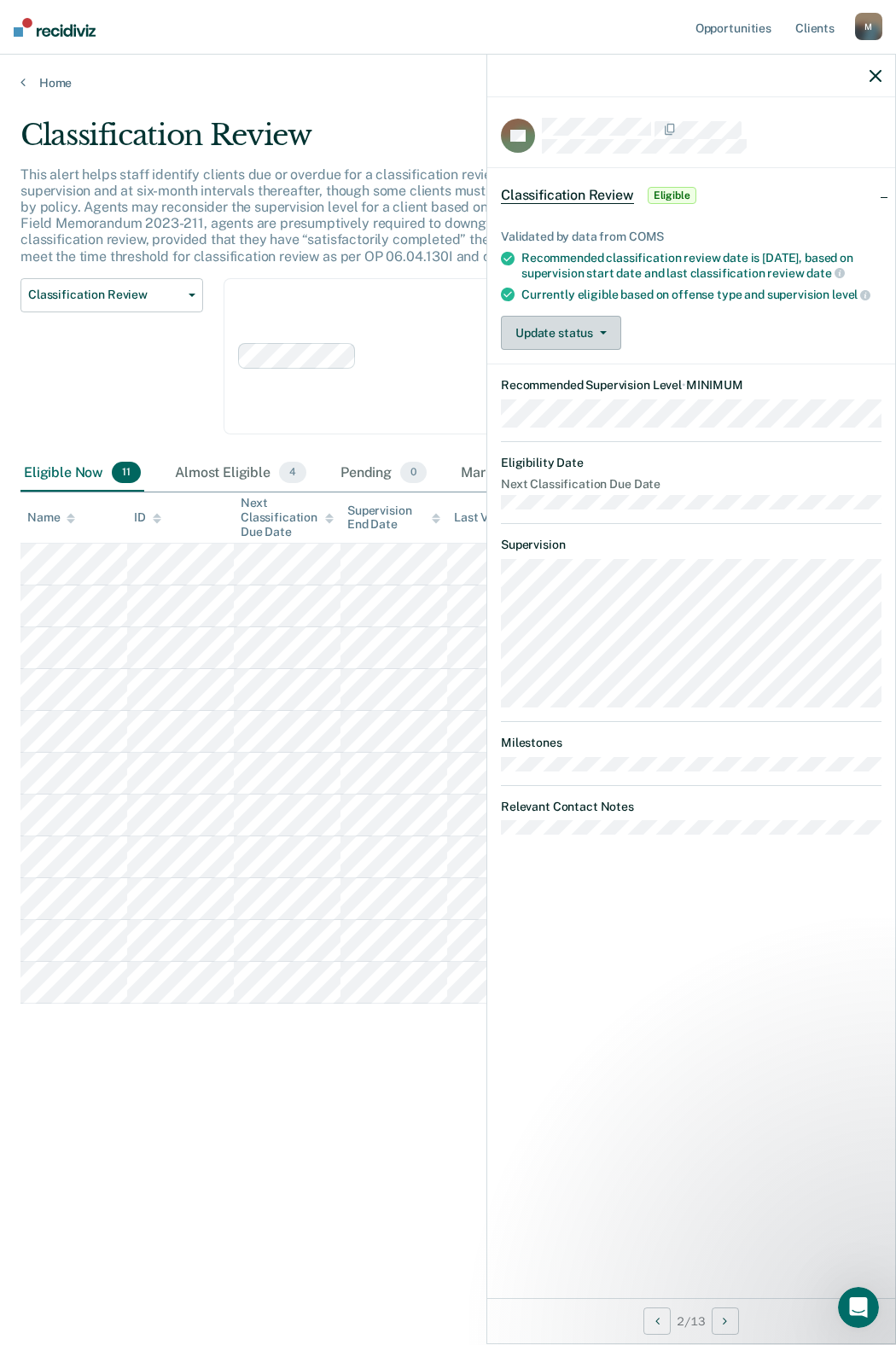 click on "Update status" at bounding box center (561, 333) 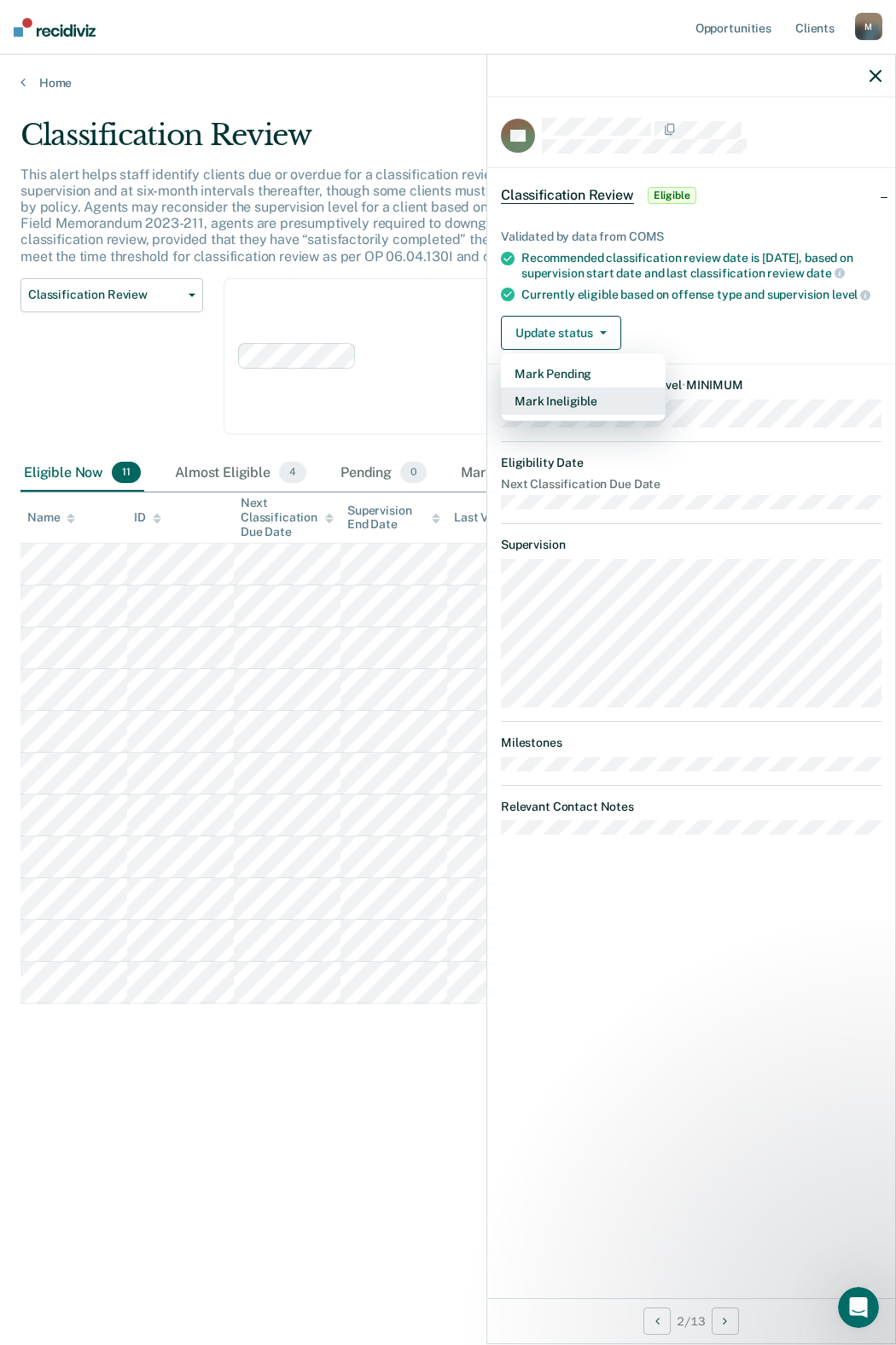 click on "Mark Ineligible" at bounding box center (583, 401) 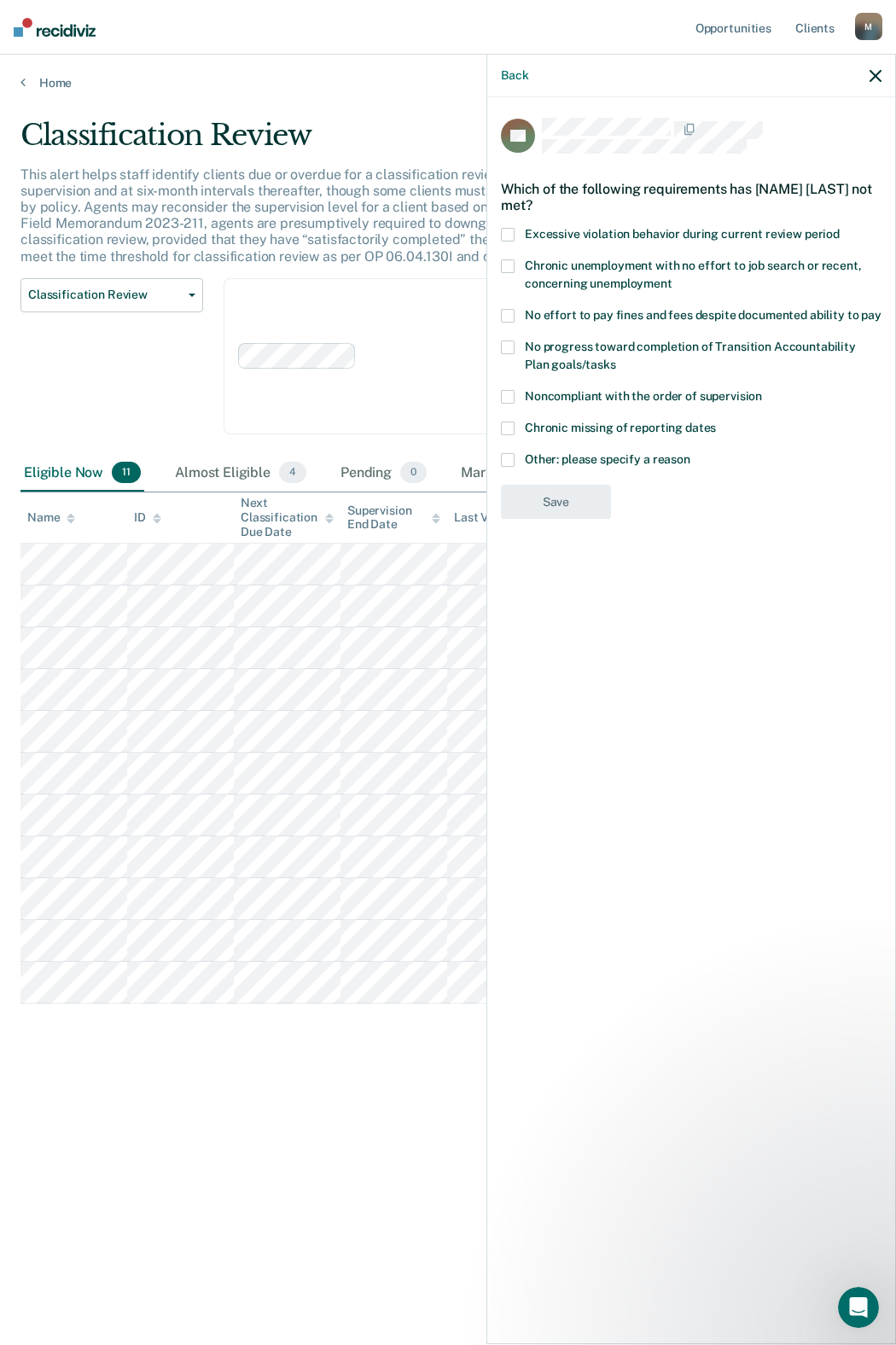 click at bounding box center [508, 460] 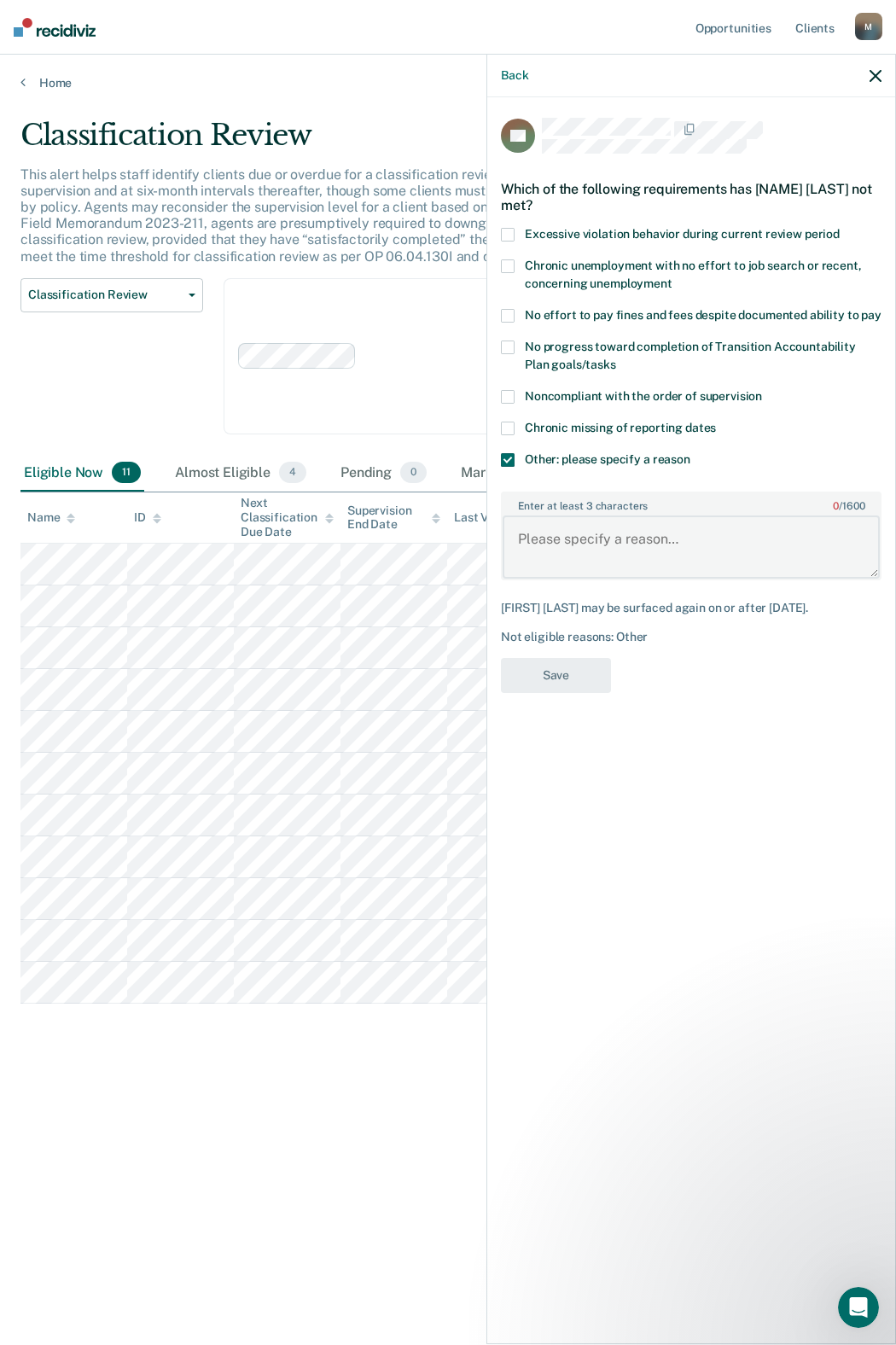 click on "Enter at least 3 characters 0  /  1600" at bounding box center [691, 547] 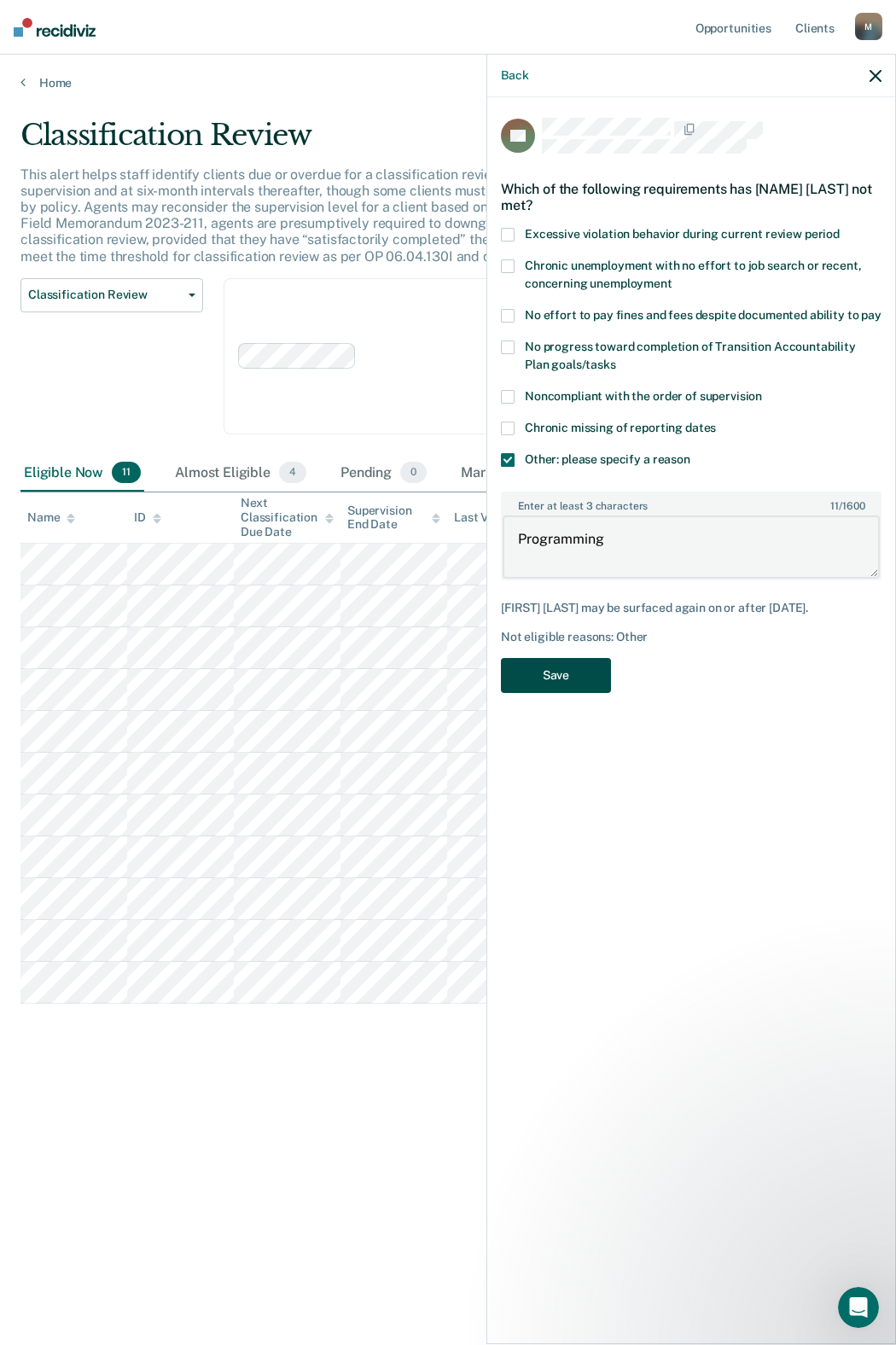 type on "Programming" 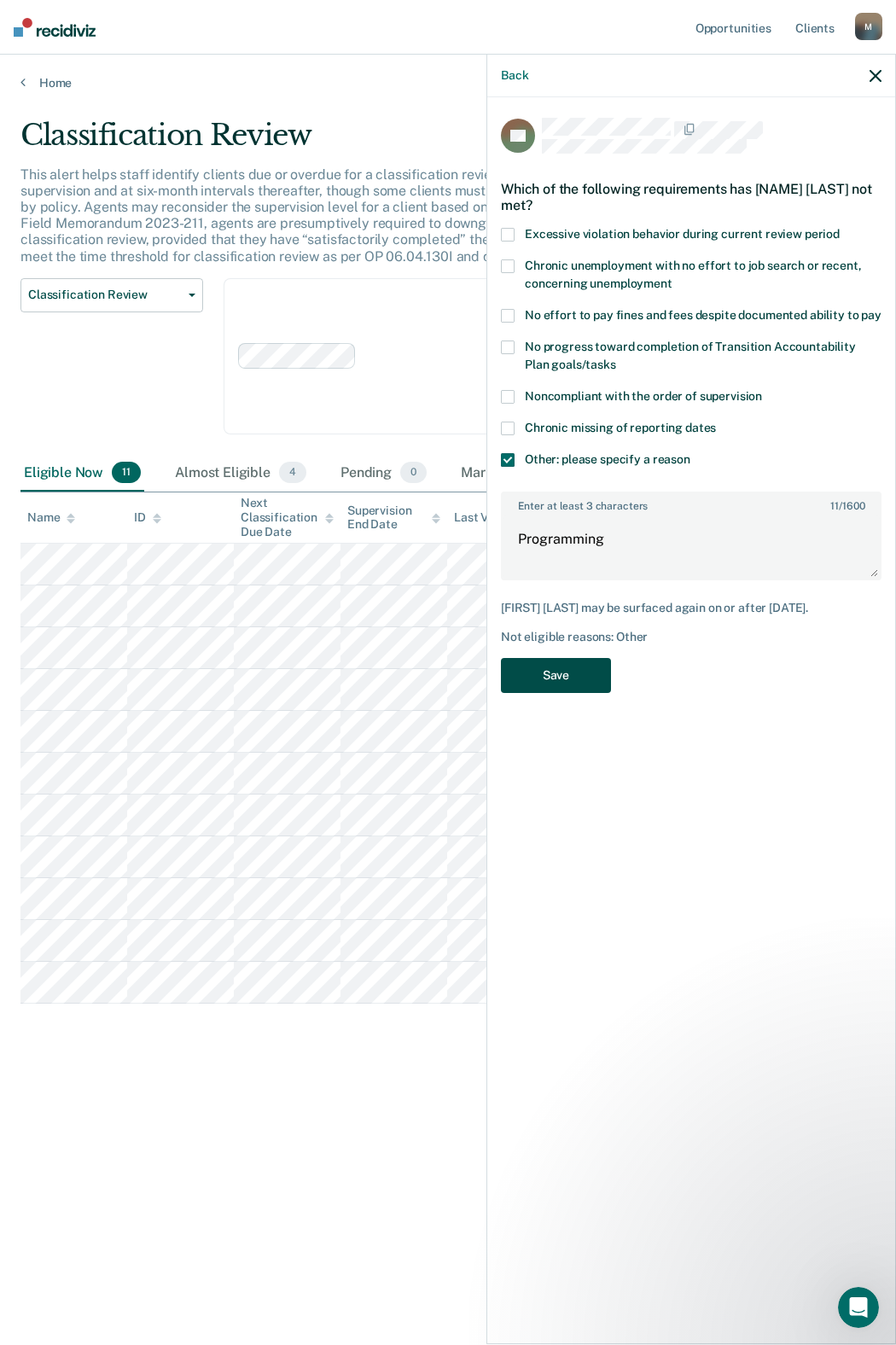 click on "Save" at bounding box center [556, 675] 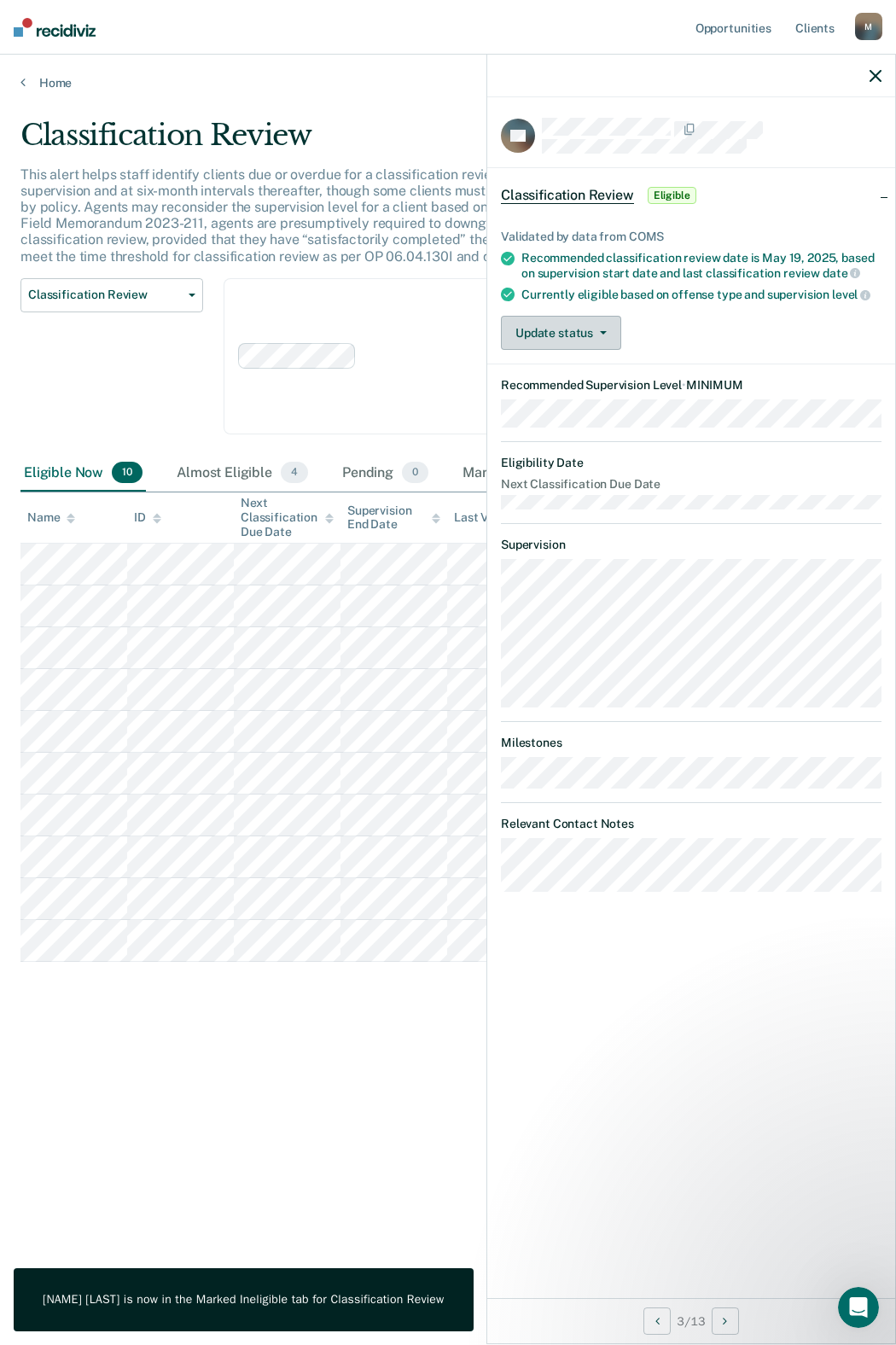 click on "Update status" at bounding box center [561, 333] 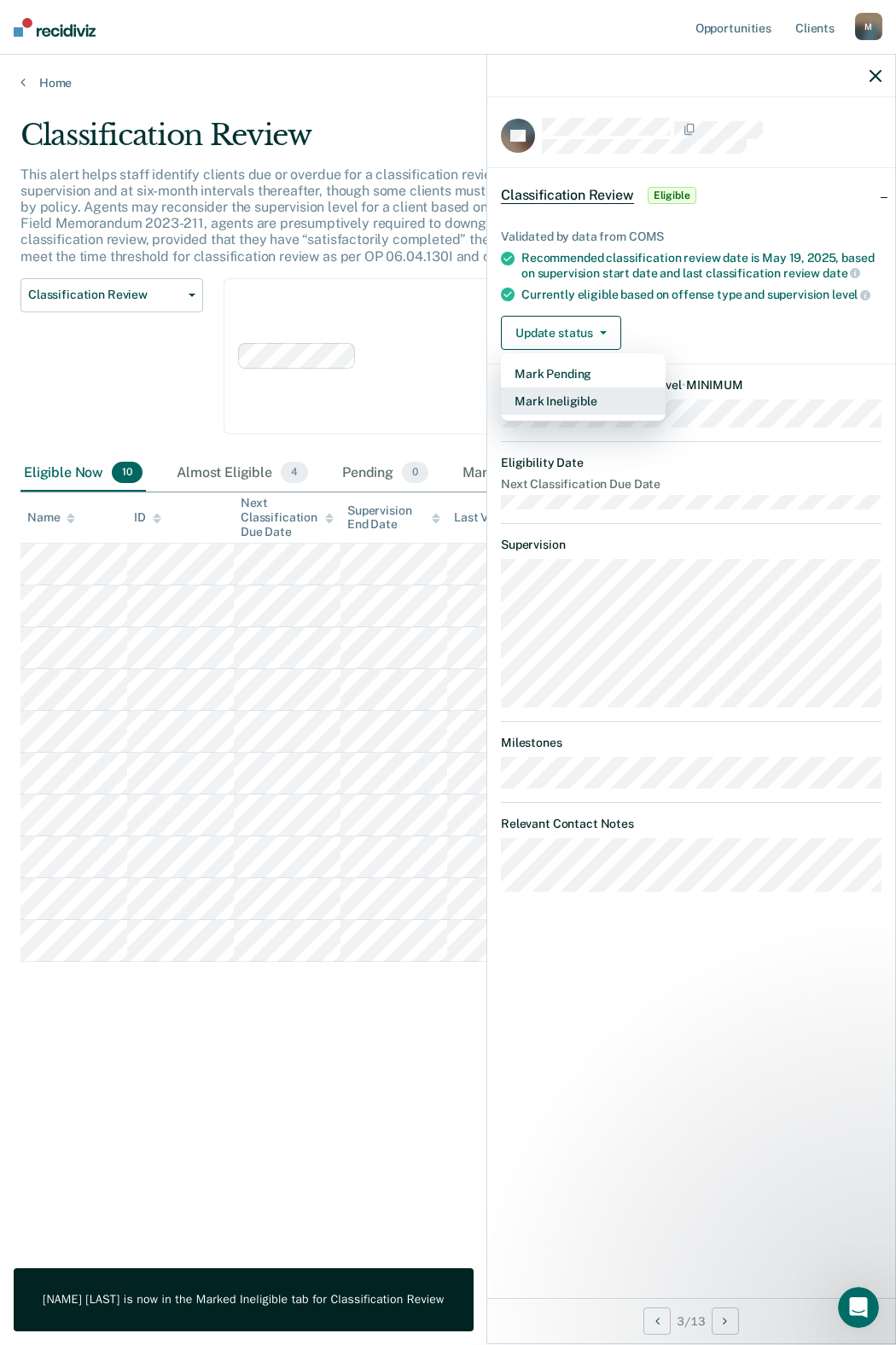 click on "Mark Ineligible" at bounding box center [583, 401] 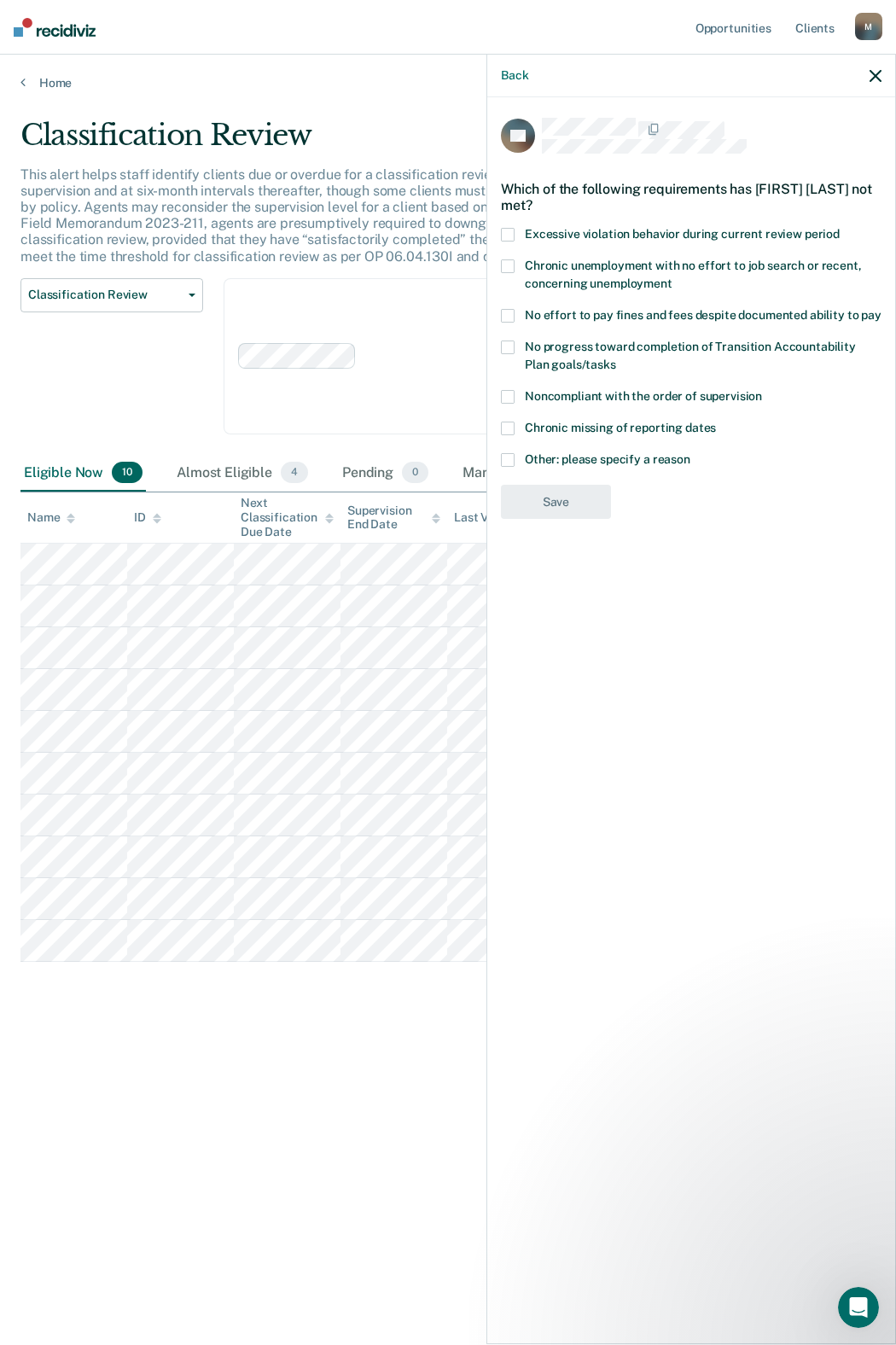 drag, startPoint x: 507, startPoint y: 230, endPoint x: 519, endPoint y: 271, distance: 42.72002 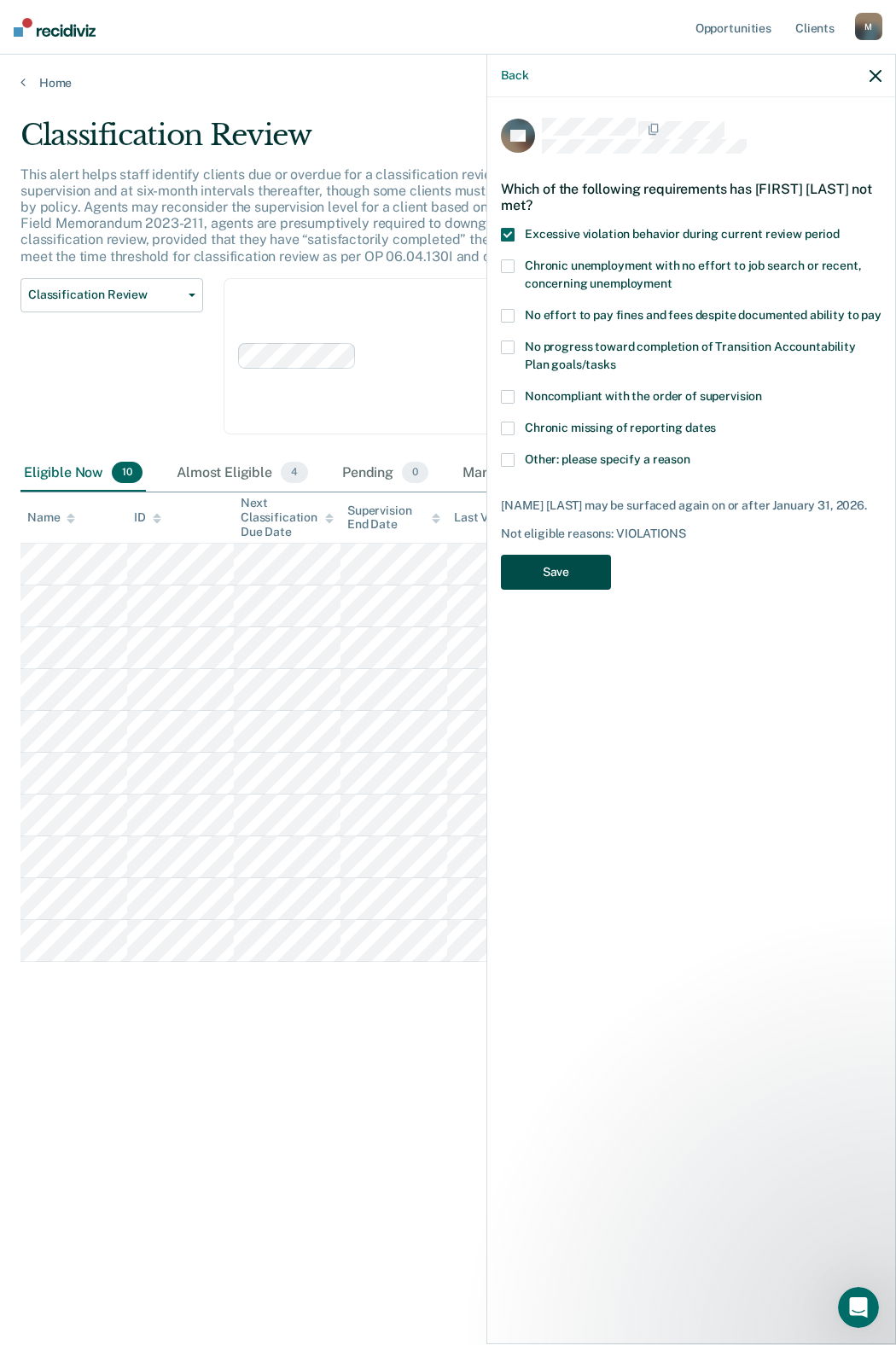click on "Save" at bounding box center (556, 572) 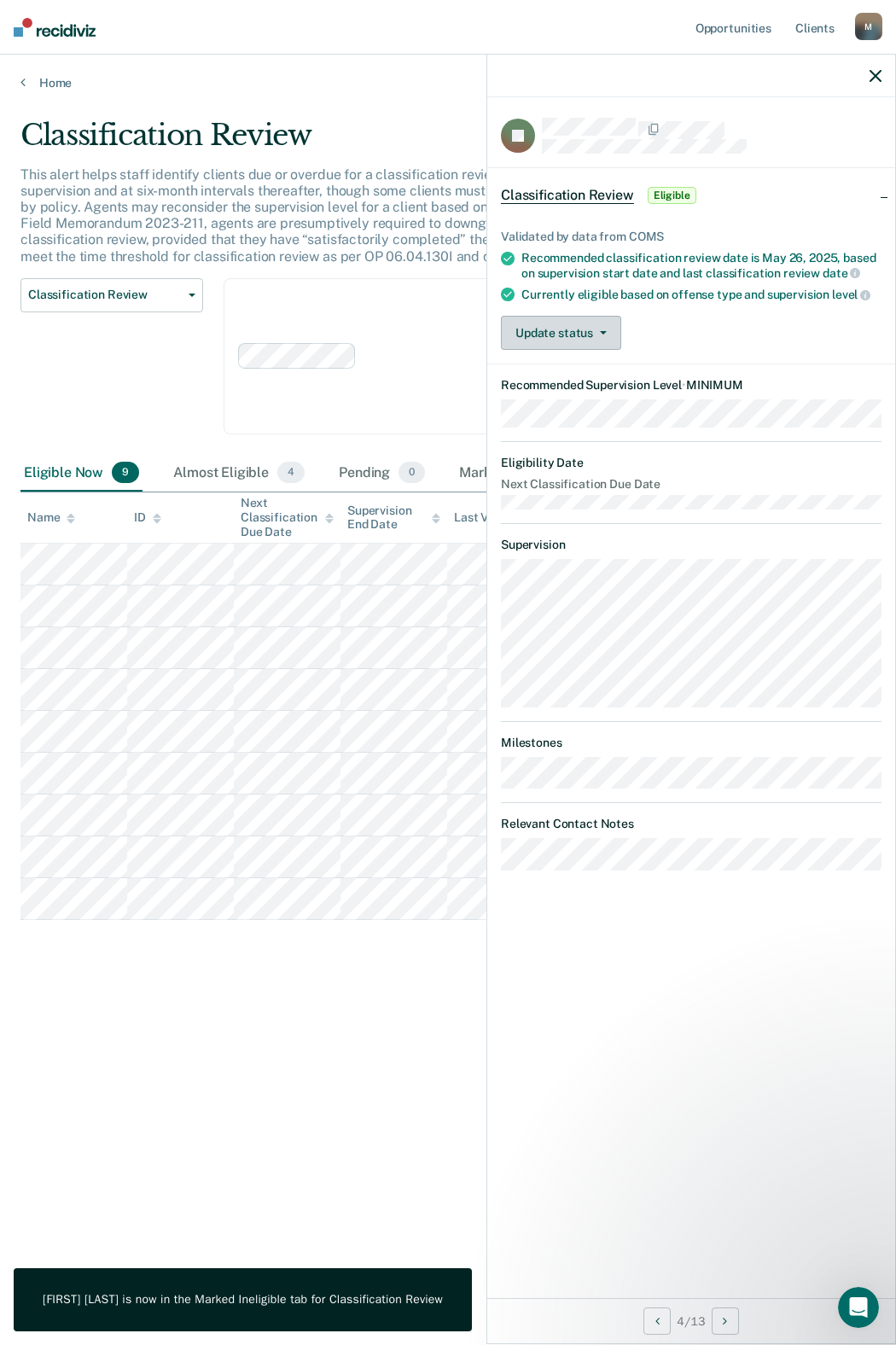 click on "Update status" at bounding box center [561, 333] 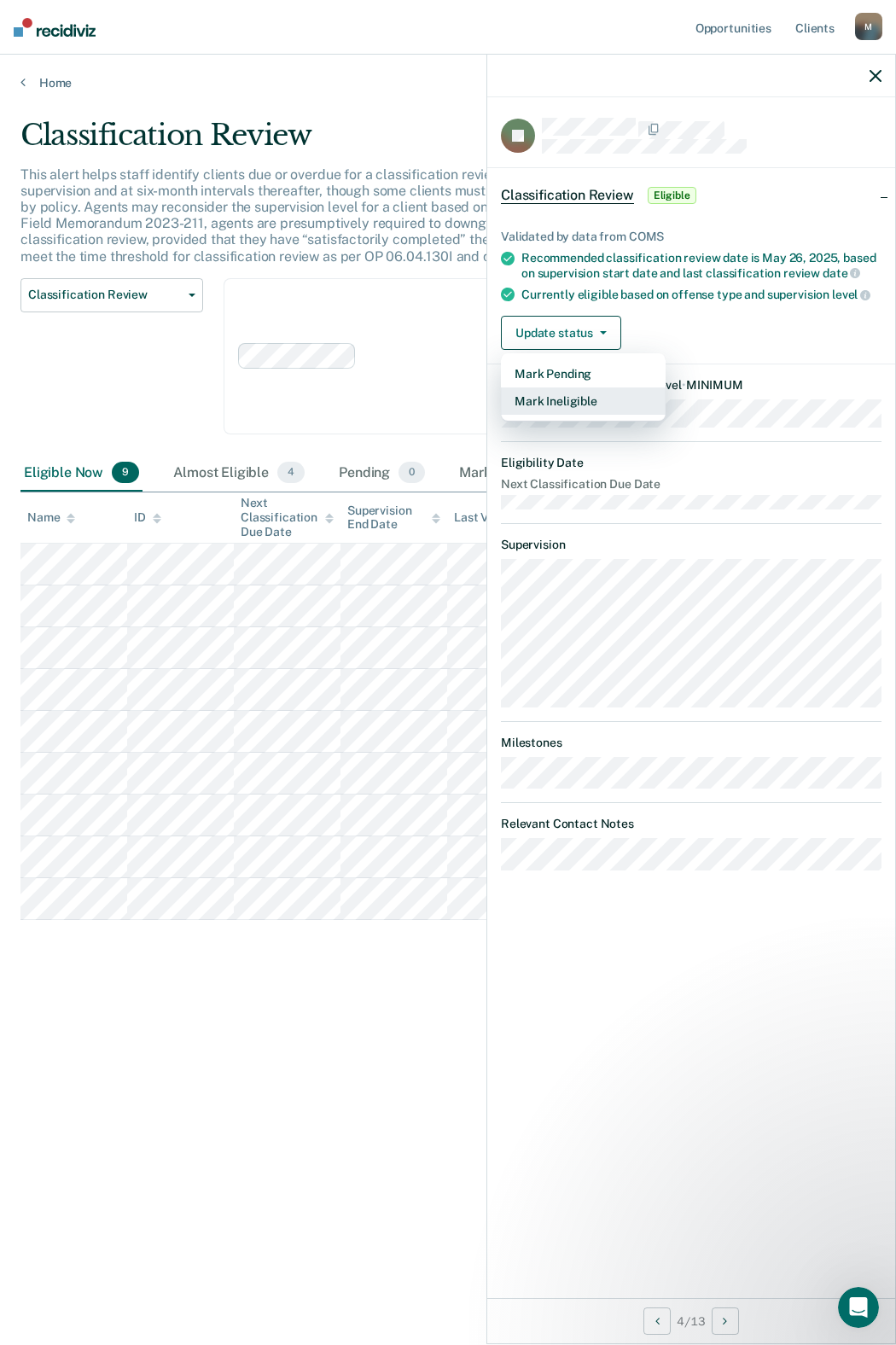 click on "Mark Ineligible" at bounding box center [583, 401] 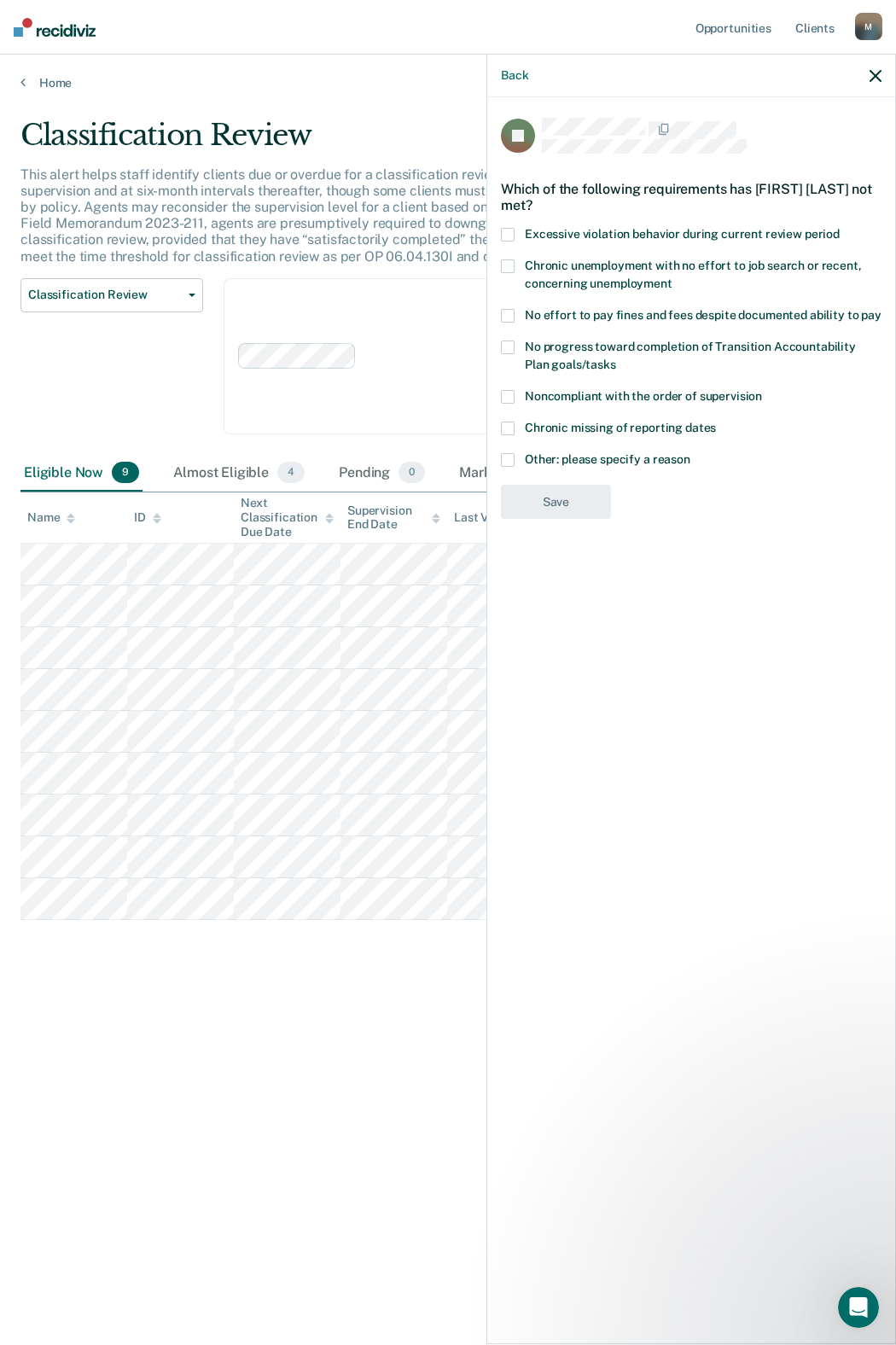 drag, startPoint x: 508, startPoint y: 228, endPoint x: 526, endPoint y: 283, distance: 57.87055 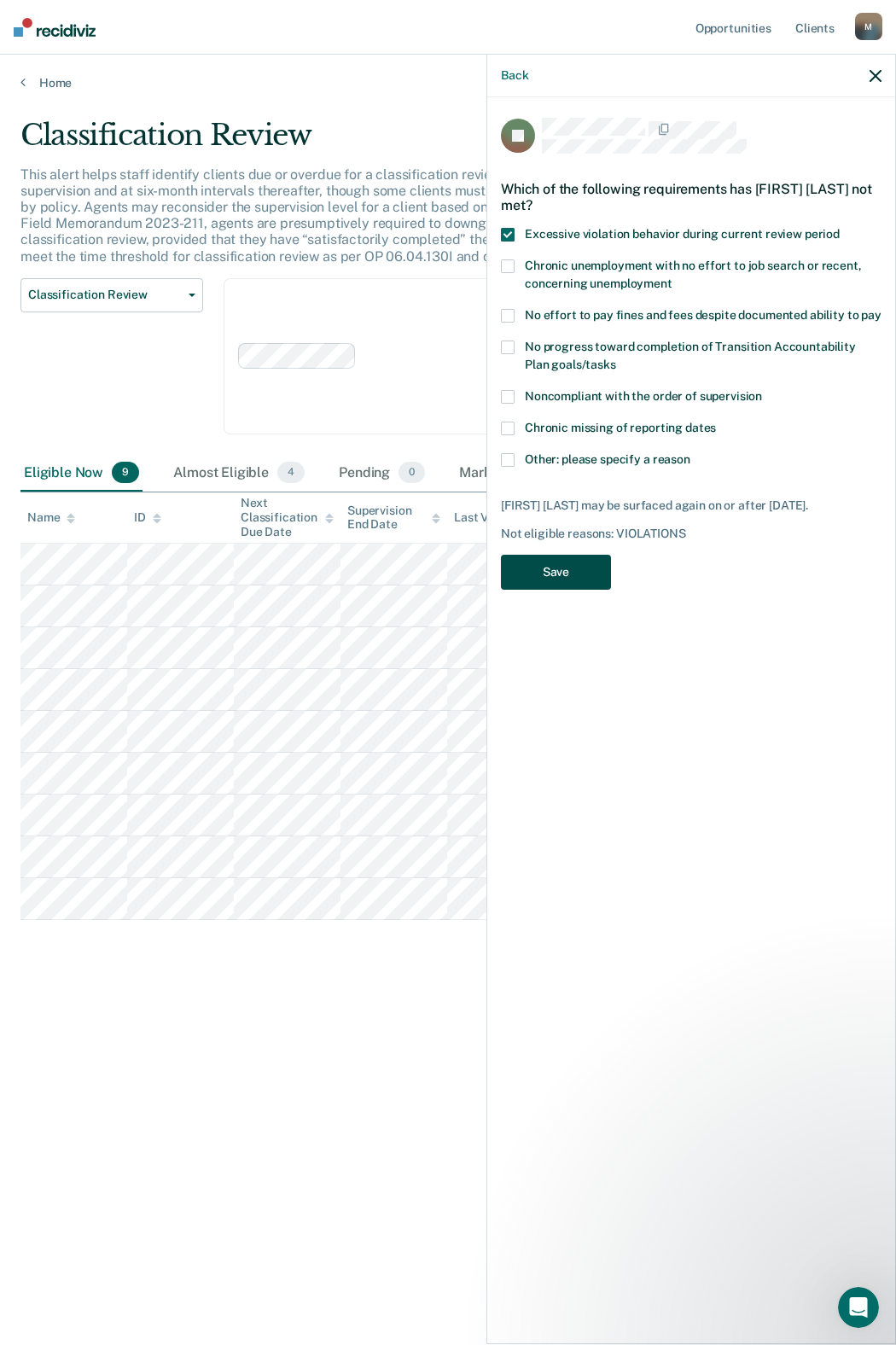 click on "Save" at bounding box center (556, 572) 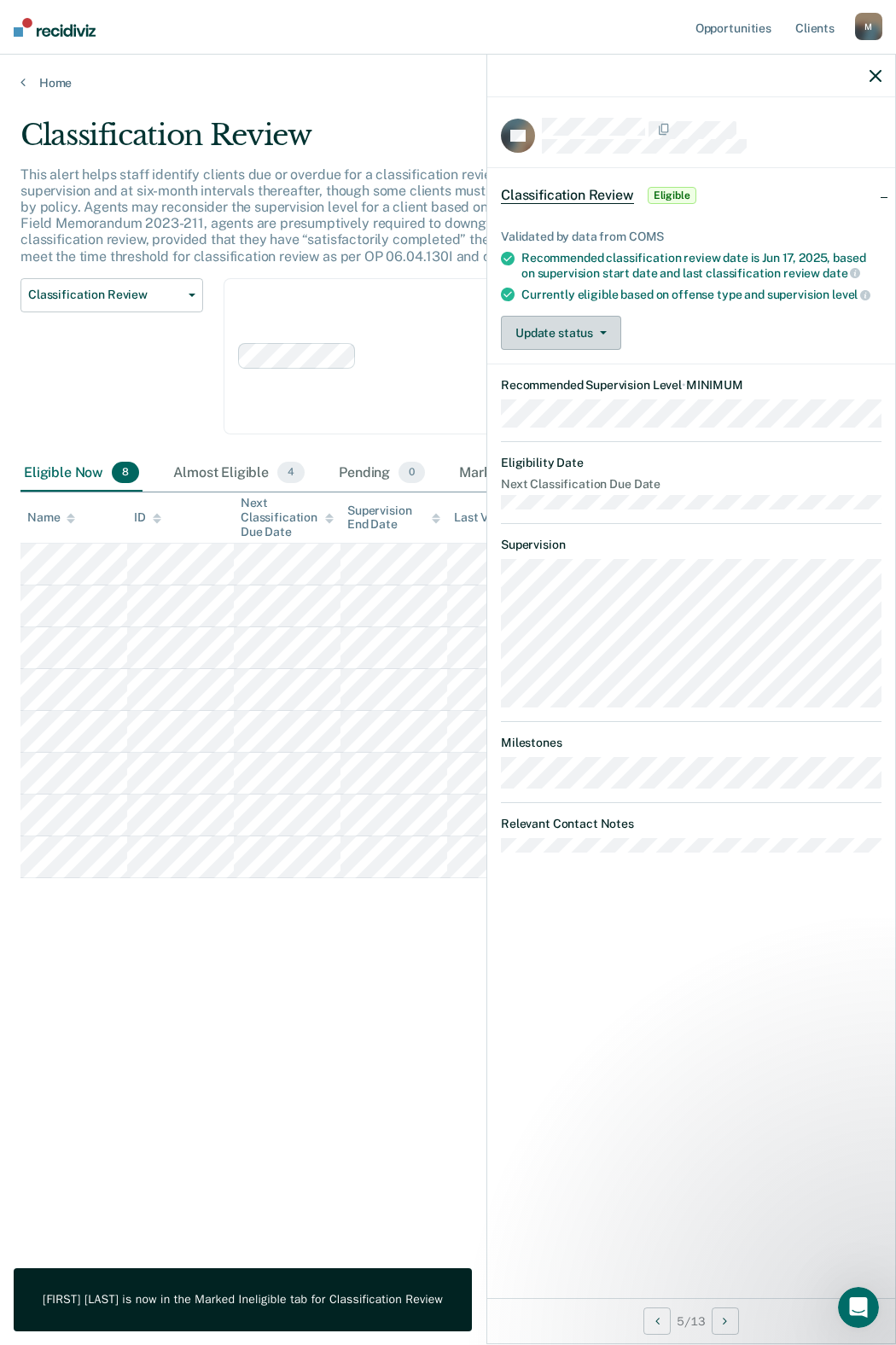 click on "Update status" at bounding box center [561, 333] 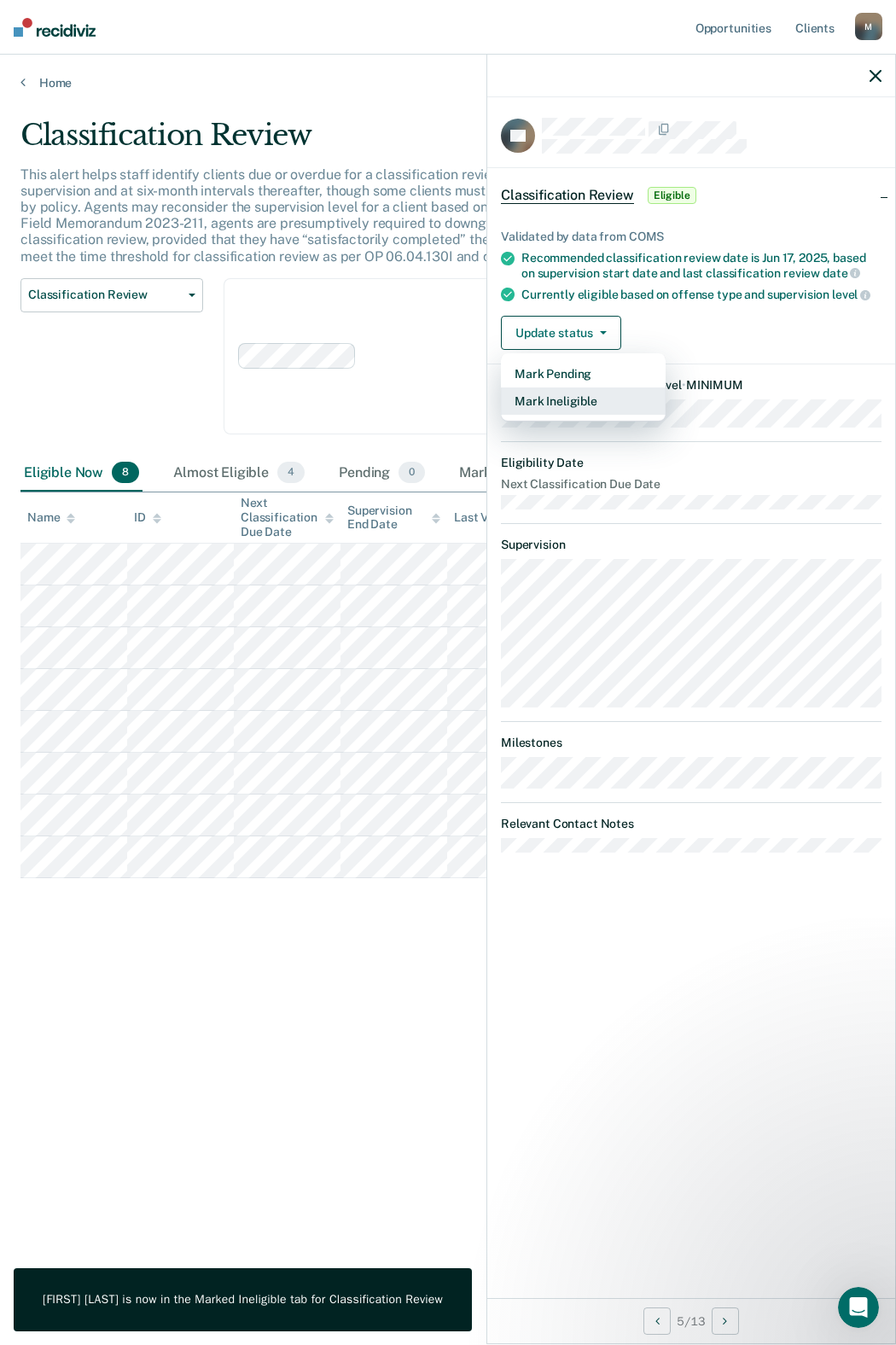 click on "Mark Ineligible" at bounding box center (583, 401) 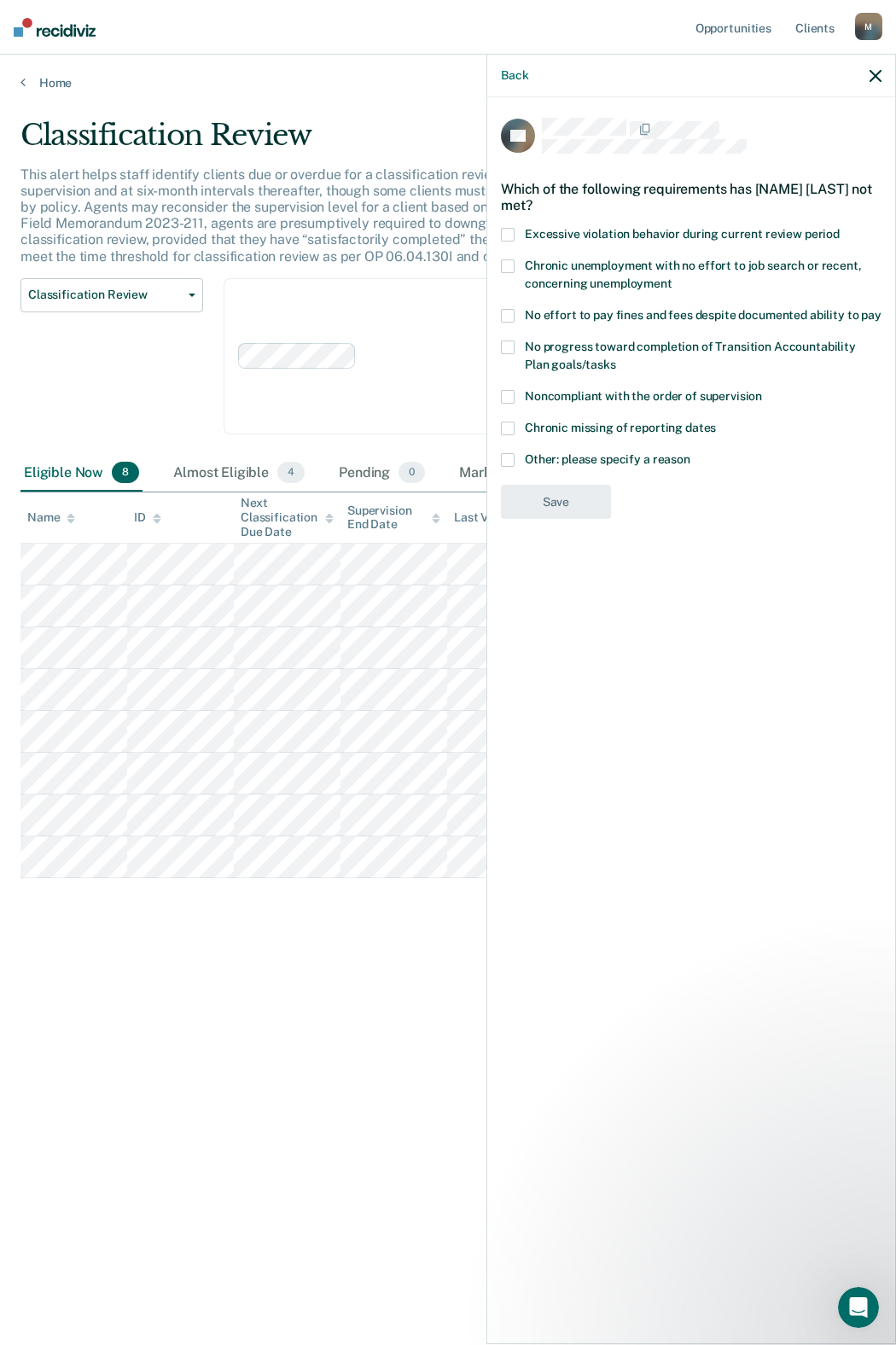 click at bounding box center (508, 235) 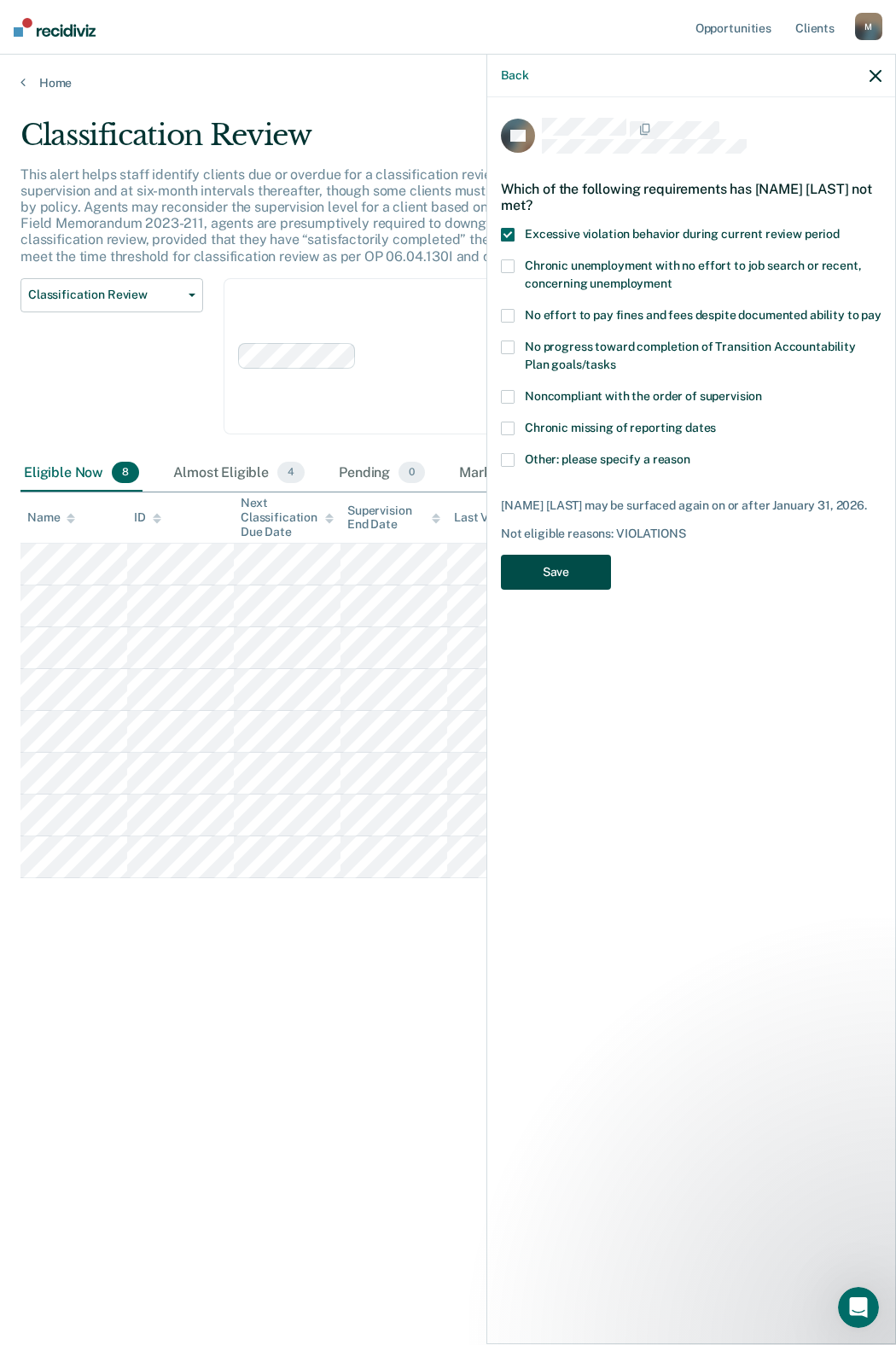 click on "Save" at bounding box center [556, 572] 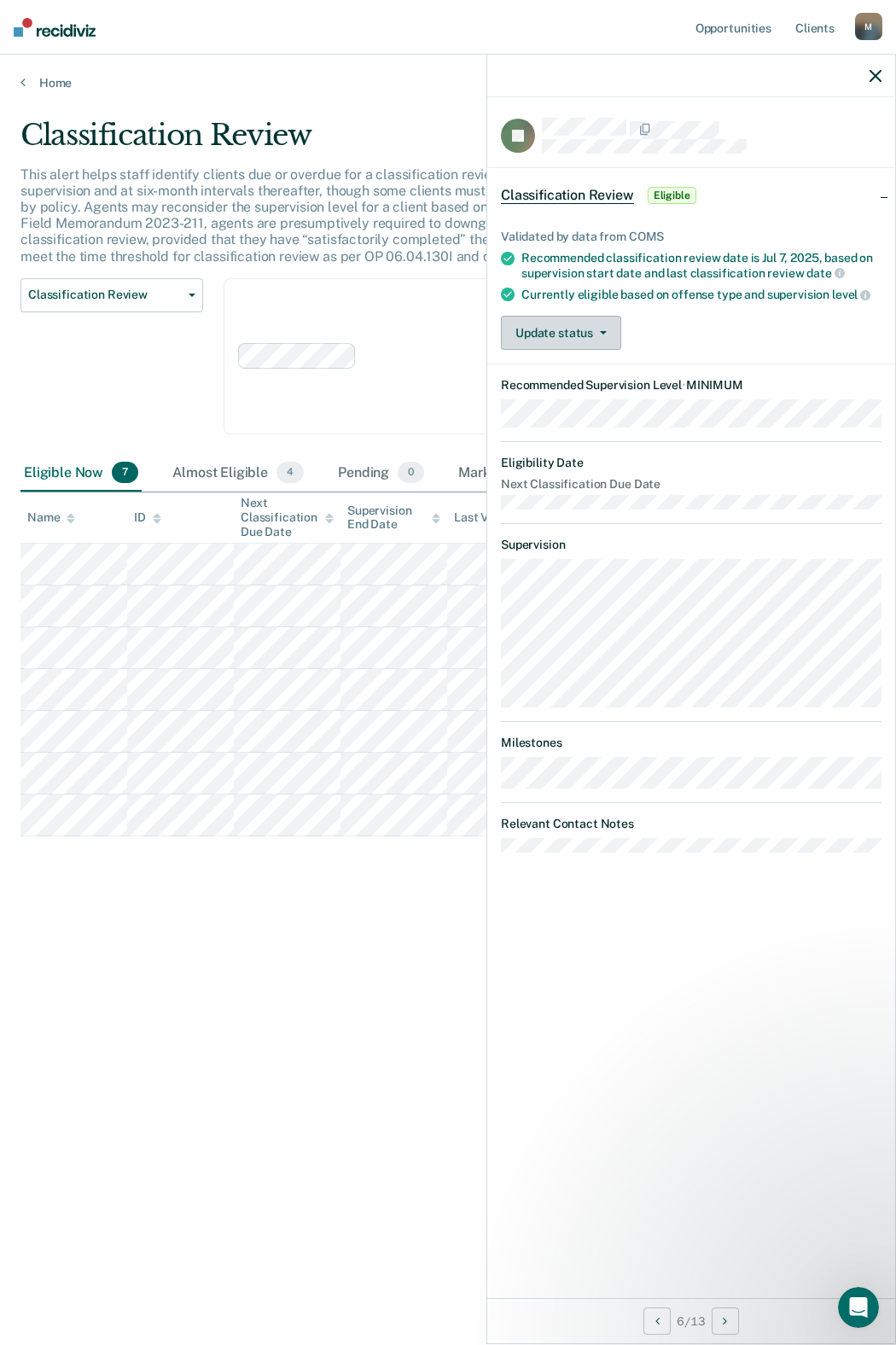 click on "Update status" at bounding box center (561, 333) 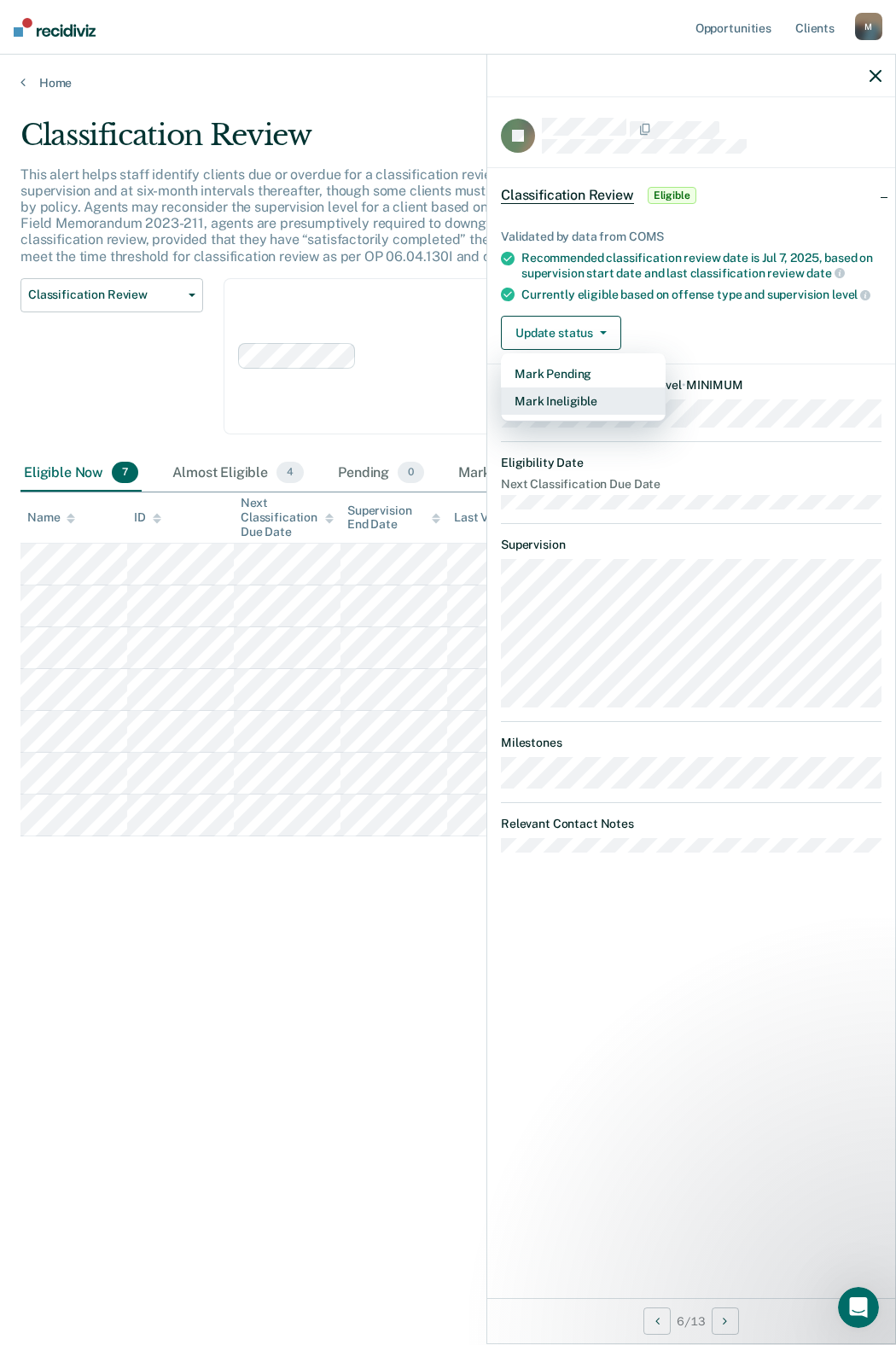 click on "Mark Ineligible" at bounding box center (583, 401) 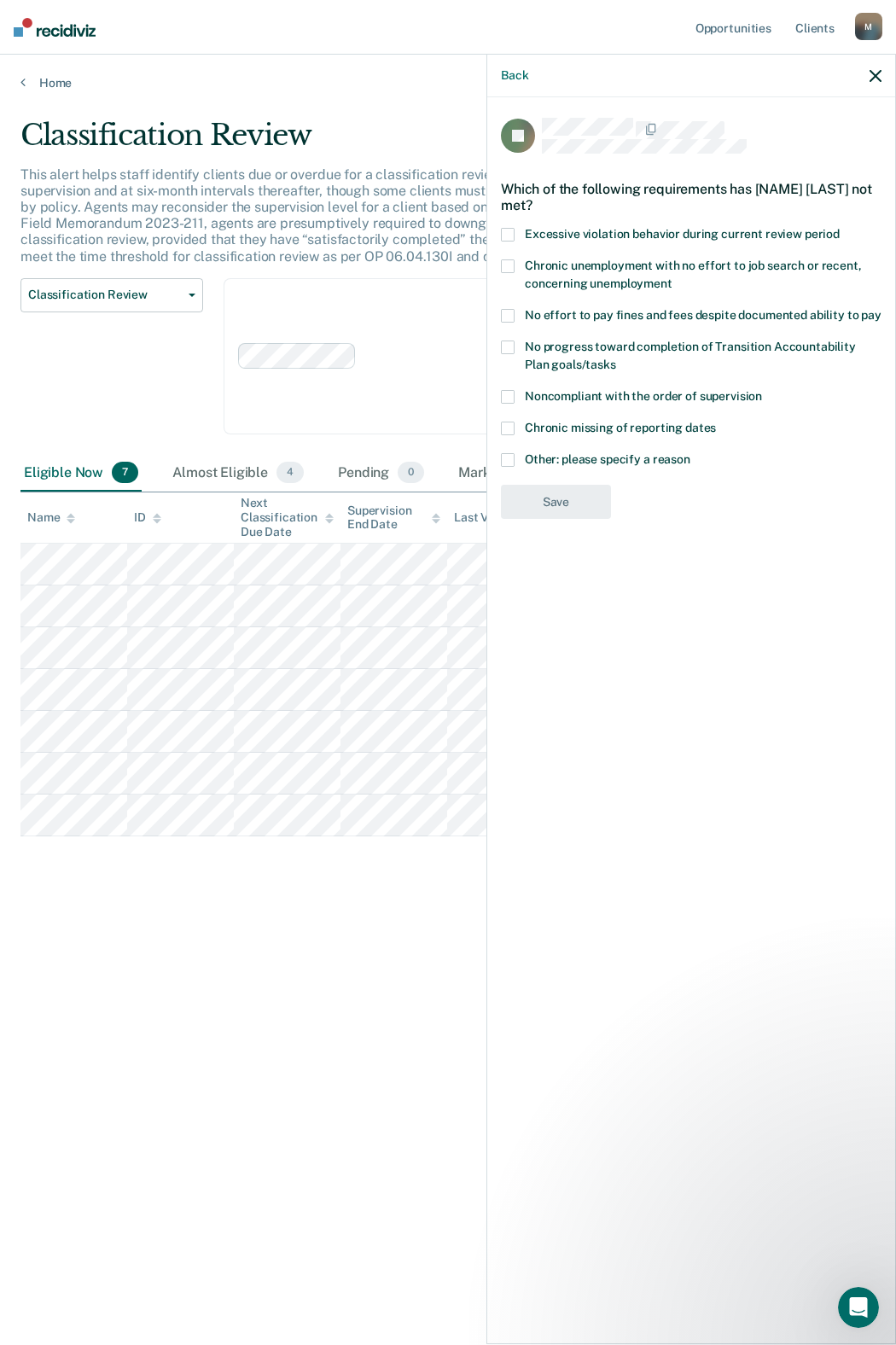 click at bounding box center [508, 460] 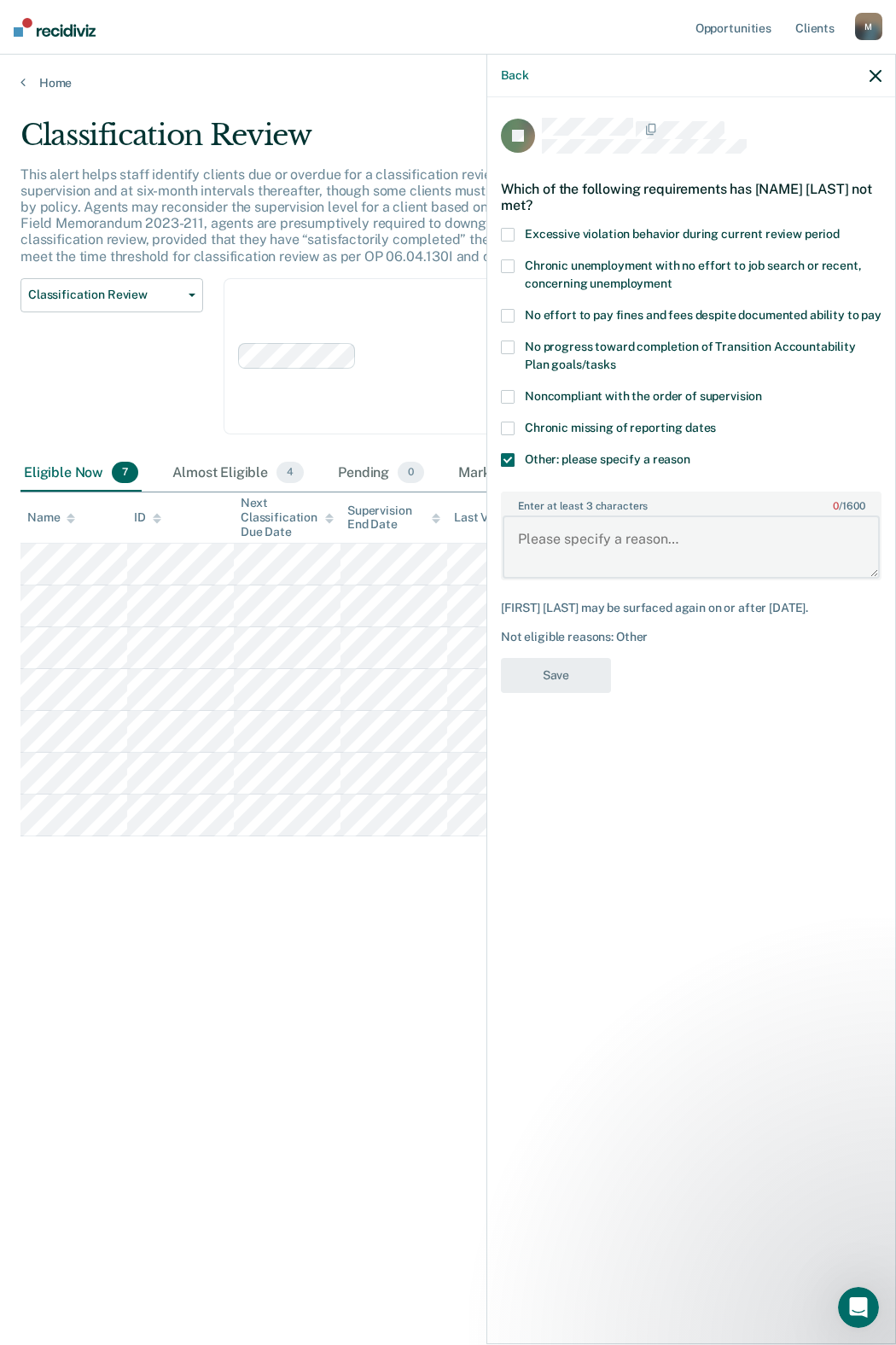 click on "Enter at least 3 characters 0  /  1600" at bounding box center [691, 547] 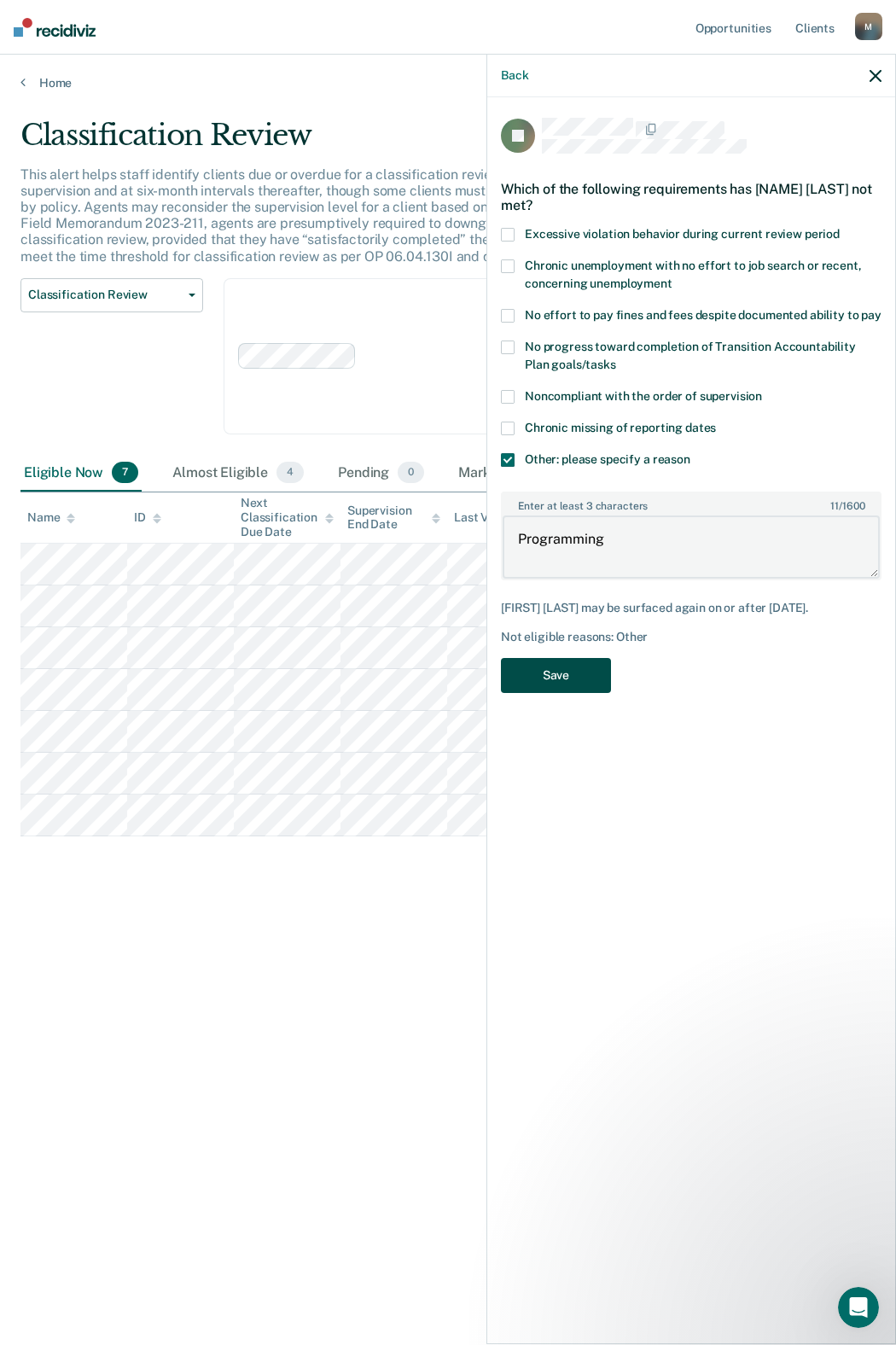 type on "Programming" 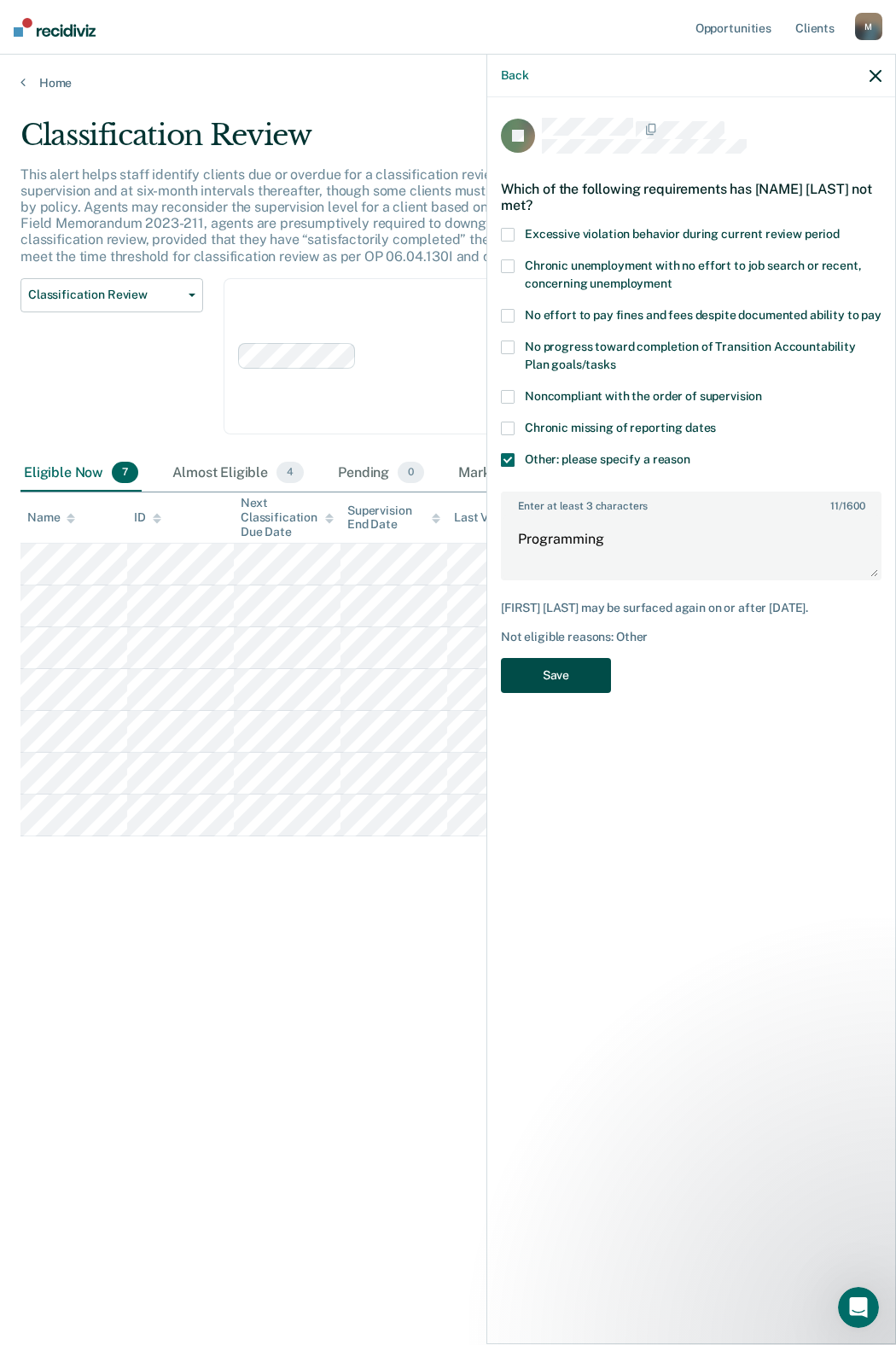 click on "Save" at bounding box center (556, 675) 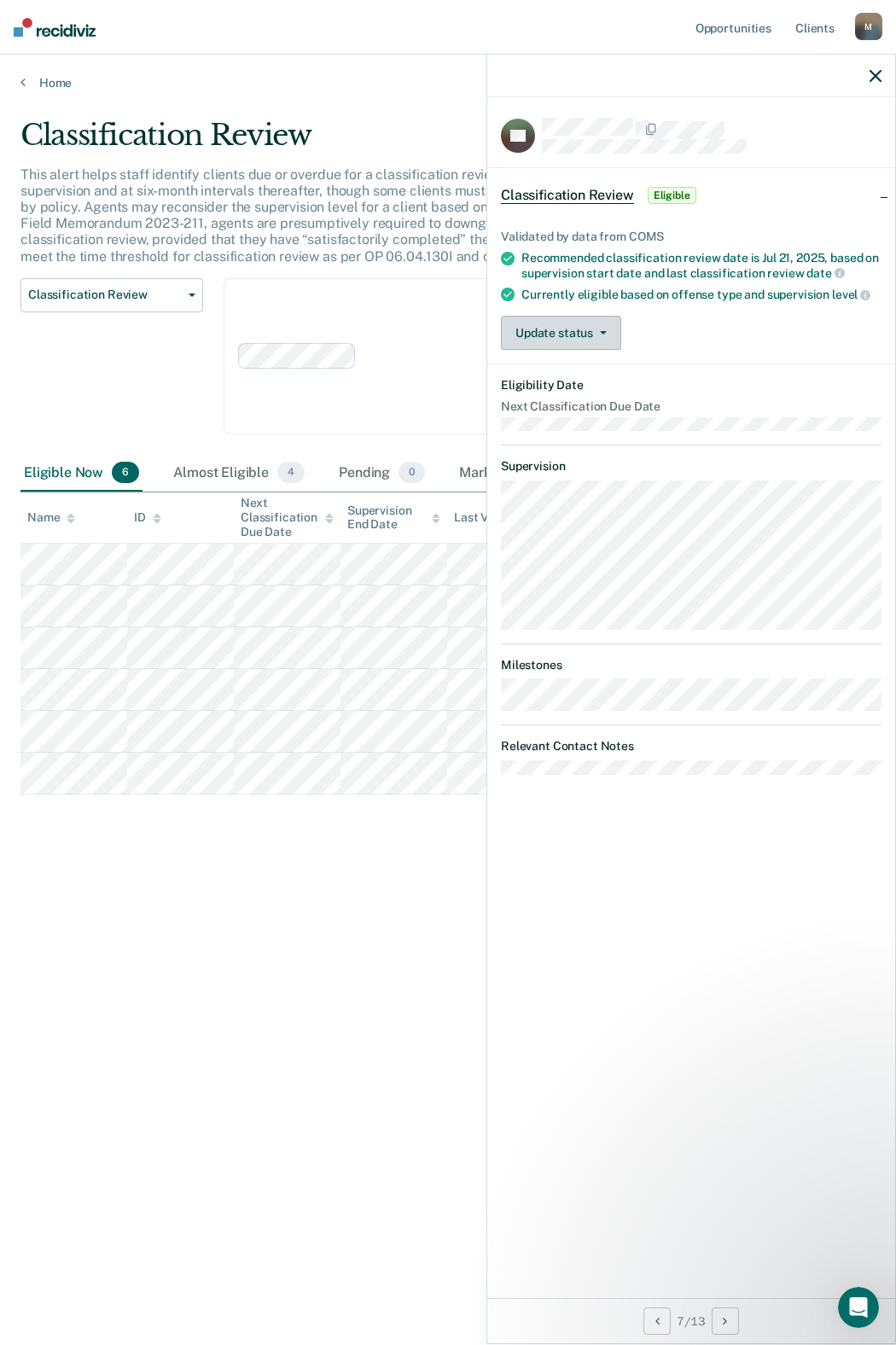 click on "Update status" at bounding box center [561, 333] 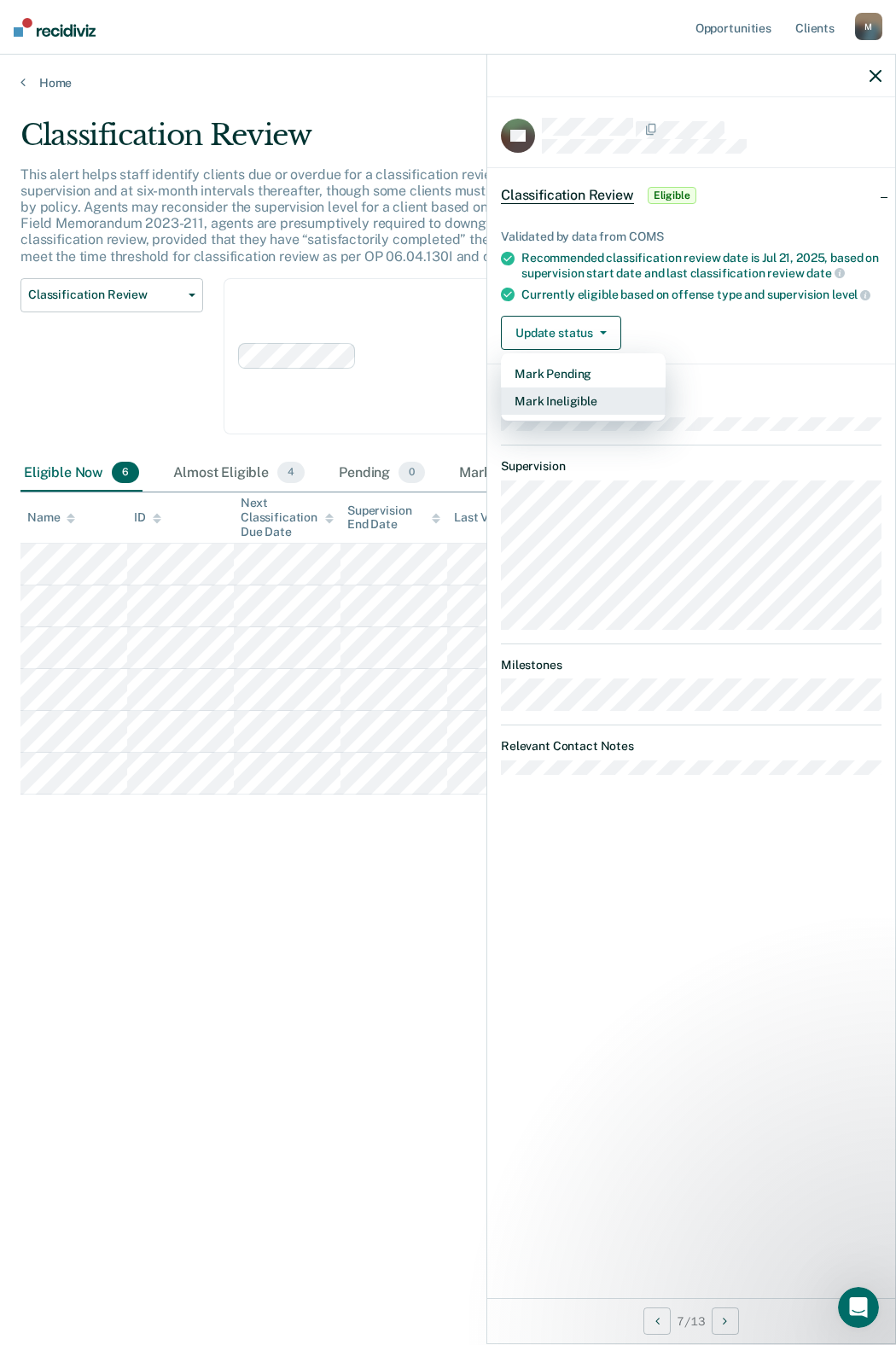 click on "Mark Ineligible" at bounding box center (583, 401) 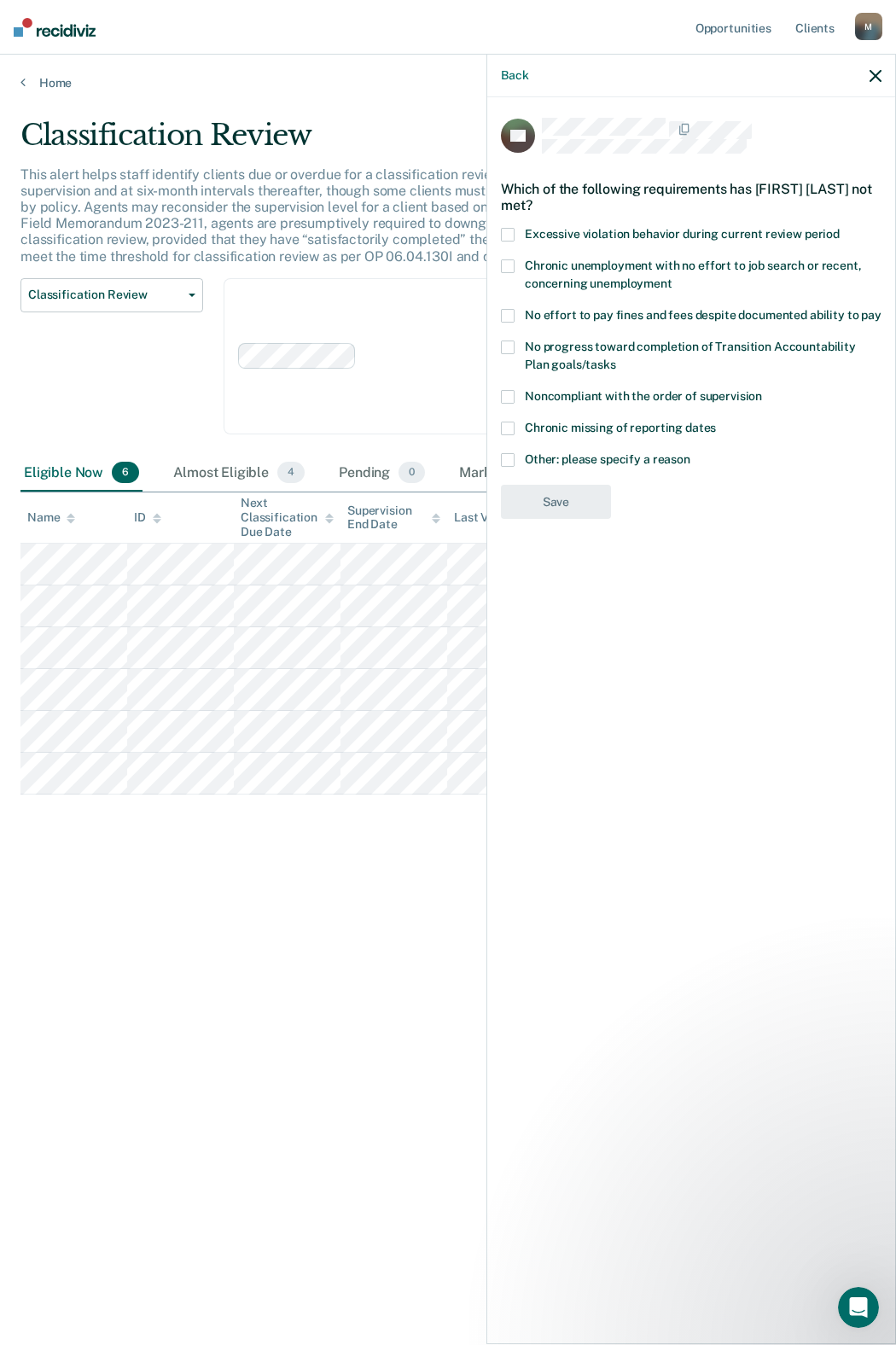 click at bounding box center [508, 266] 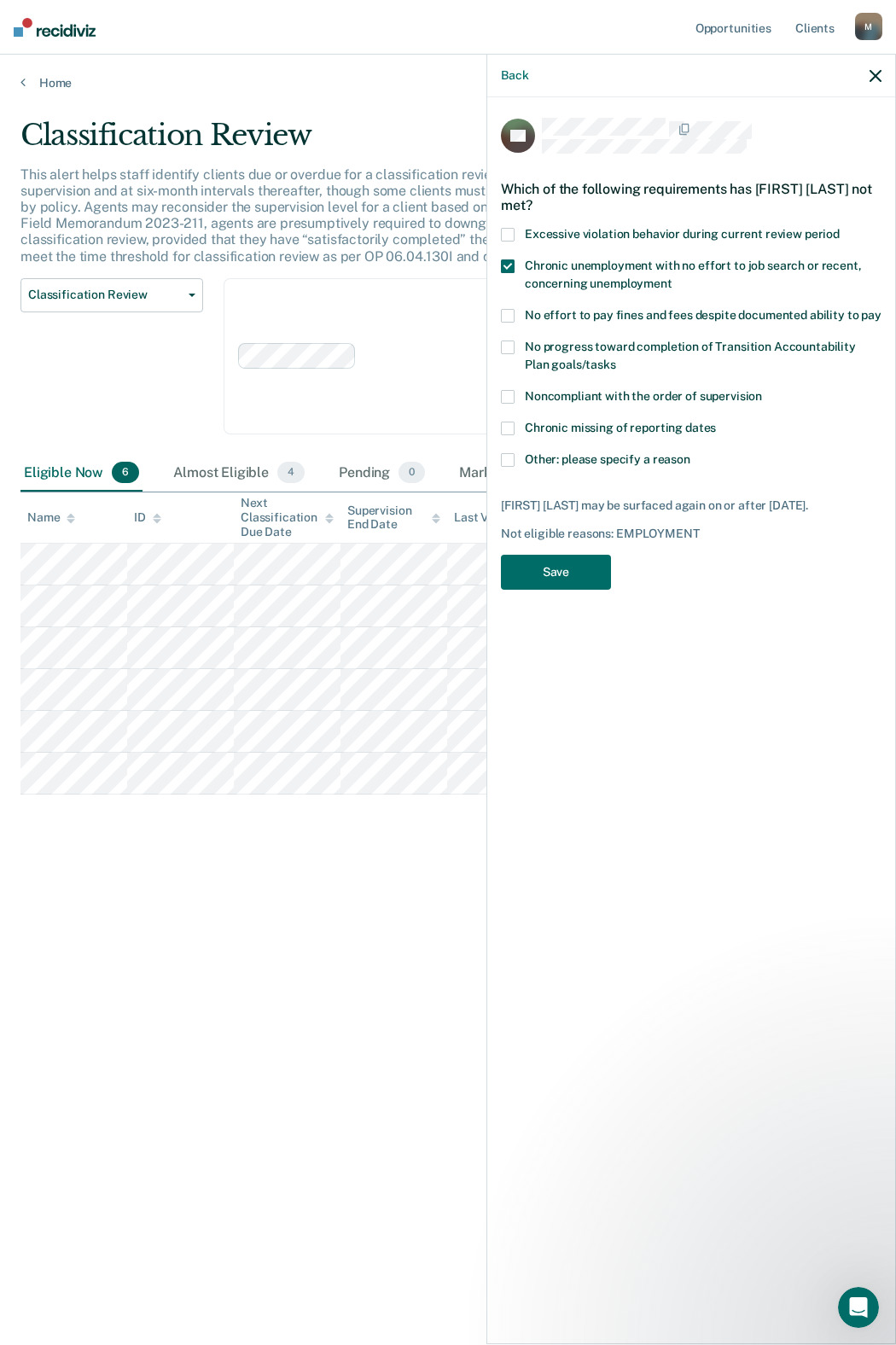 click at bounding box center [508, 316] 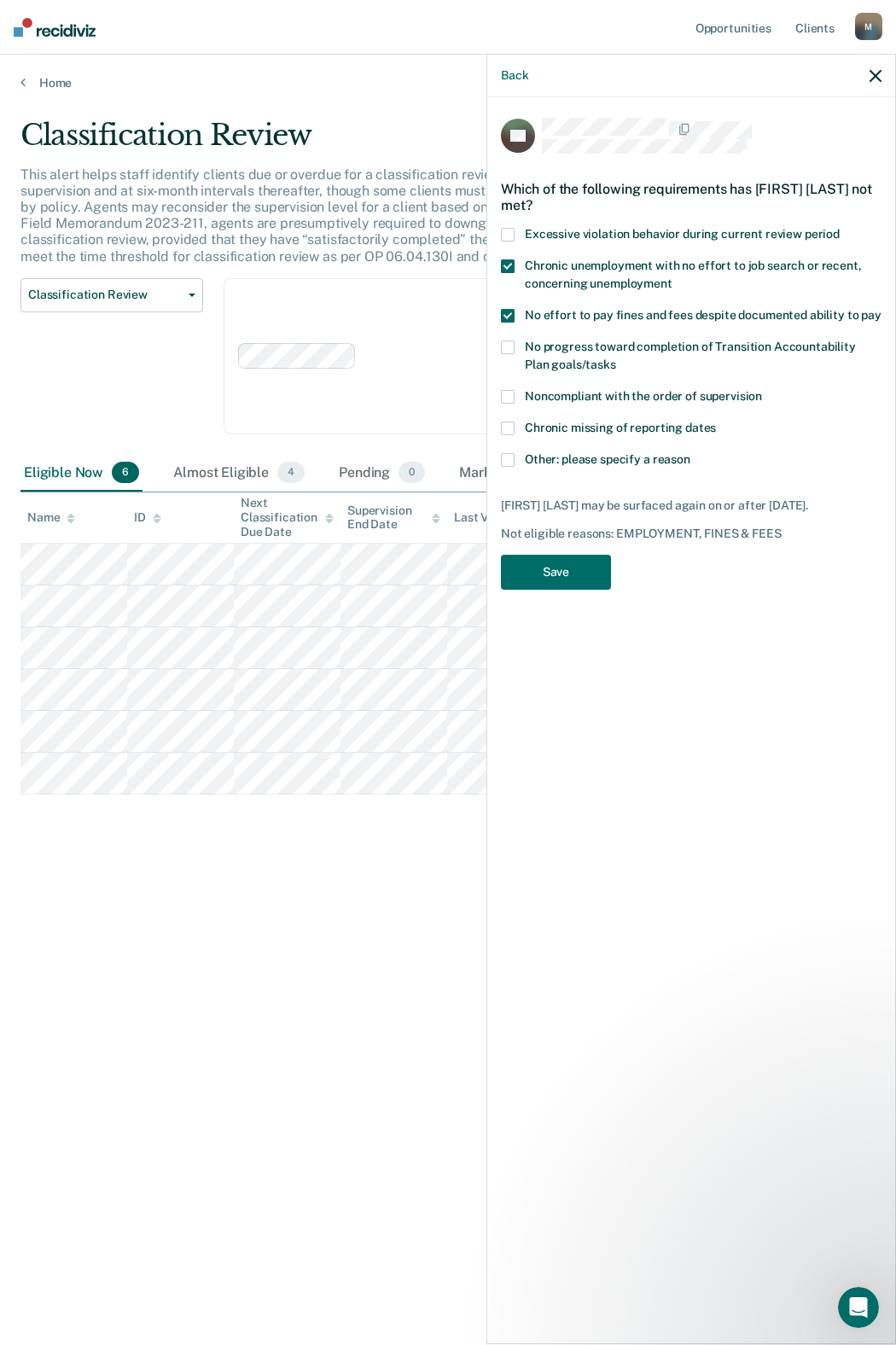 click at bounding box center (508, 460) 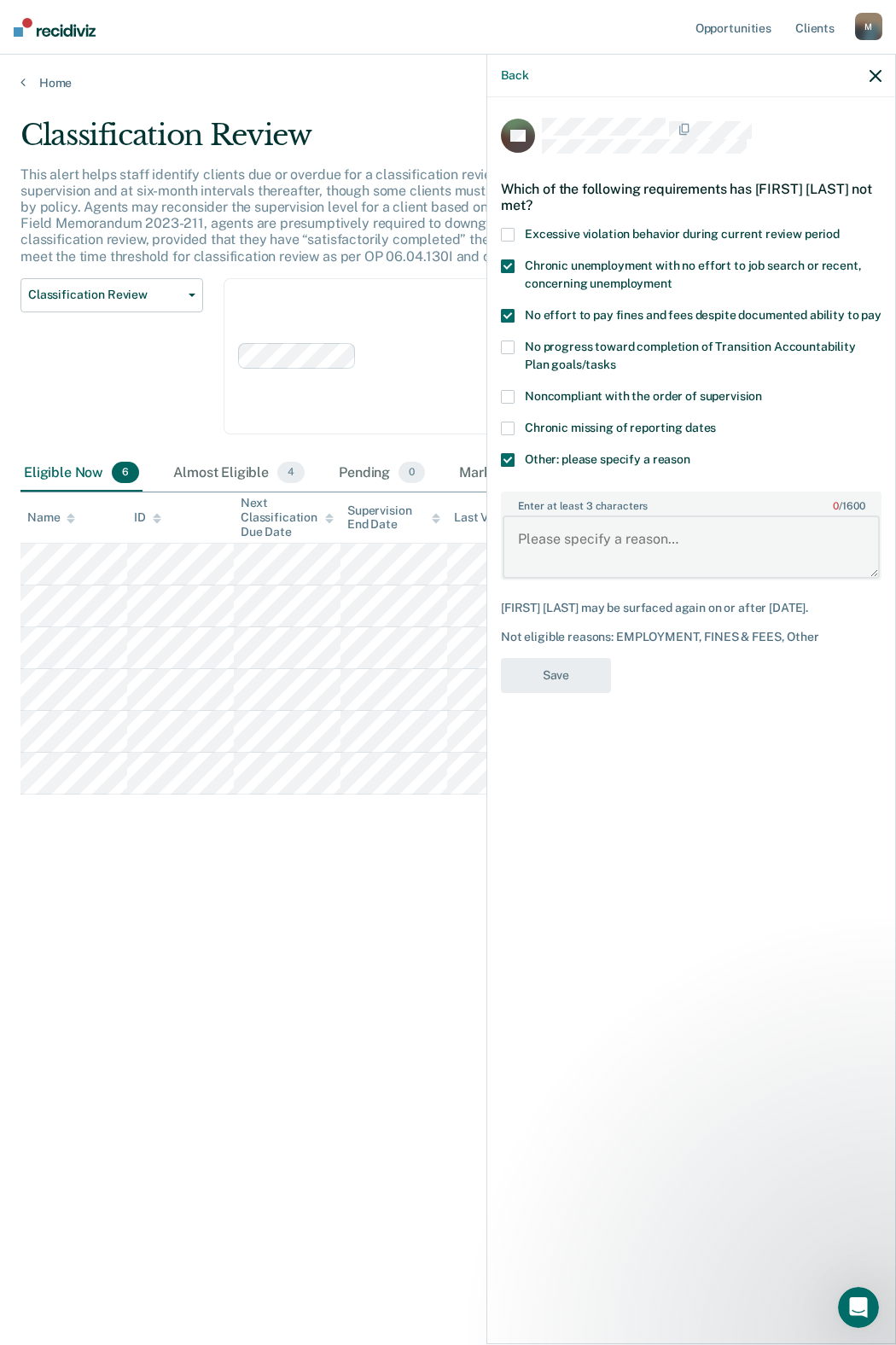 click on "Enter at least 3 characters 0  /  1600" at bounding box center (691, 547) 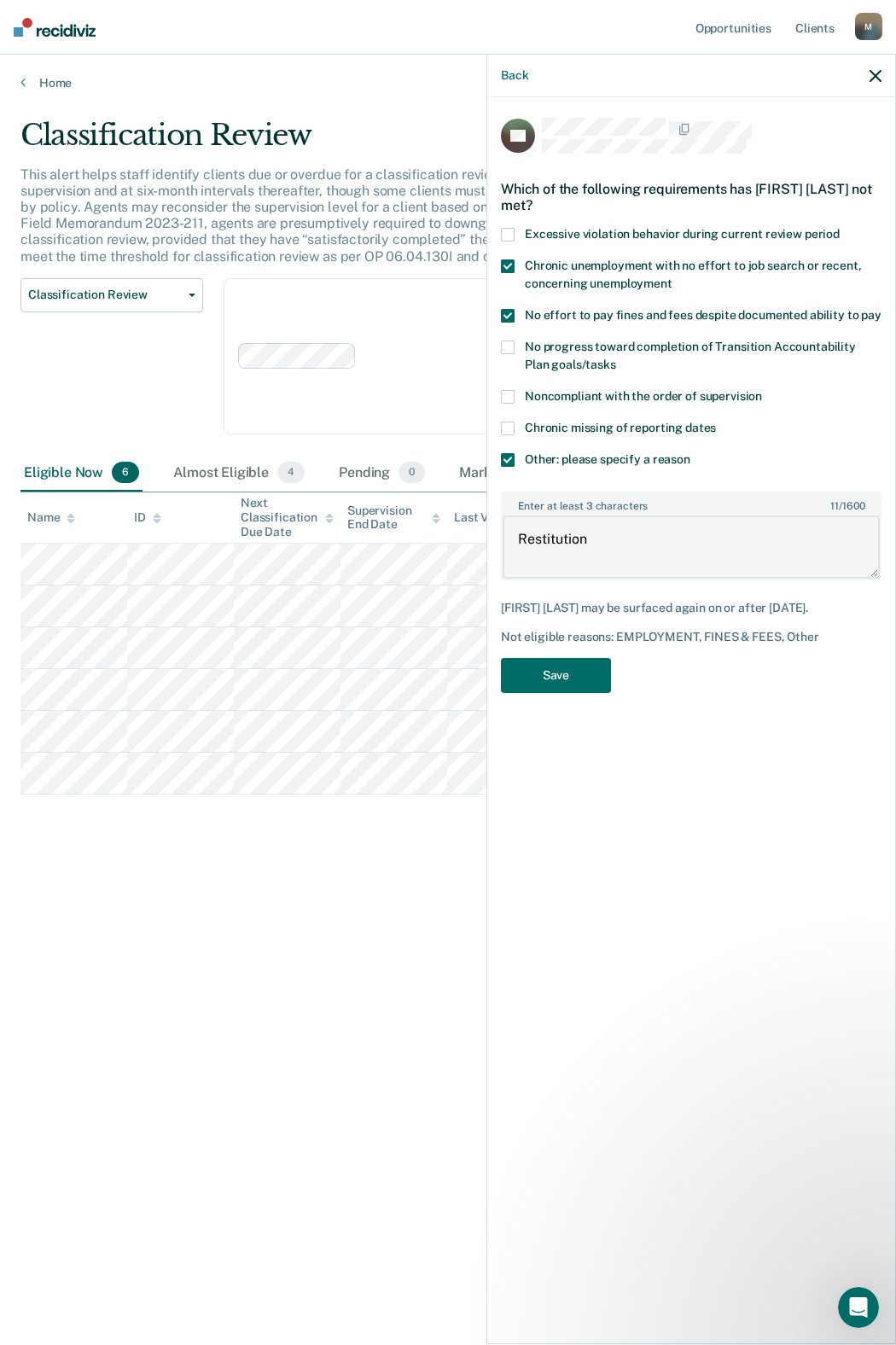 type on "Restitution" 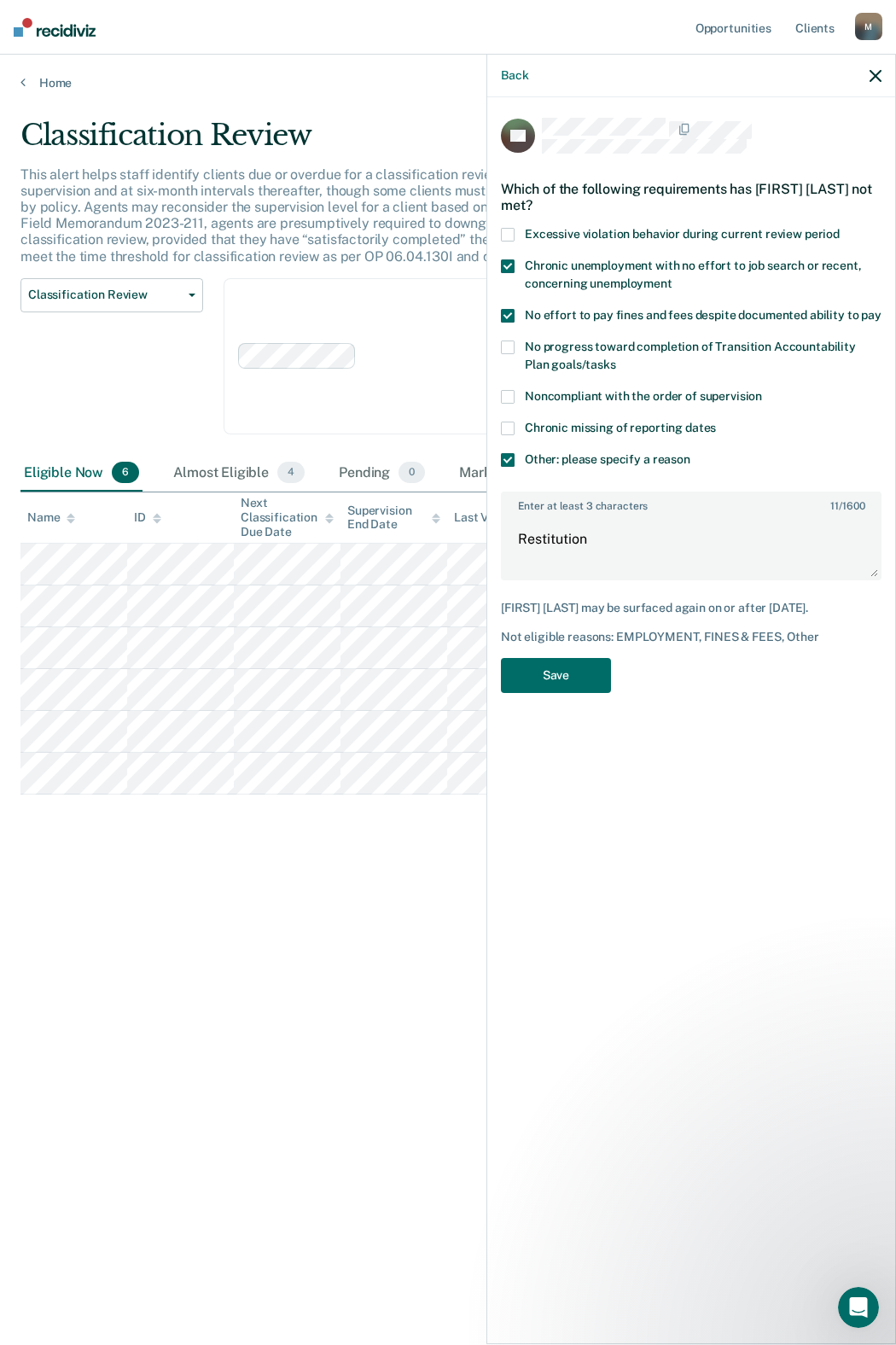 click on "JW Which of the following requirements has [FIRST] [LAST] not met? Excessive violation behavior during current review period Chronic unemployment with no effort to job search or recent, concerning unemployment No effort to pay fines and fees despite documented ability to pay No progress toward completion of Transition Accountability Plan goals/tasks Noncompliant with the order of supervision Chronic missing of reporting dates Other: please specify a reason Enter at least 3 characters 11 / 1600 Restitution [FIRST] [LAST] may be surfaced again on or after [DATE]. Not eligible reasons: EMPLOYMENT, FINES & FEES, Other Save" at bounding box center (691, 410) 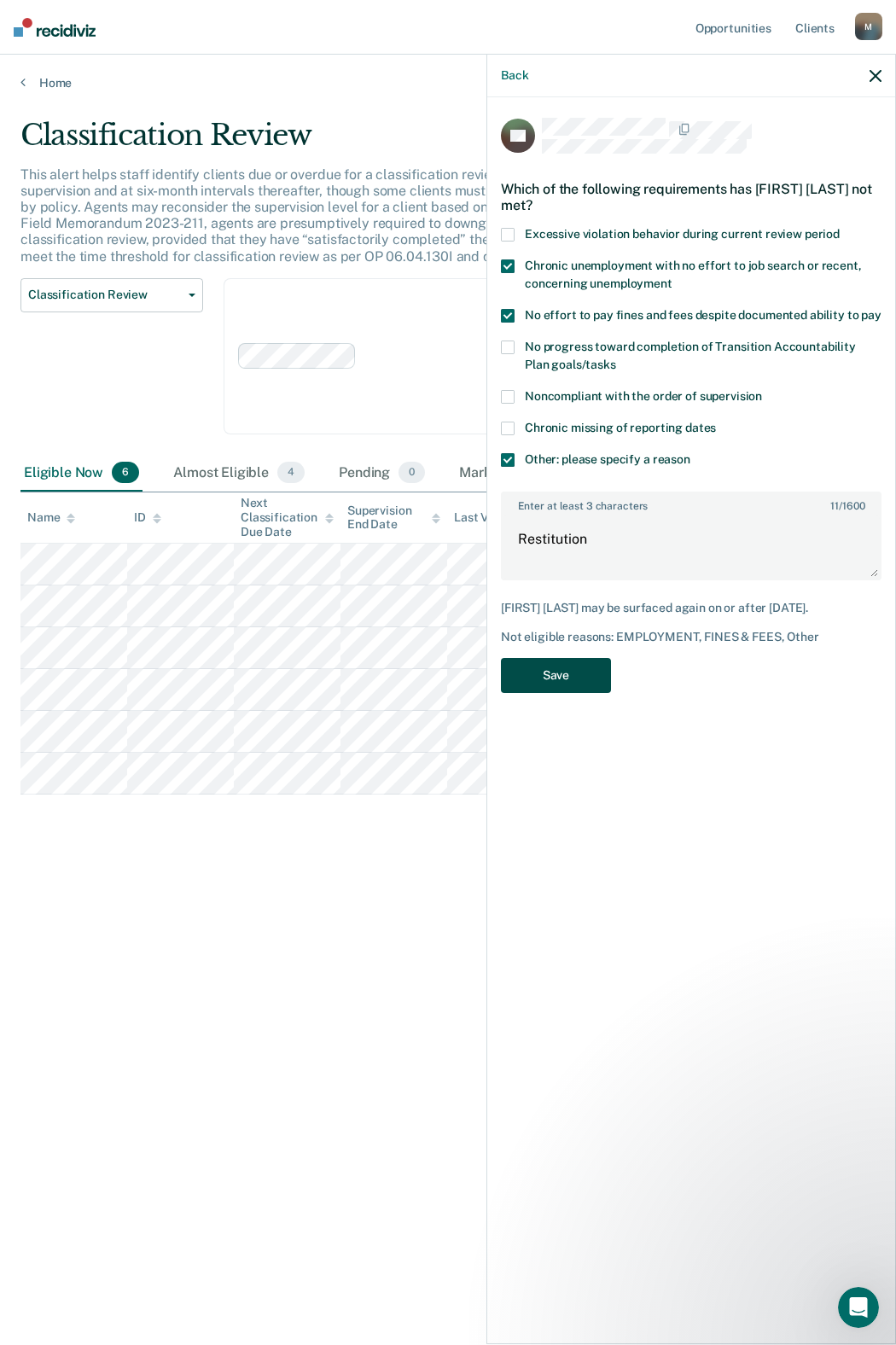click on "Save" at bounding box center [556, 675] 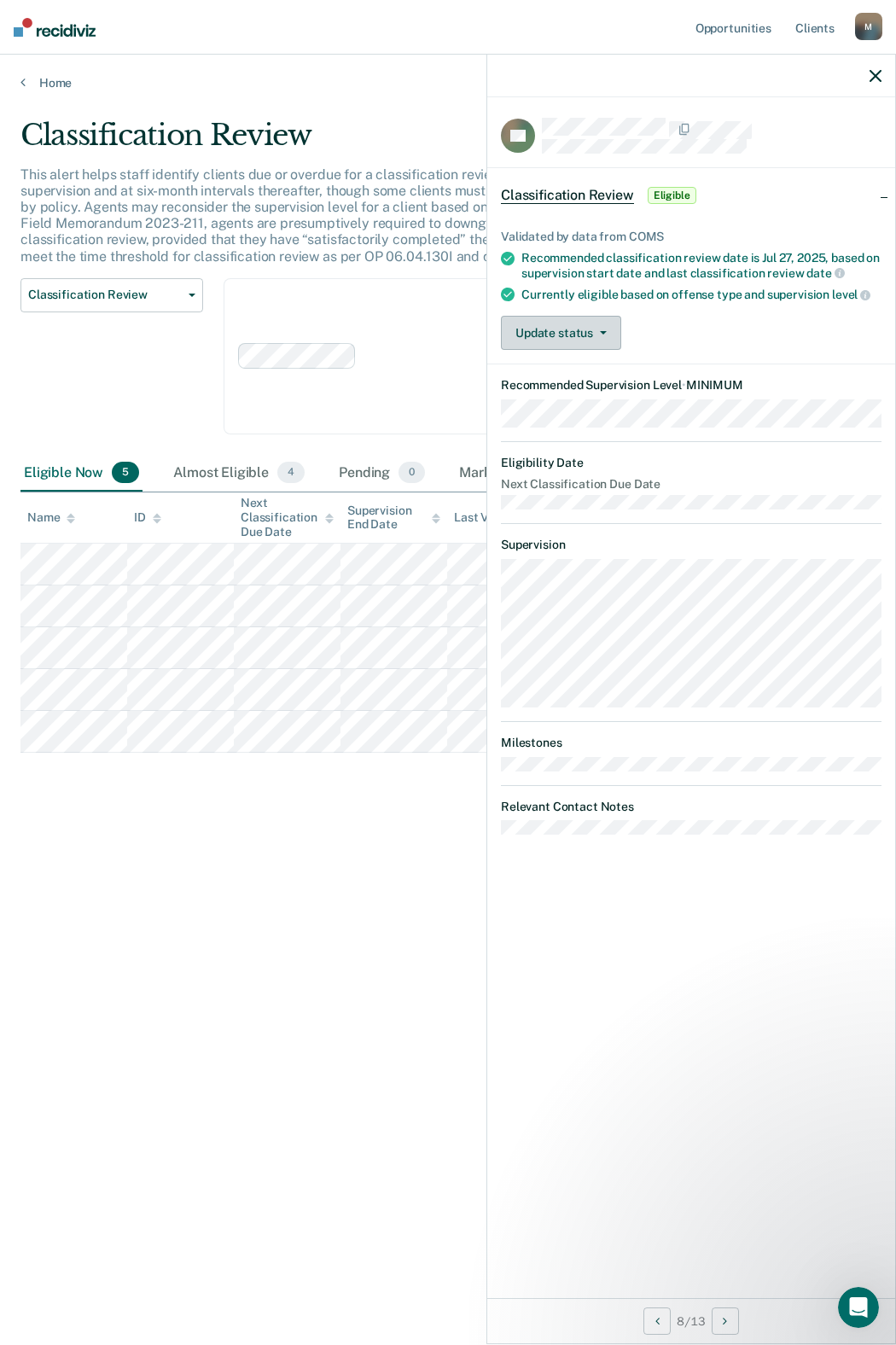 click on "Update status" at bounding box center (561, 333) 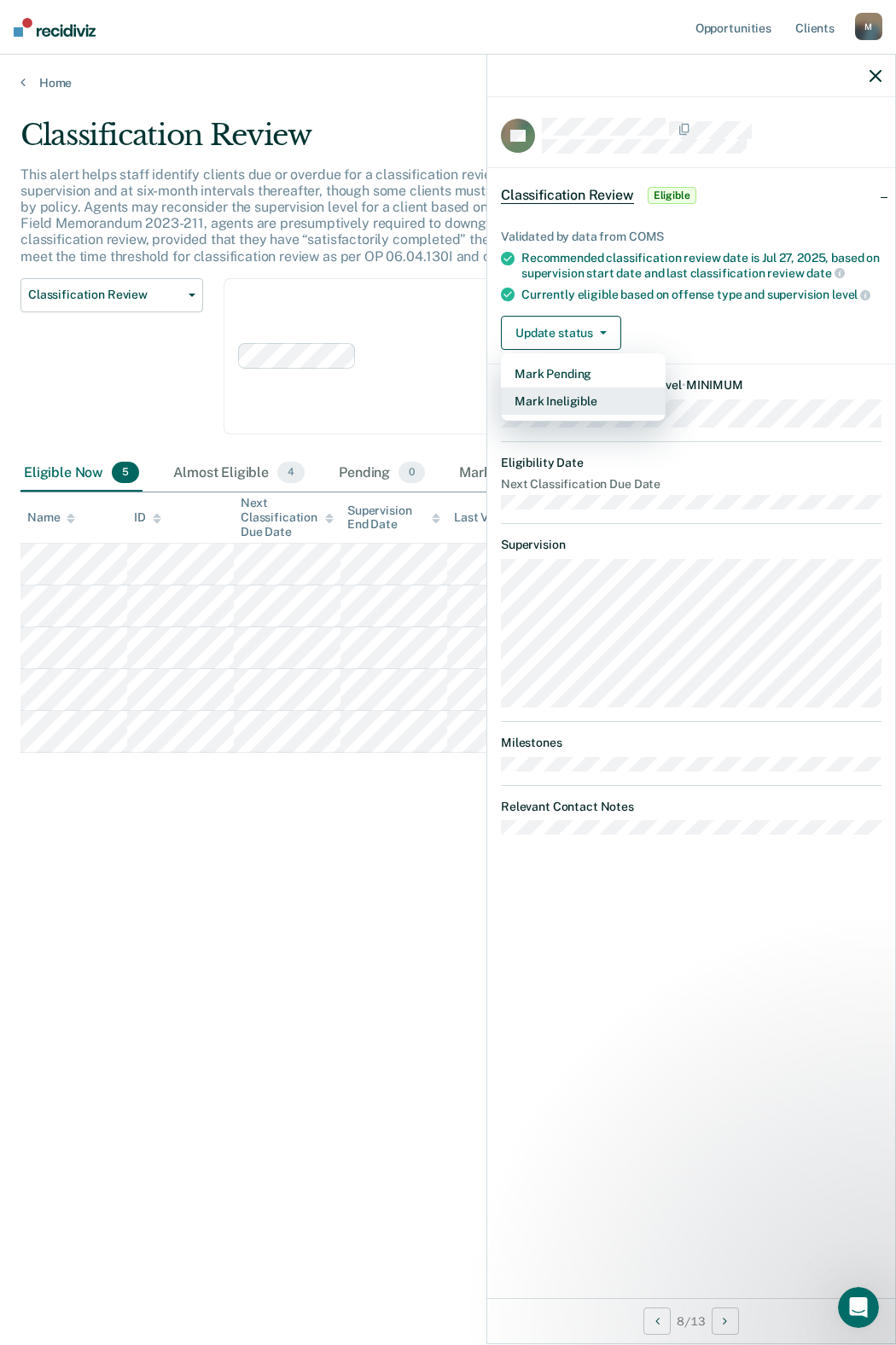 click on "Mark Ineligible" at bounding box center (583, 401) 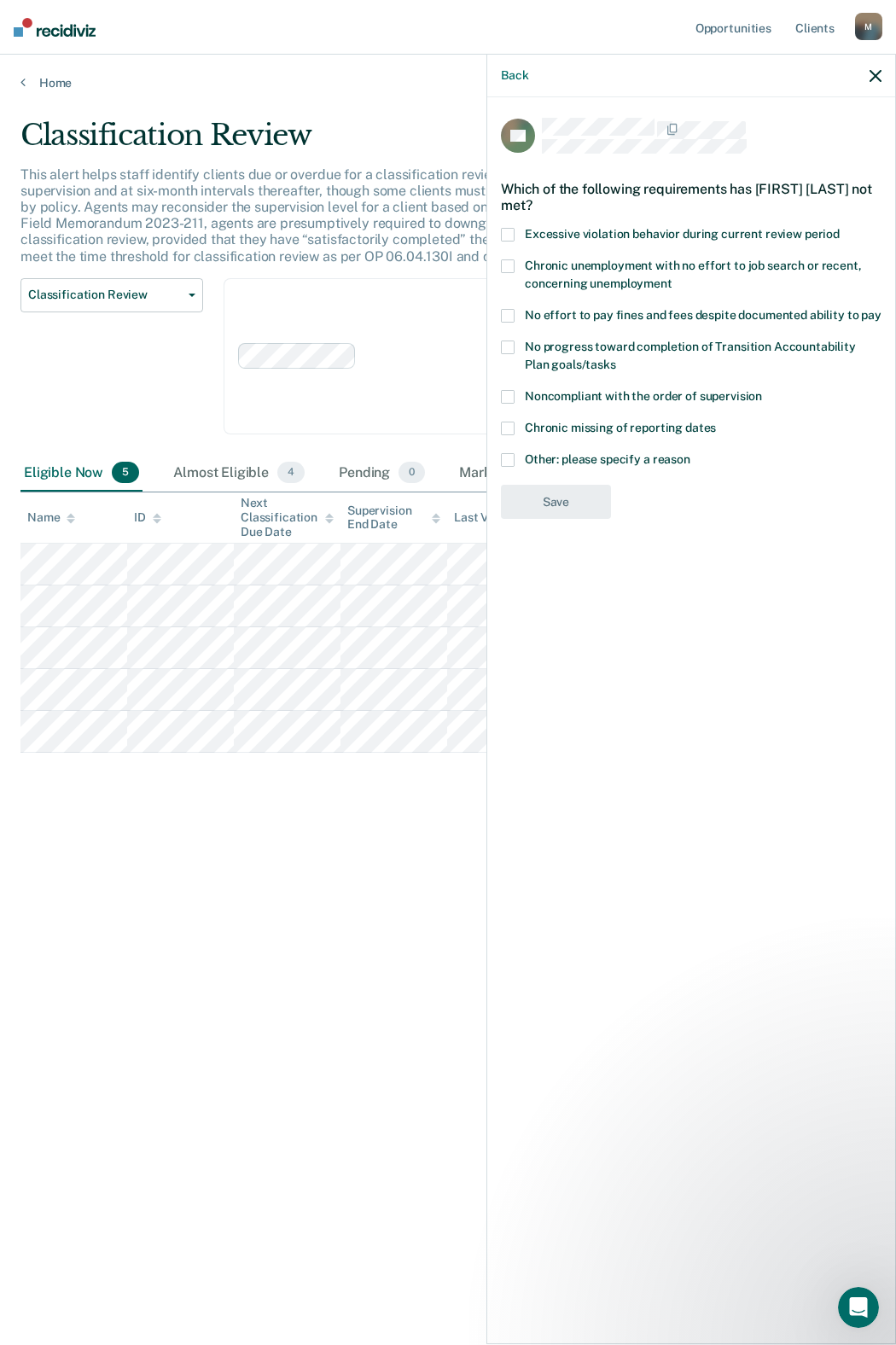 click at bounding box center (508, 316) 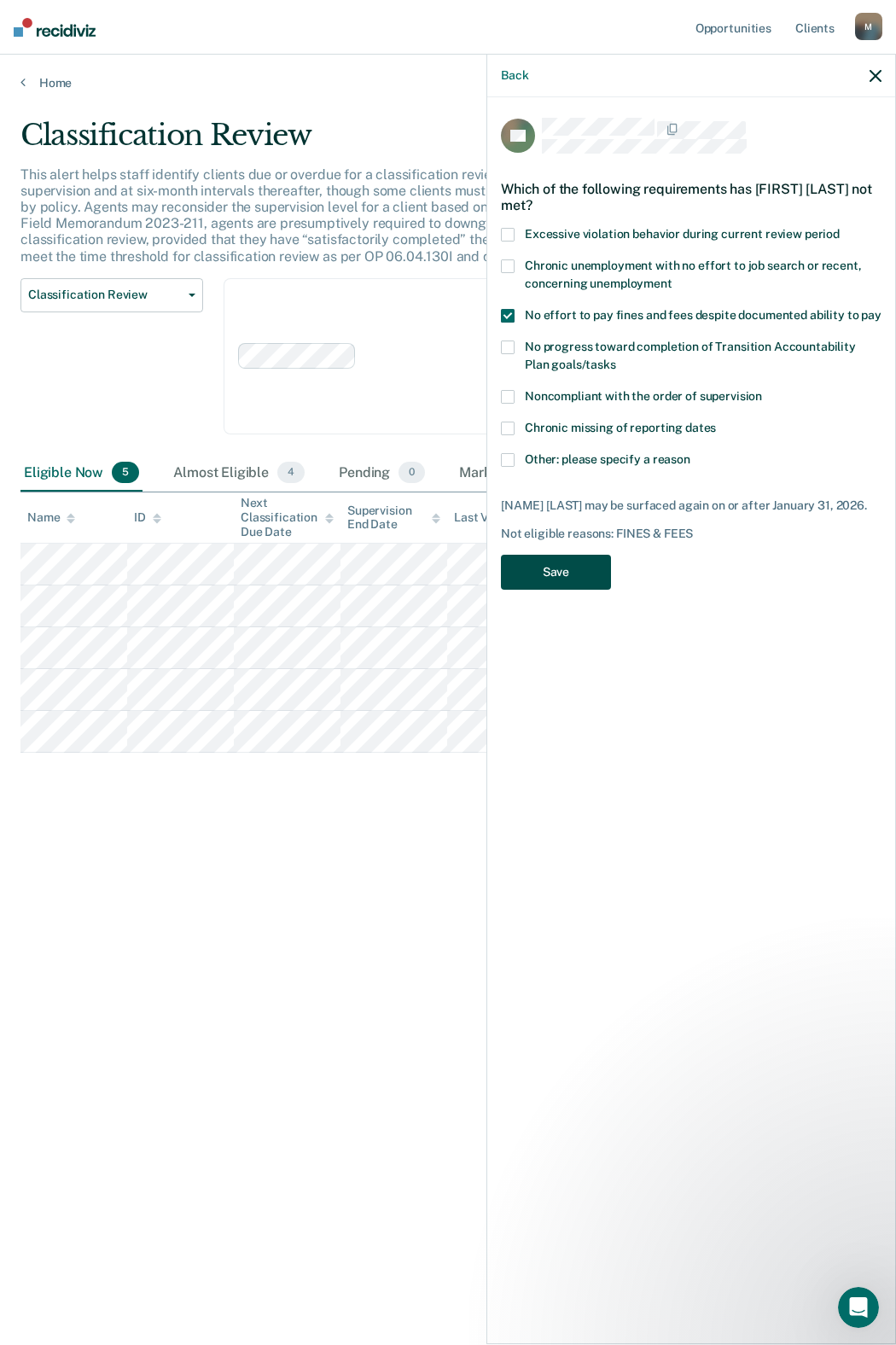 click on "Save" at bounding box center (556, 572) 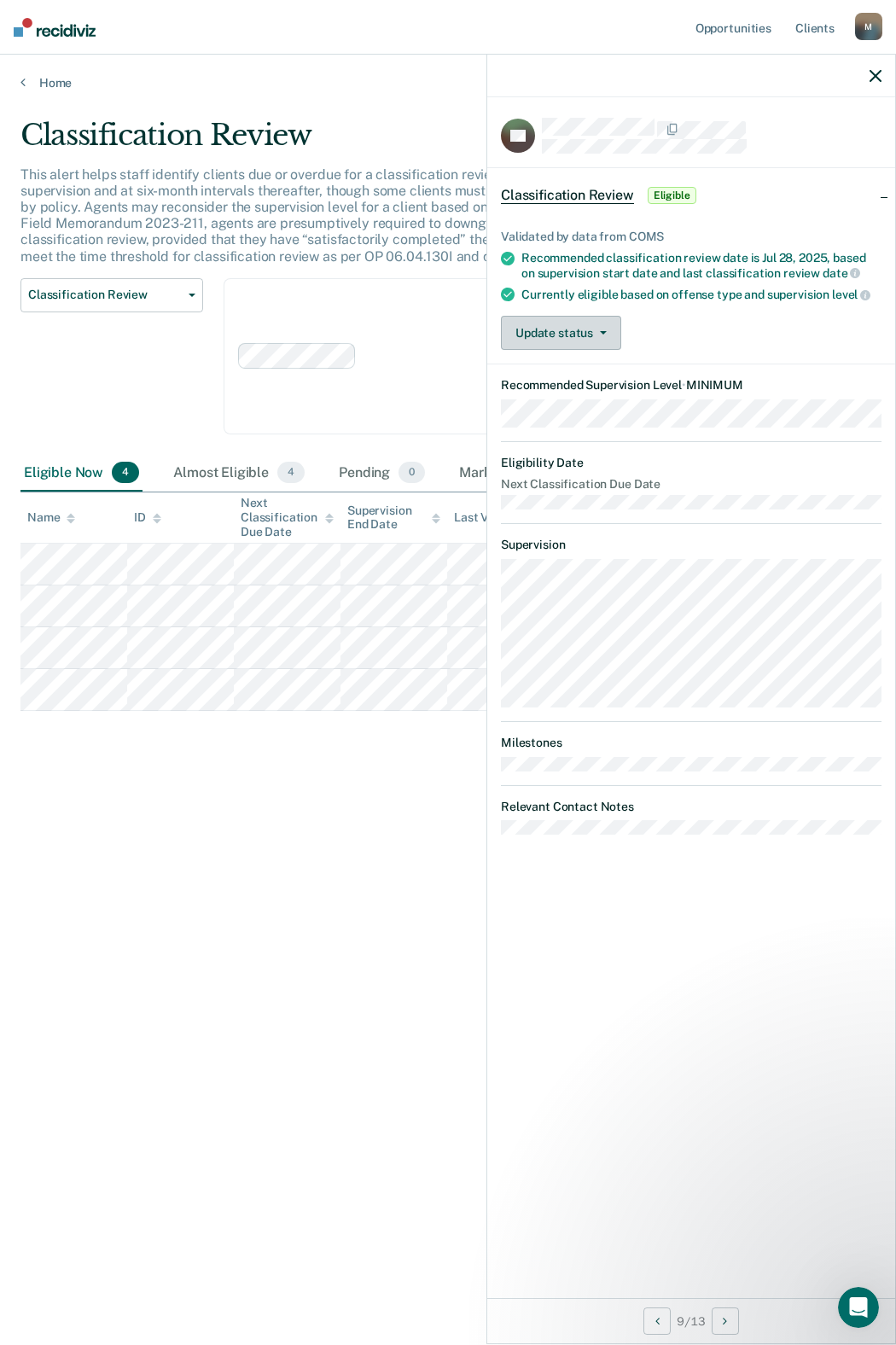click on "Update status" at bounding box center [561, 333] 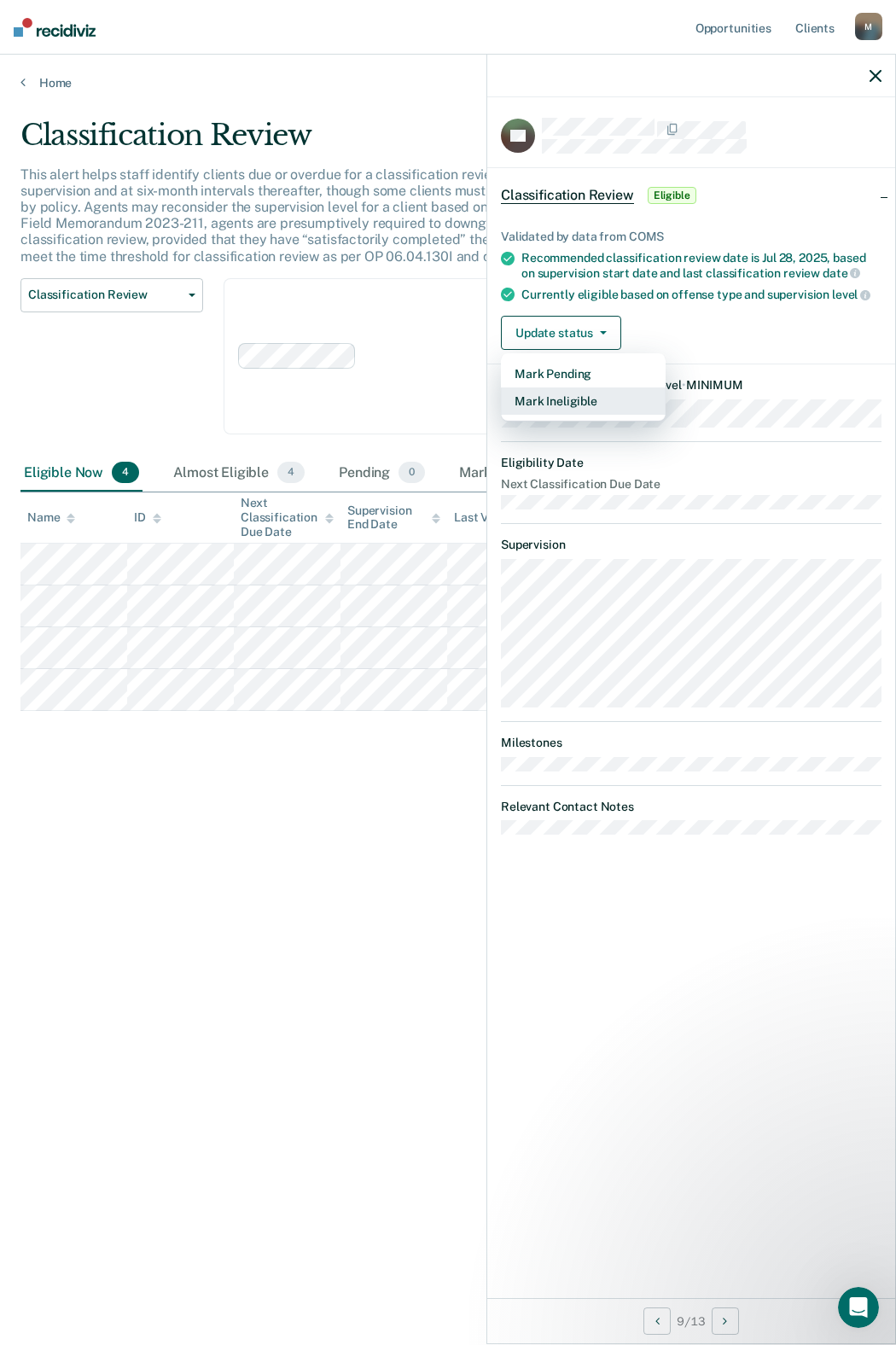 click on "Mark Ineligible" at bounding box center (583, 401) 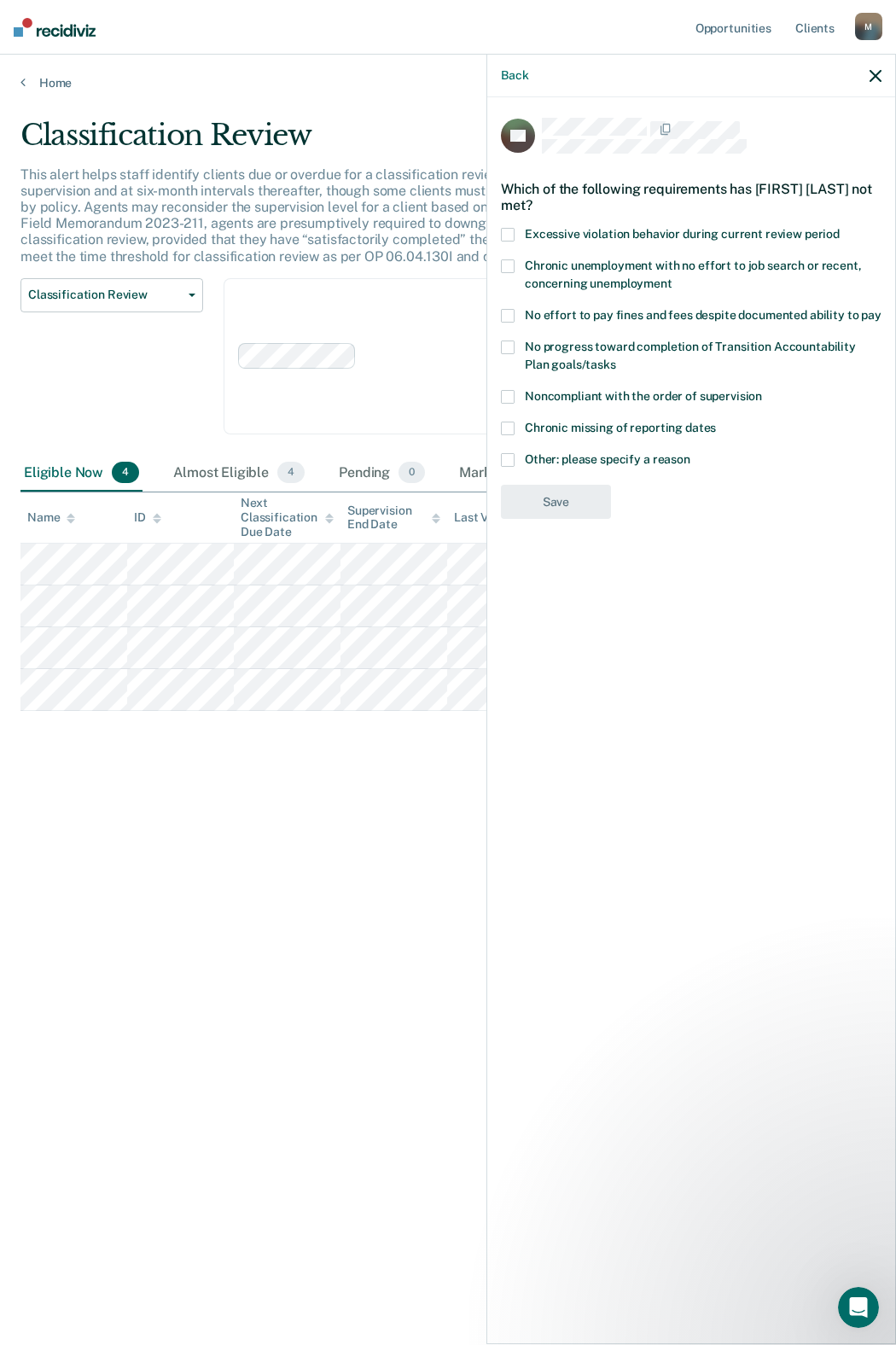 click at bounding box center (508, 397) 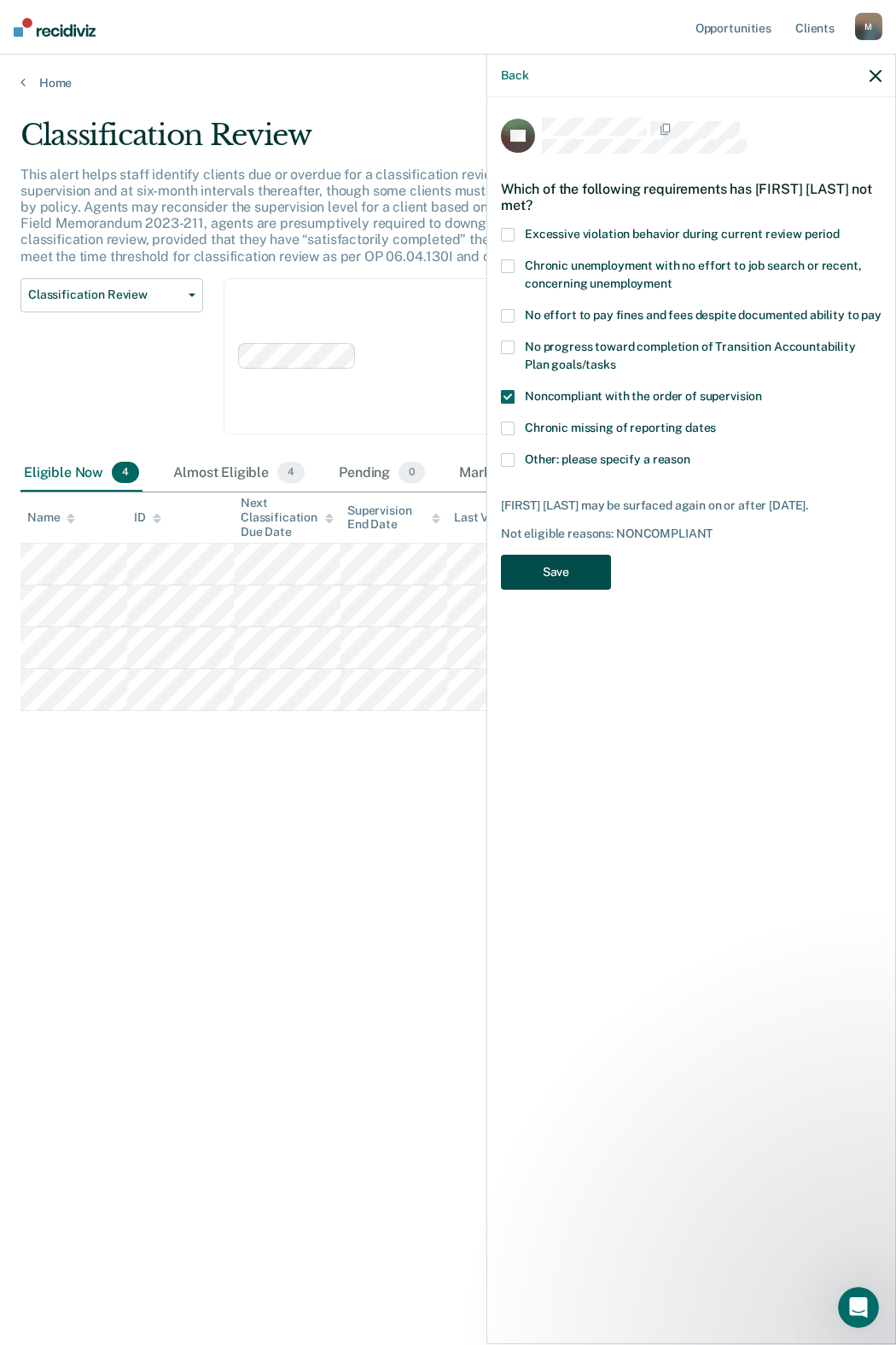 click on "Save" at bounding box center [556, 572] 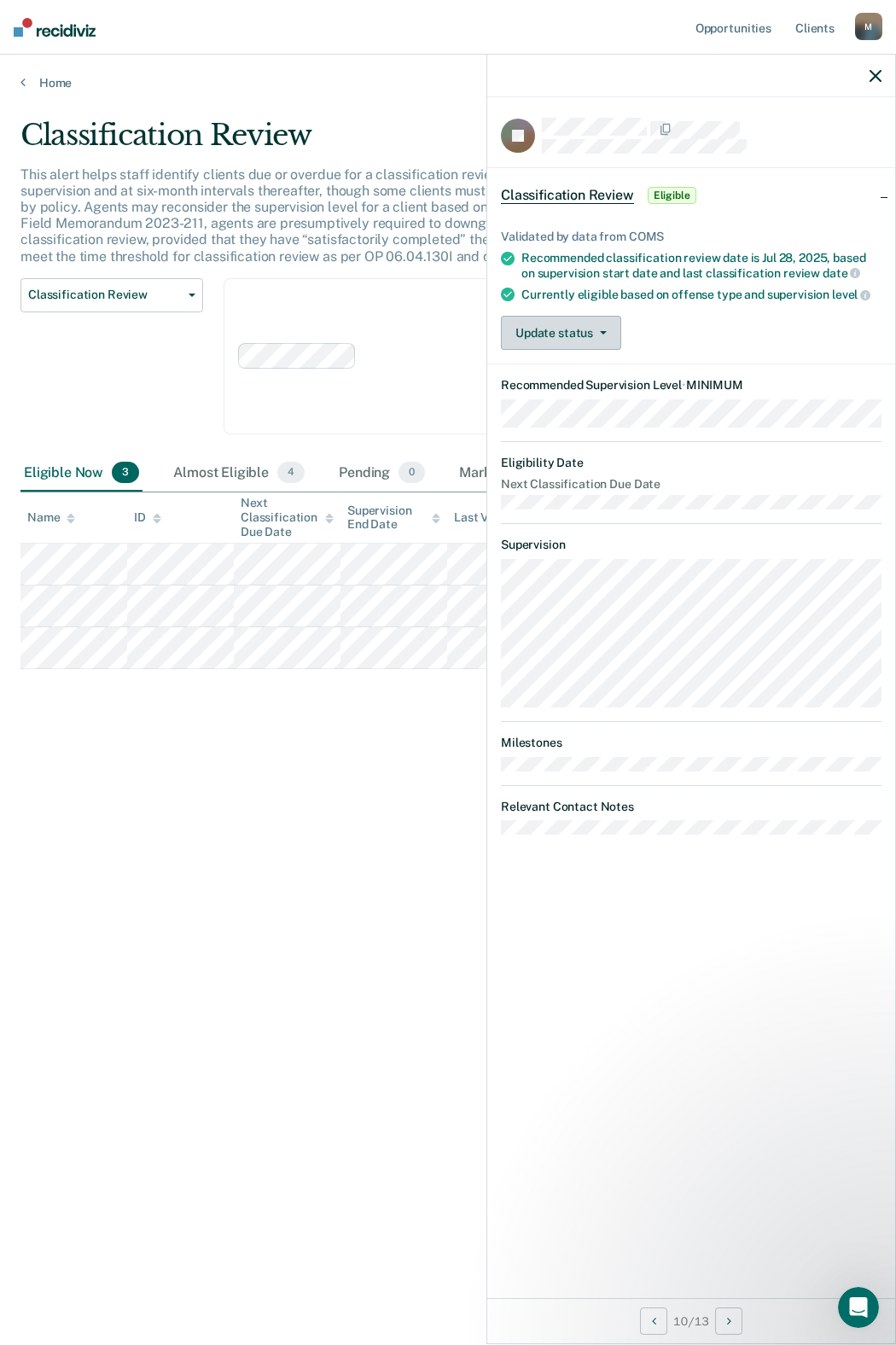 click on "Update status" at bounding box center (561, 333) 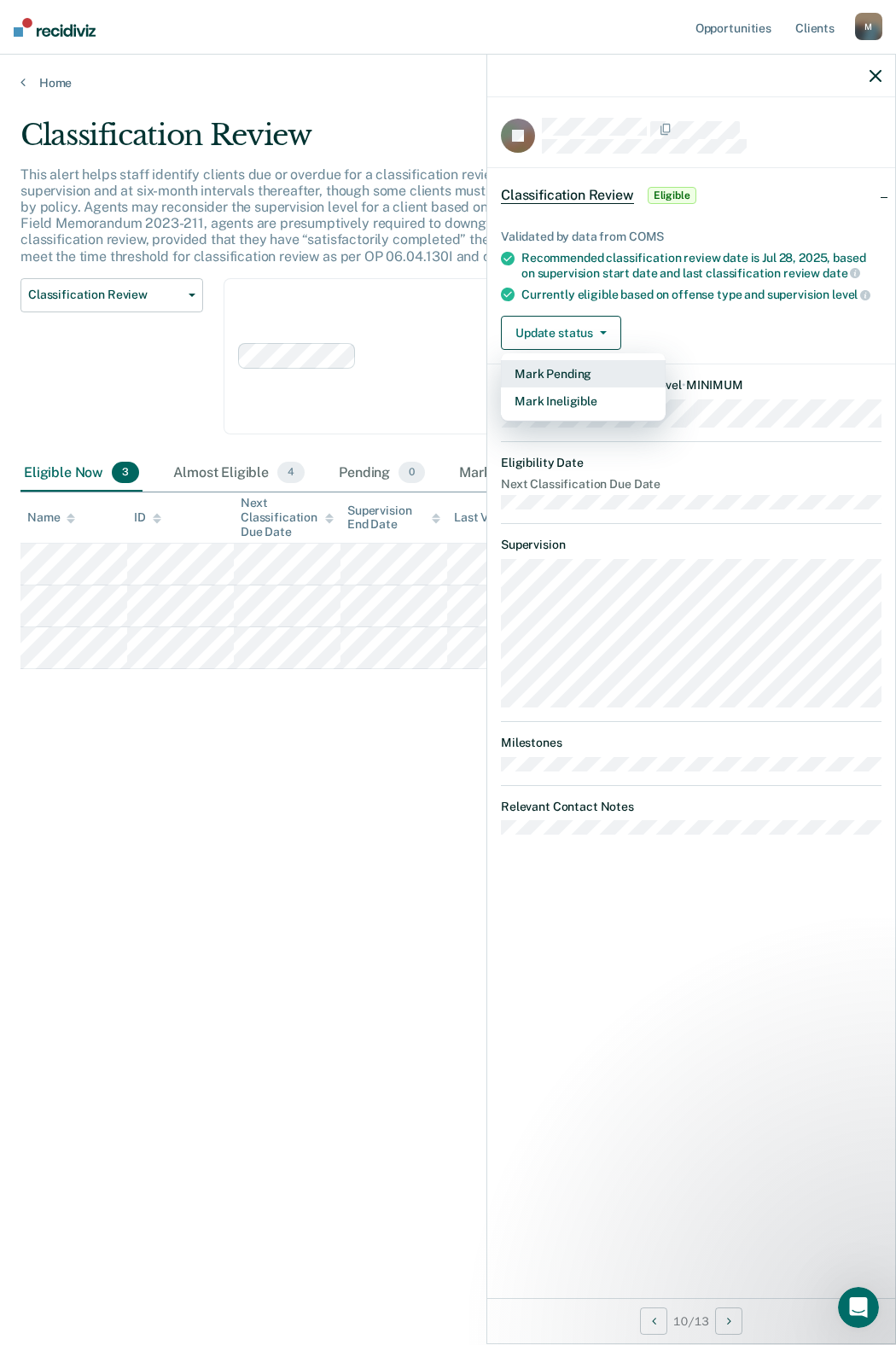 click on "Mark Pending" at bounding box center [583, 374] 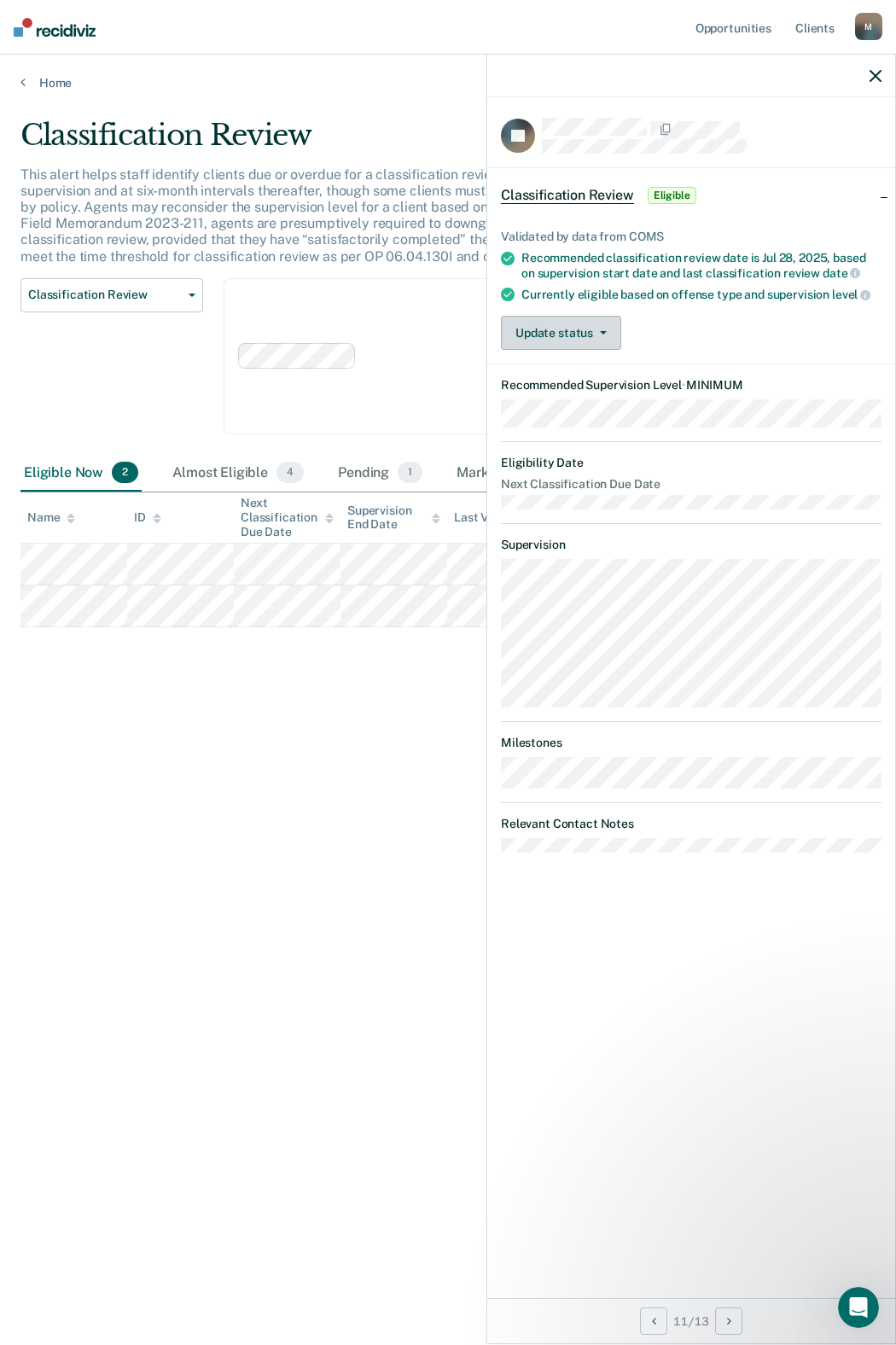 click on "Update status" at bounding box center [561, 333] 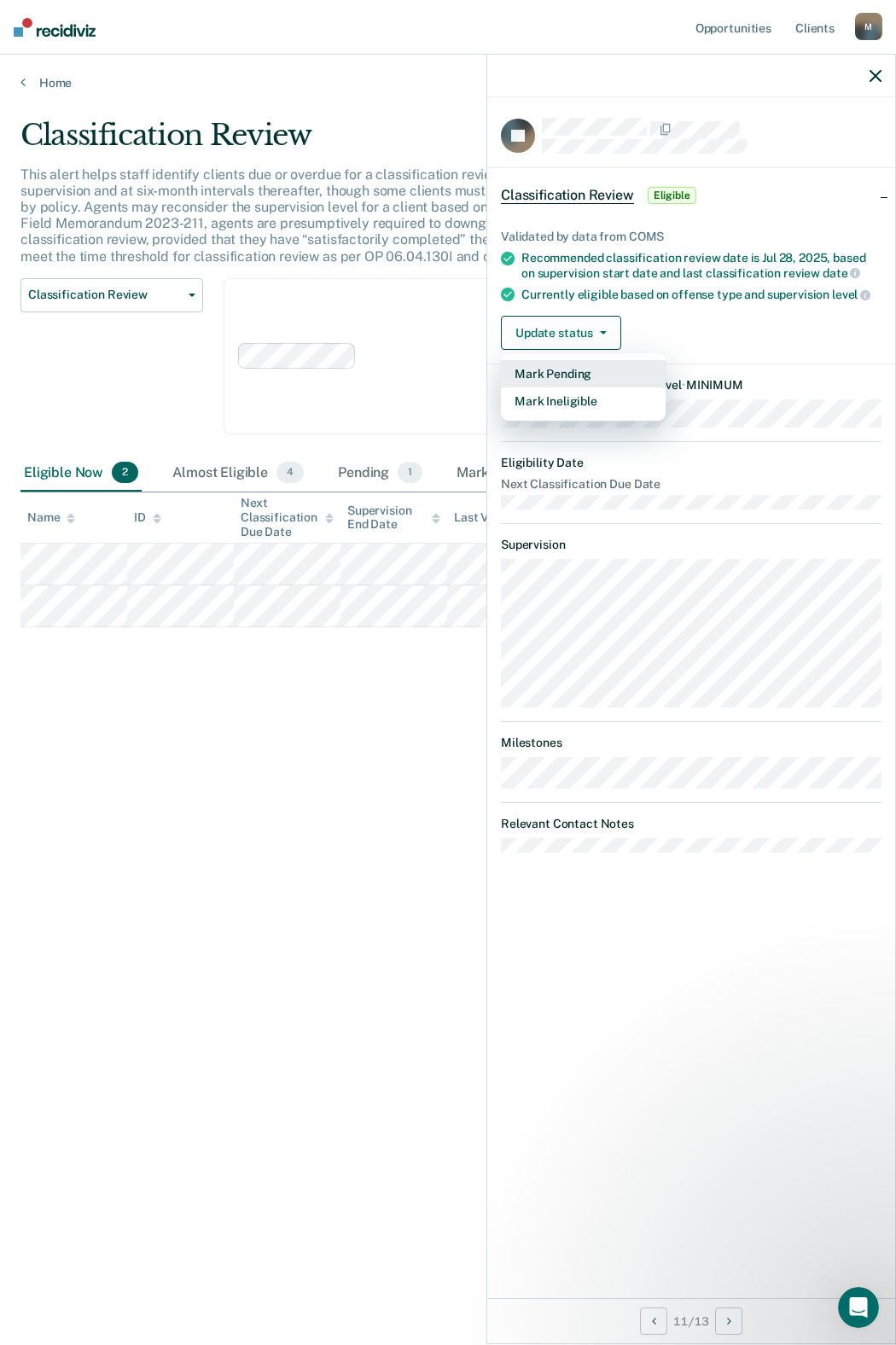 click on "Mark Pending" at bounding box center [583, 374] 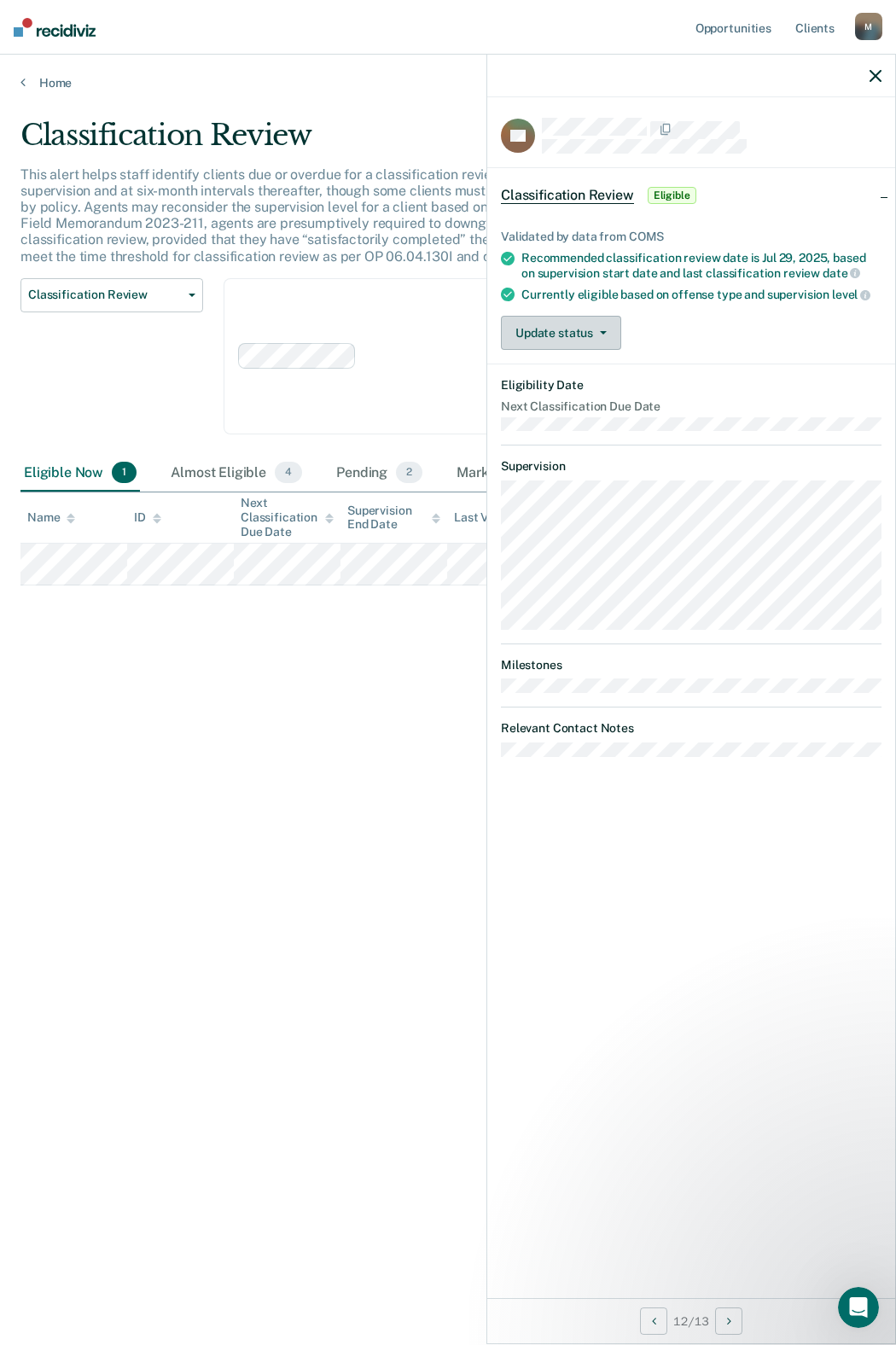 click on "Update status" at bounding box center [561, 333] 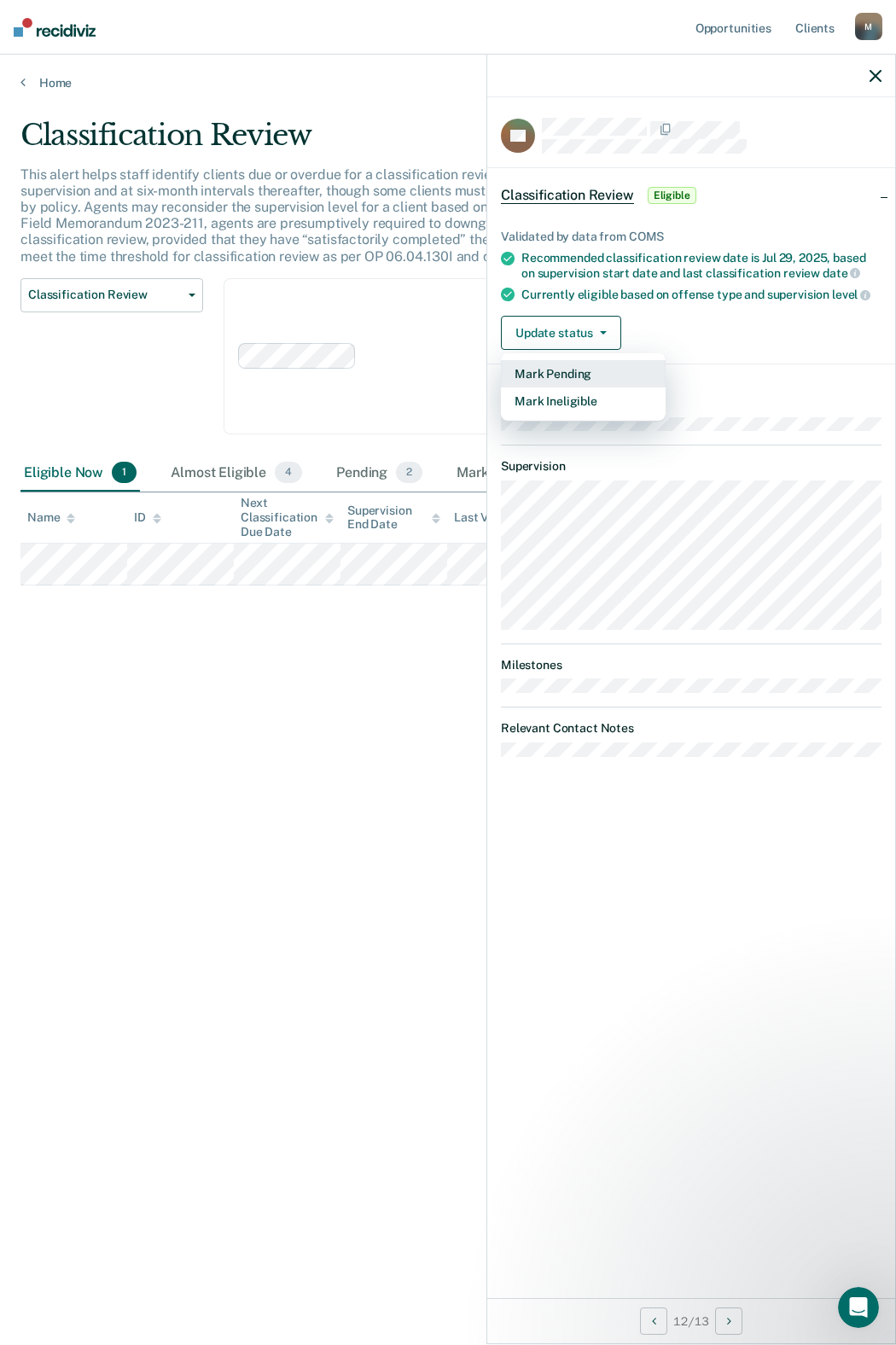 click on "Mark Pending" at bounding box center (583, 374) 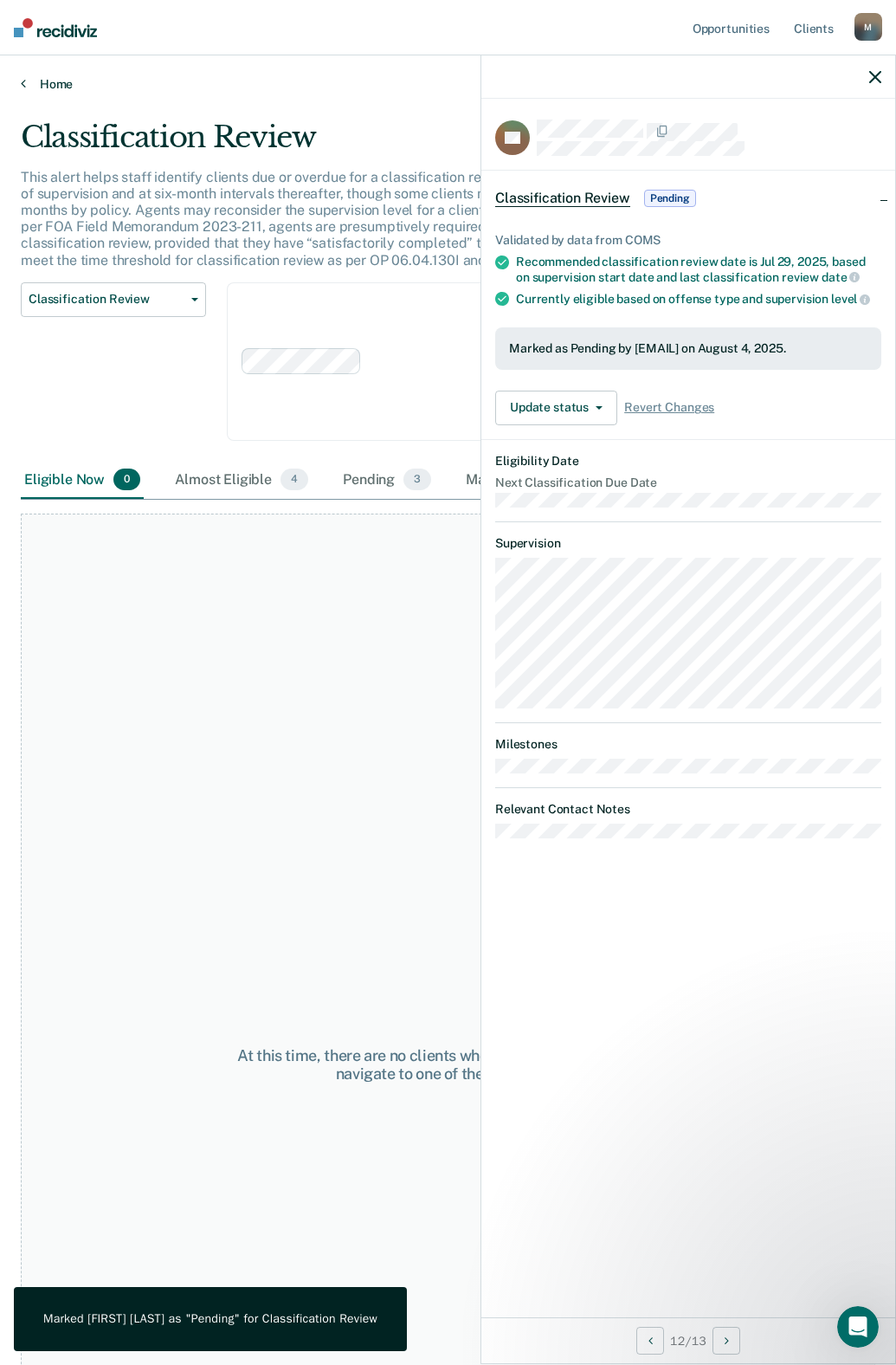 click on "Home" at bounding box center [448, 84] 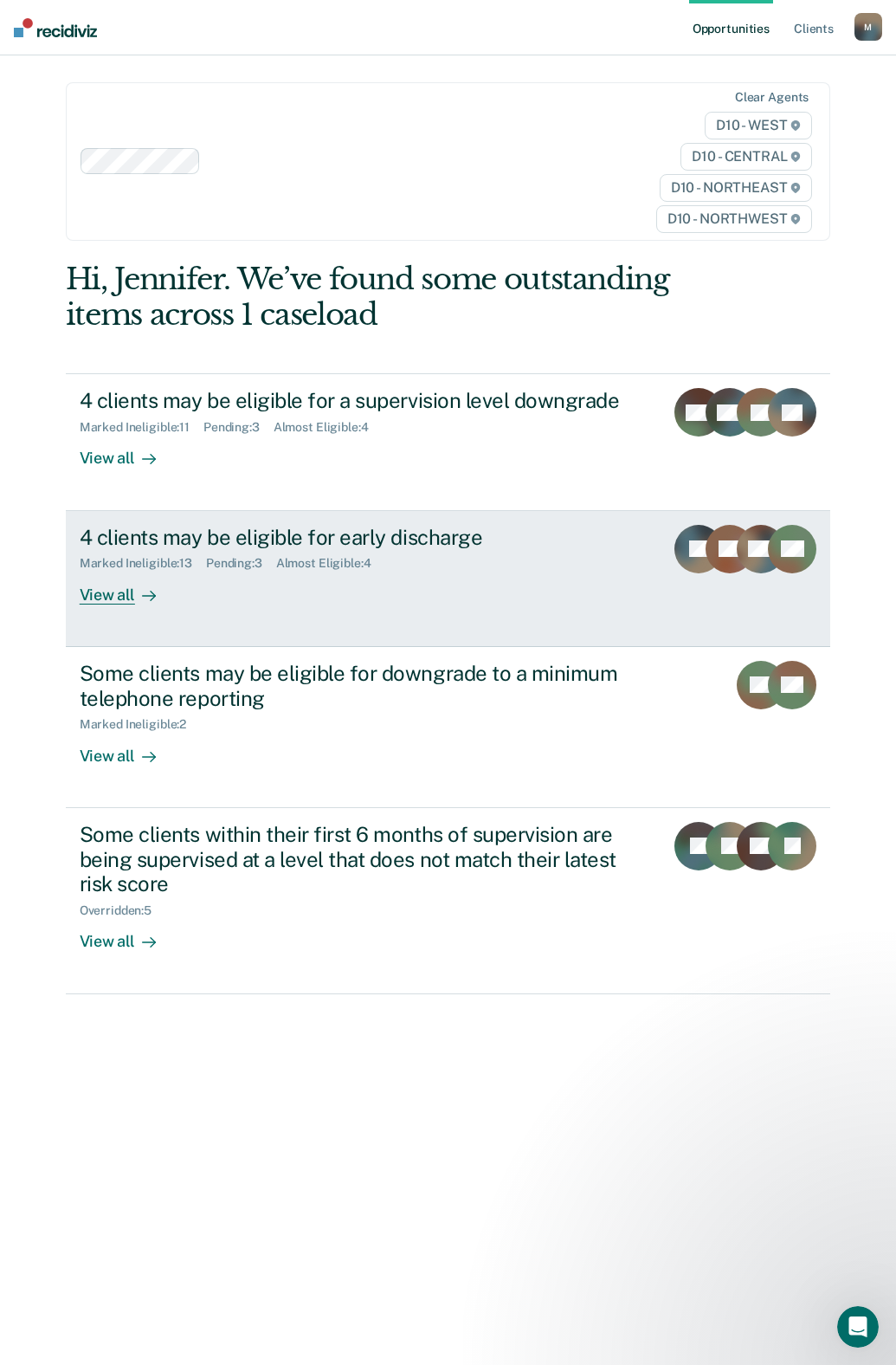 scroll, scrollTop: 0, scrollLeft: 0, axis: both 